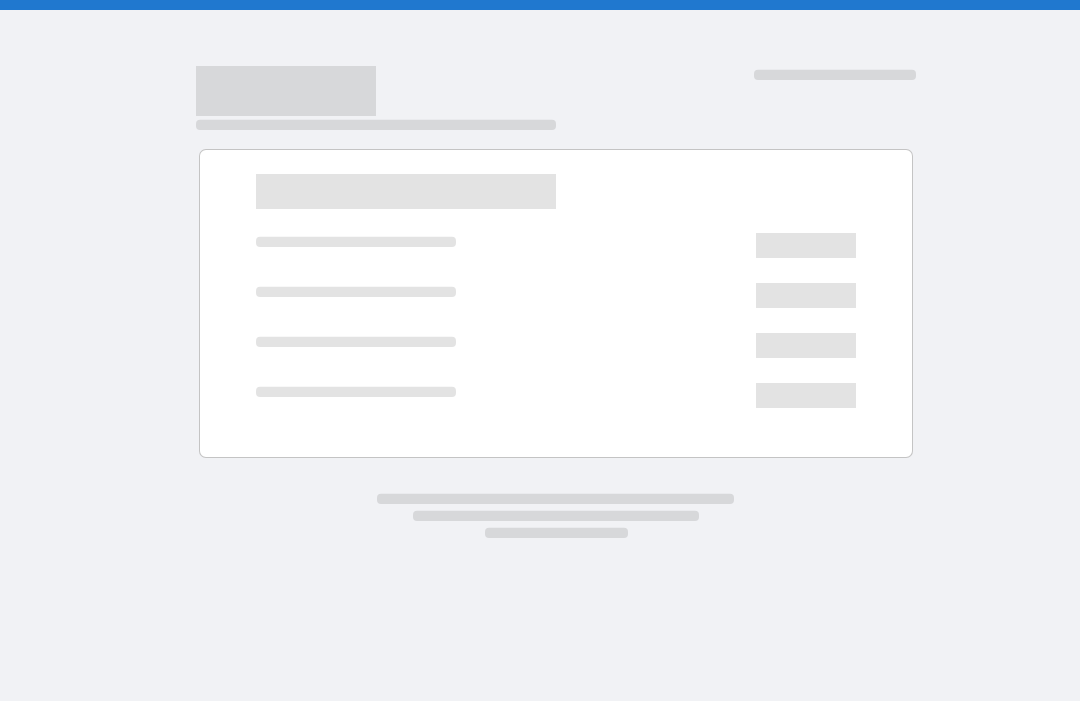 scroll, scrollTop: 0, scrollLeft: 0, axis: both 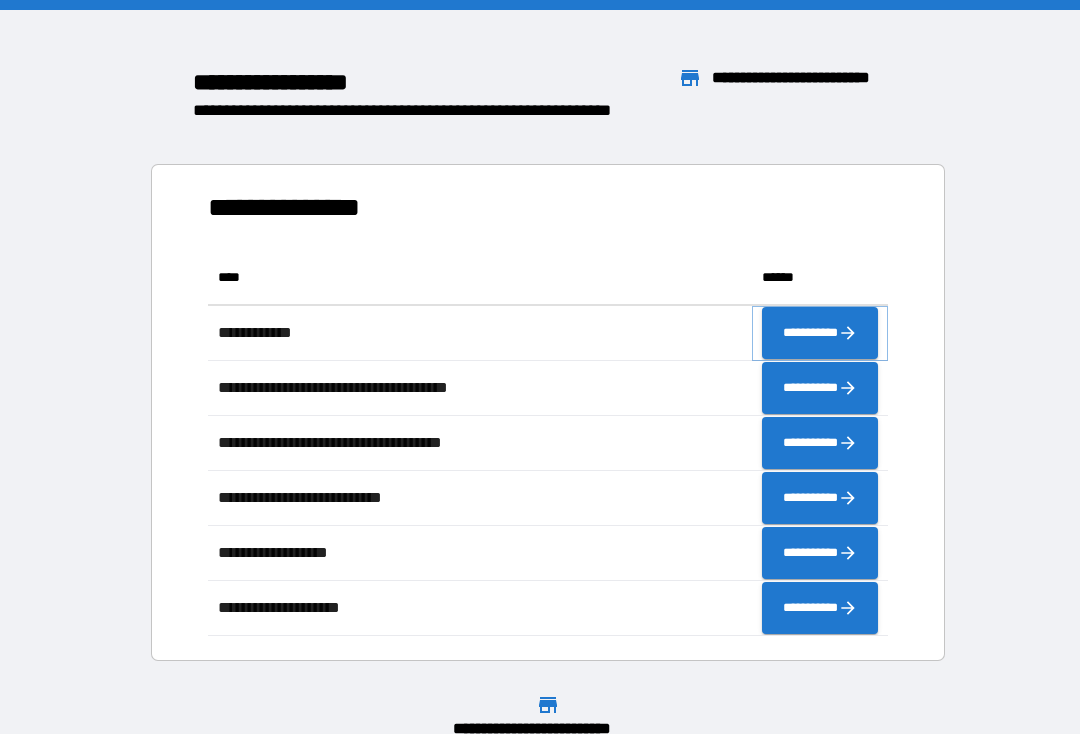 click on "**********" at bounding box center (820, 333) 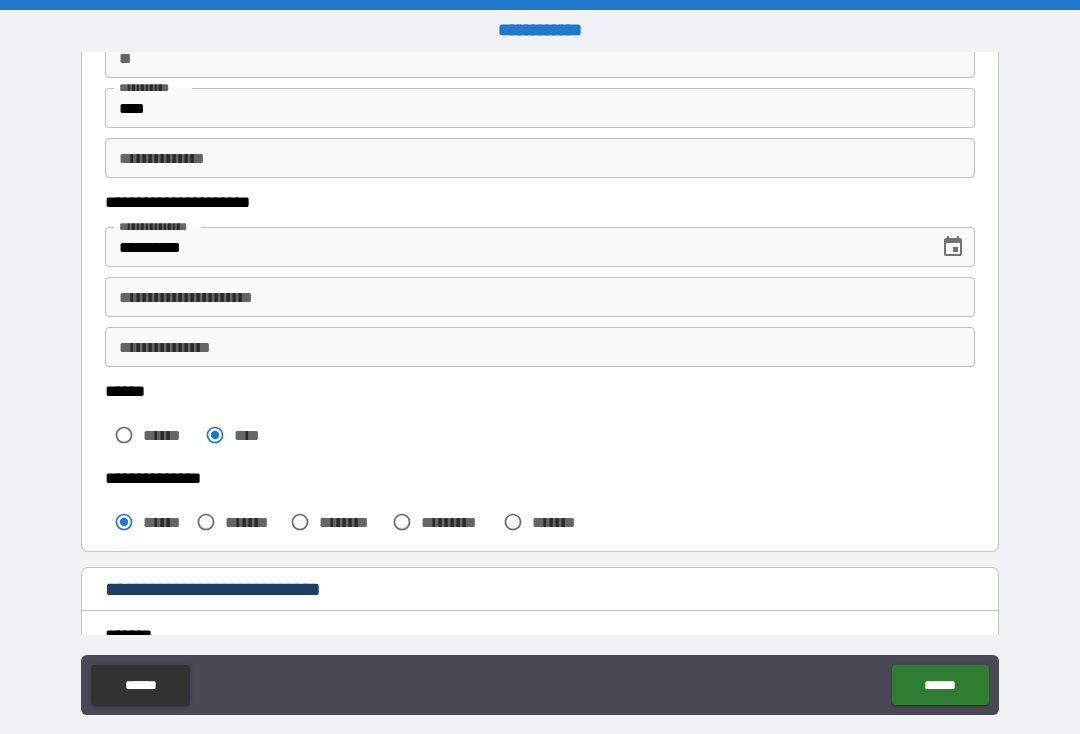scroll, scrollTop: 220, scrollLeft: 0, axis: vertical 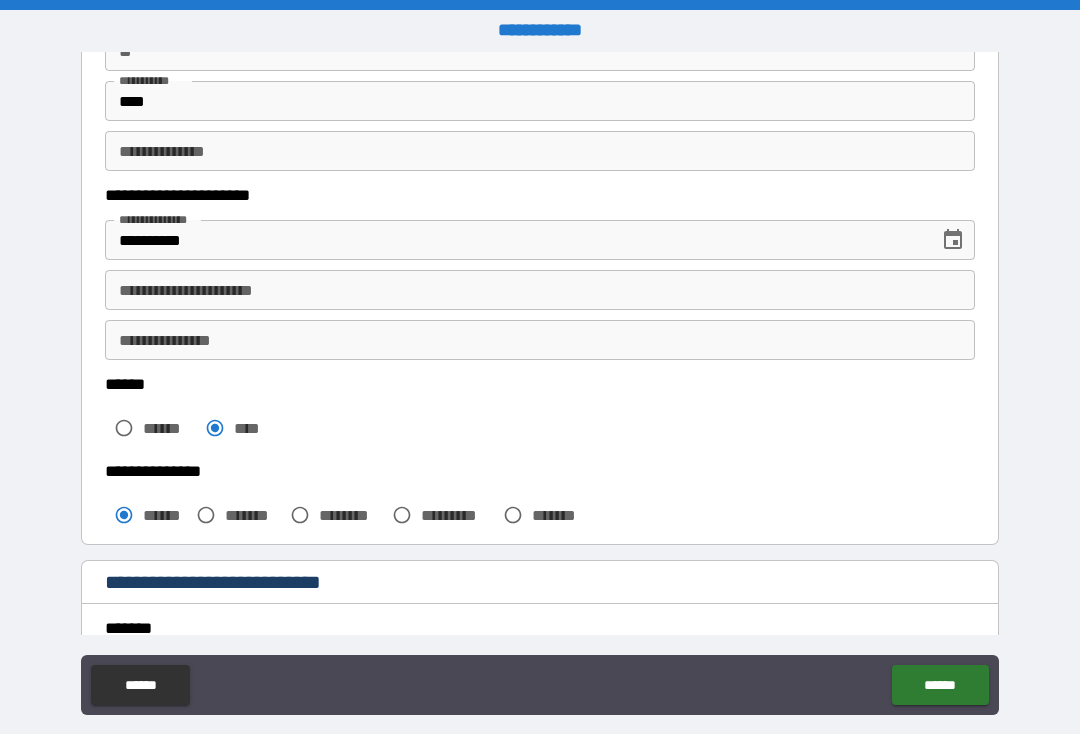 click on "**********" at bounding box center [540, 290] 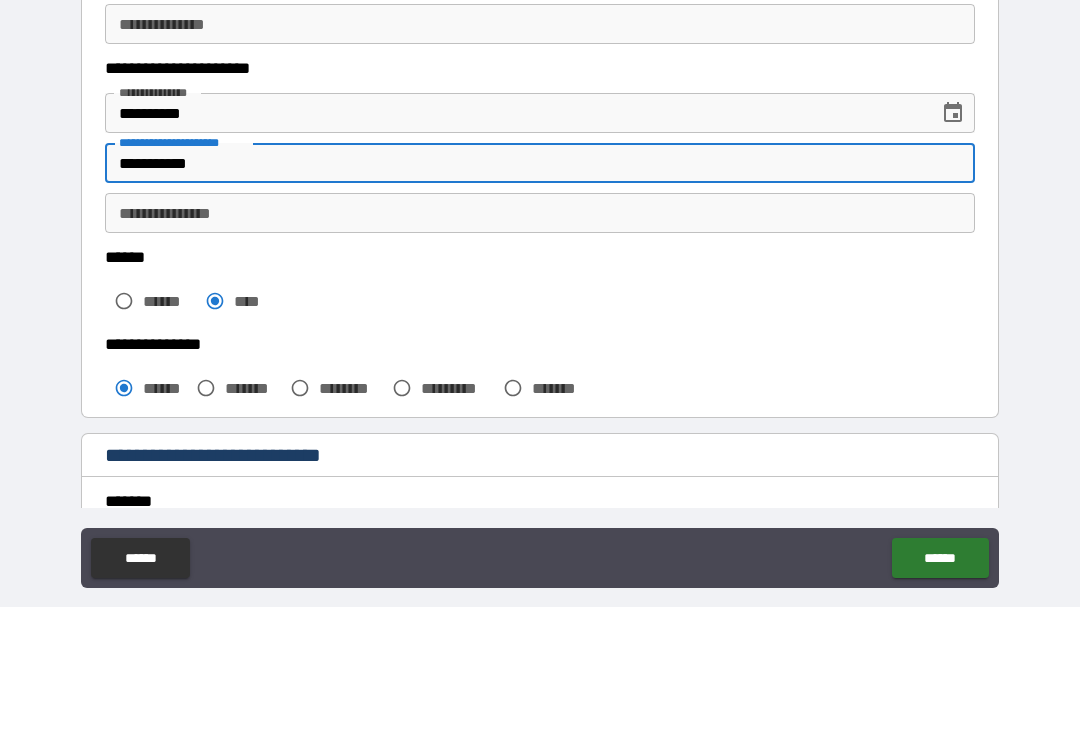 type on "**********" 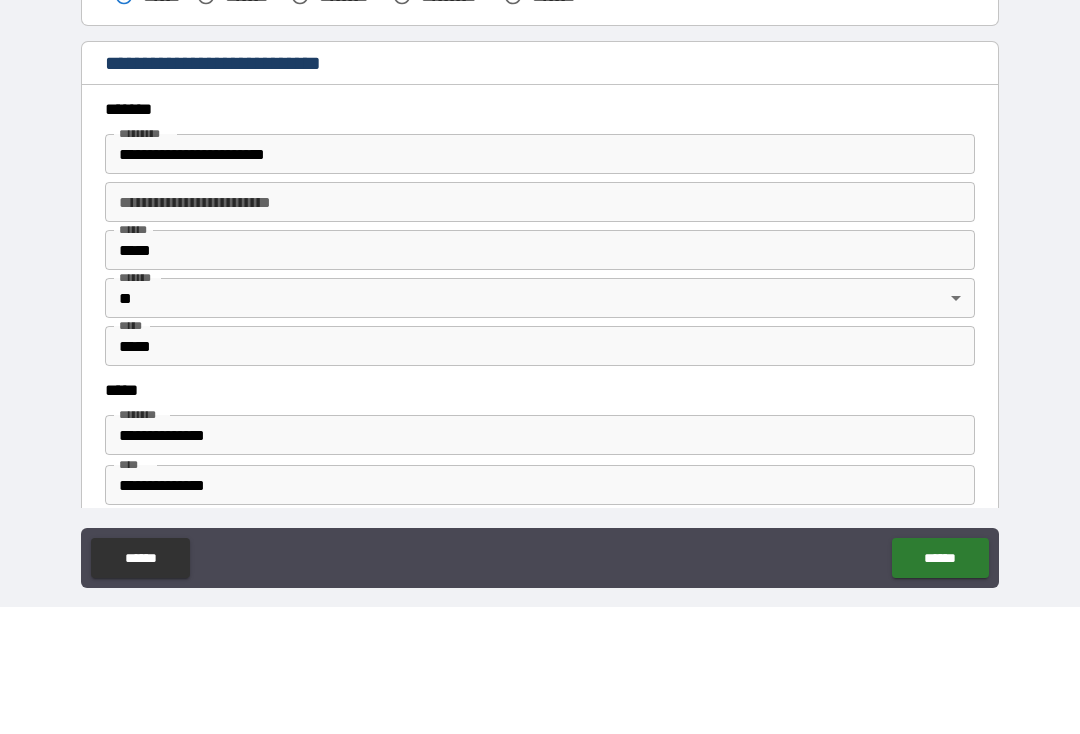 scroll, scrollTop: 611, scrollLeft: 0, axis: vertical 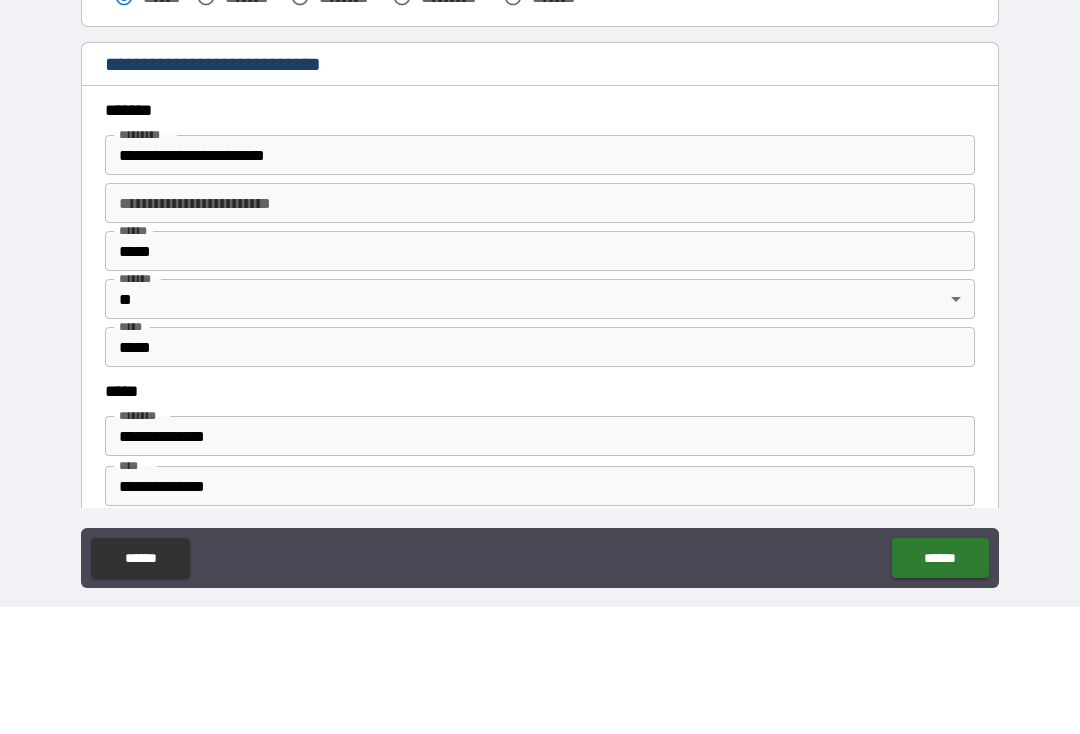 type on "**********" 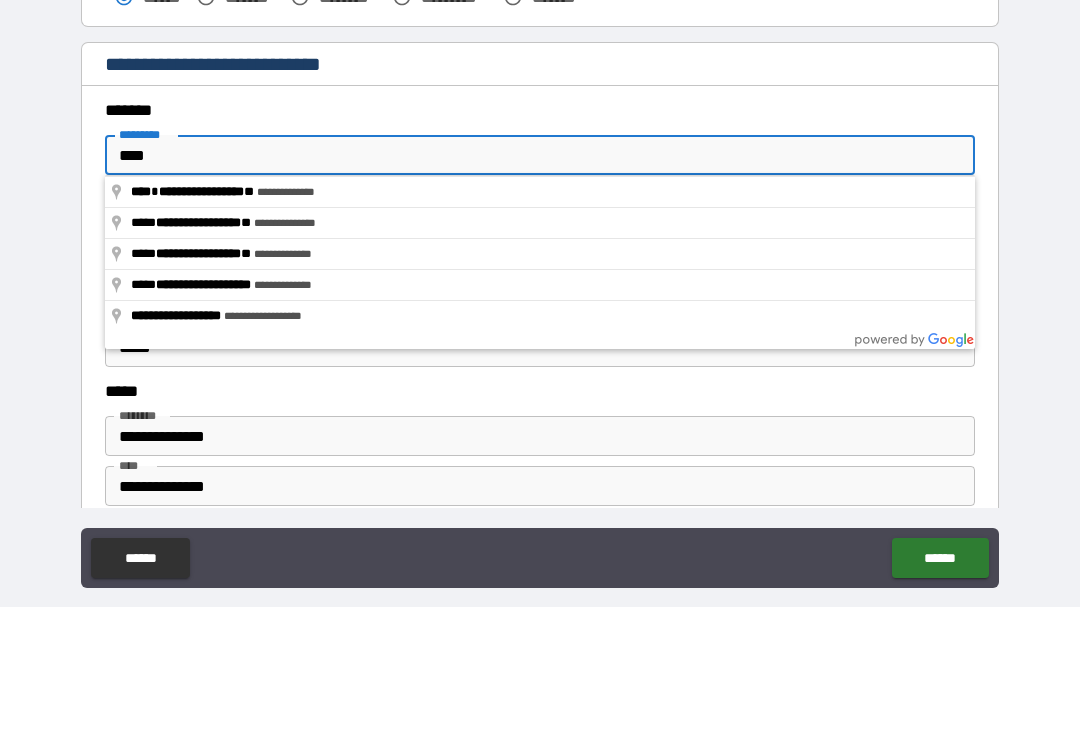 type on "***" 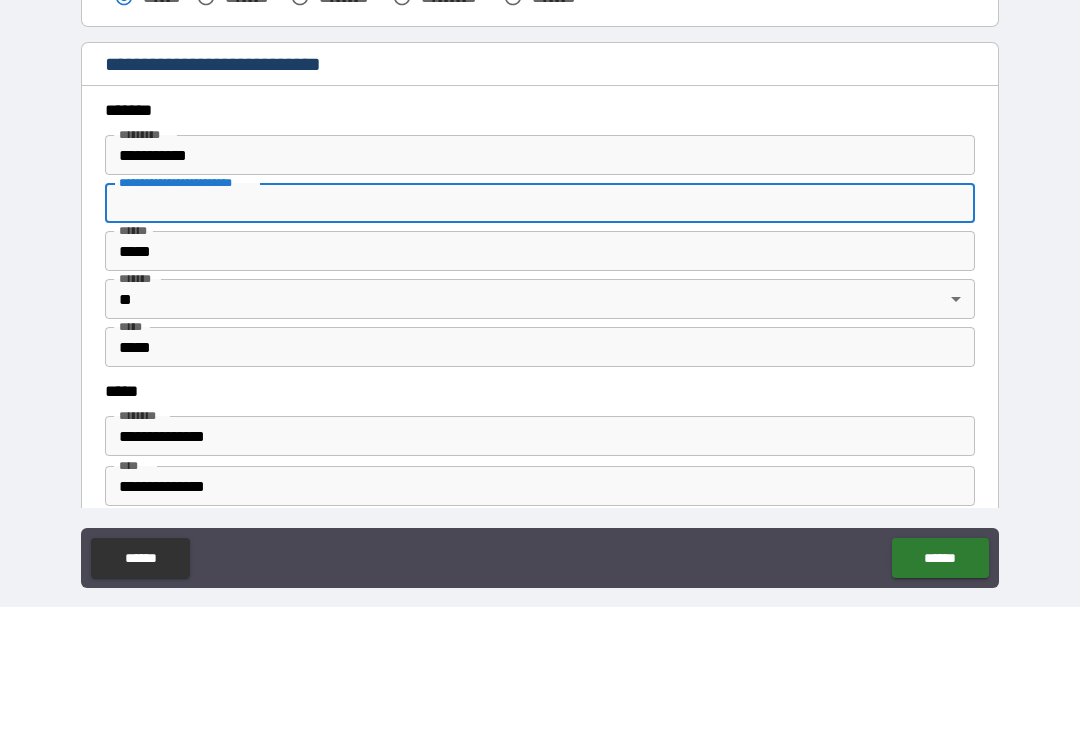 type on "**********" 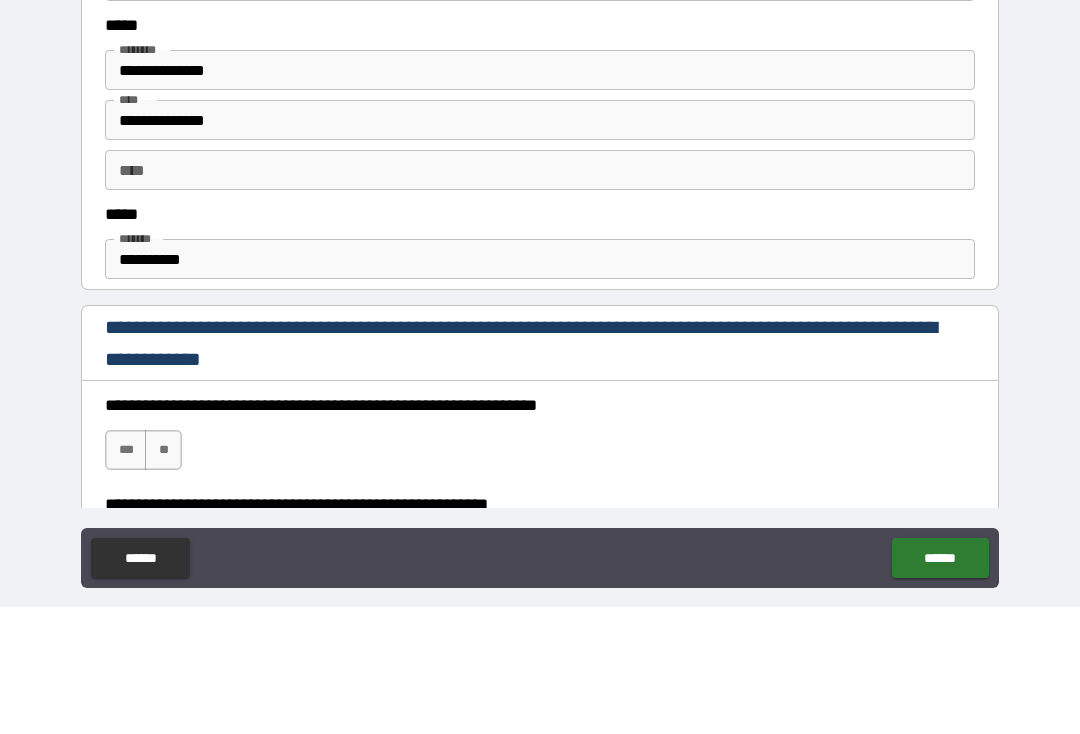 scroll, scrollTop: 978, scrollLeft: 0, axis: vertical 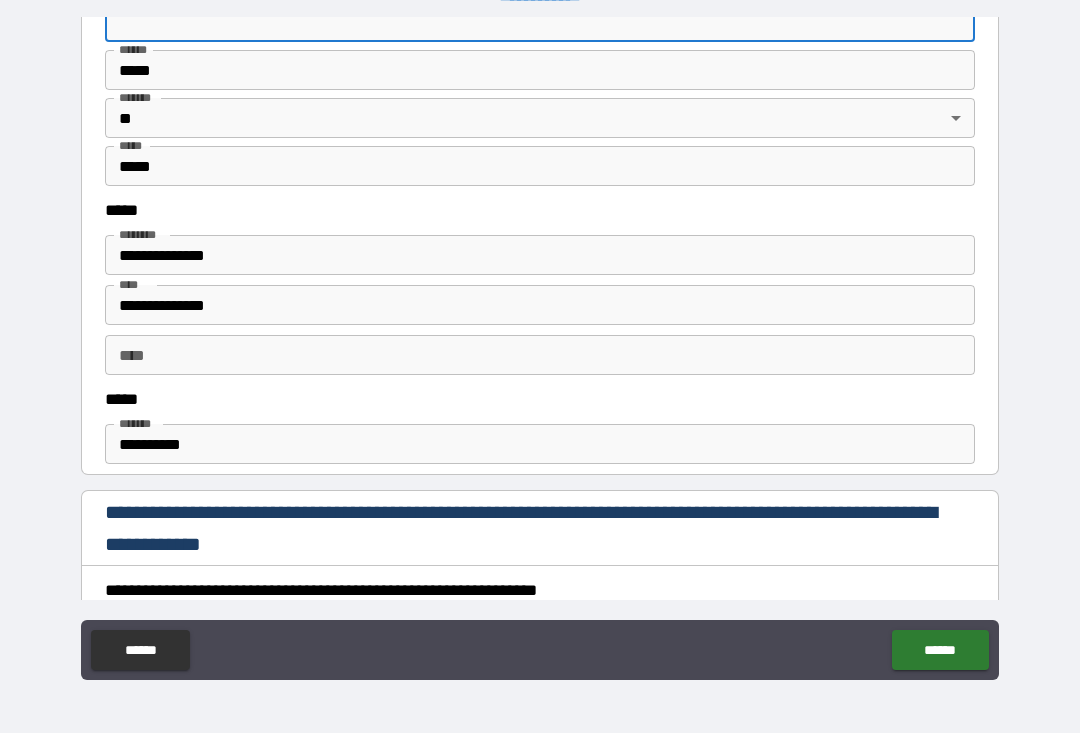 click on "**********" at bounding box center [540, 445] 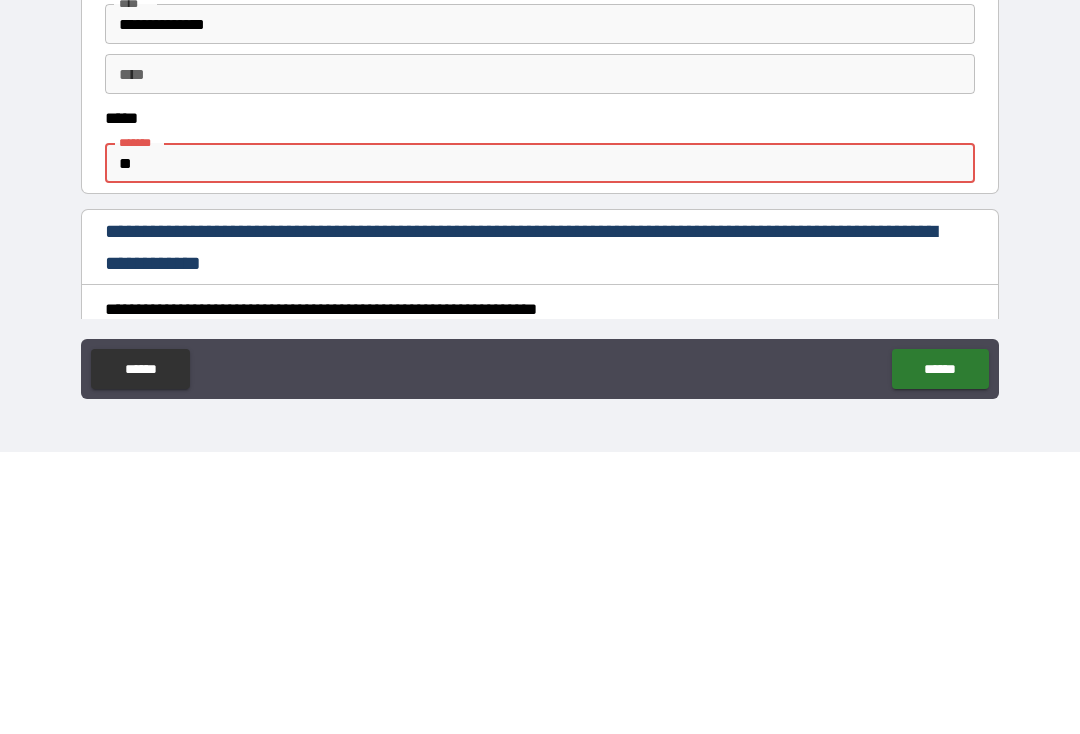 type on "*" 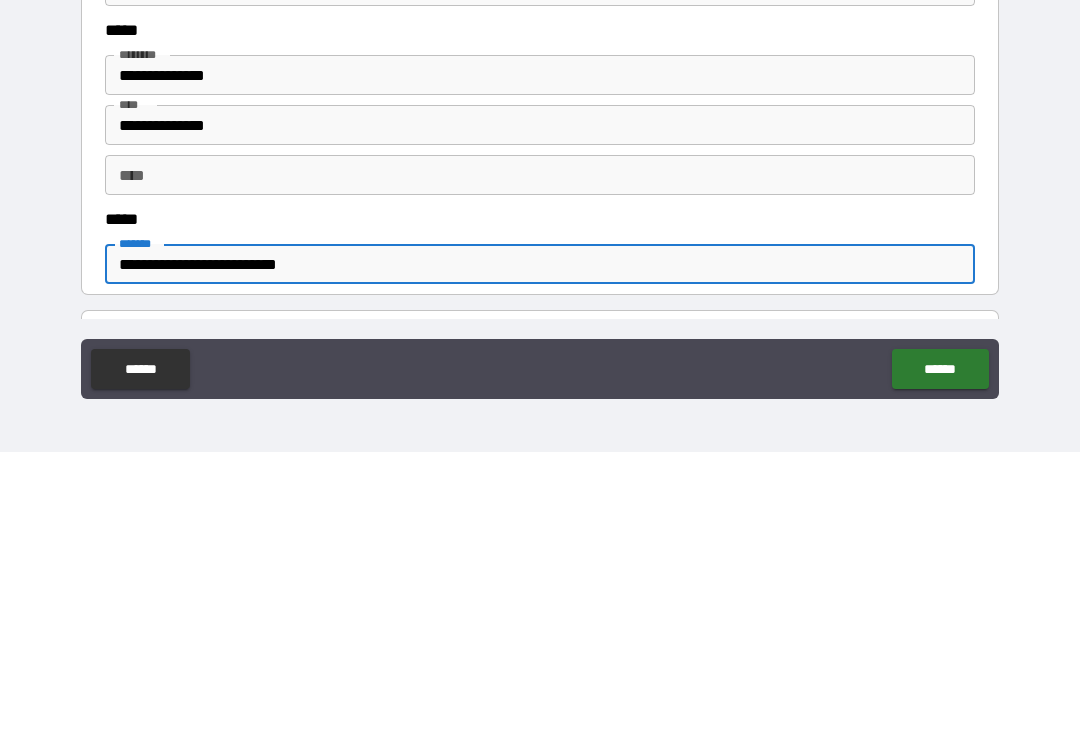 scroll, scrollTop: 782, scrollLeft: 0, axis: vertical 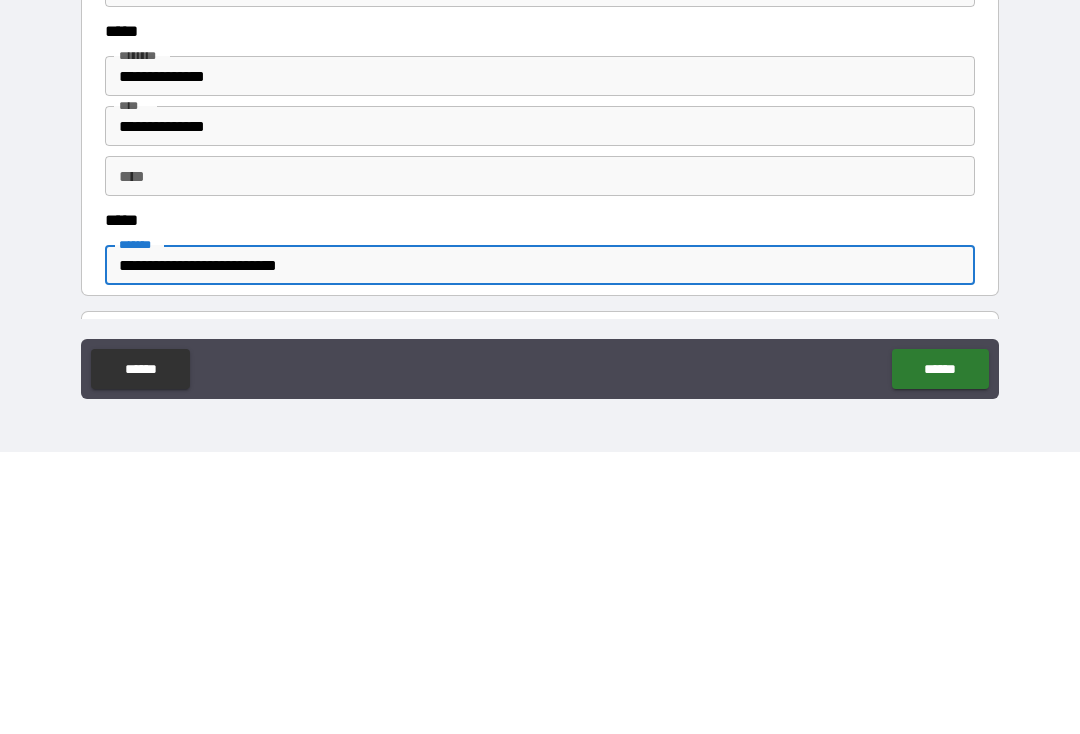 type on "**********" 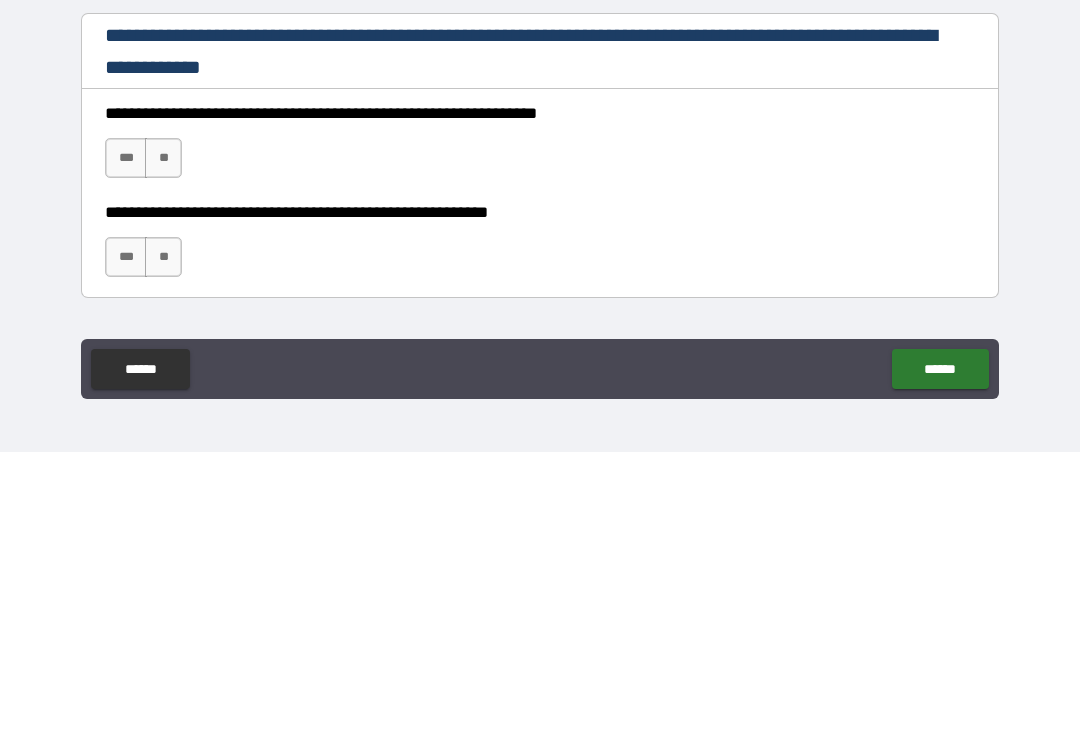 scroll, scrollTop: 1083, scrollLeft: 0, axis: vertical 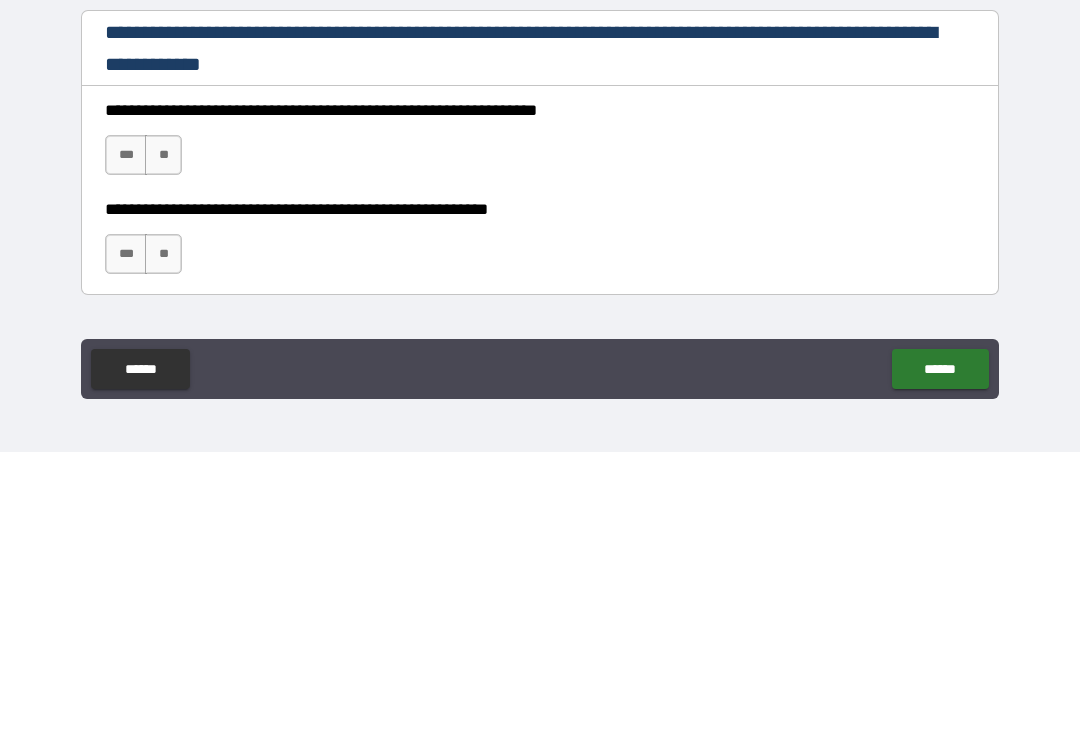 type on "**********" 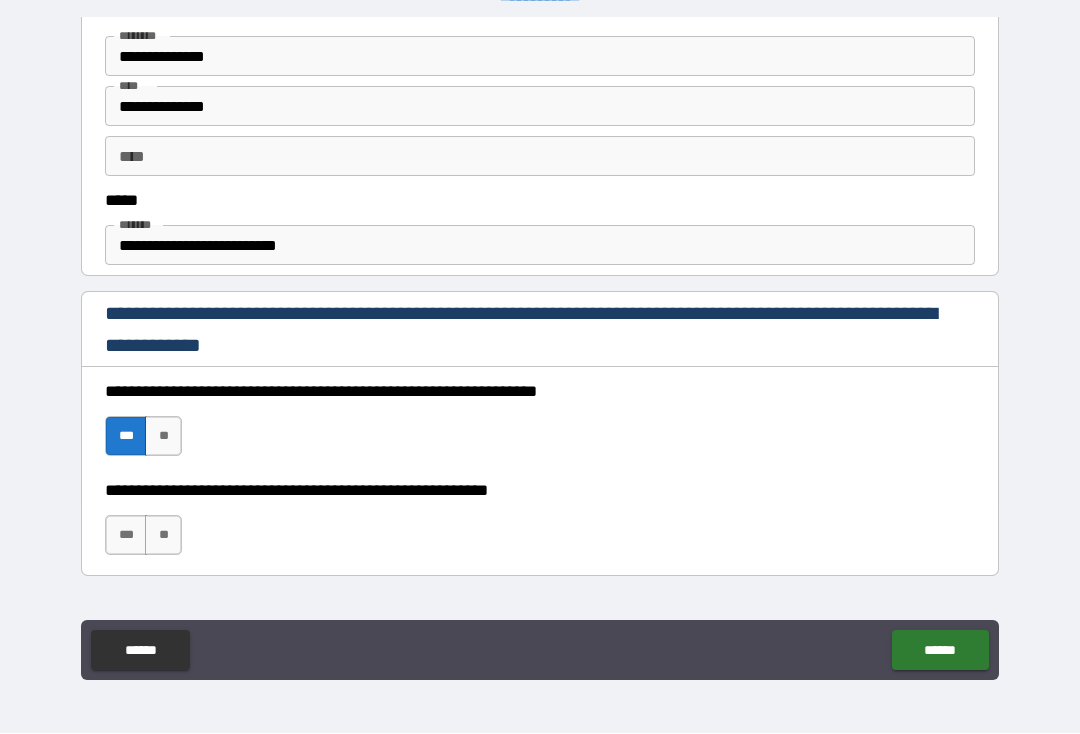 click on "***" at bounding box center [126, 536] 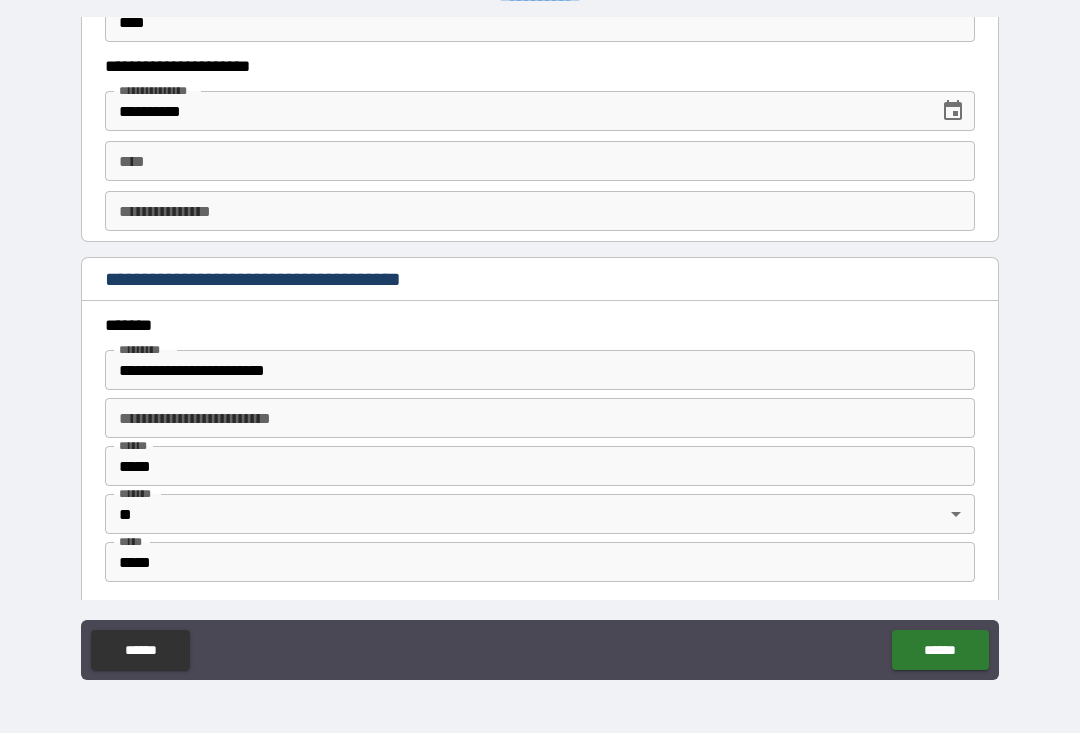 scroll, scrollTop: 2127, scrollLeft: 0, axis: vertical 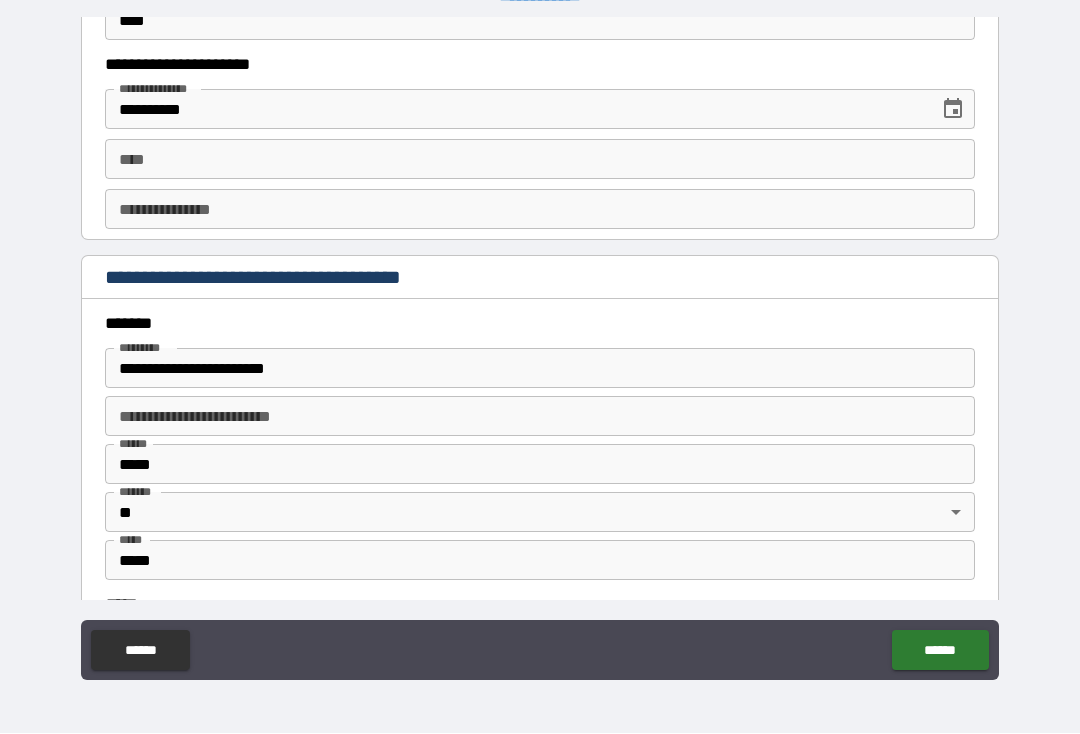 click on "**********" at bounding box center [540, 369] 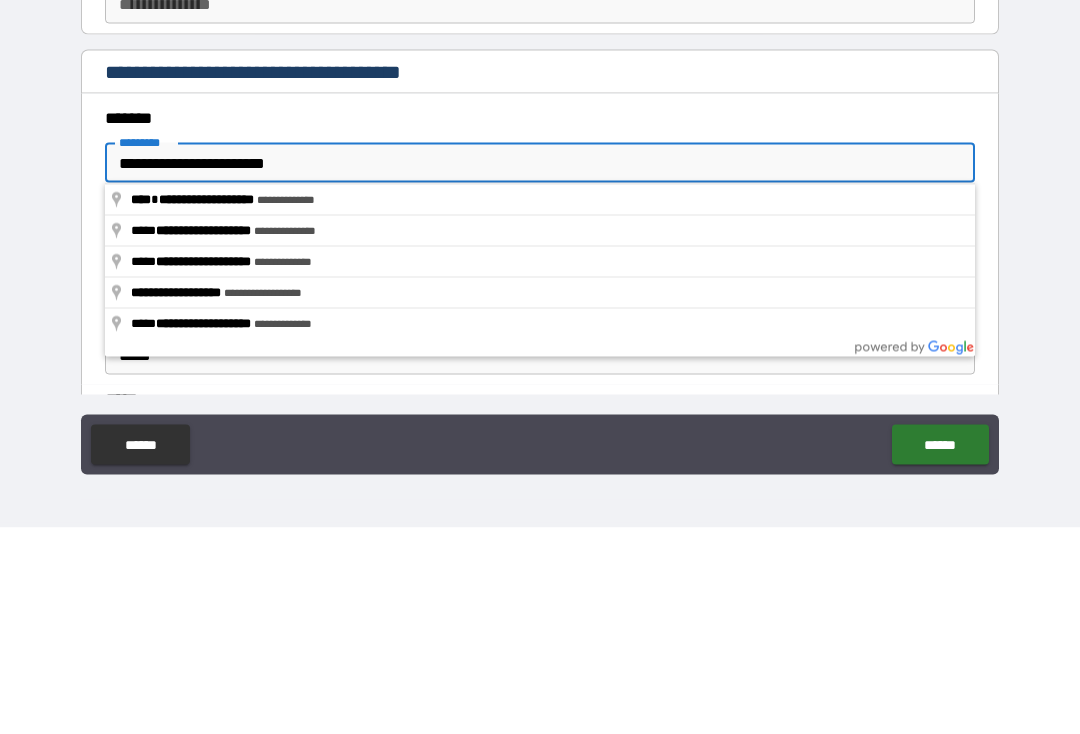 click on "**********" at bounding box center (540, 369) 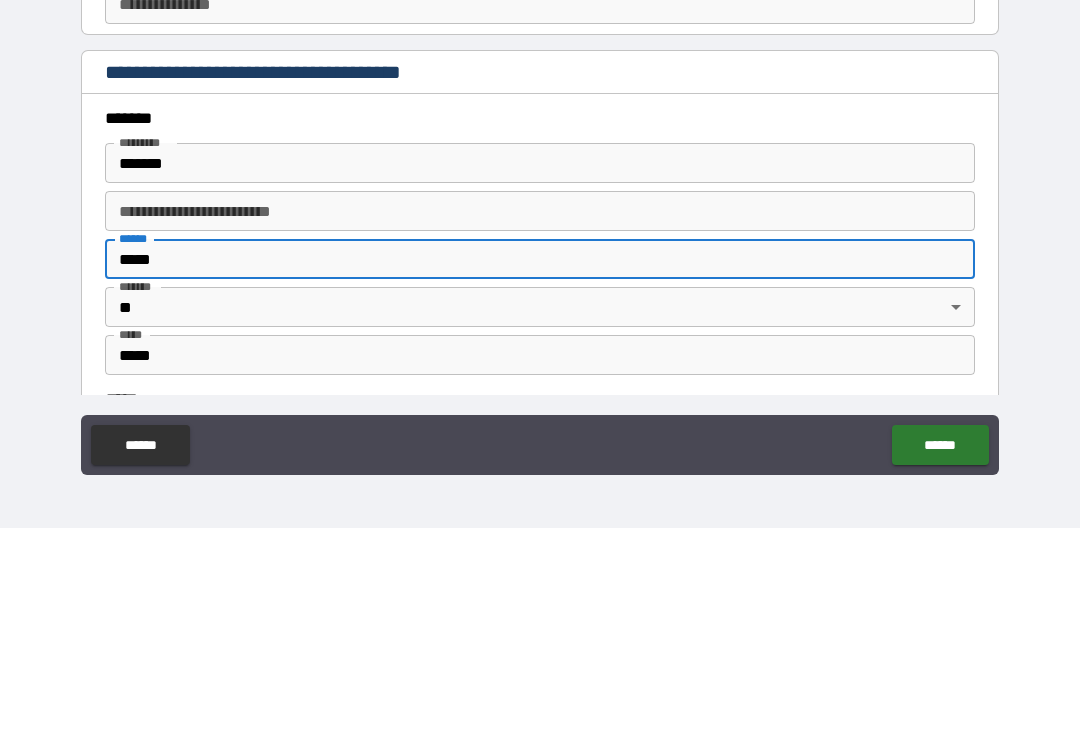 type on "**********" 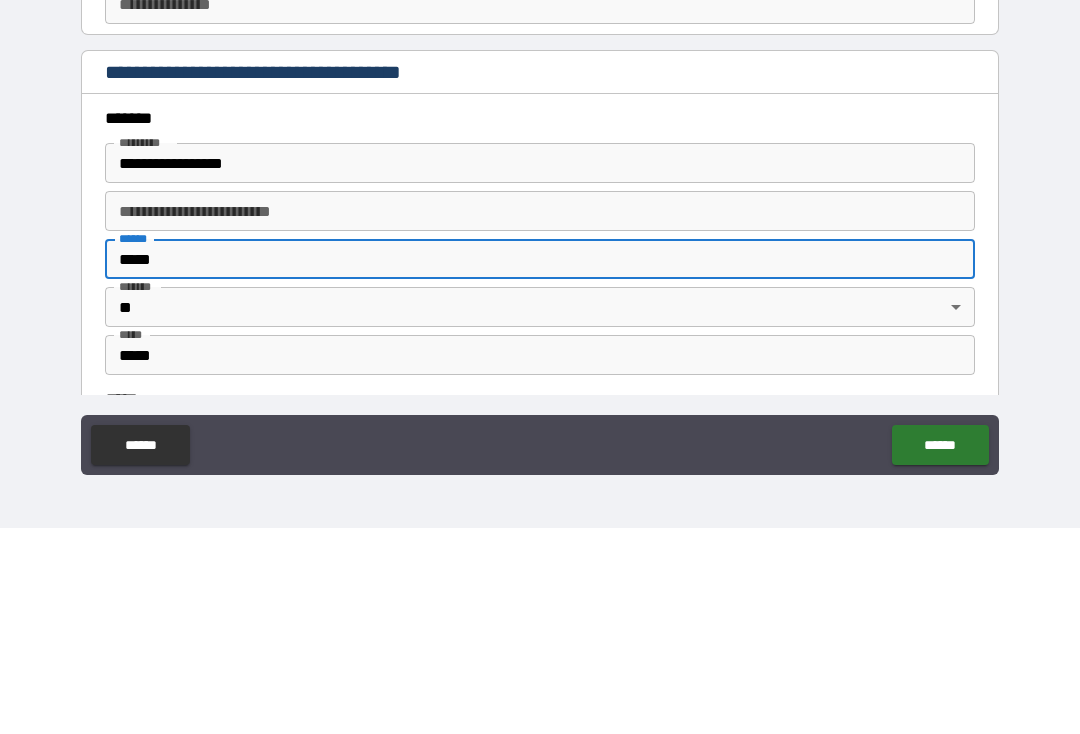 click on "**********" at bounding box center (540, 369) 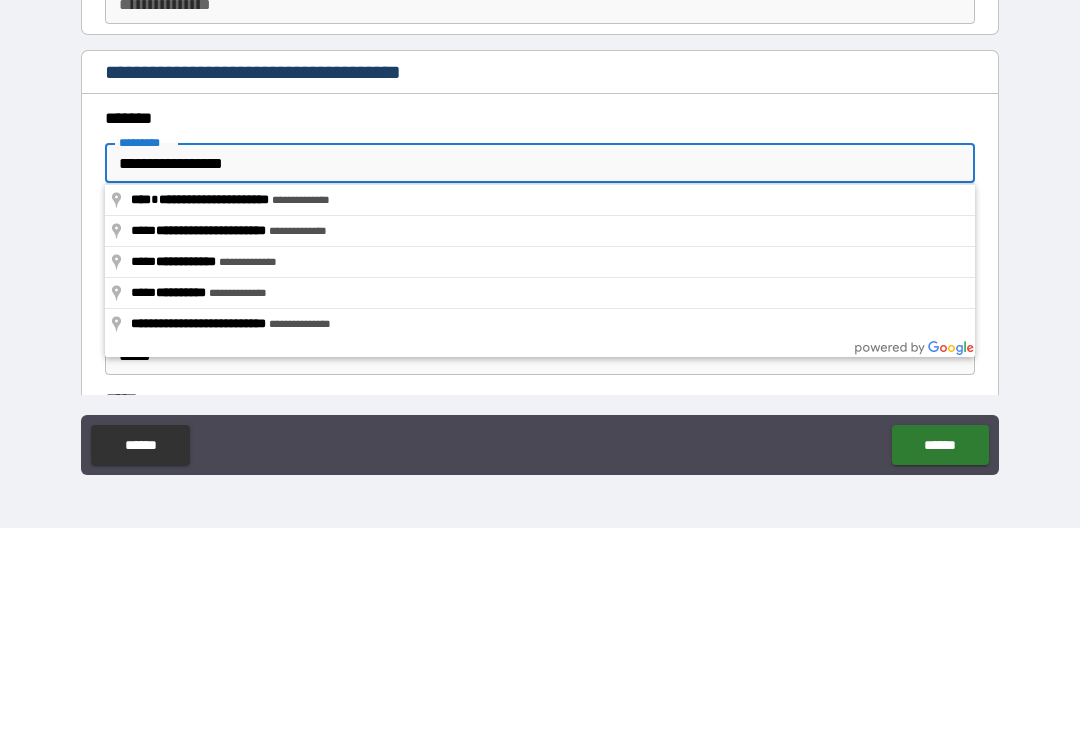 click on "**********" at bounding box center (540, 369) 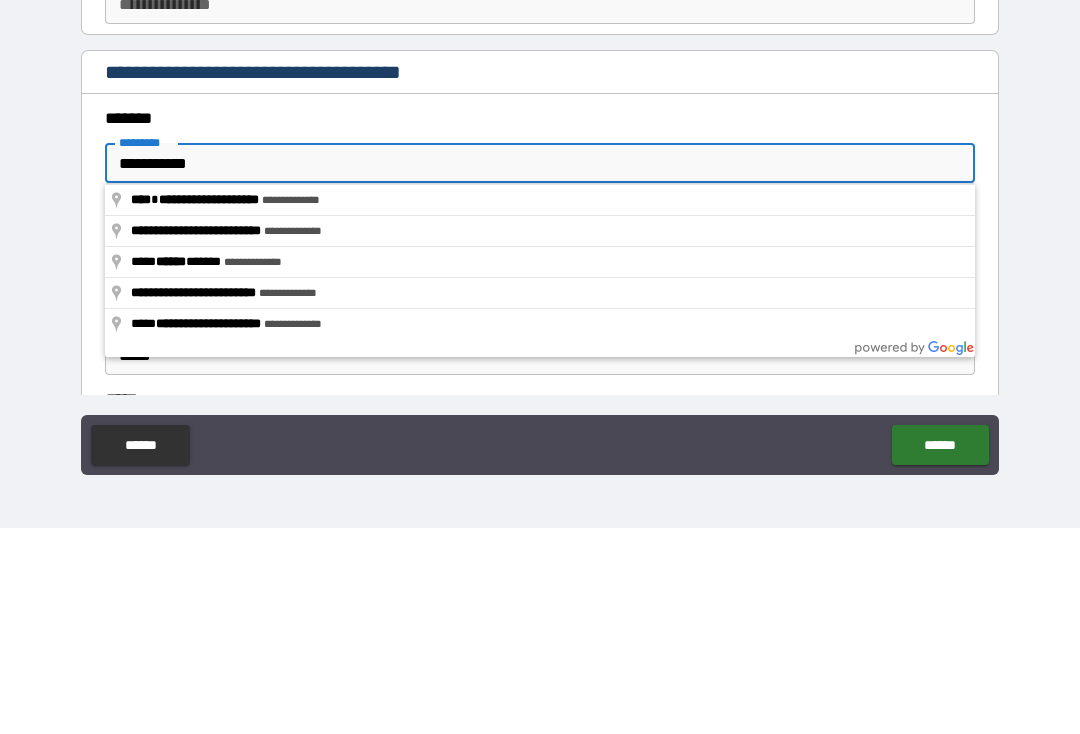 type on "**********" 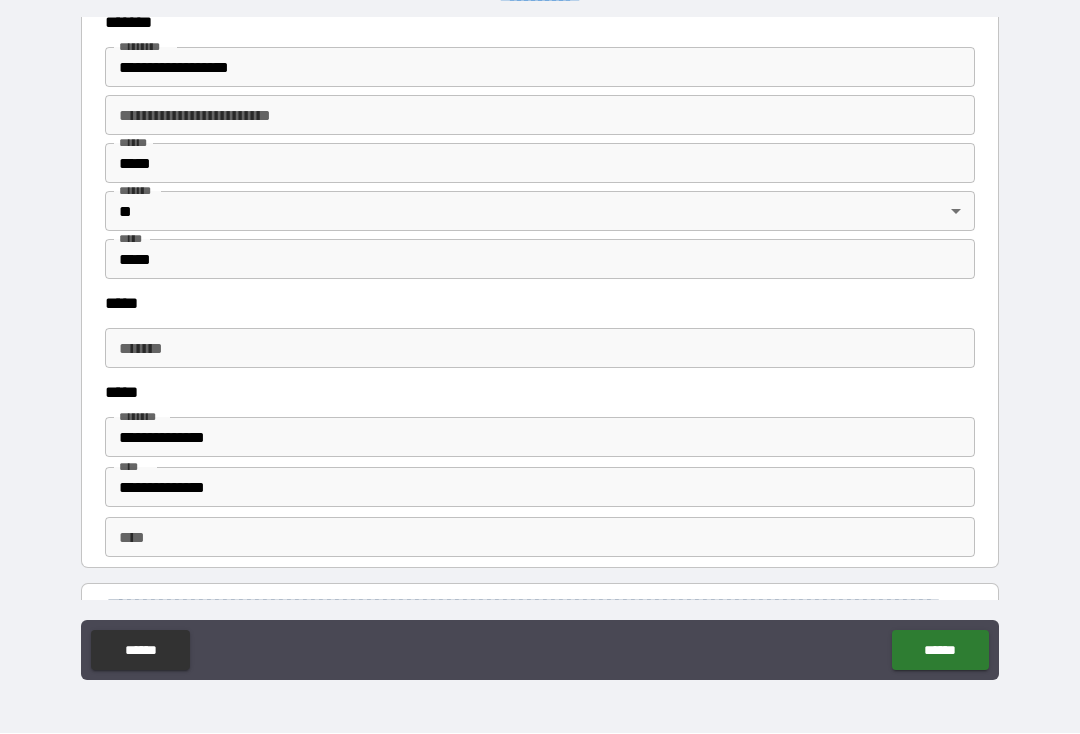 scroll, scrollTop: 2419, scrollLeft: 0, axis: vertical 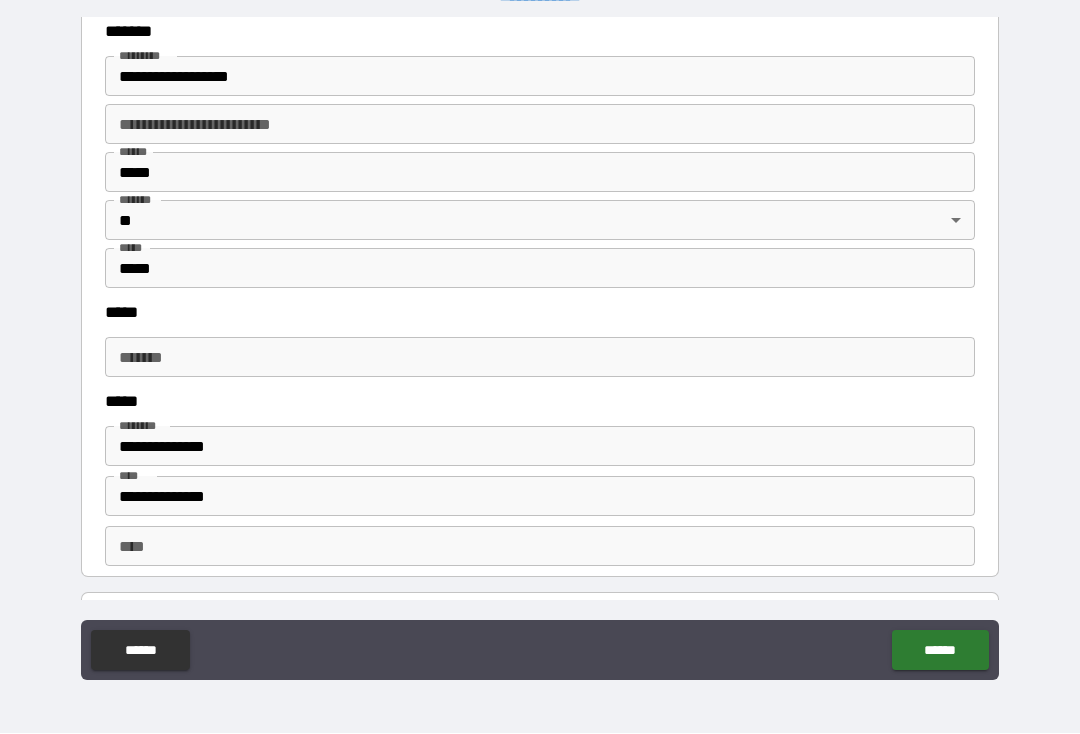 click on "*****   *" at bounding box center (540, 358) 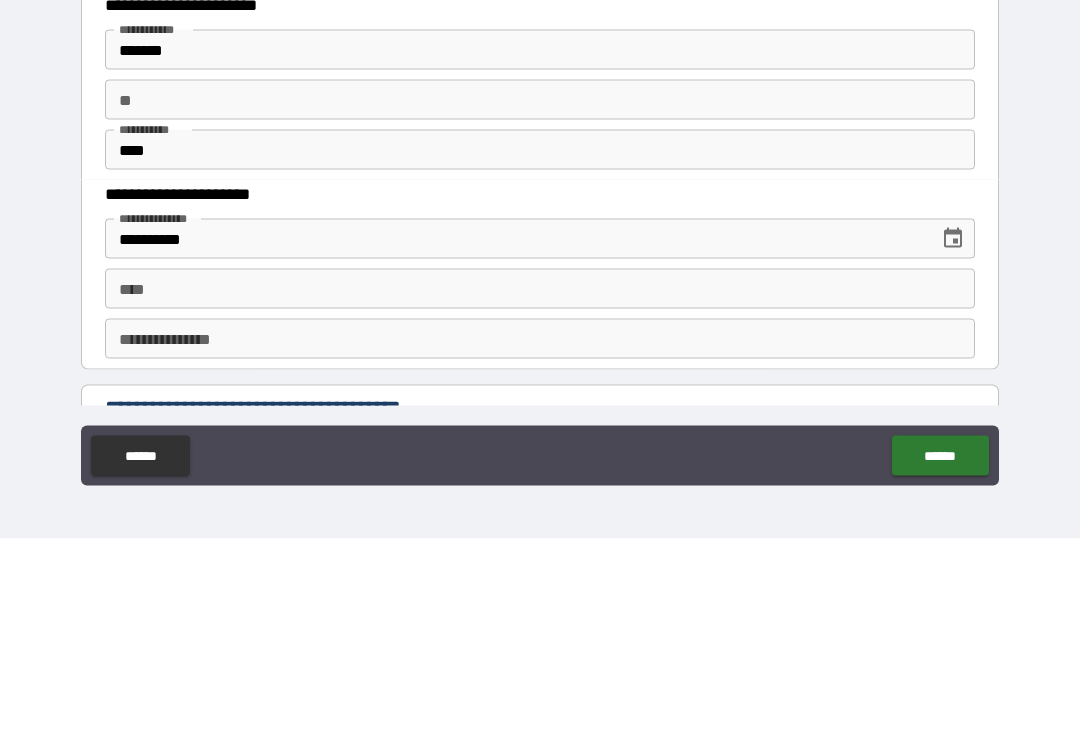 scroll, scrollTop: 1878, scrollLeft: 0, axis: vertical 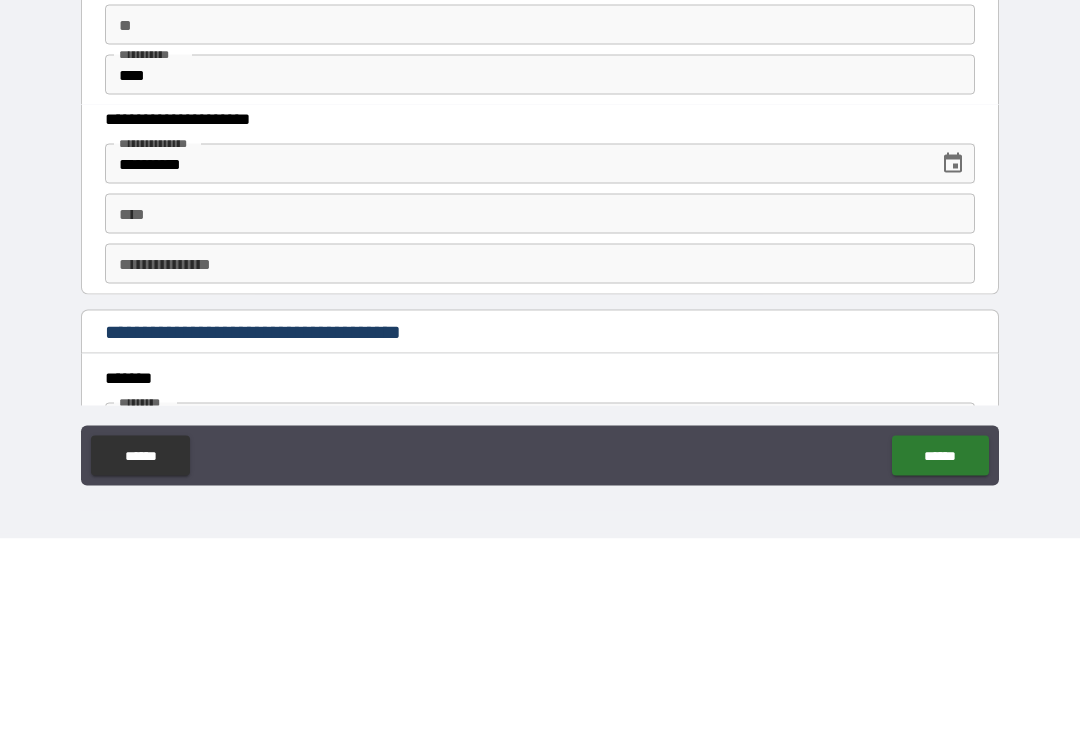click on "**** ****" at bounding box center (540, 409) 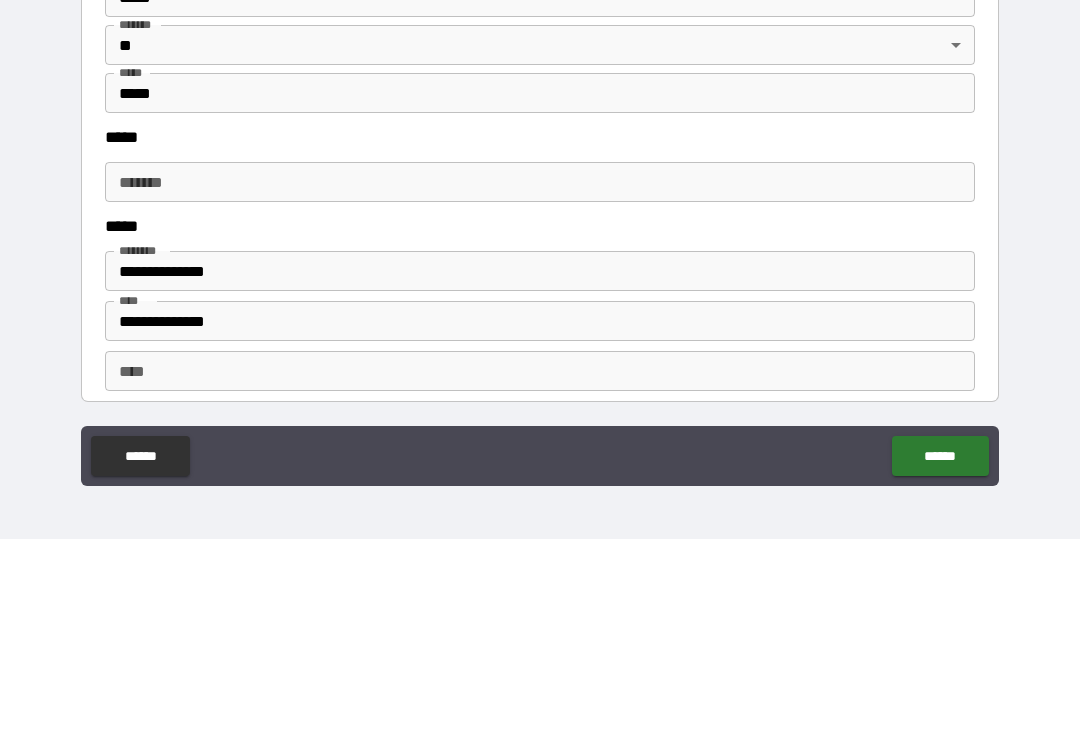 scroll, scrollTop: 2408, scrollLeft: 0, axis: vertical 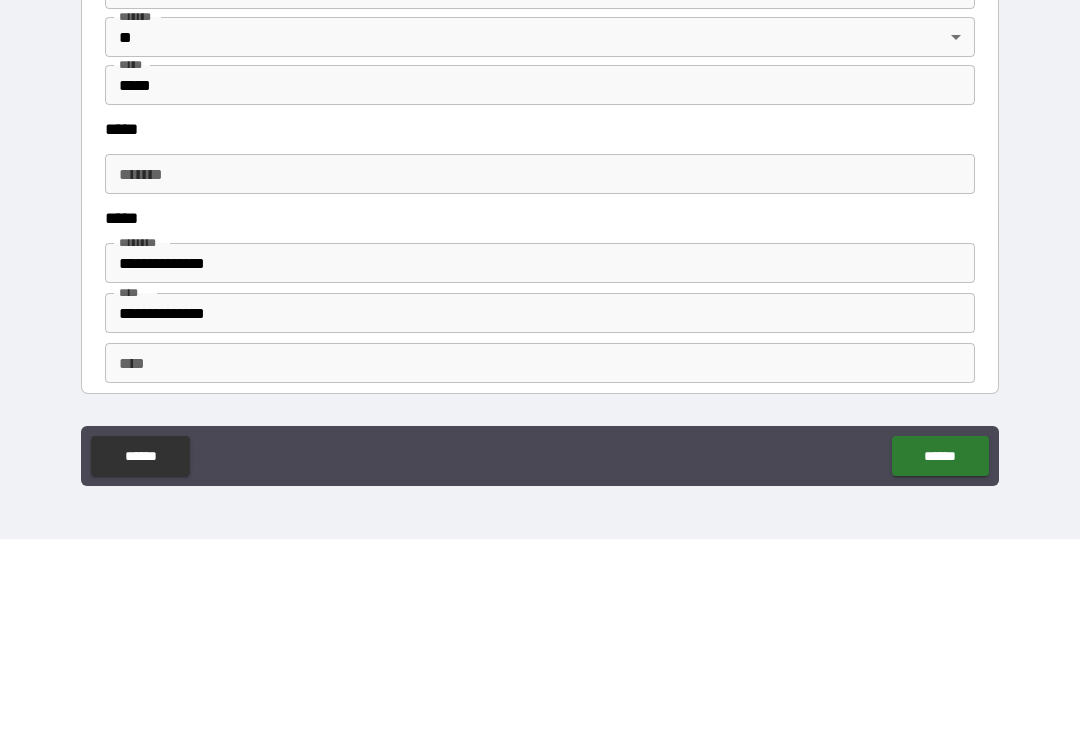 type on "**********" 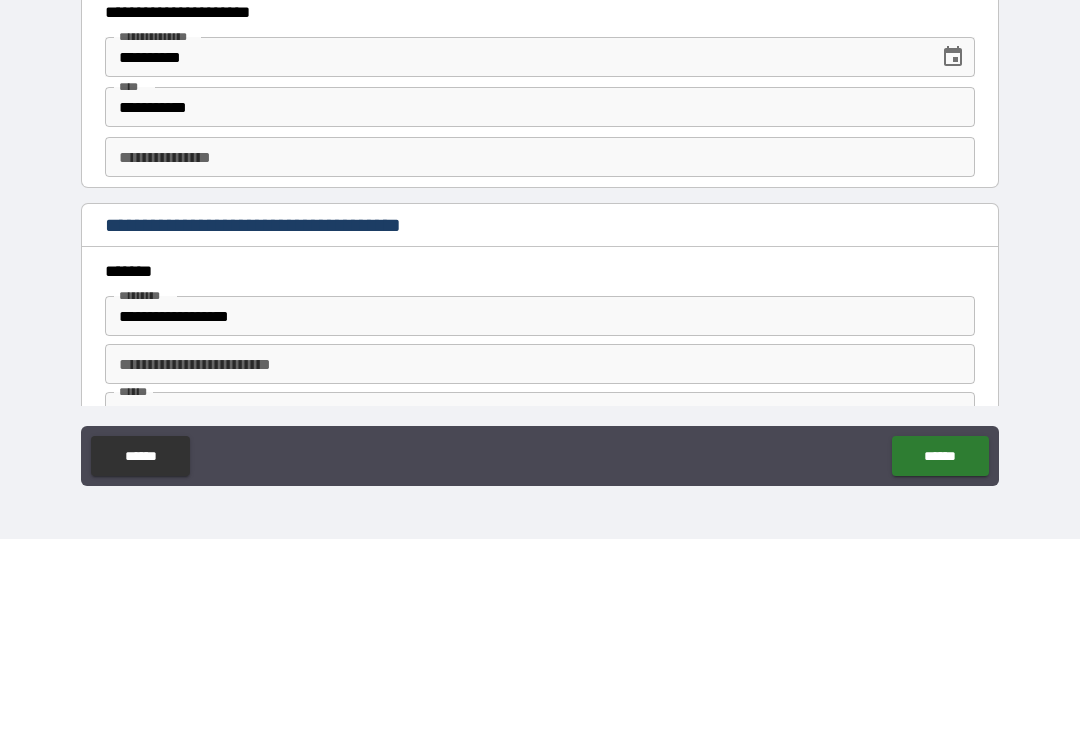 scroll, scrollTop: 1980, scrollLeft: 0, axis: vertical 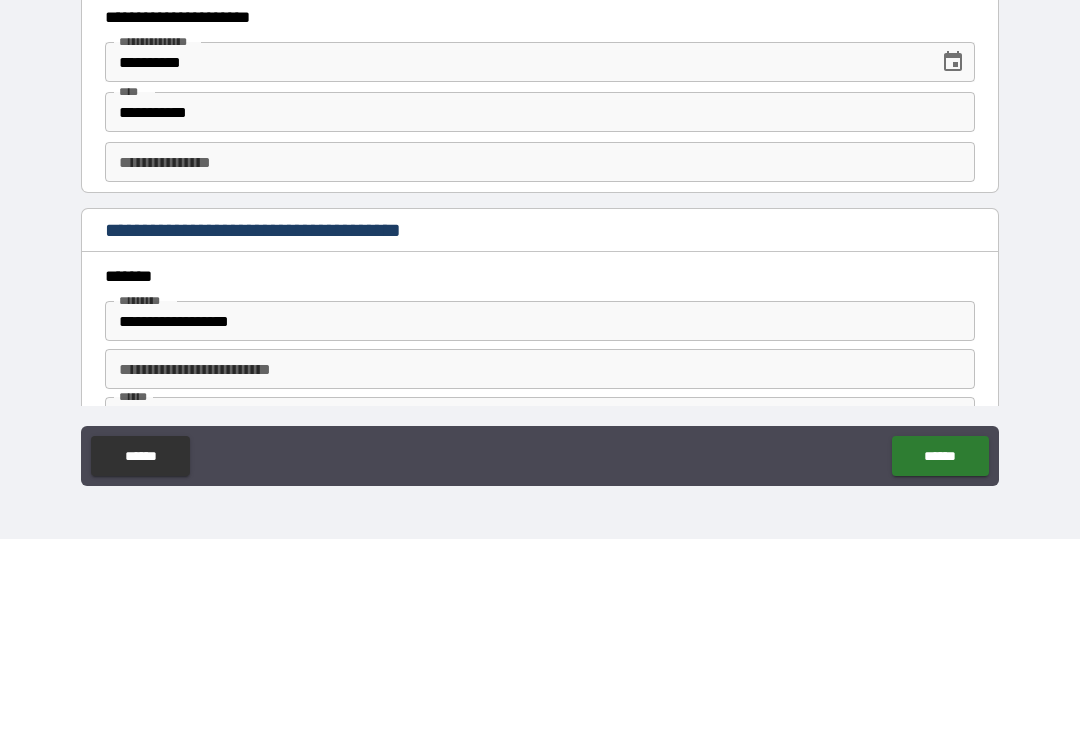 type on "**********" 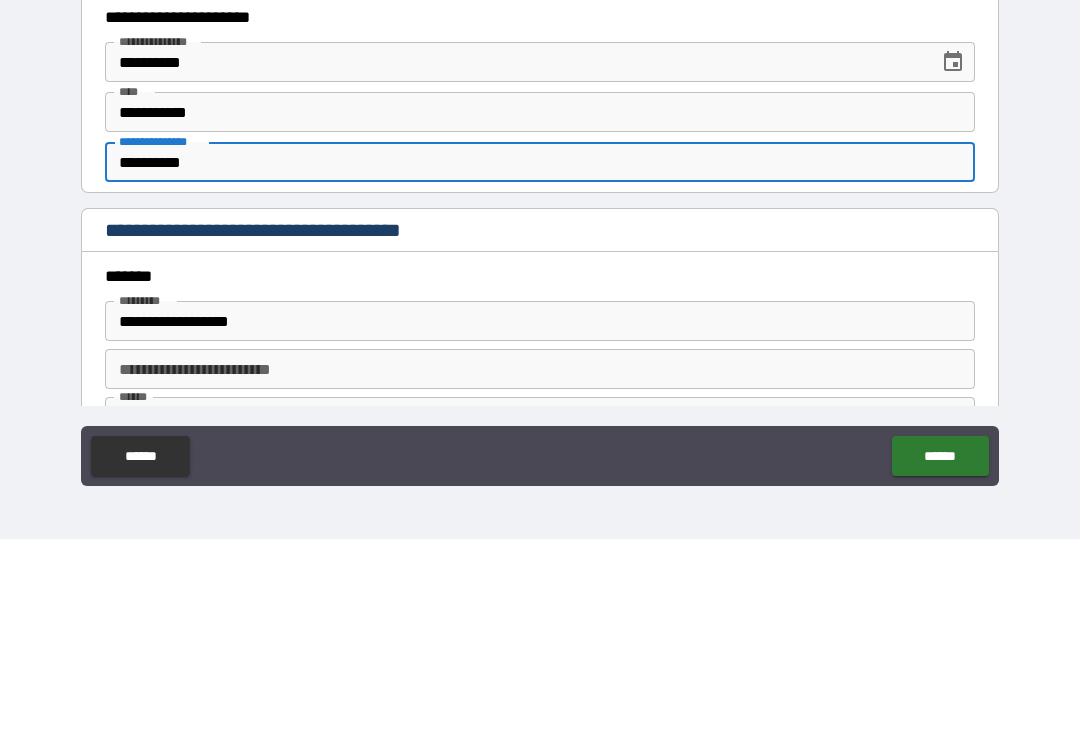 type on "**********" 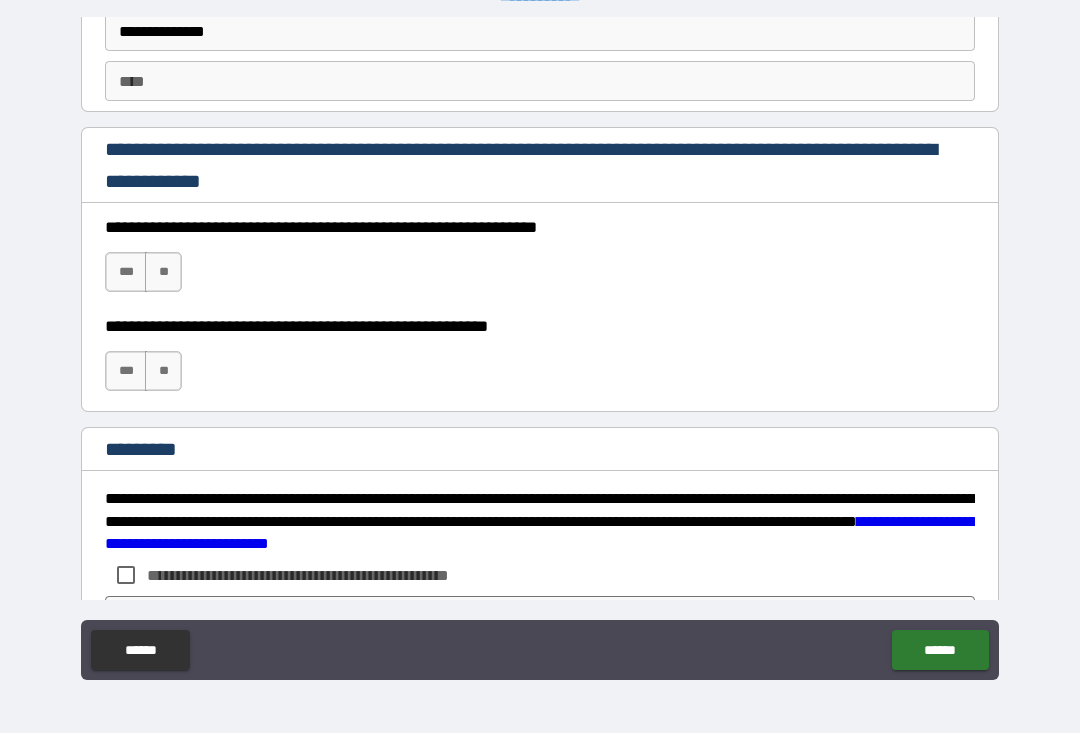 scroll, scrollTop: 2883, scrollLeft: 0, axis: vertical 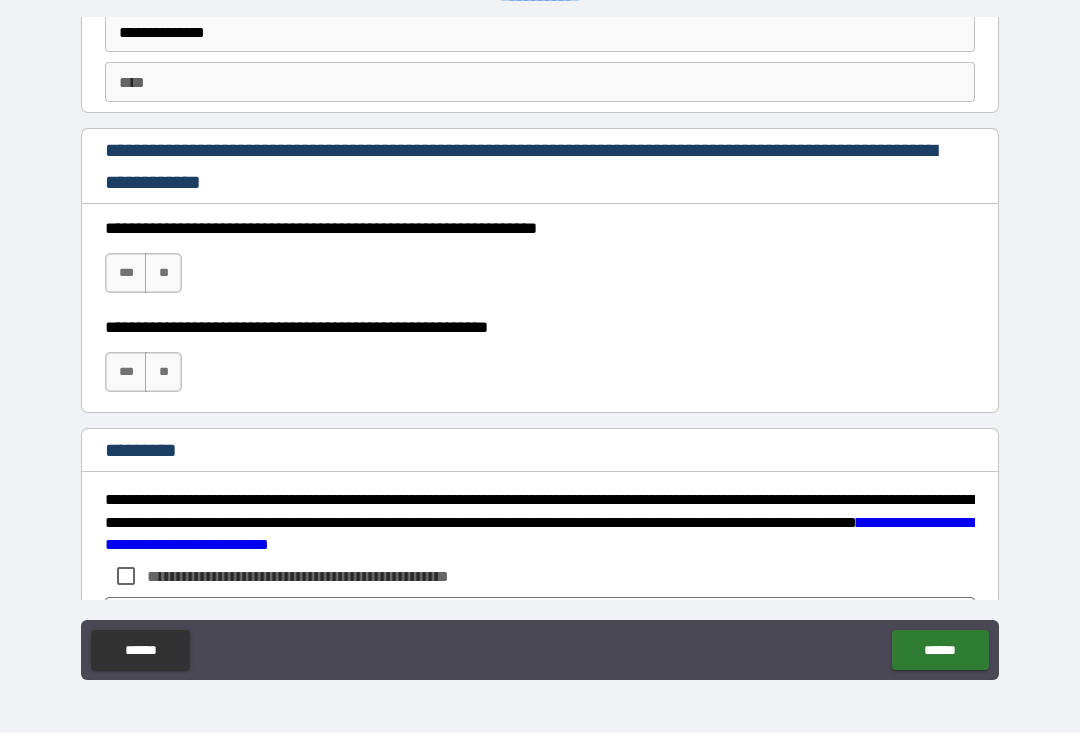 click on "***" at bounding box center (126, 274) 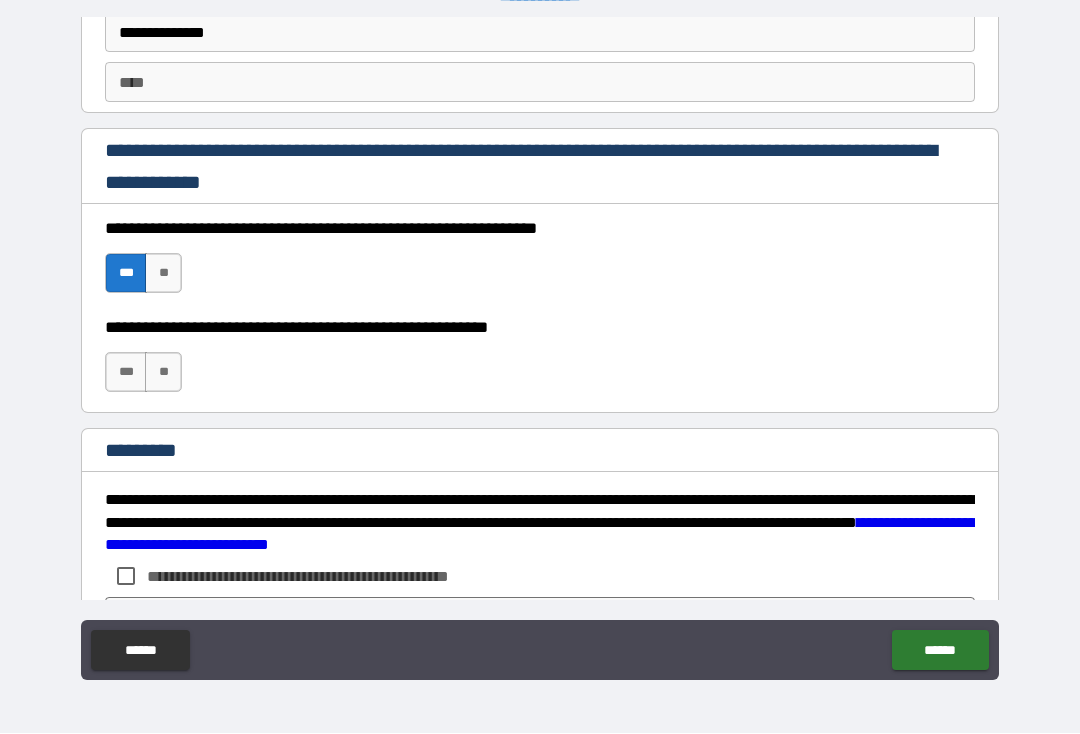 click on "***" at bounding box center (126, 373) 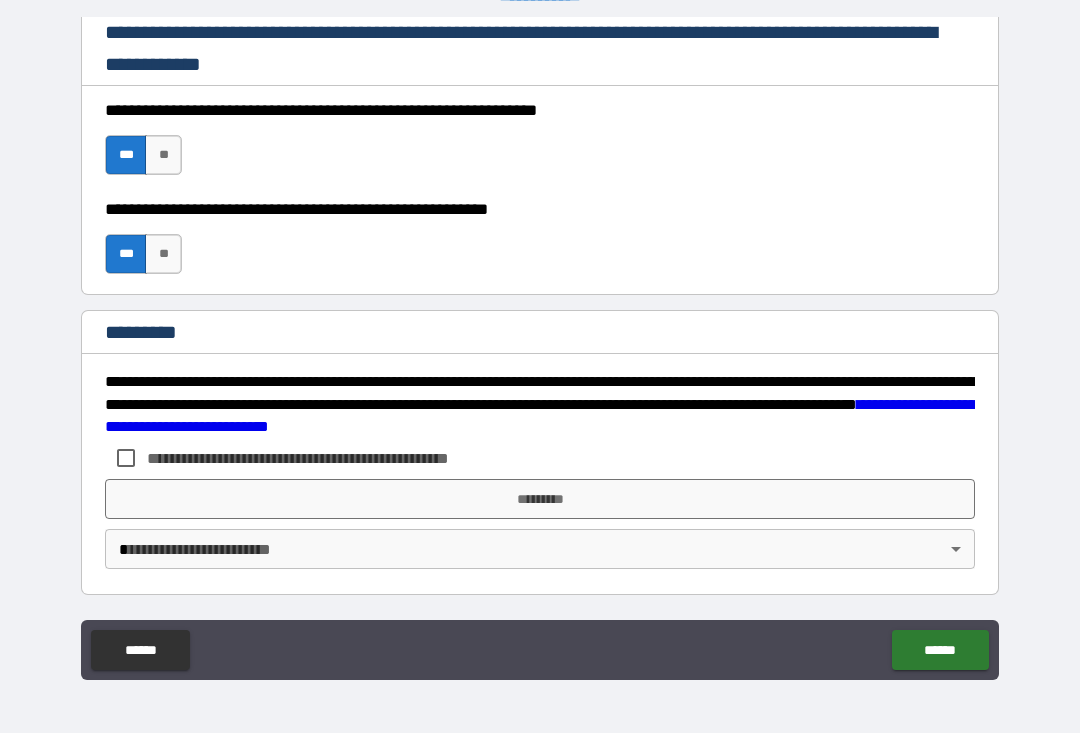 scroll, scrollTop: 3001, scrollLeft: 0, axis: vertical 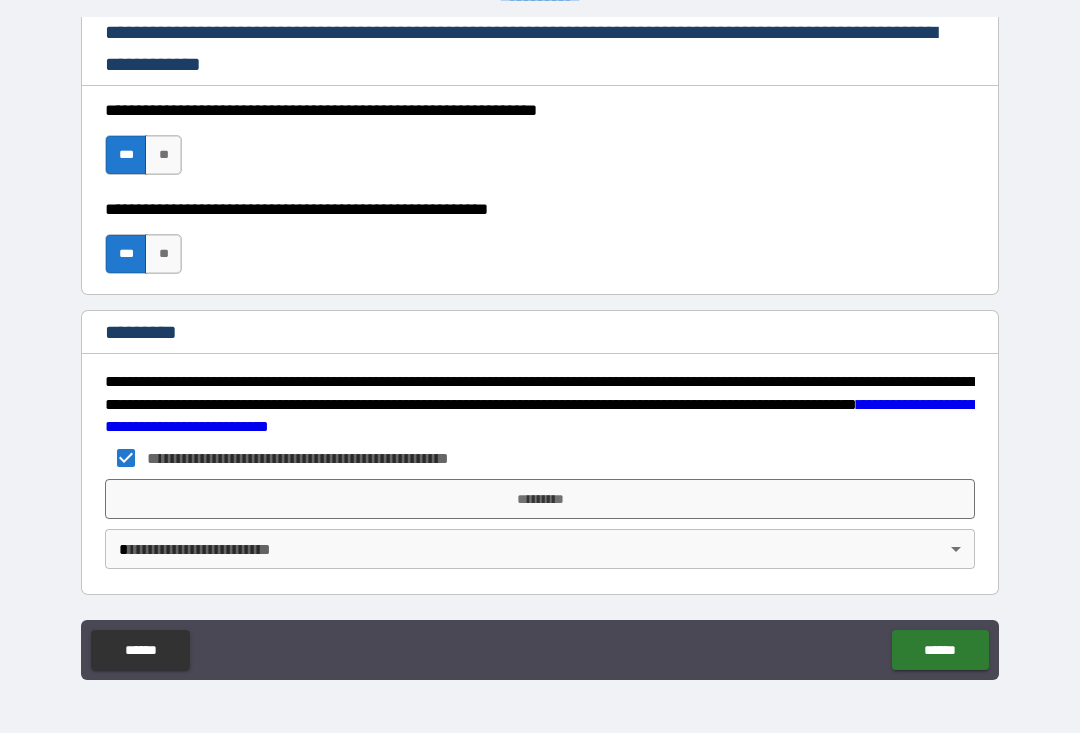 click on "**********" at bounding box center [540, 350] 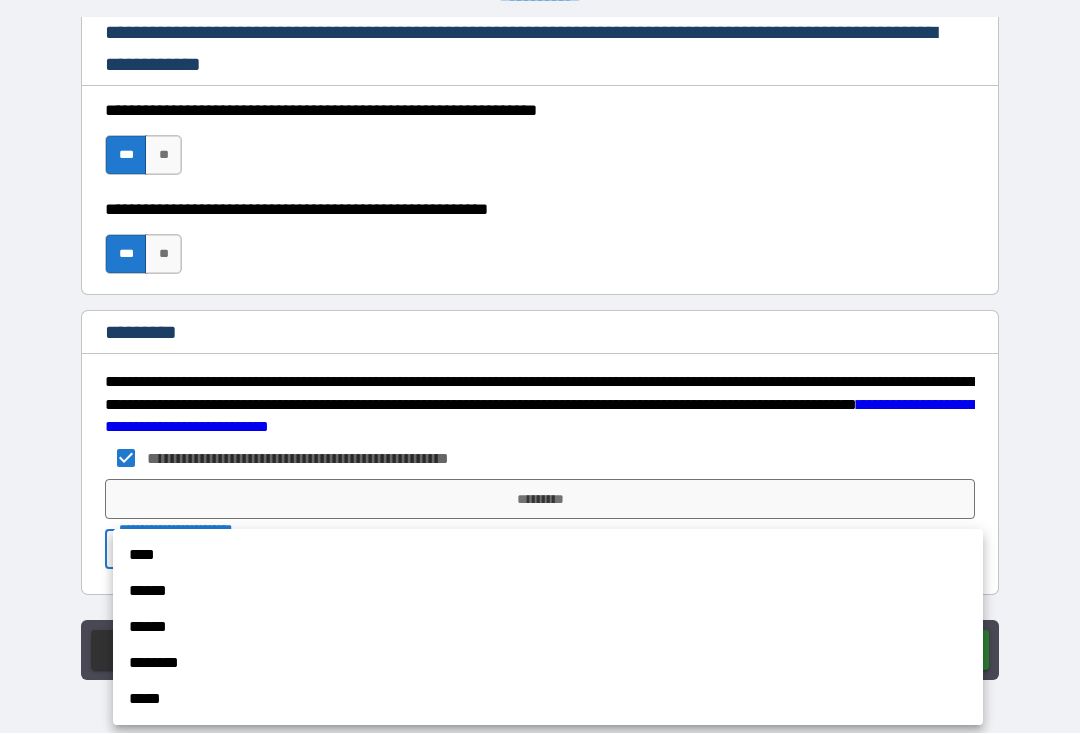 click on "****" at bounding box center (548, 556) 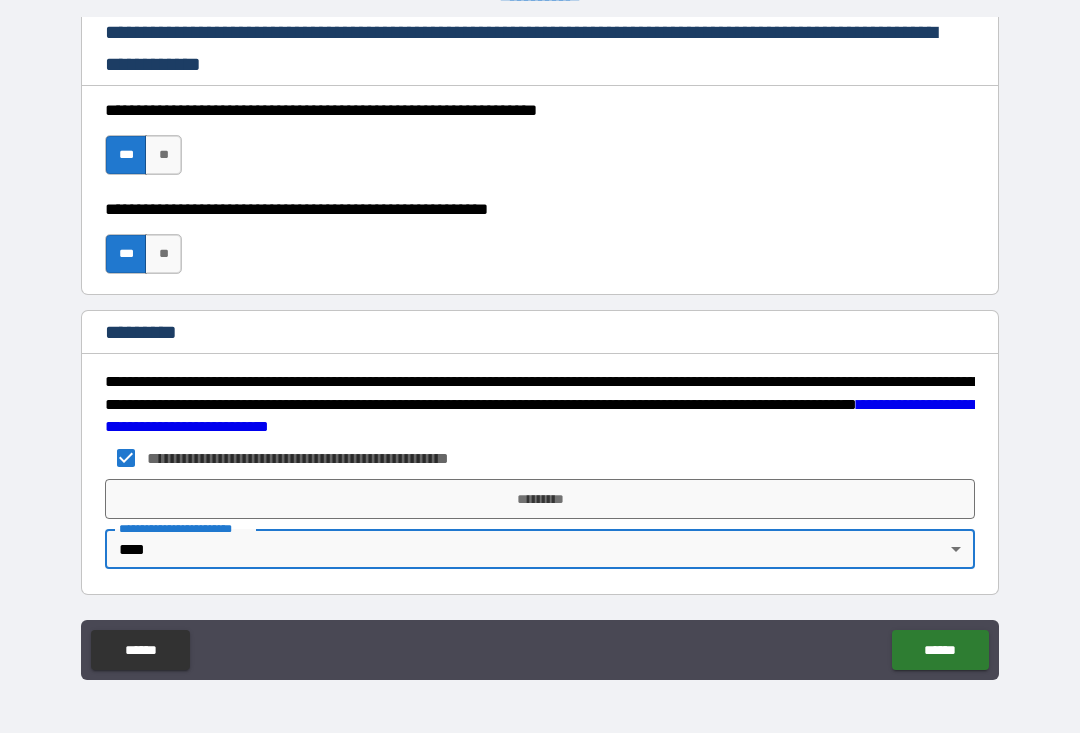 type on "*" 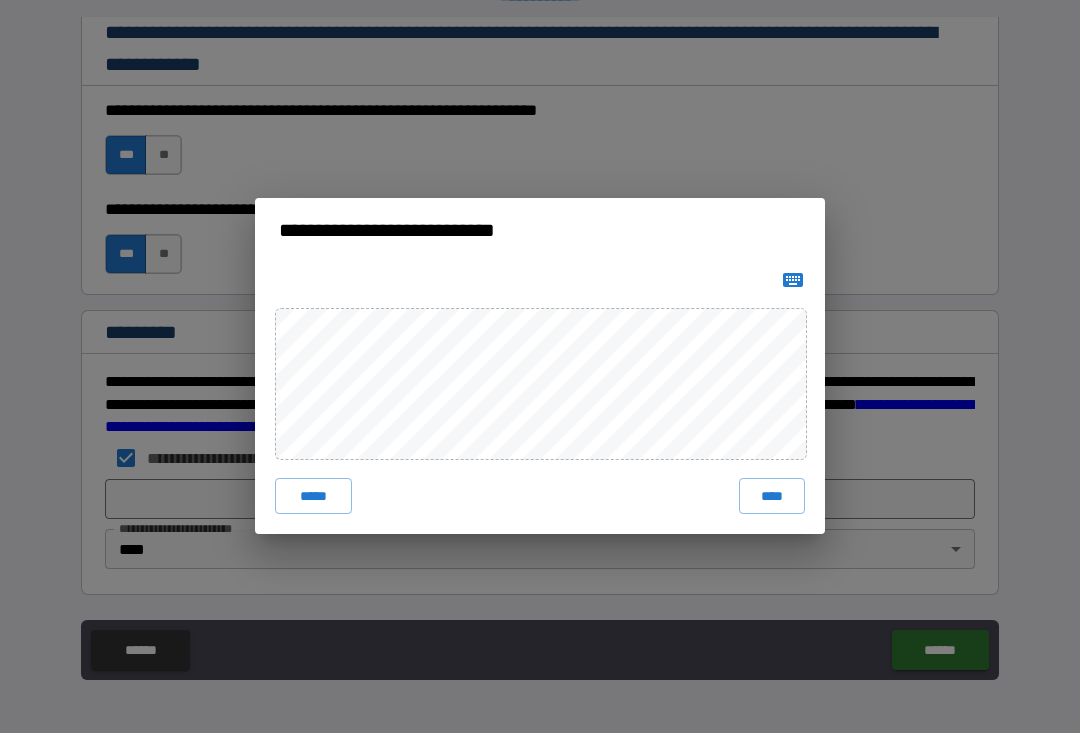 click on "****" at bounding box center [772, 497] 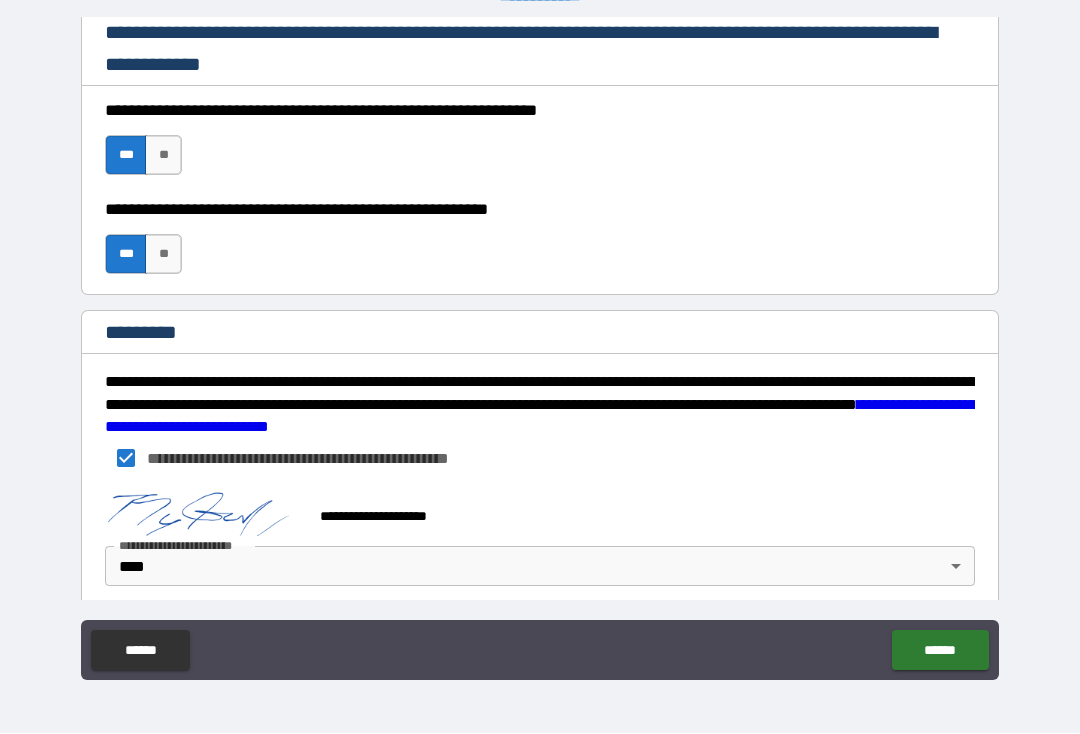 scroll, scrollTop: 2991, scrollLeft: 0, axis: vertical 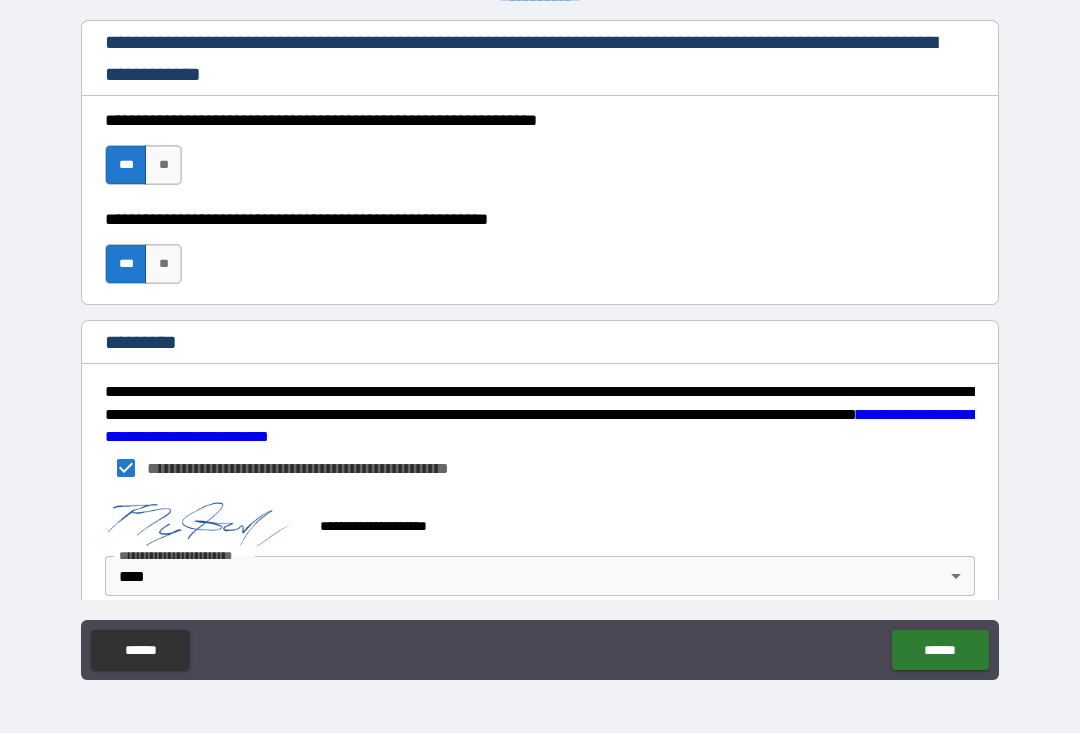 click on "******" at bounding box center (940, 651) 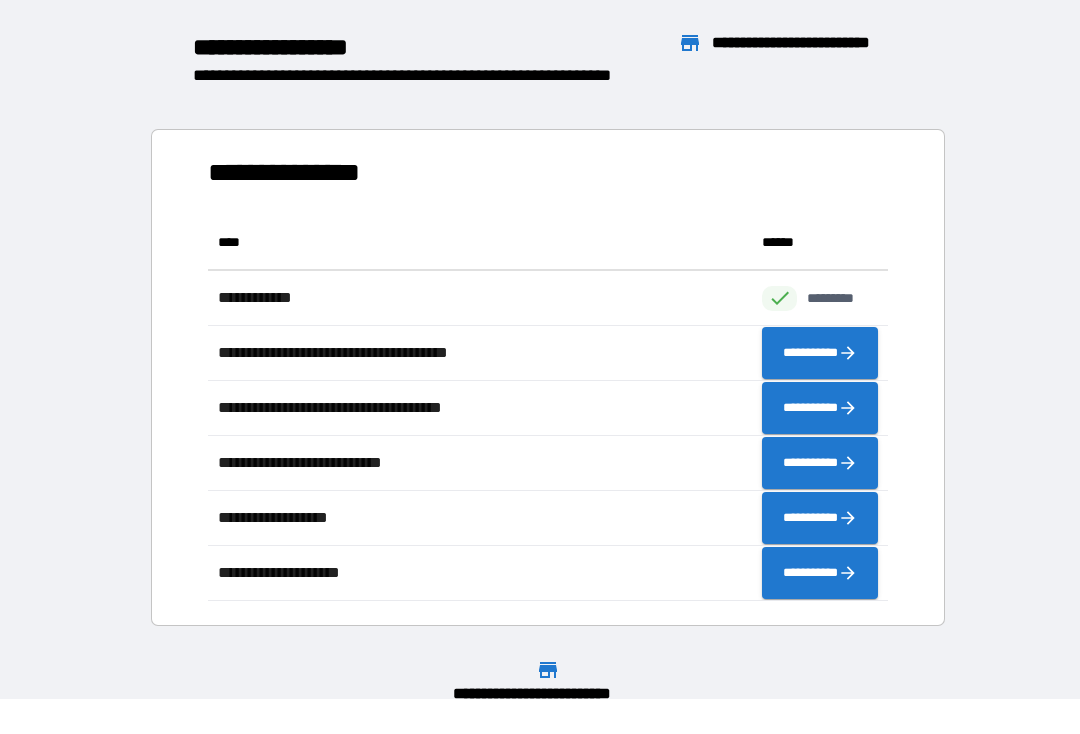 scroll, scrollTop: 1, scrollLeft: 1, axis: both 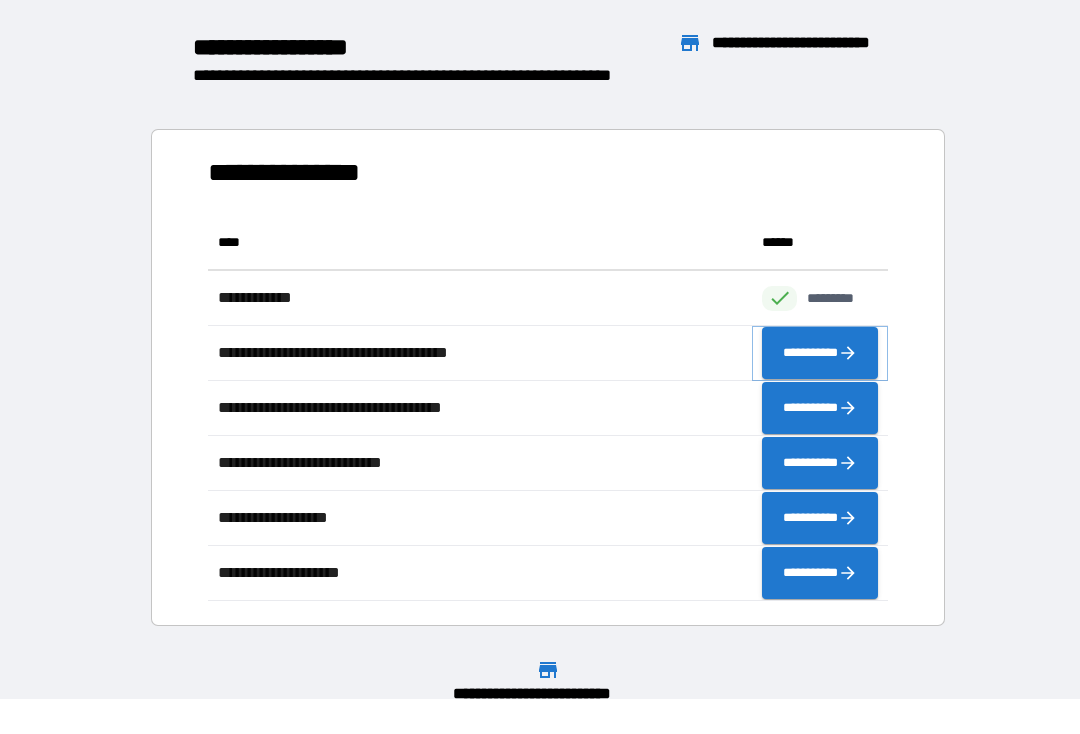 click on "**********" at bounding box center [820, 354] 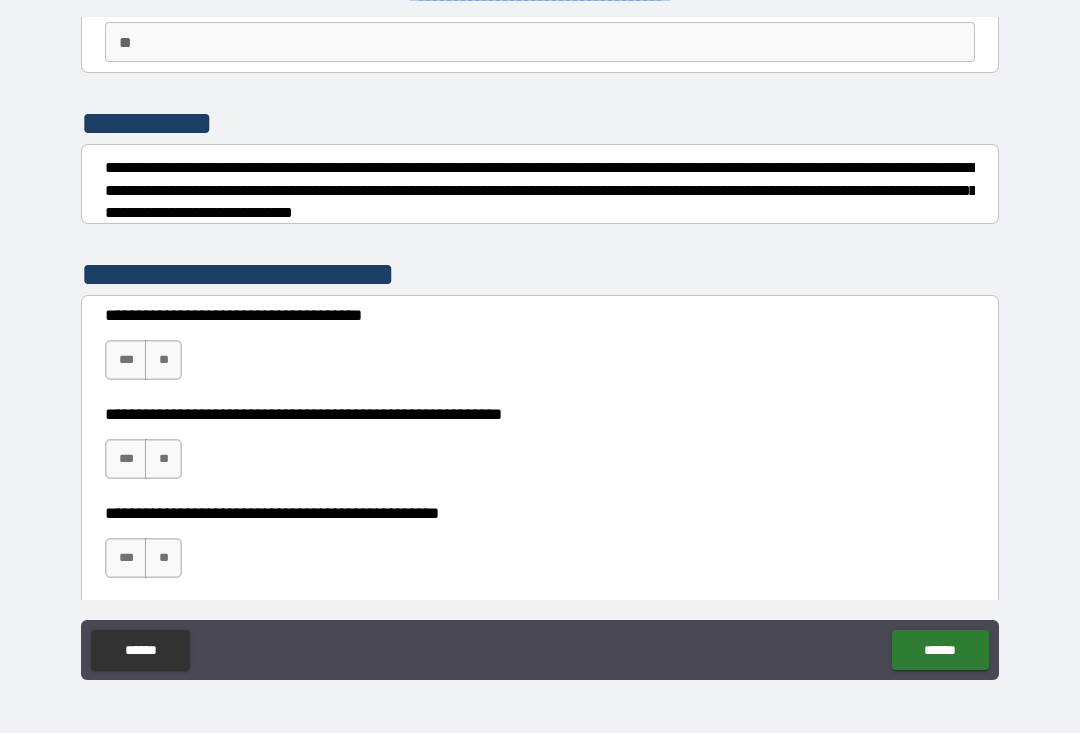 scroll, scrollTop: 187, scrollLeft: 0, axis: vertical 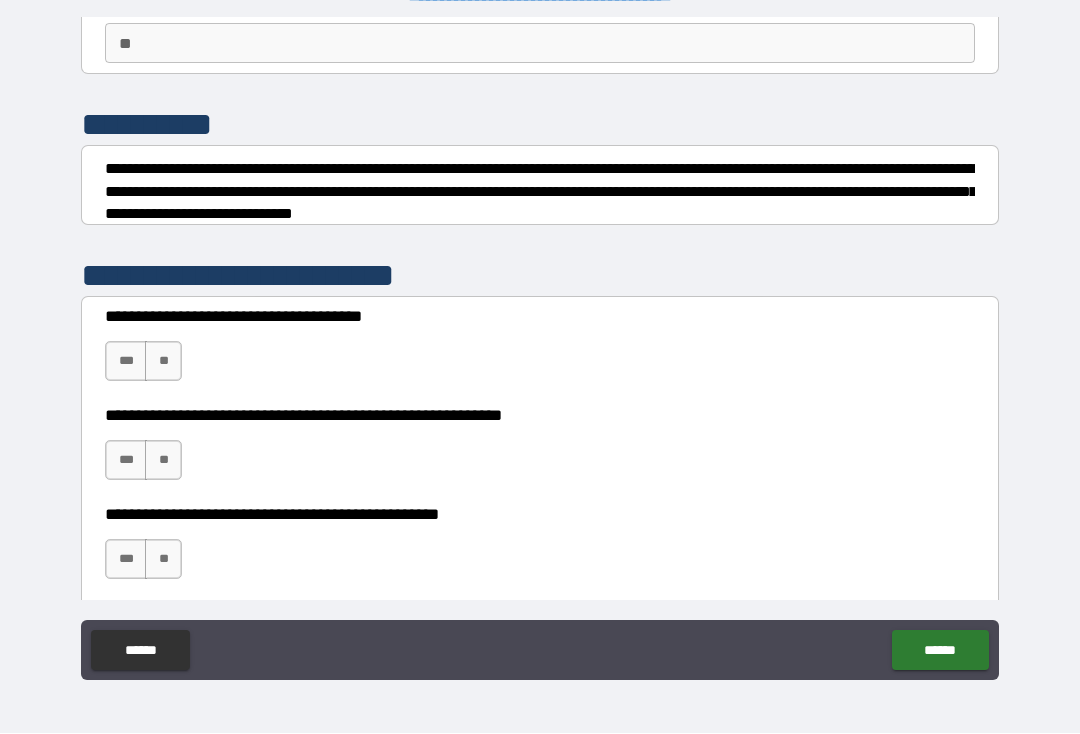 click on "**" at bounding box center (163, 362) 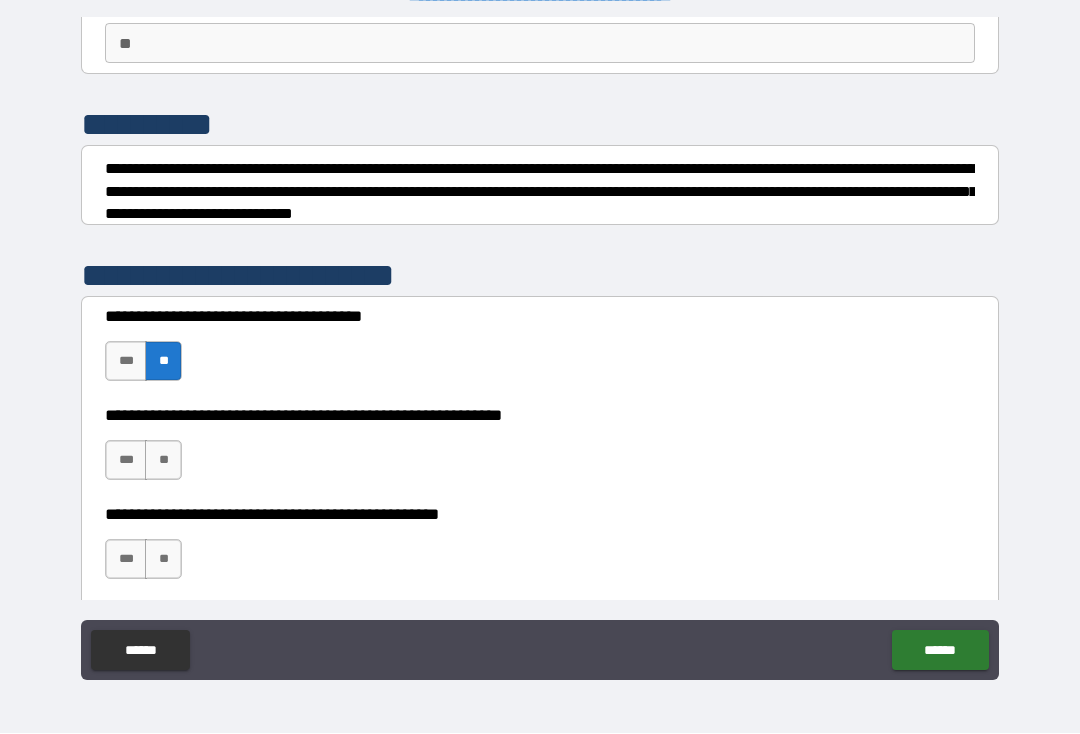 click on "**" at bounding box center [163, 461] 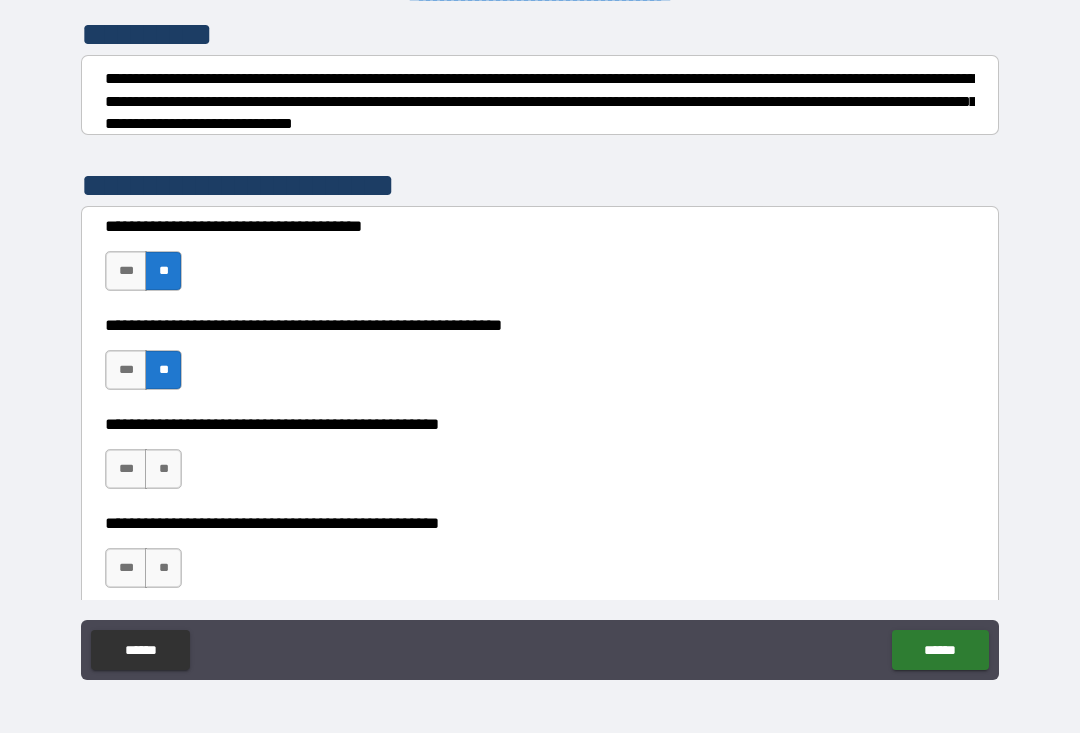 scroll, scrollTop: 297, scrollLeft: 0, axis: vertical 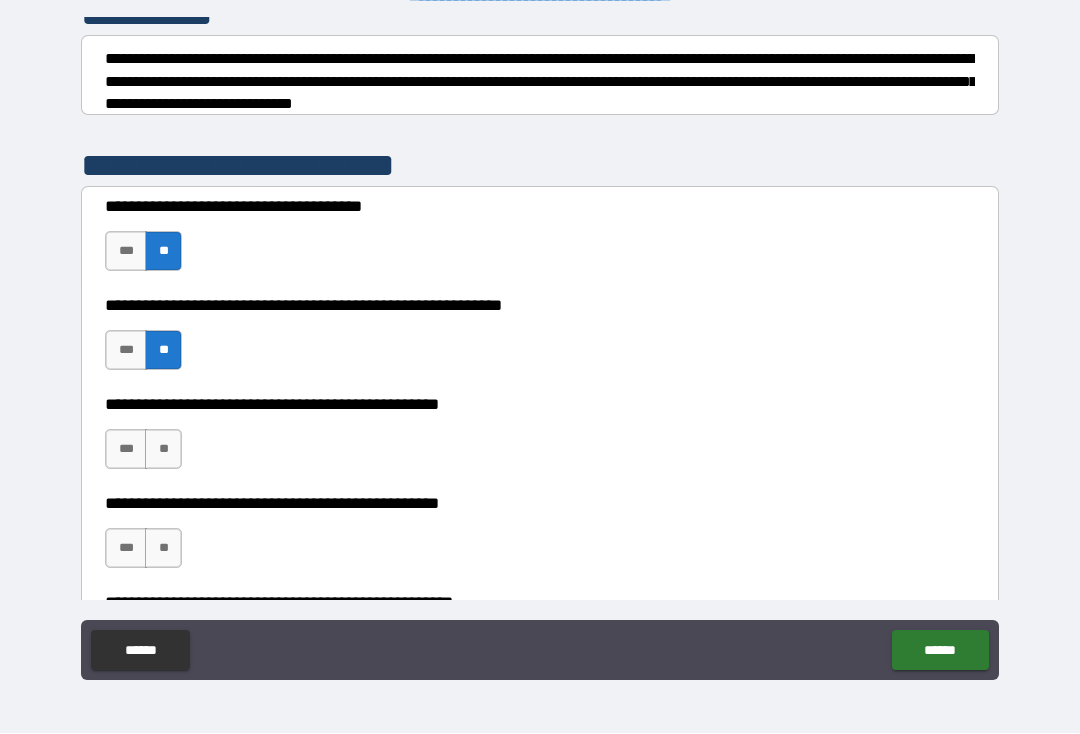 click on "**" at bounding box center [163, 450] 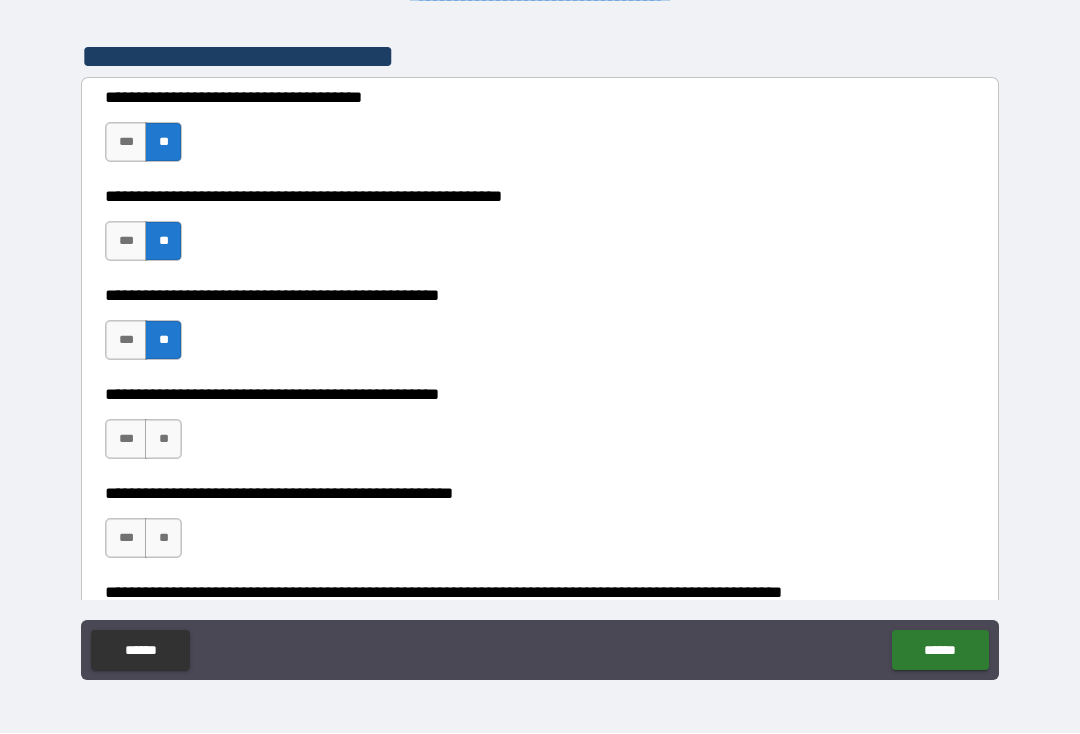 scroll, scrollTop: 418, scrollLeft: 0, axis: vertical 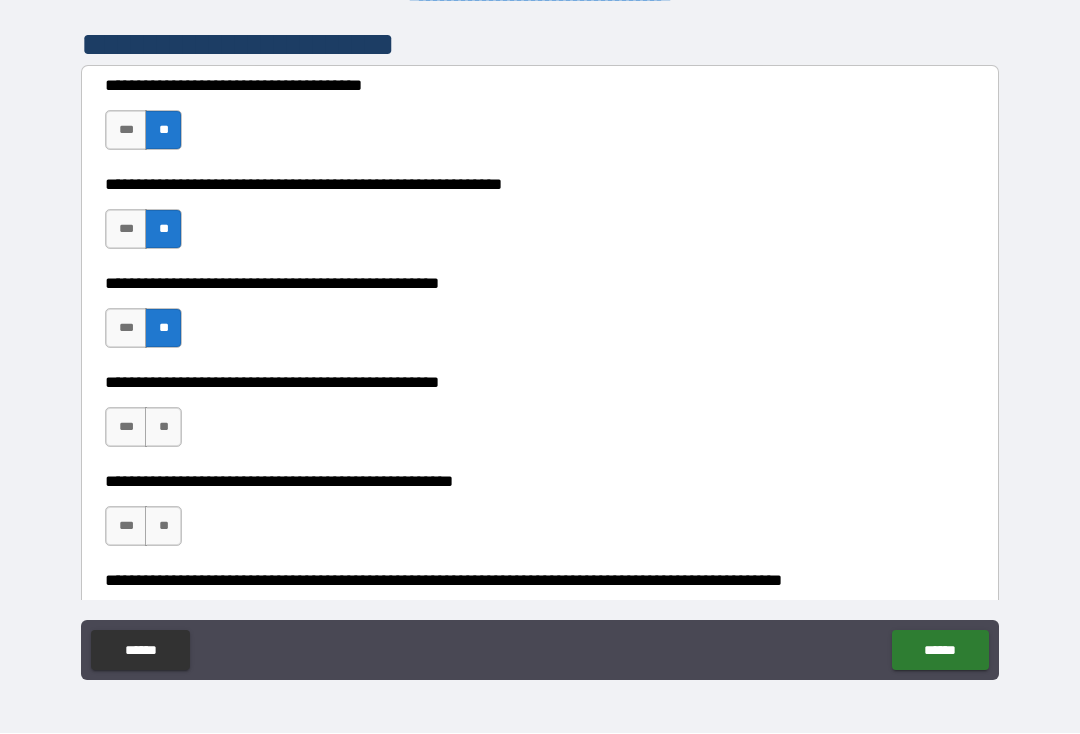 click on "**" at bounding box center [163, 428] 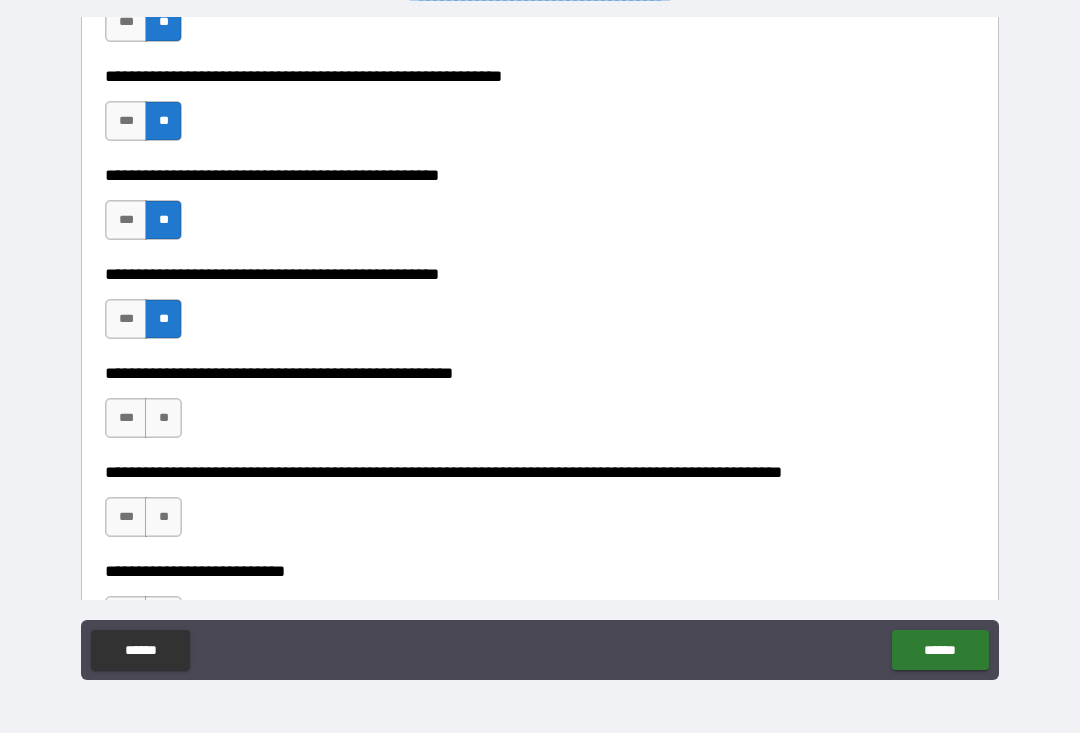 scroll, scrollTop: 541, scrollLeft: 0, axis: vertical 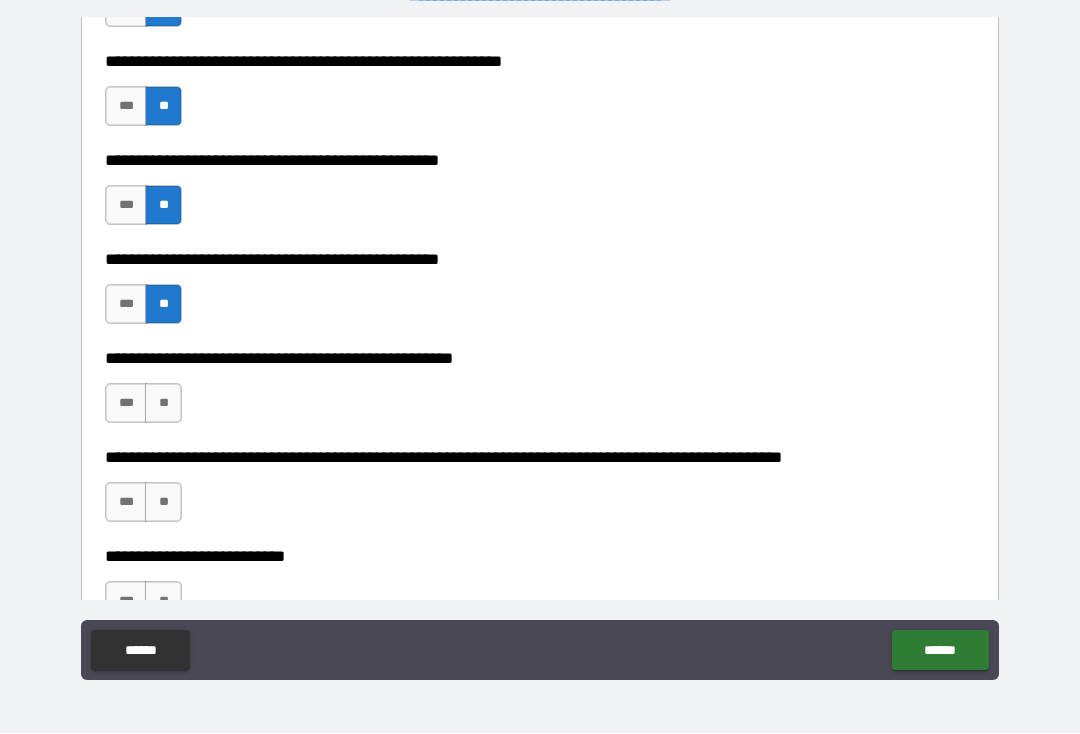 click on "**" at bounding box center [163, 404] 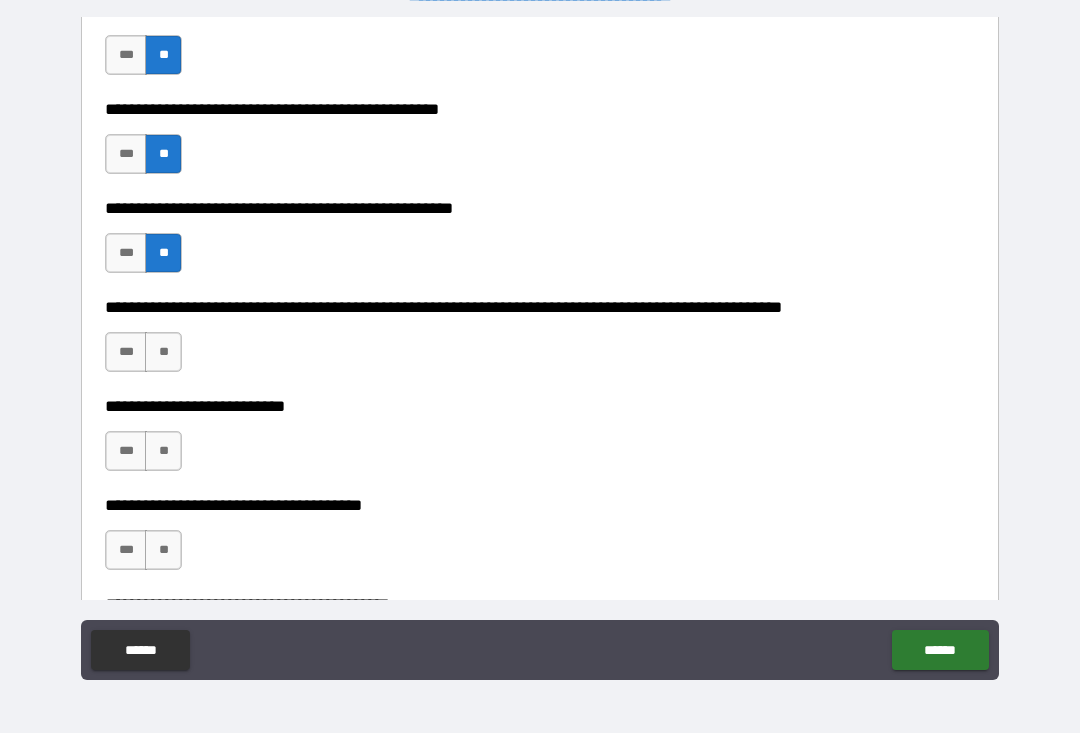 scroll, scrollTop: 711, scrollLeft: 0, axis: vertical 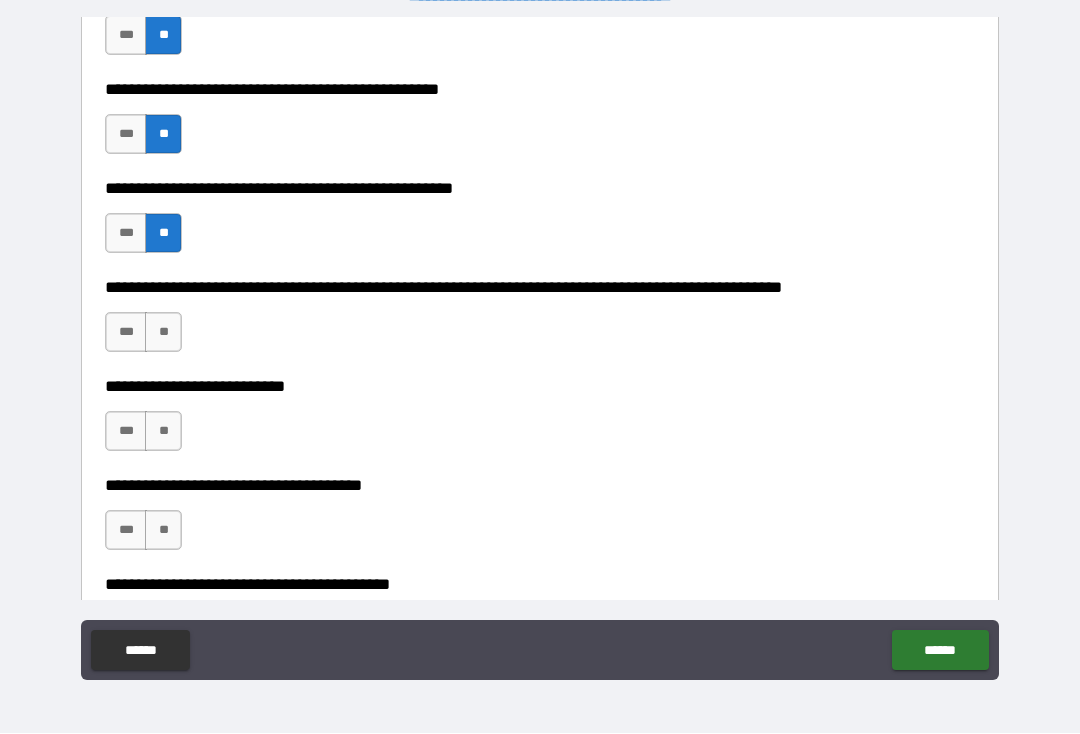 click on "**" at bounding box center [163, 333] 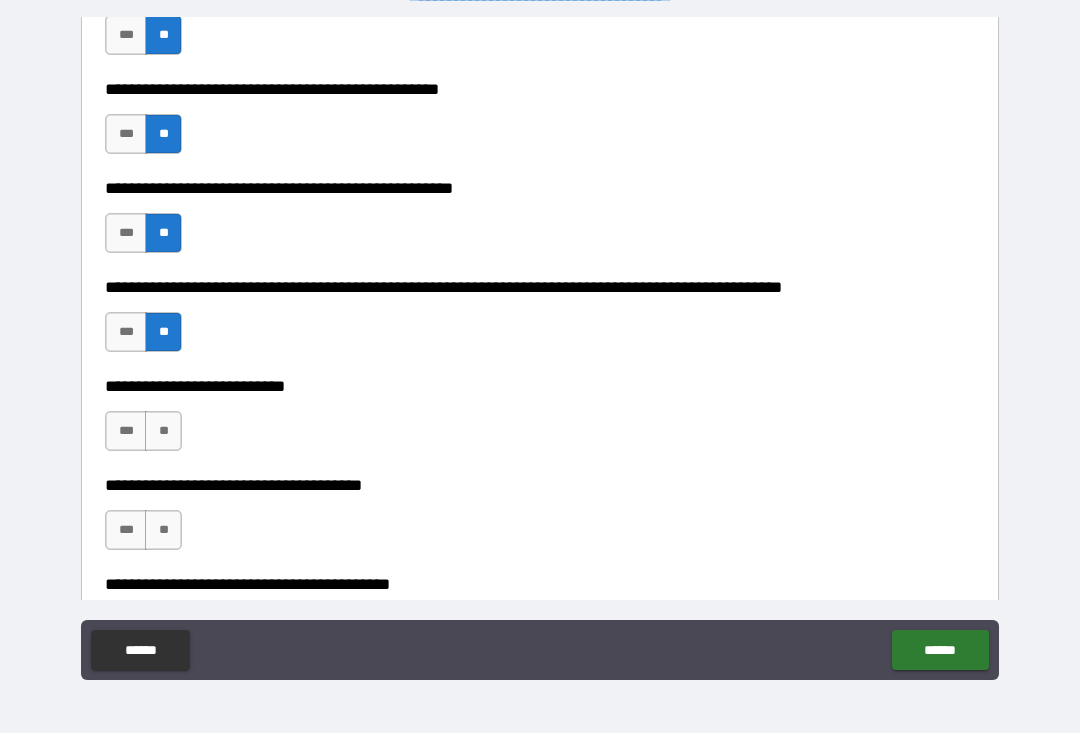 click on "**" at bounding box center [163, 432] 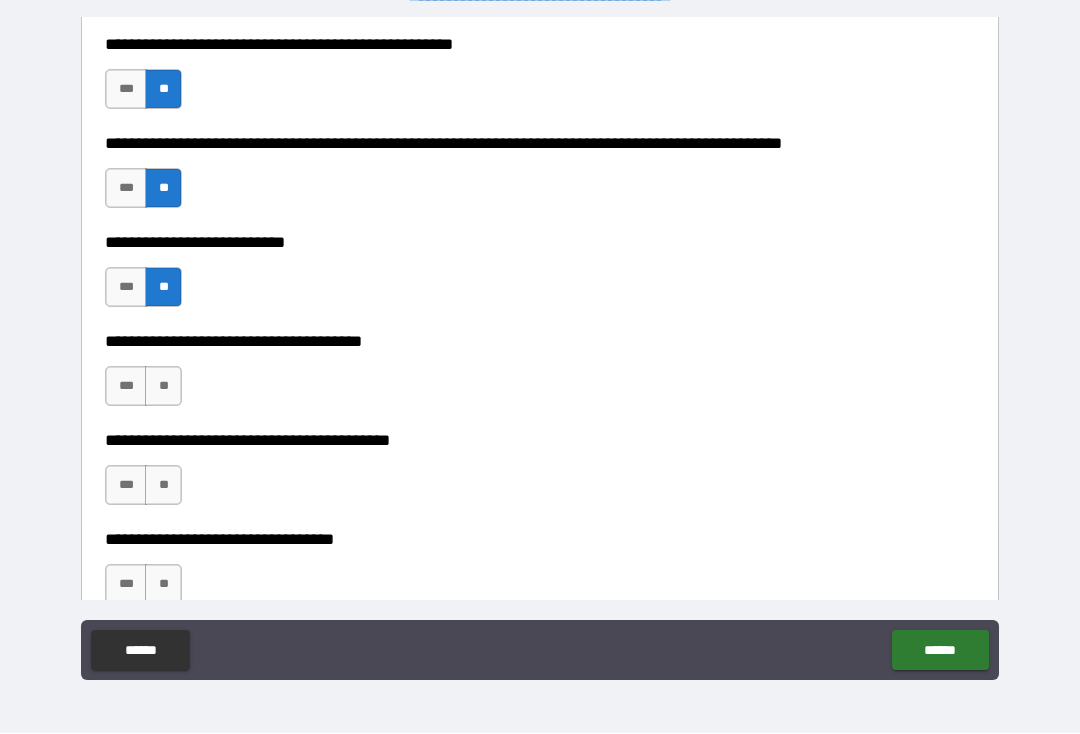 scroll, scrollTop: 856, scrollLeft: 0, axis: vertical 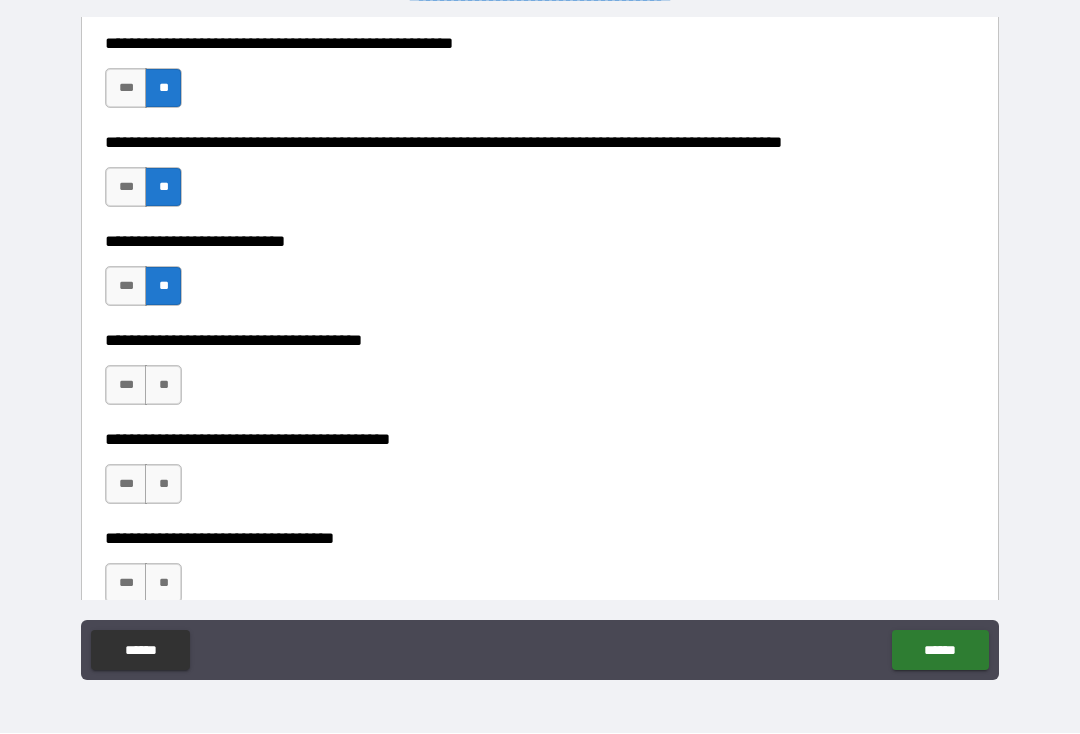 click on "**" at bounding box center [163, 386] 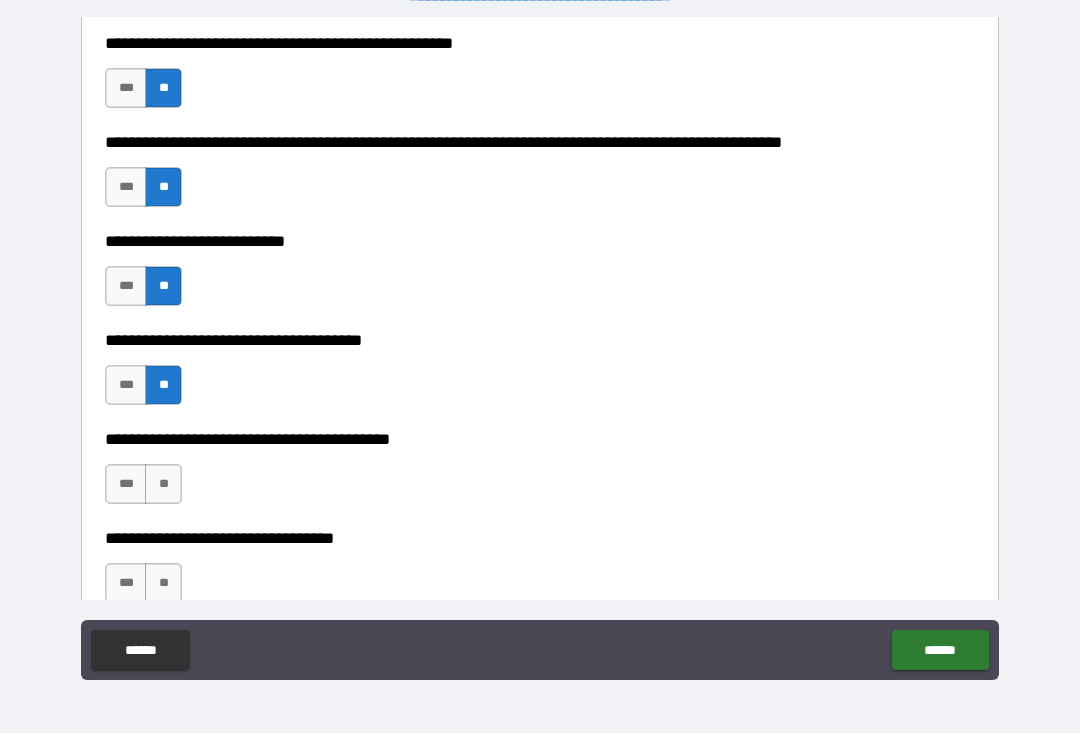 click on "**" at bounding box center (163, 485) 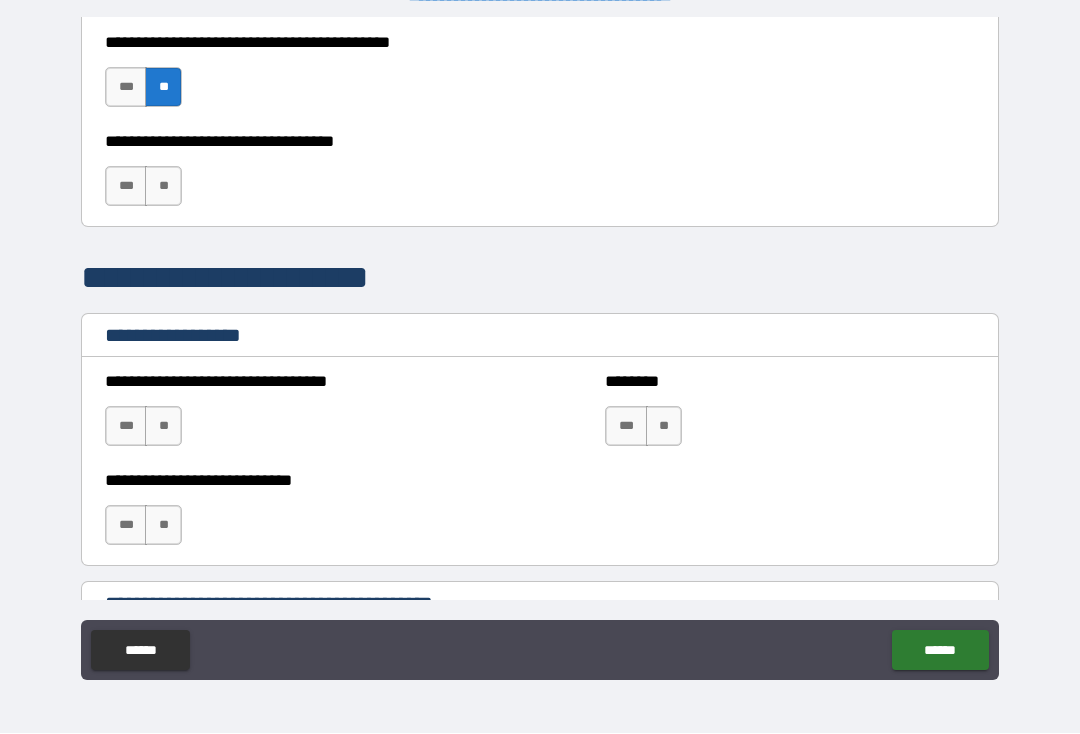 scroll, scrollTop: 1252, scrollLeft: 0, axis: vertical 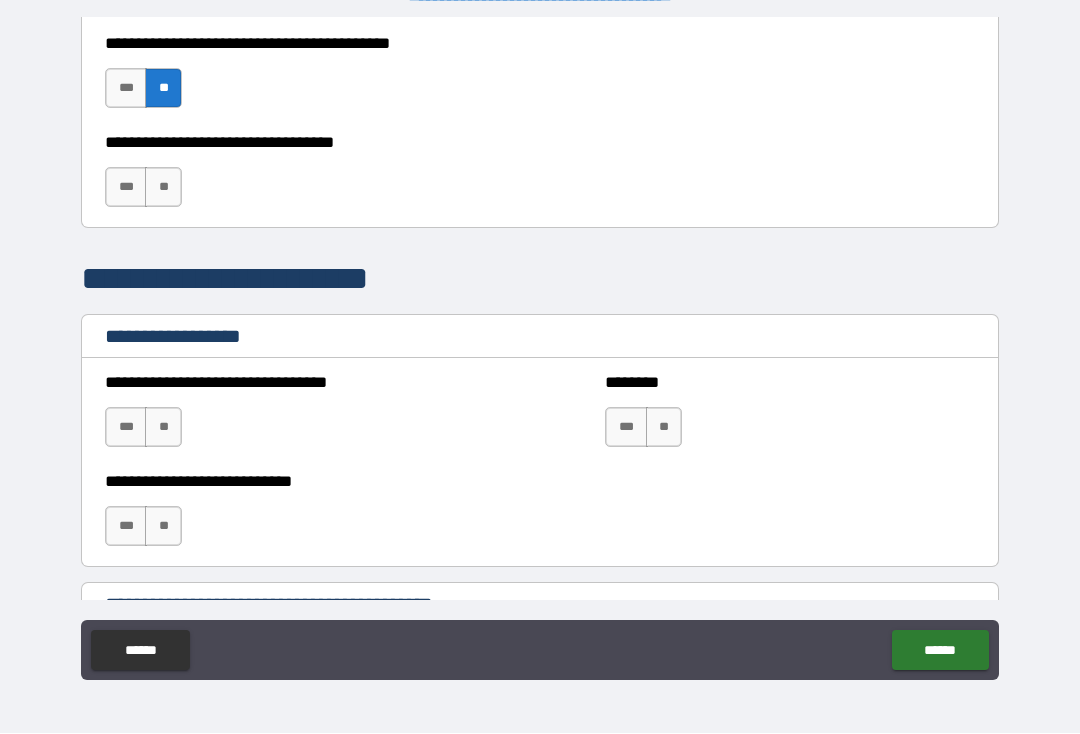 click on "**" at bounding box center [163, 188] 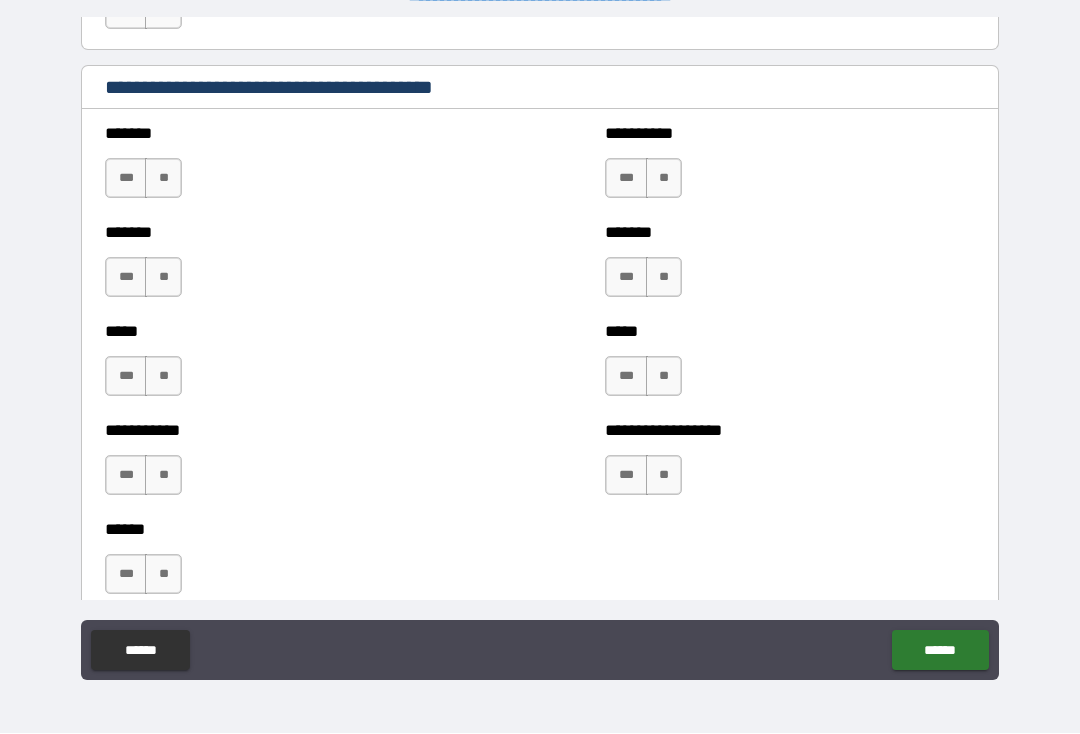 scroll, scrollTop: 1781, scrollLeft: 0, axis: vertical 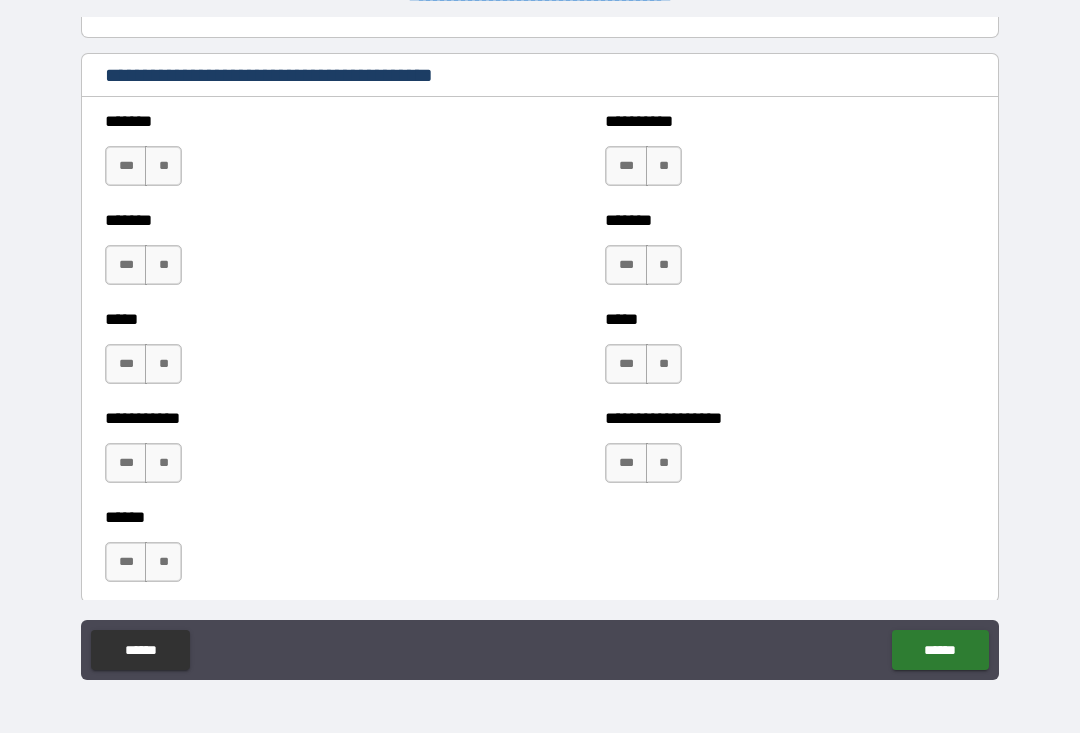 click on "**" at bounding box center [163, 167] 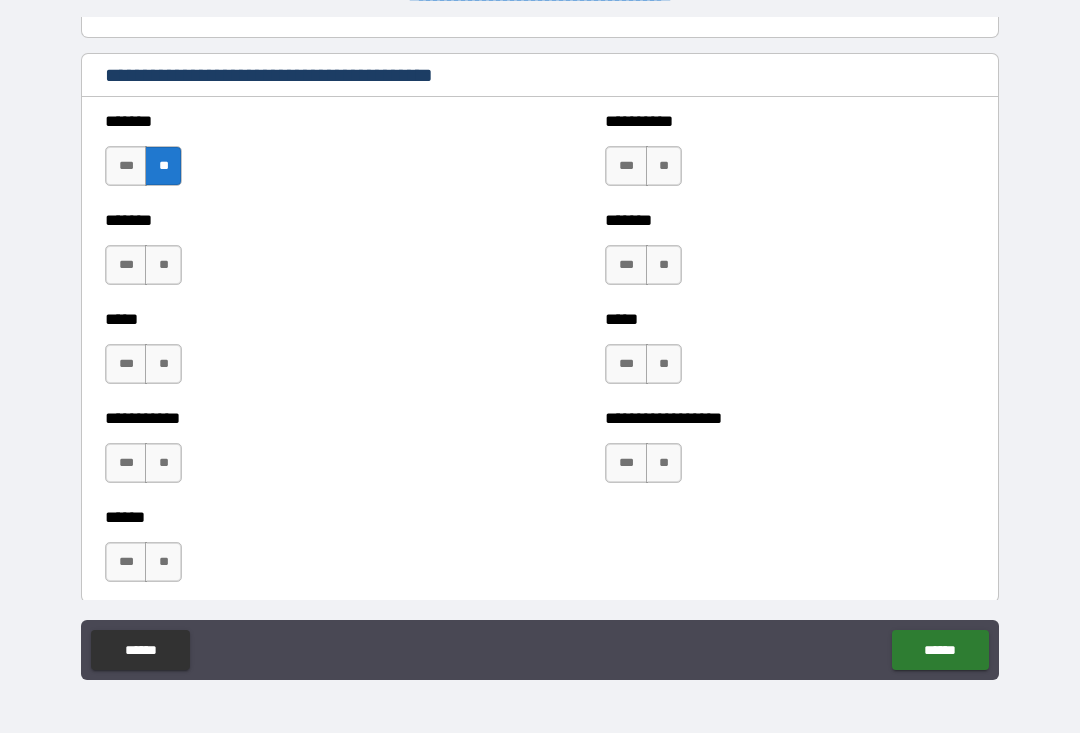 click on "**" at bounding box center (163, 266) 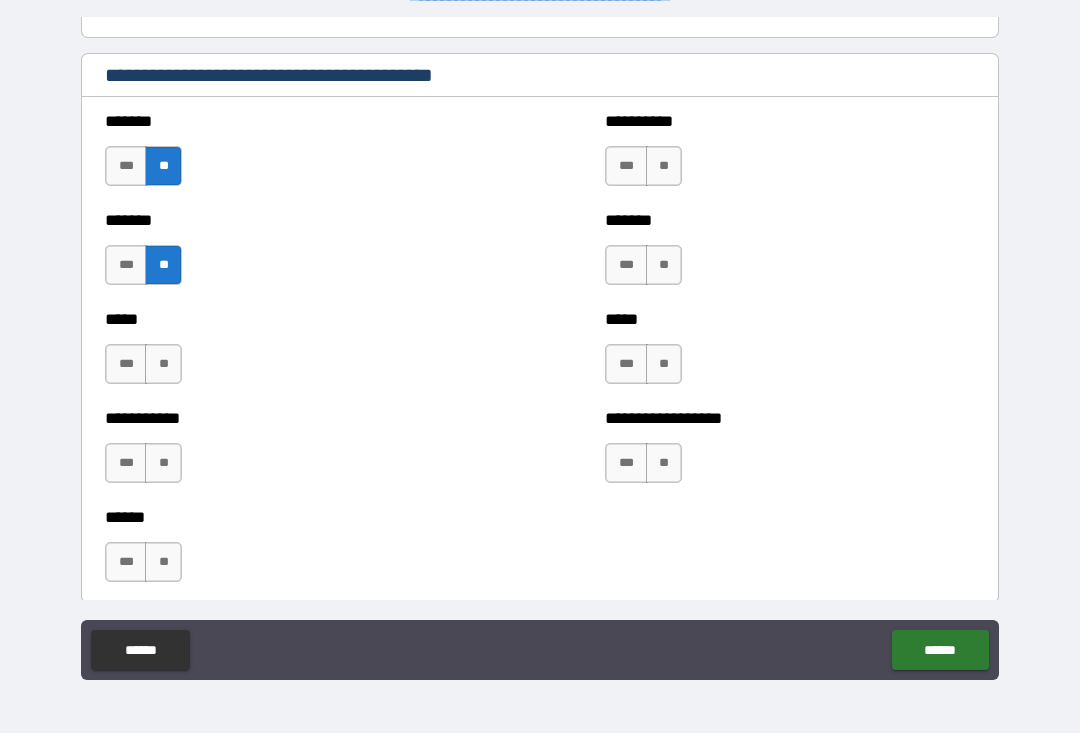 click on "**" at bounding box center (163, 365) 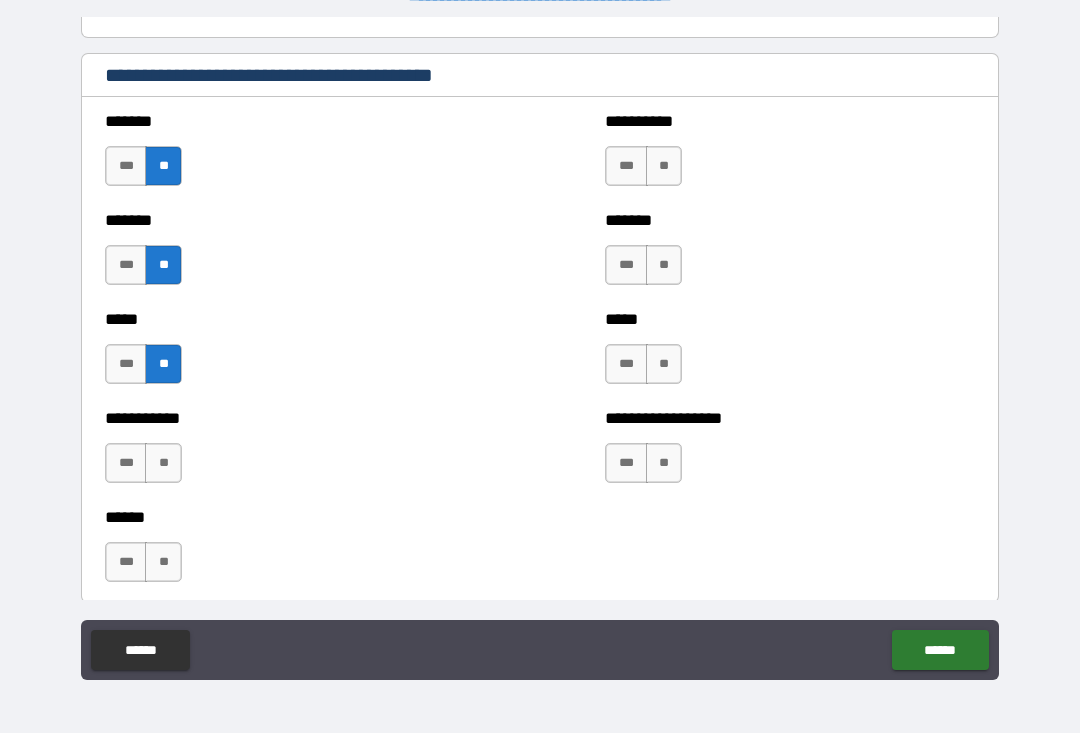 click on "**" at bounding box center (163, 464) 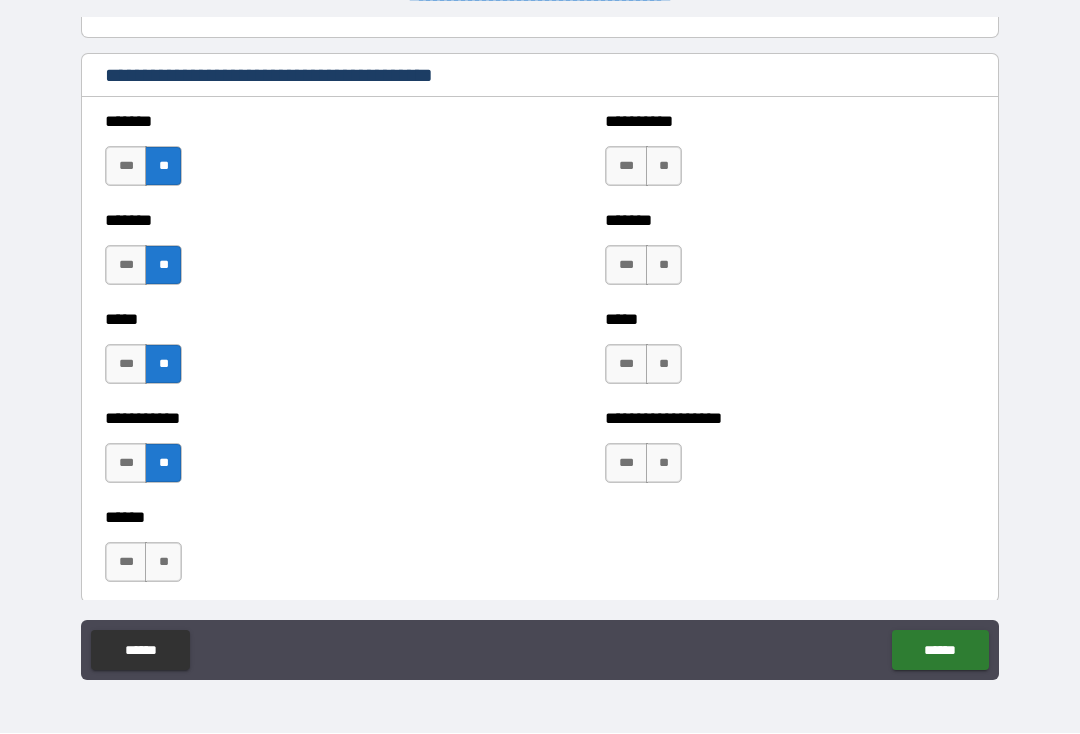 click on "**" at bounding box center [163, 563] 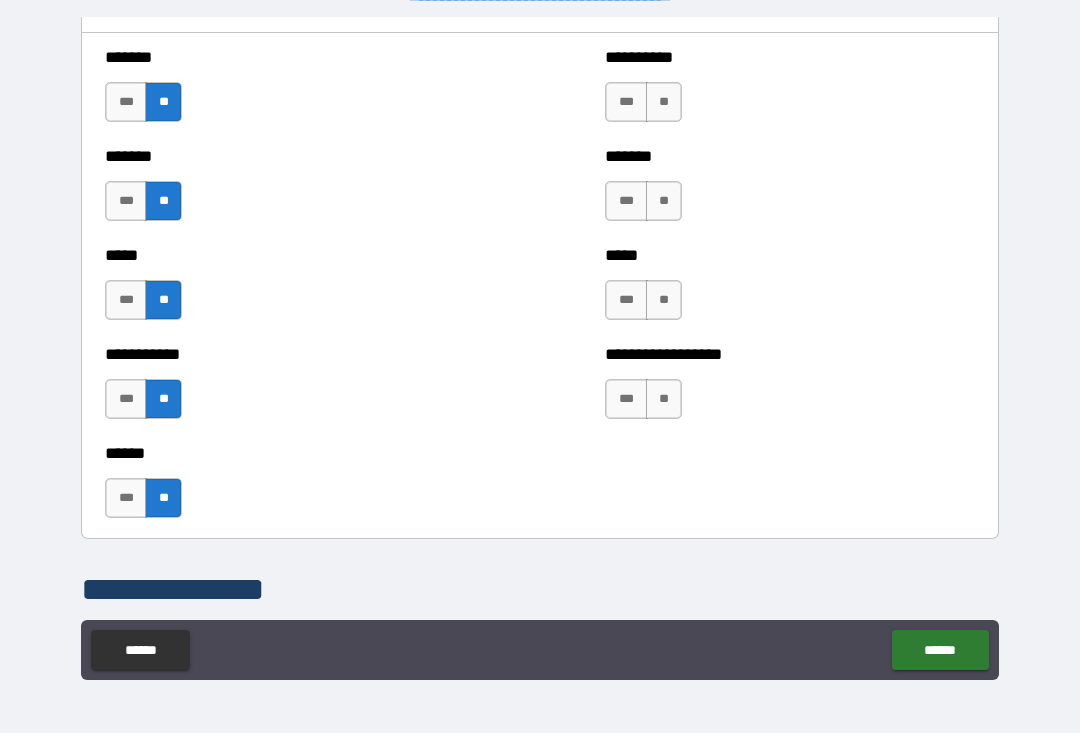 scroll, scrollTop: 1839, scrollLeft: 0, axis: vertical 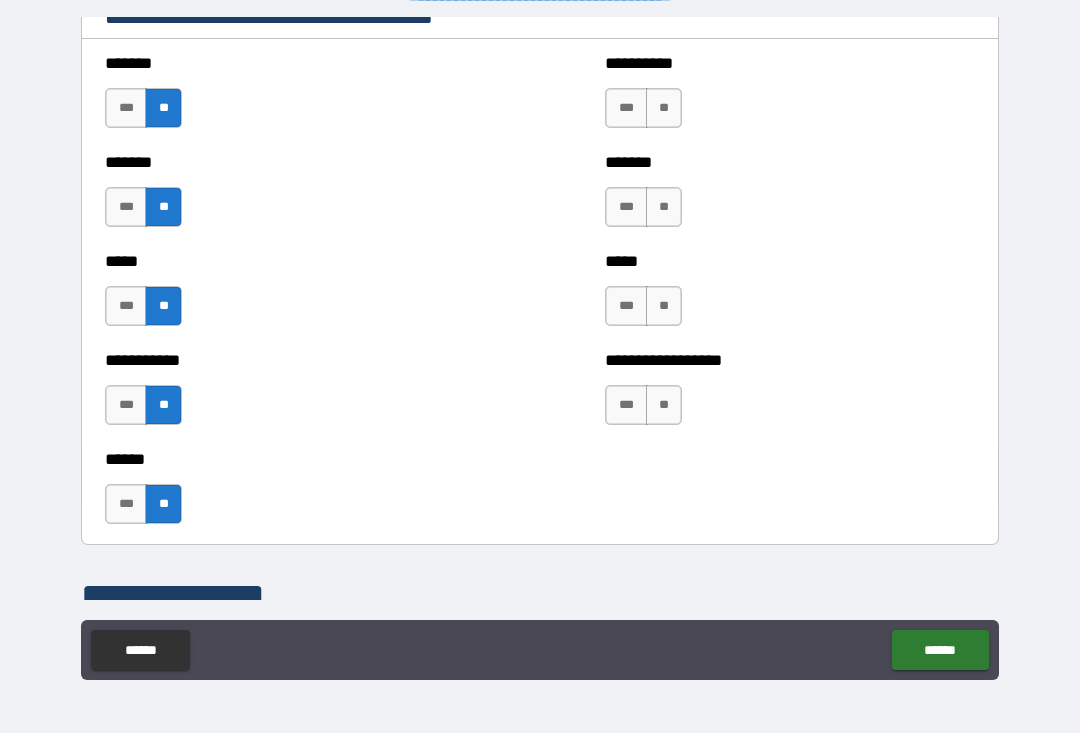 click on "**" at bounding box center [664, 406] 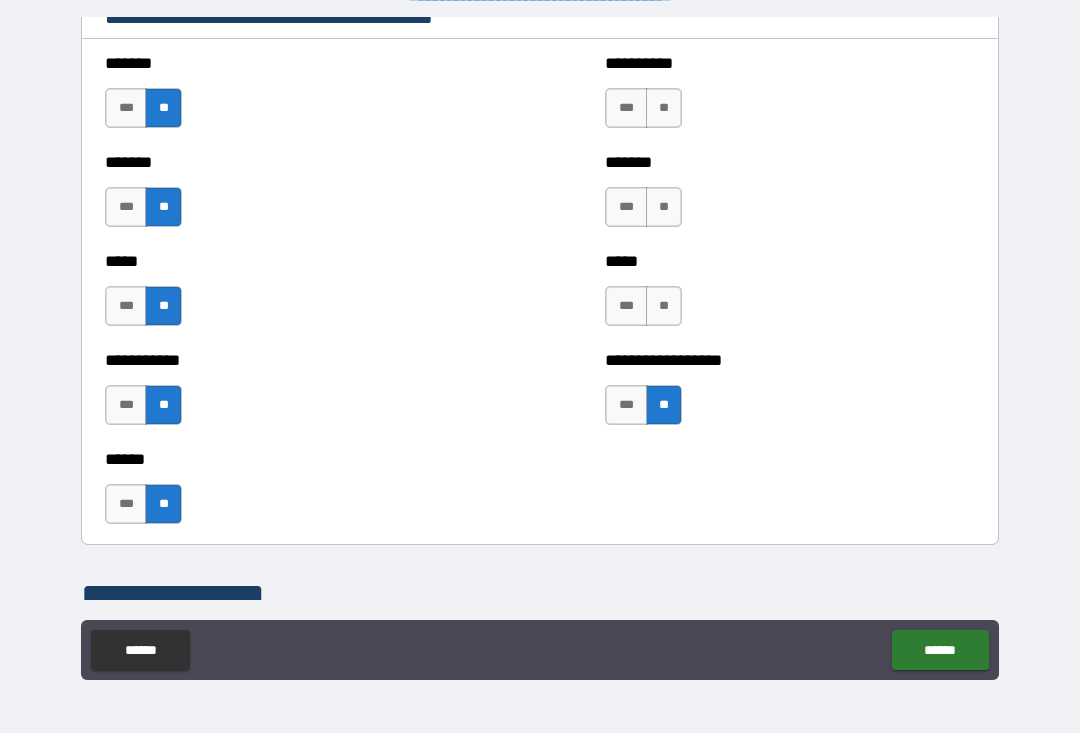 click on "**" at bounding box center [664, 307] 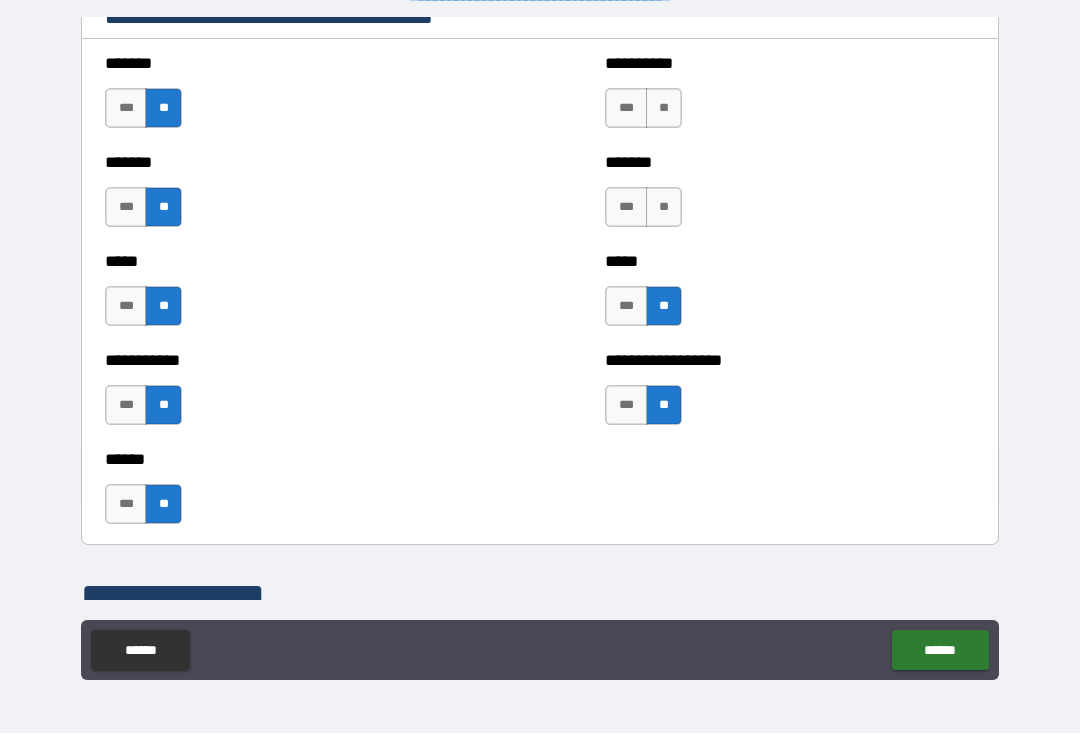 click on "**" at bounding box center [664, 208] 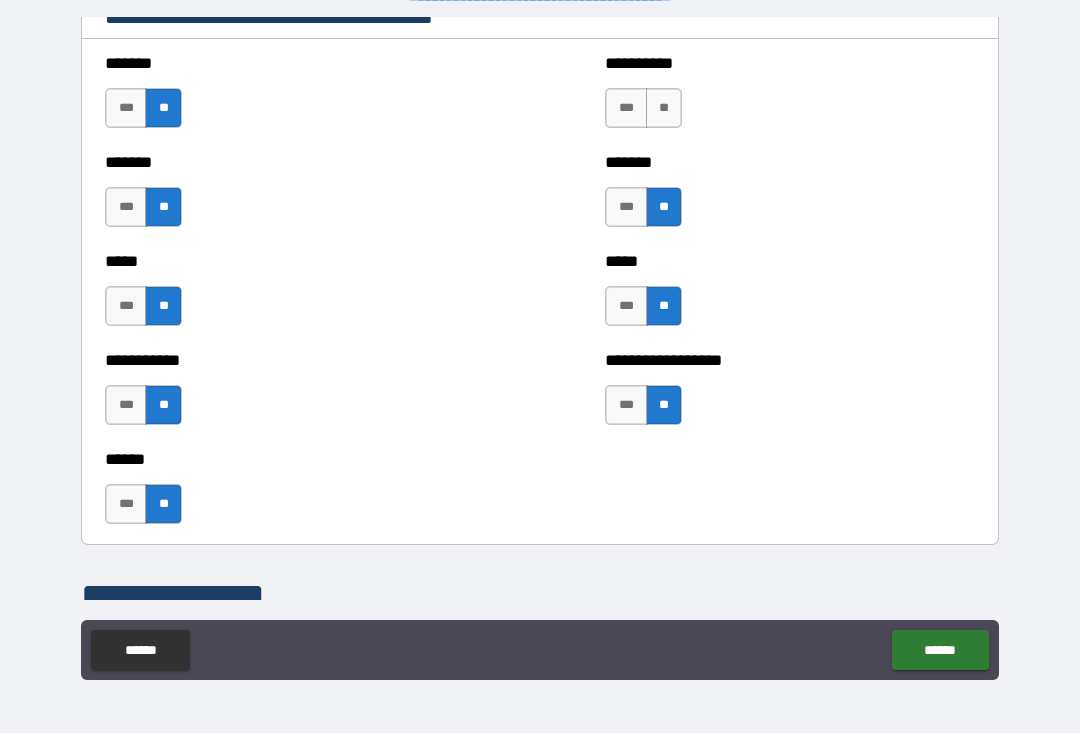 click on "**" at bounding box center (664, 109) 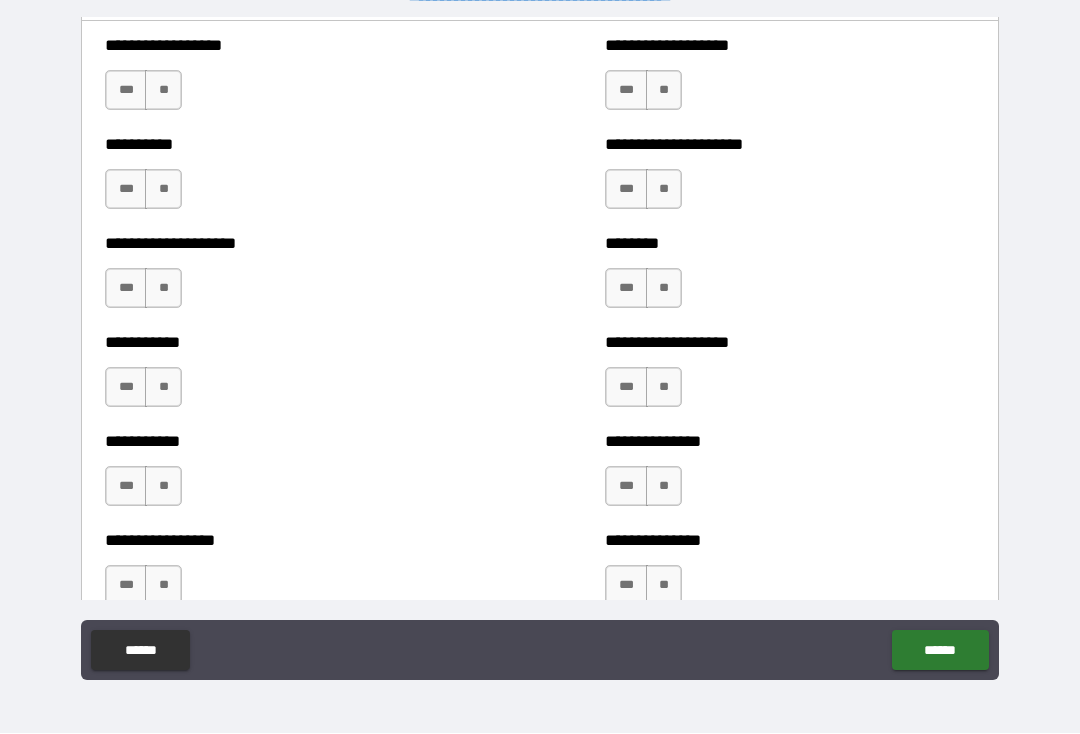 scroll, scrollTop: 2494, scrollLeft: 0, axis: vertical 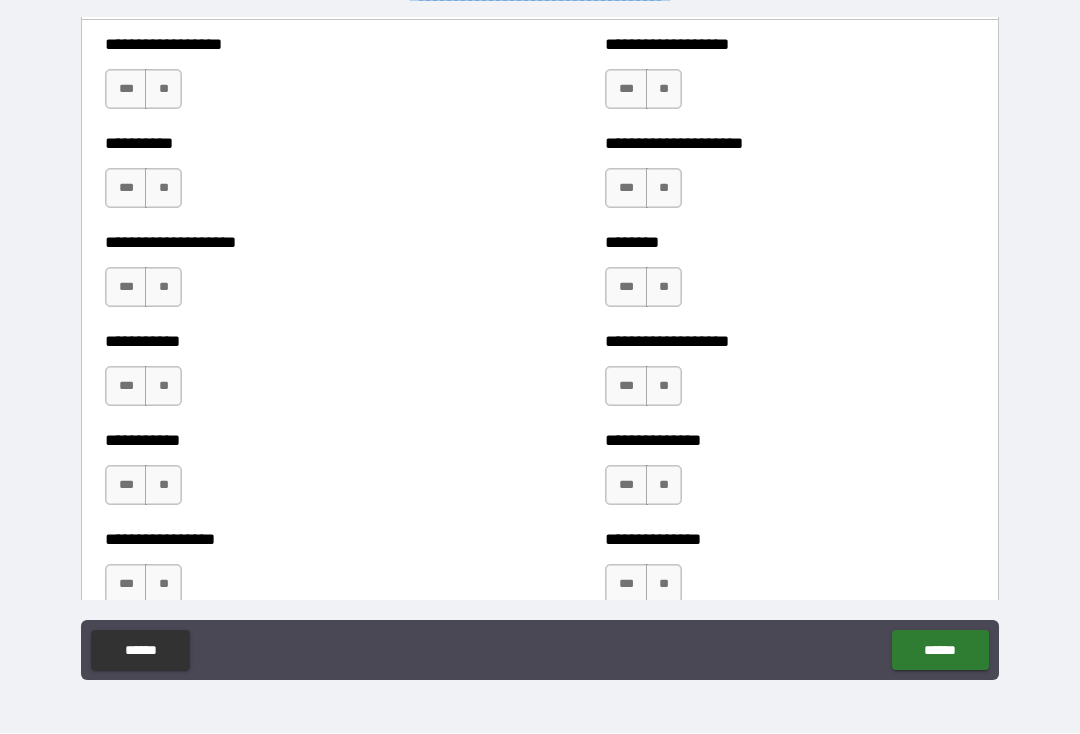 click on "**" at bounding box center (163, 90) 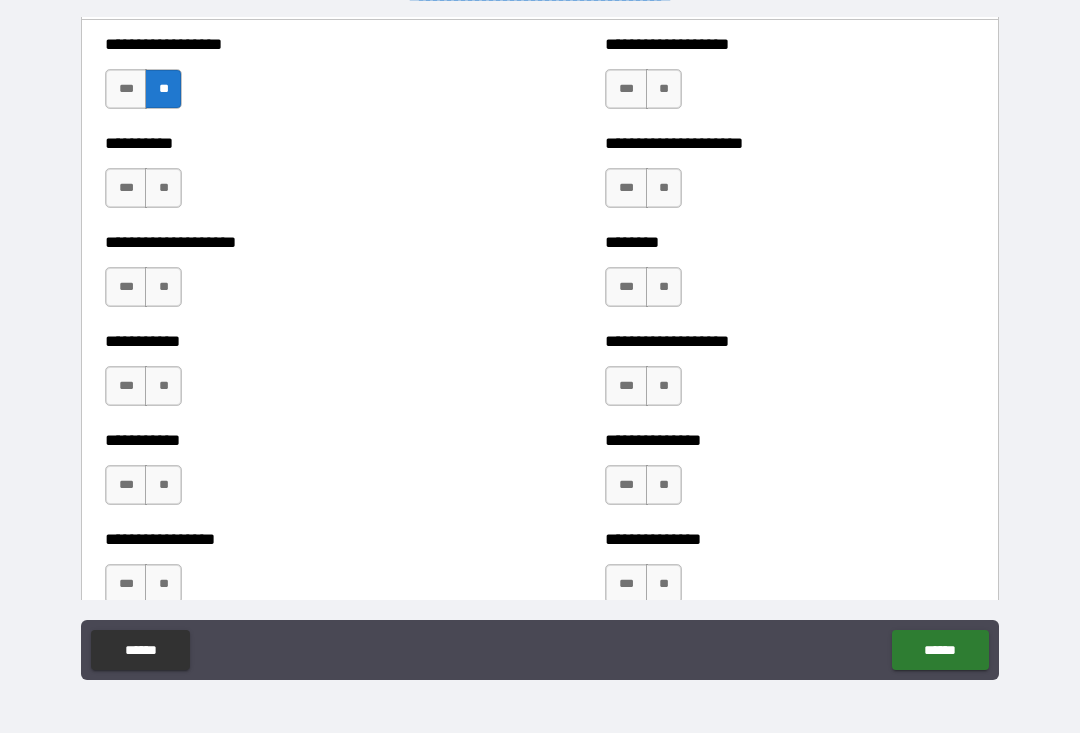 click on "**" at bounding box center (163, 189) 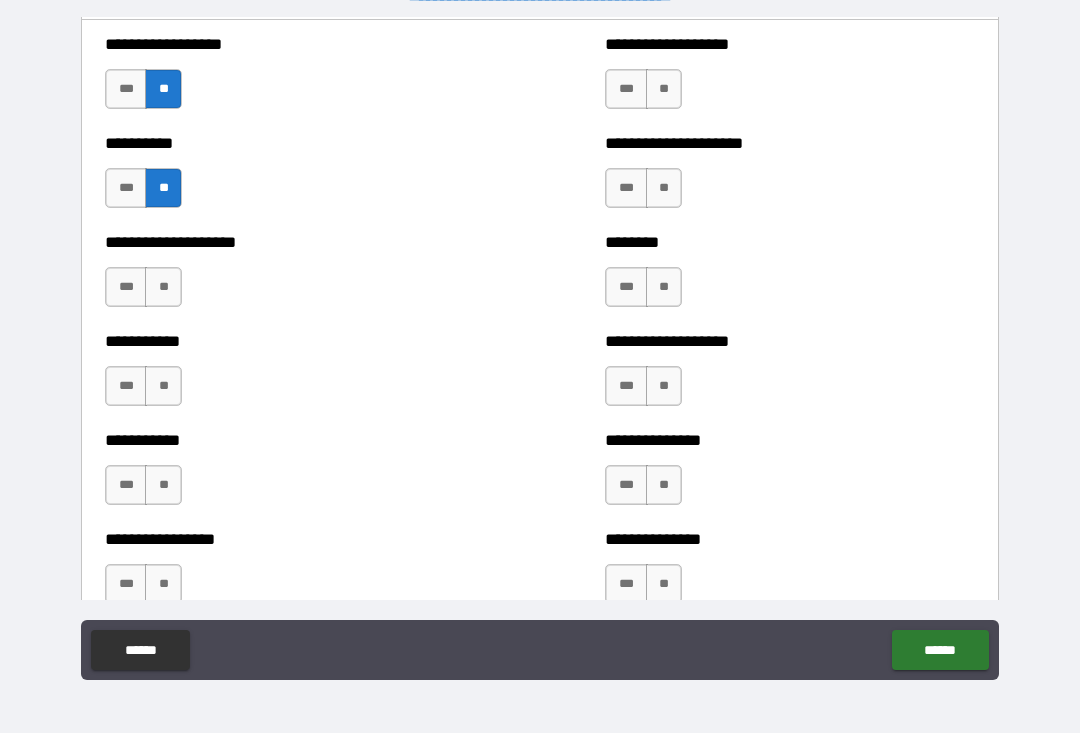 click on "**" at bounding box center (163, 288) 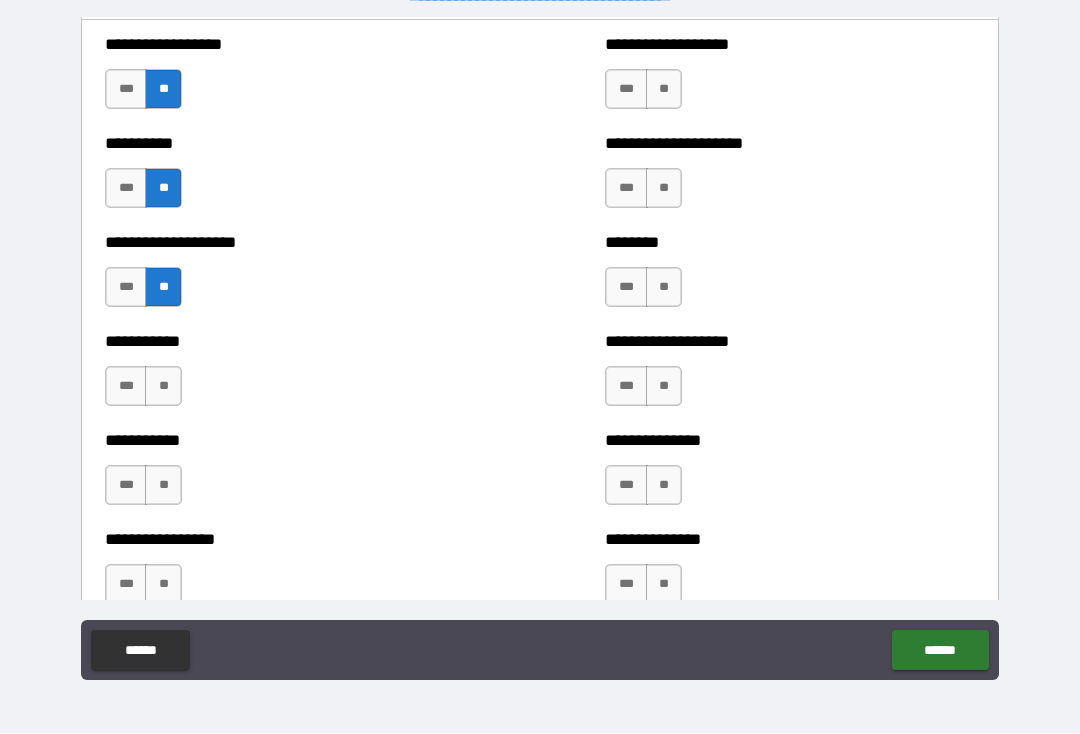 click on "**" at bounding box center [163, 387] 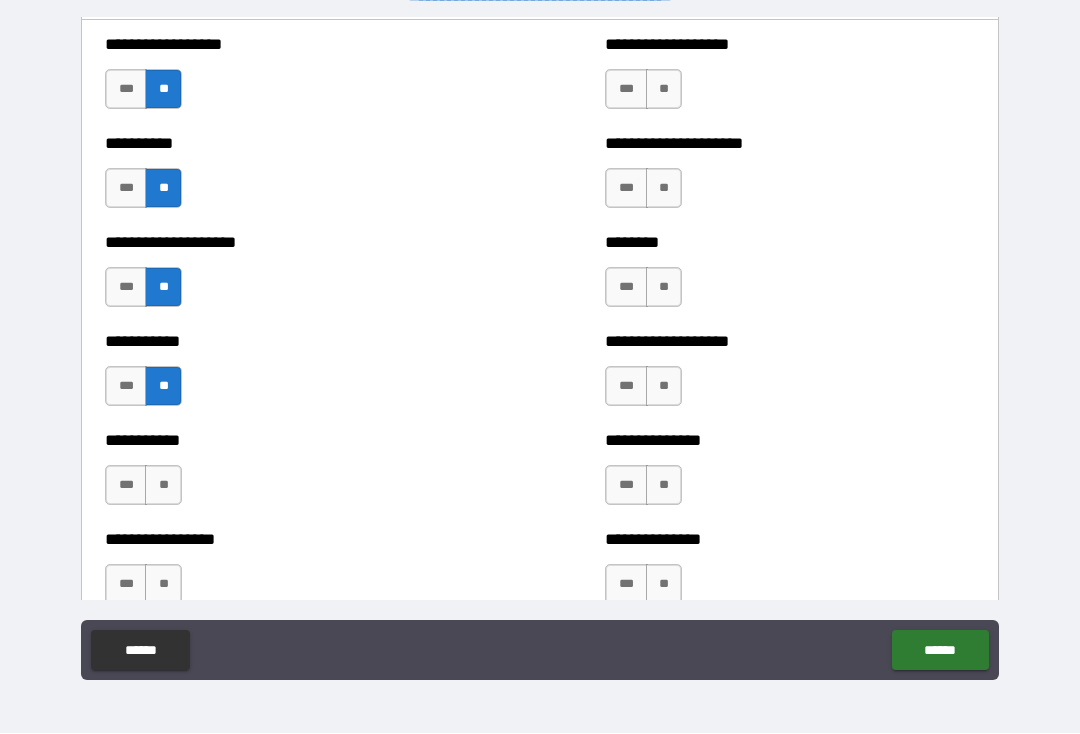 click on "**" at bounding box center [163, 486] 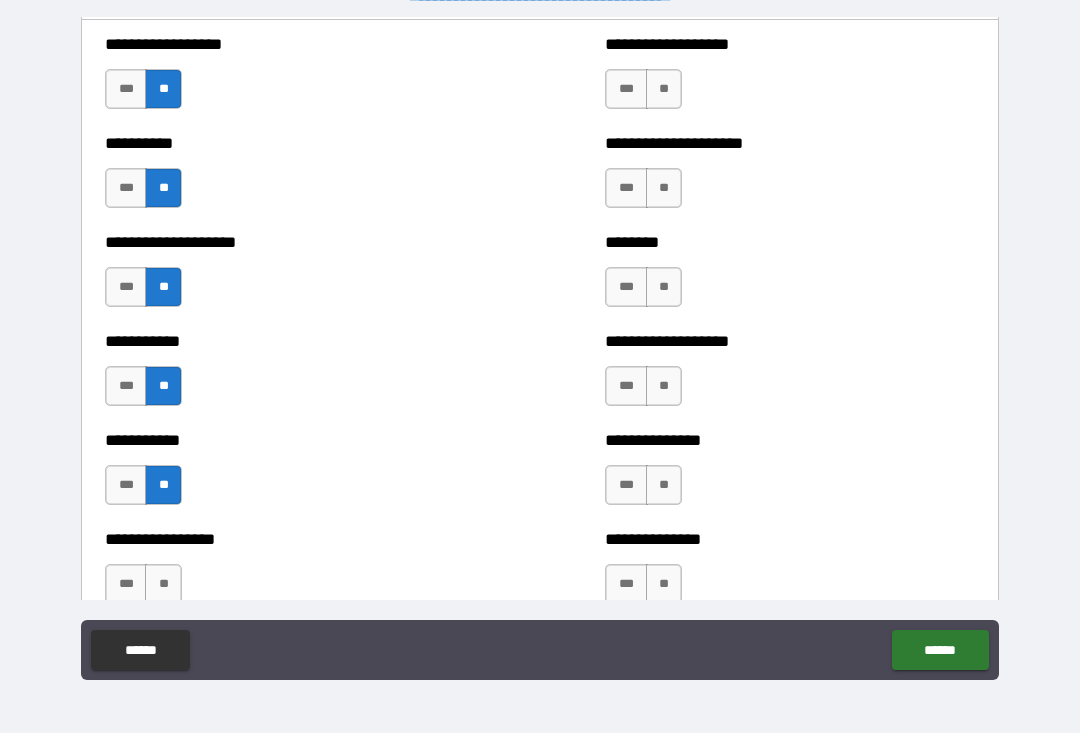 click on "**" at bounding box center [163, 585] 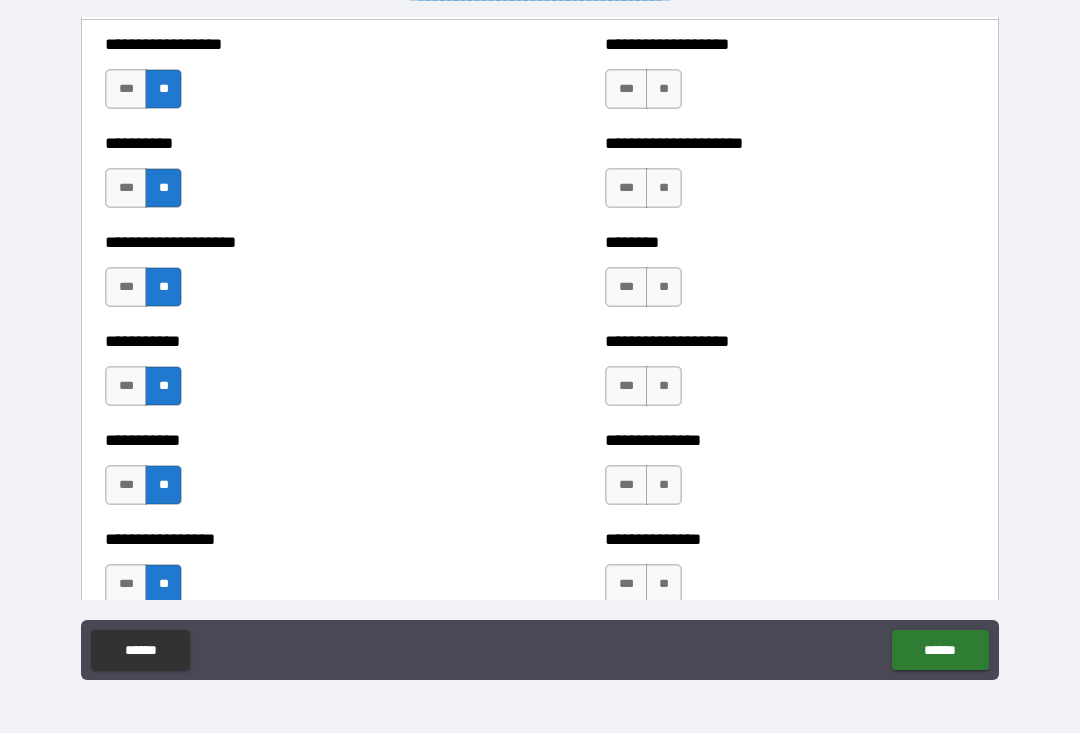 click on "**" at bounding box center [664, 90] 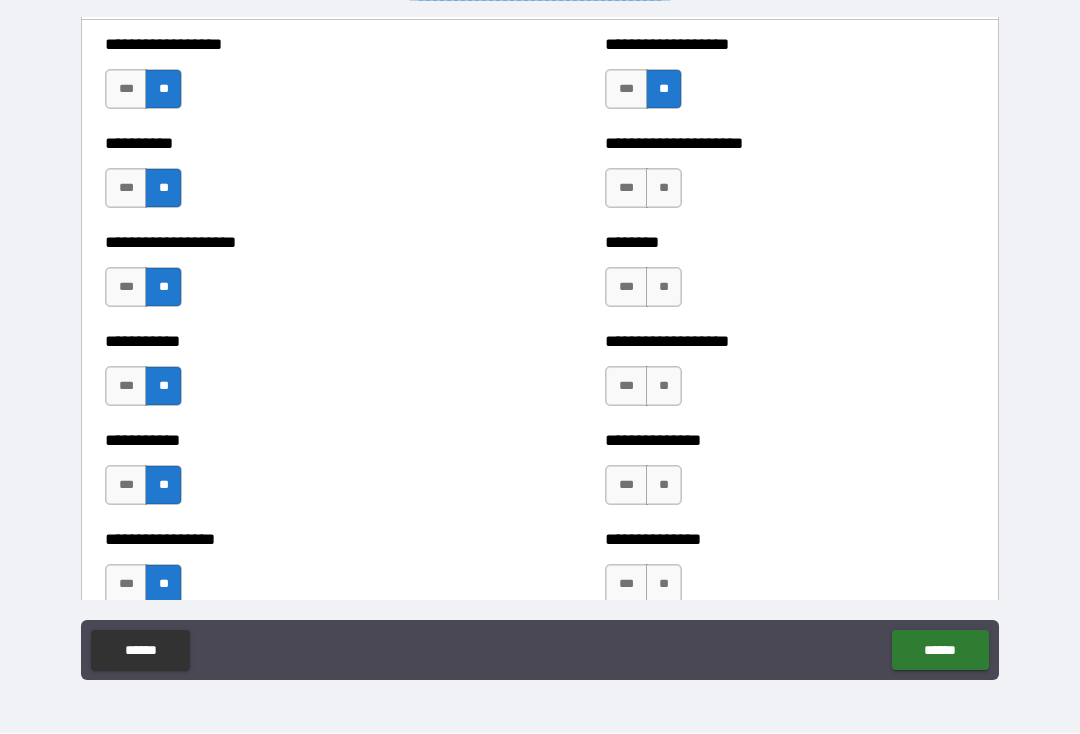 click on "**" at bounding box center [664, 189] 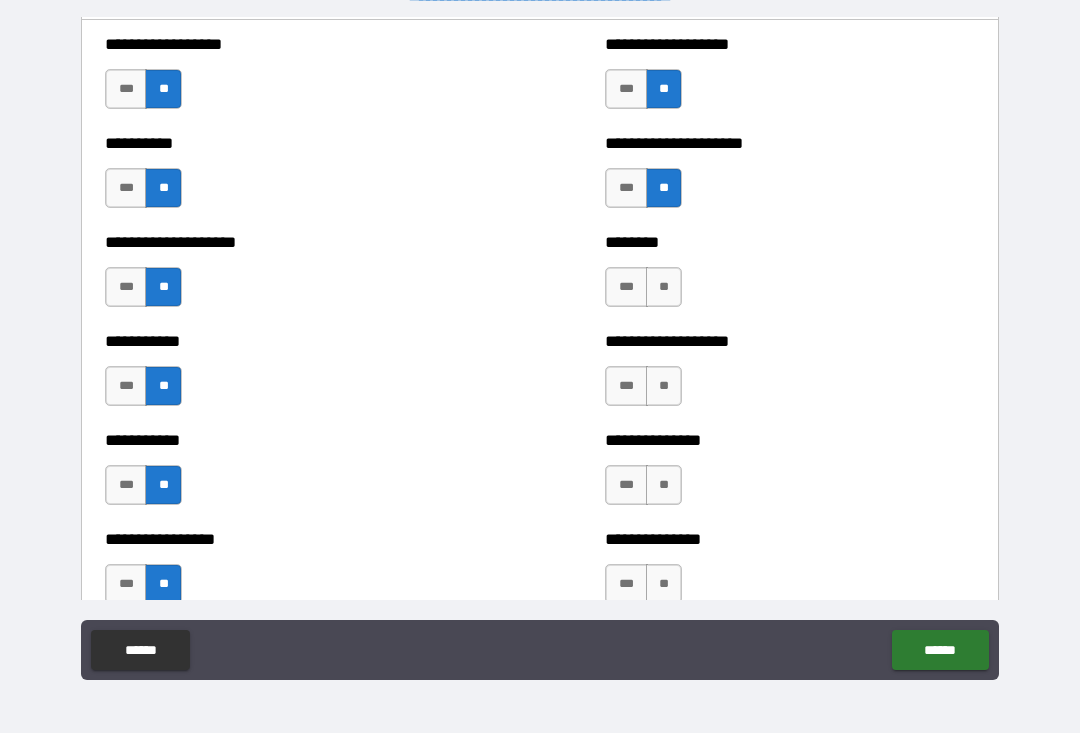 click on "**" at bounding box center [664, 288] 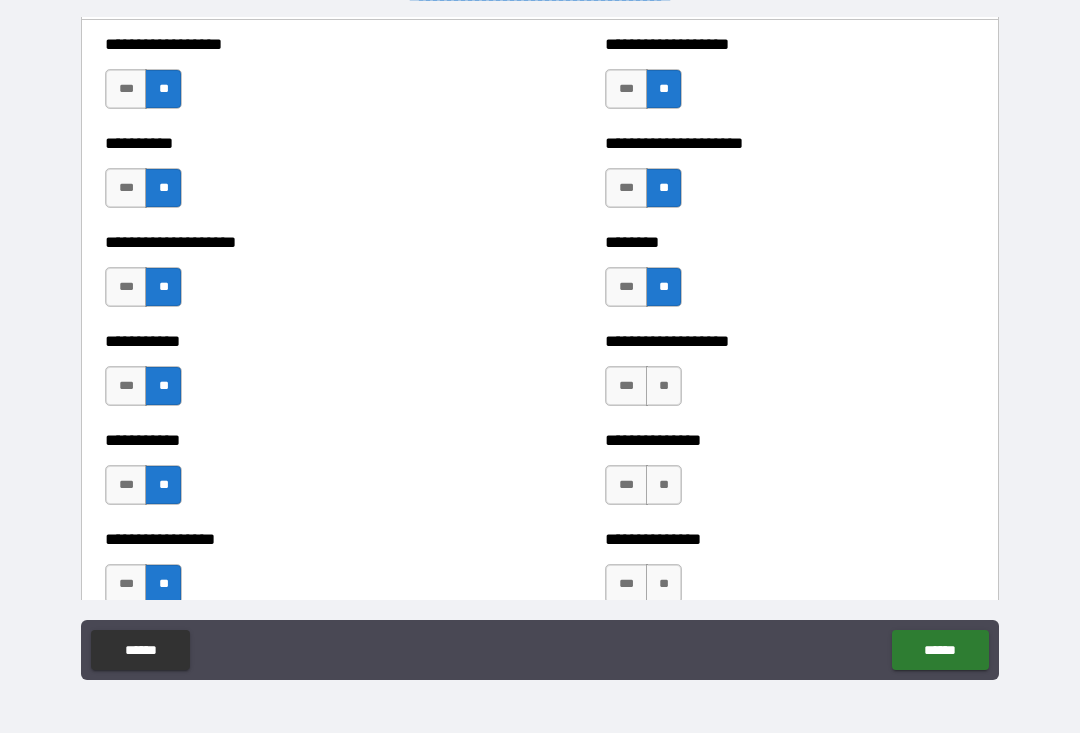 click on "**" at bounding box center [664, 387] 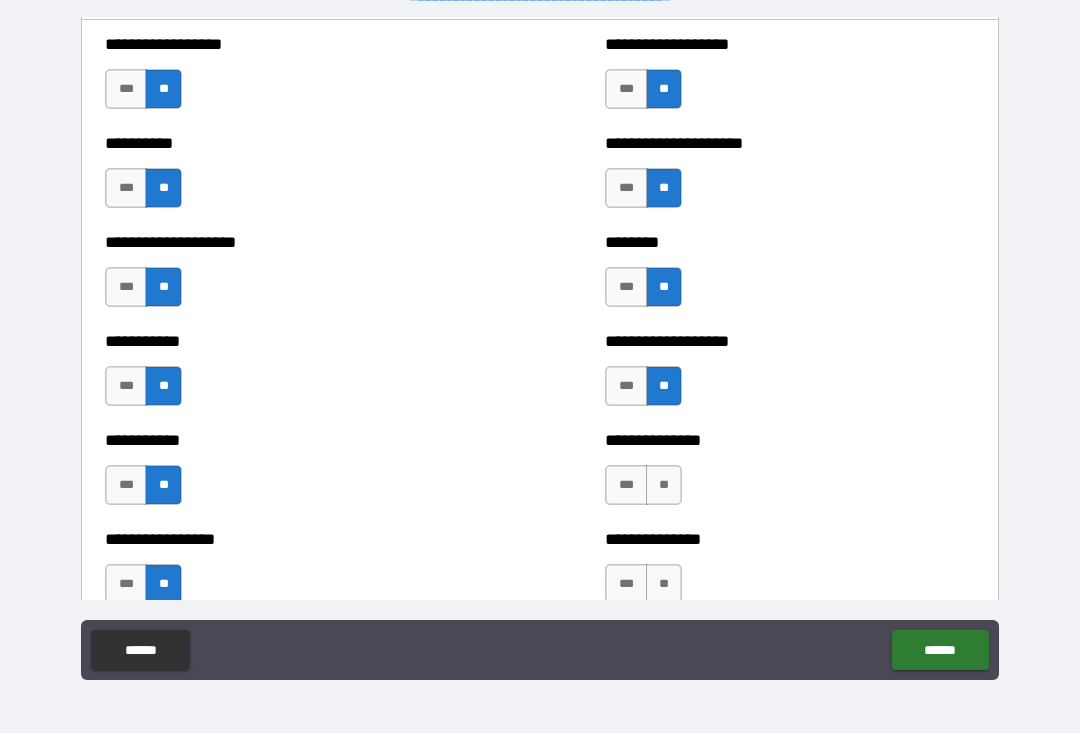 click on "**" at bounding box center (664, 486) 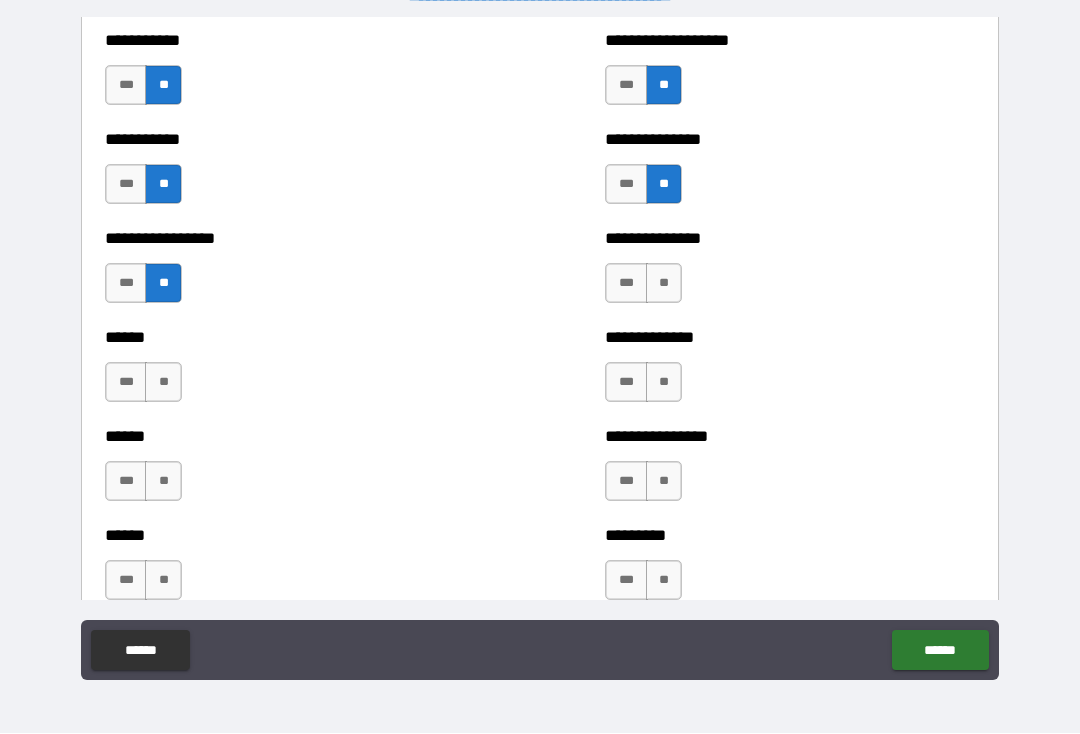 scroll, scrollTop: 2803, scrollLeft: 0, axis: vertical 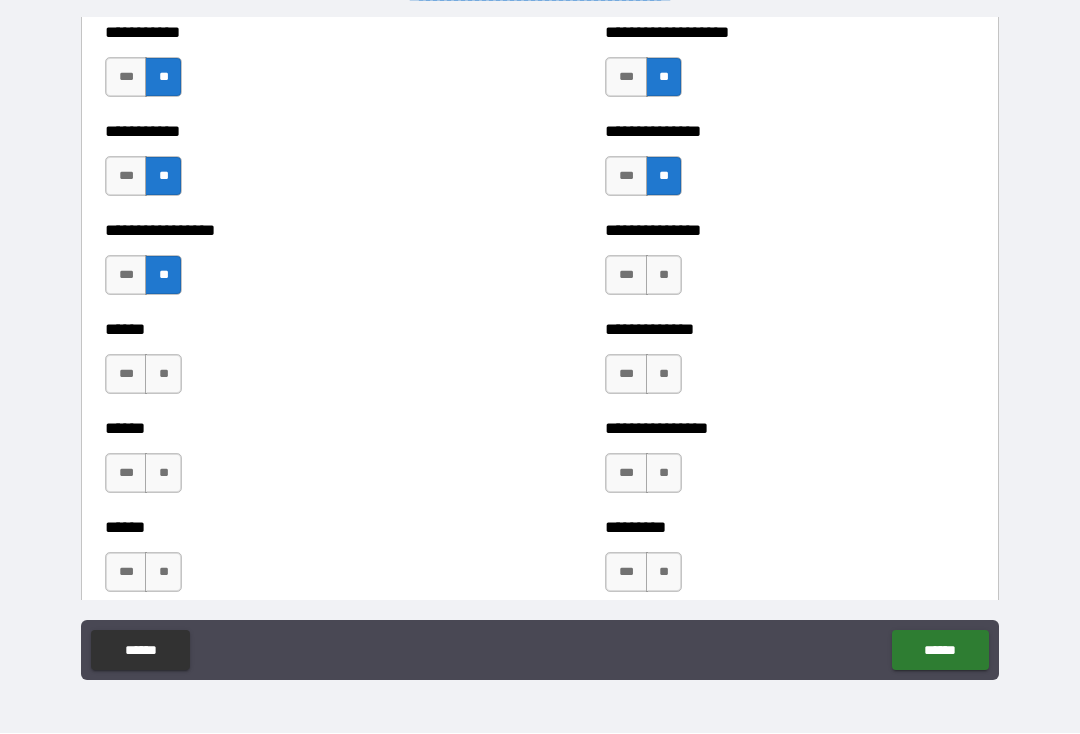 click on "**" at bounding box center [664, 276] 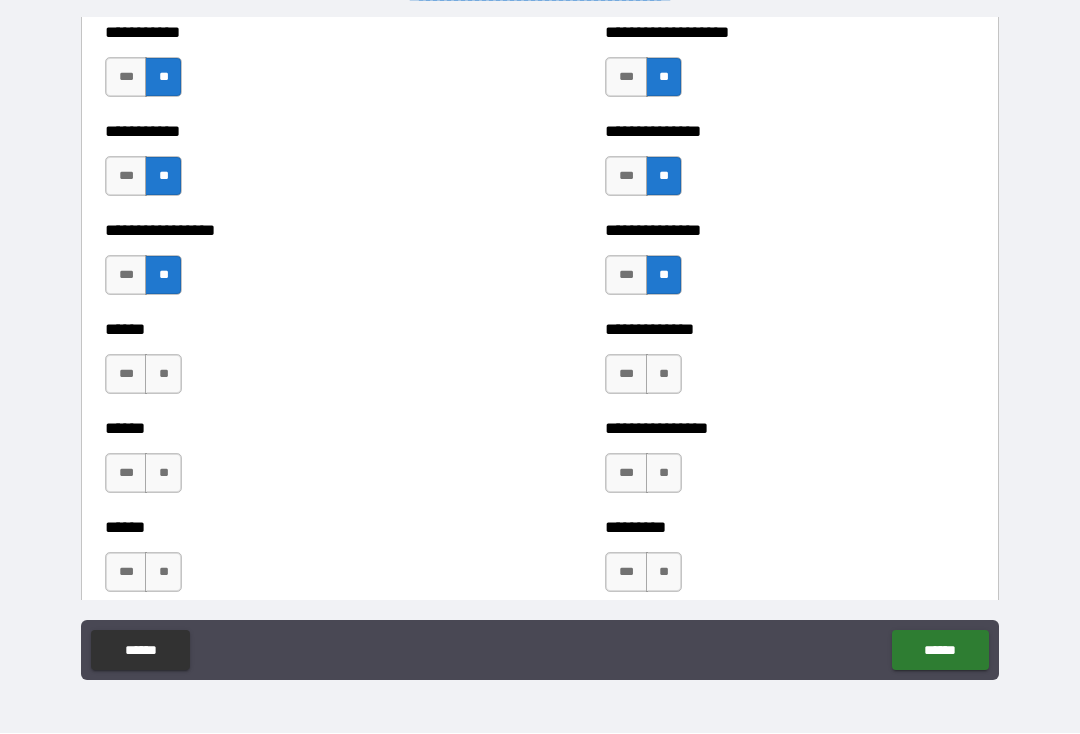 click on "**" at bounding box center (664, 375) 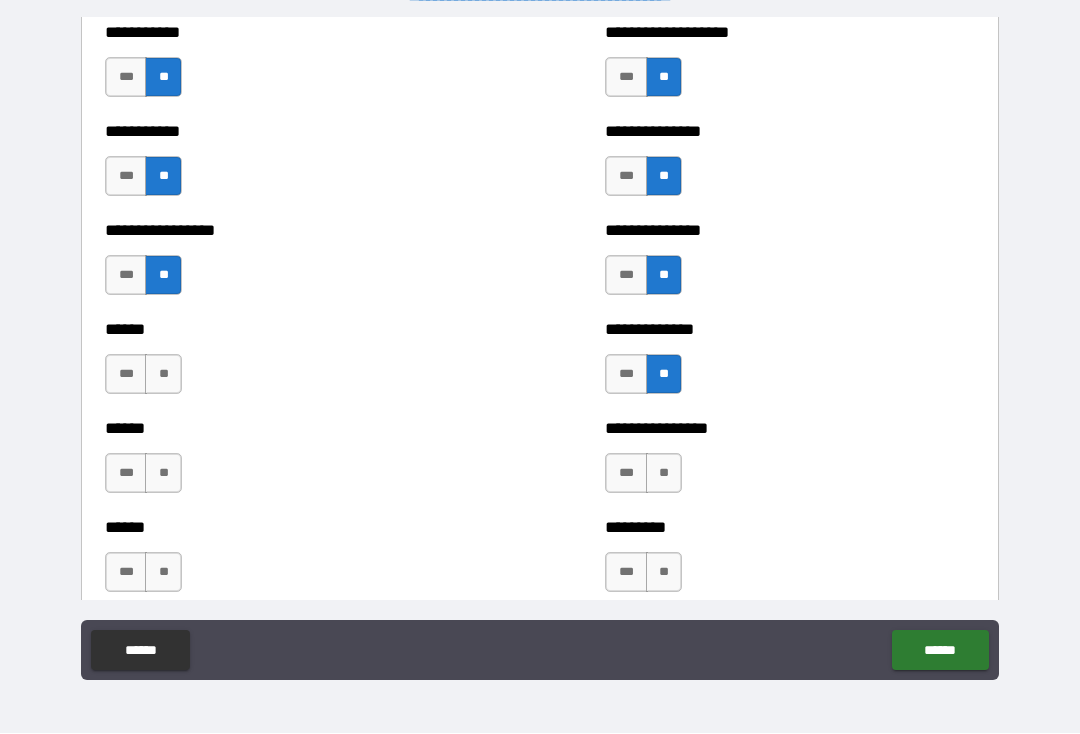 click on "**" at bounding box center [163, 375] 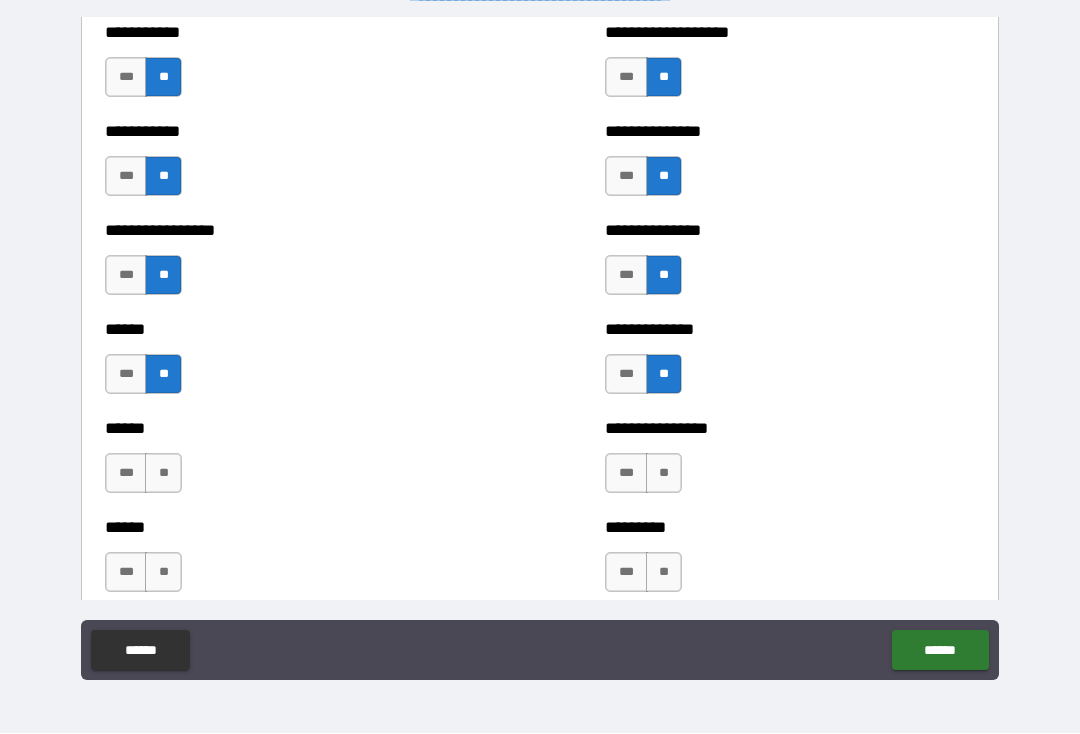 click on "**" at bounding box center [163, 474] 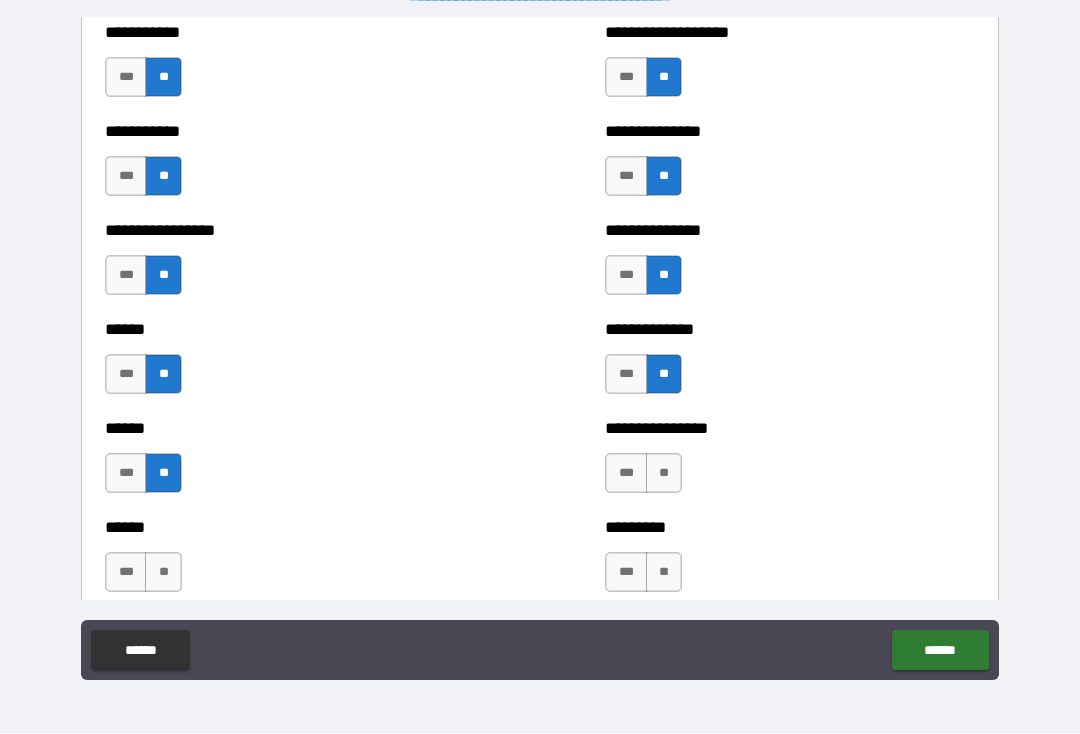 click on "**" at bounding box center (163, 573) 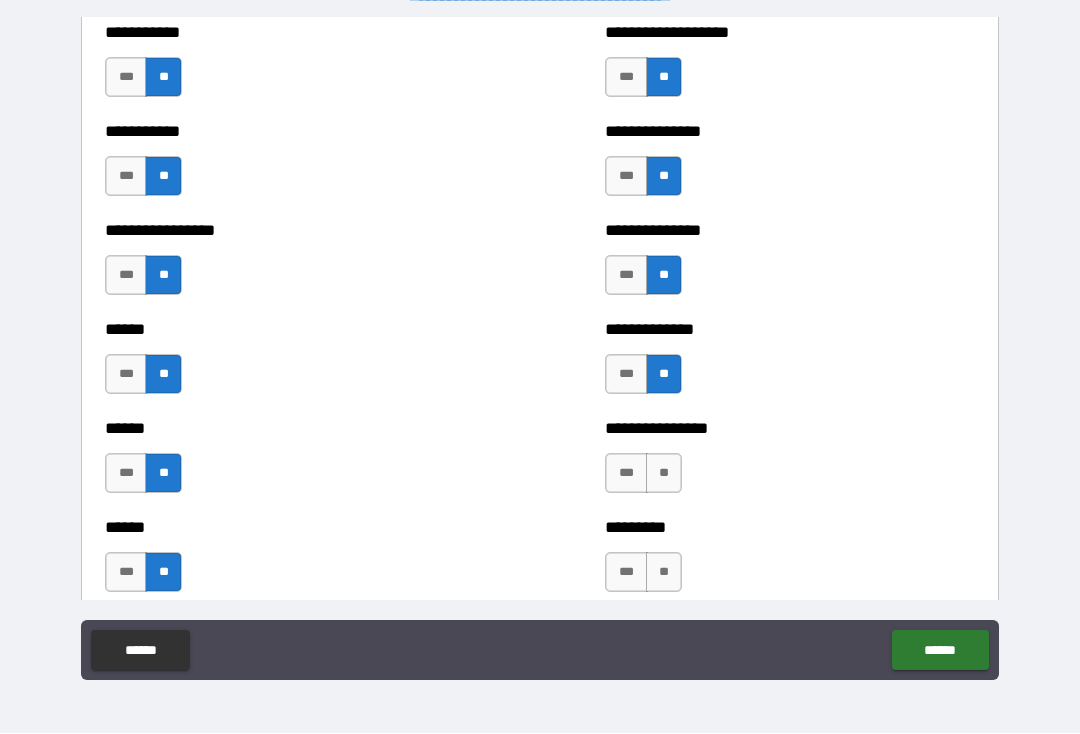 click on "**" at bounding box center [664, 474] 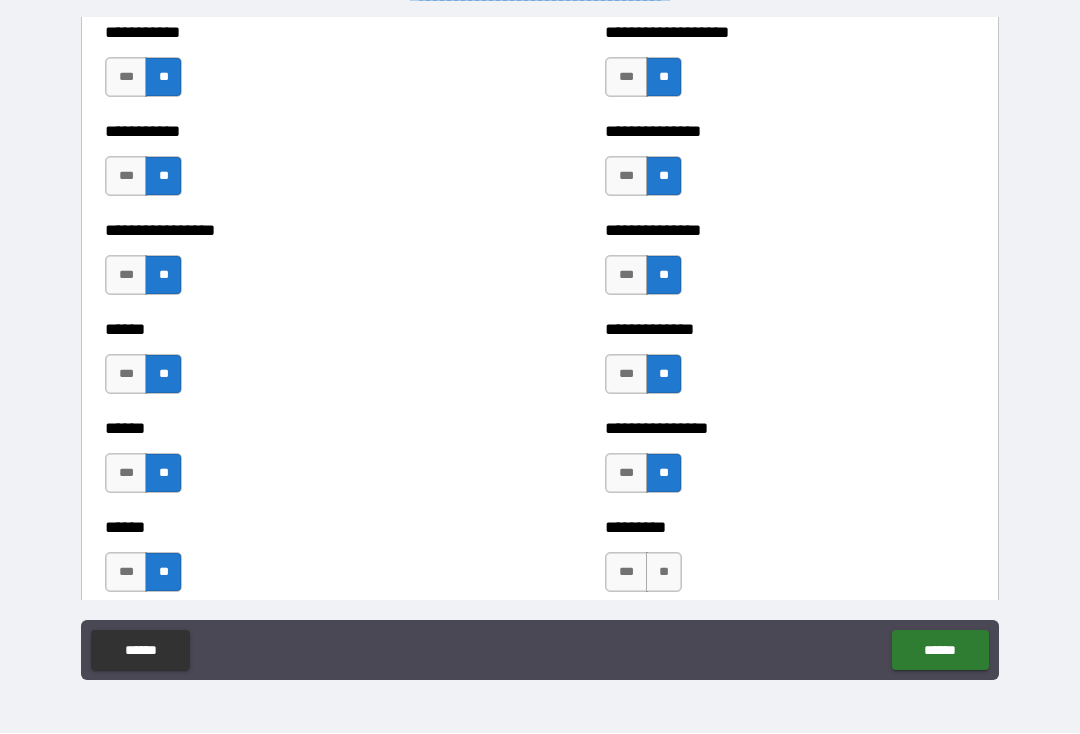 click on "**" at bounding box center (664, 573) 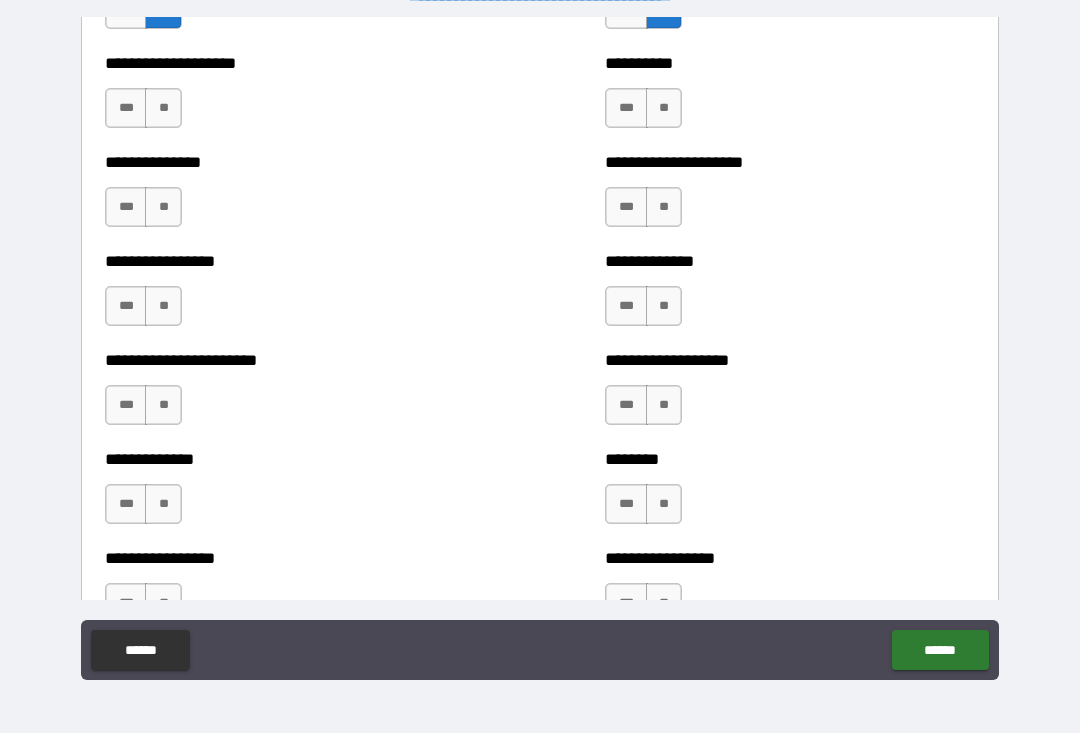scroll, scrollTop: 3367, scrollLeft: 0, axis: vertical 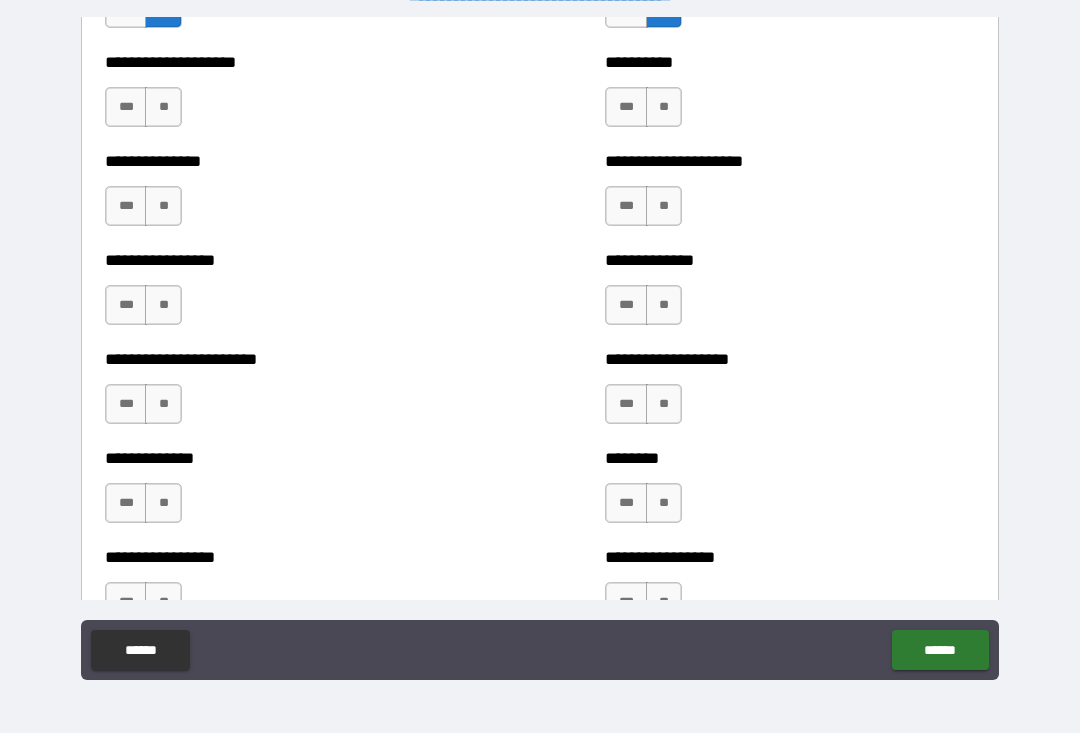 click on "**" at bounding box center [163, 108] 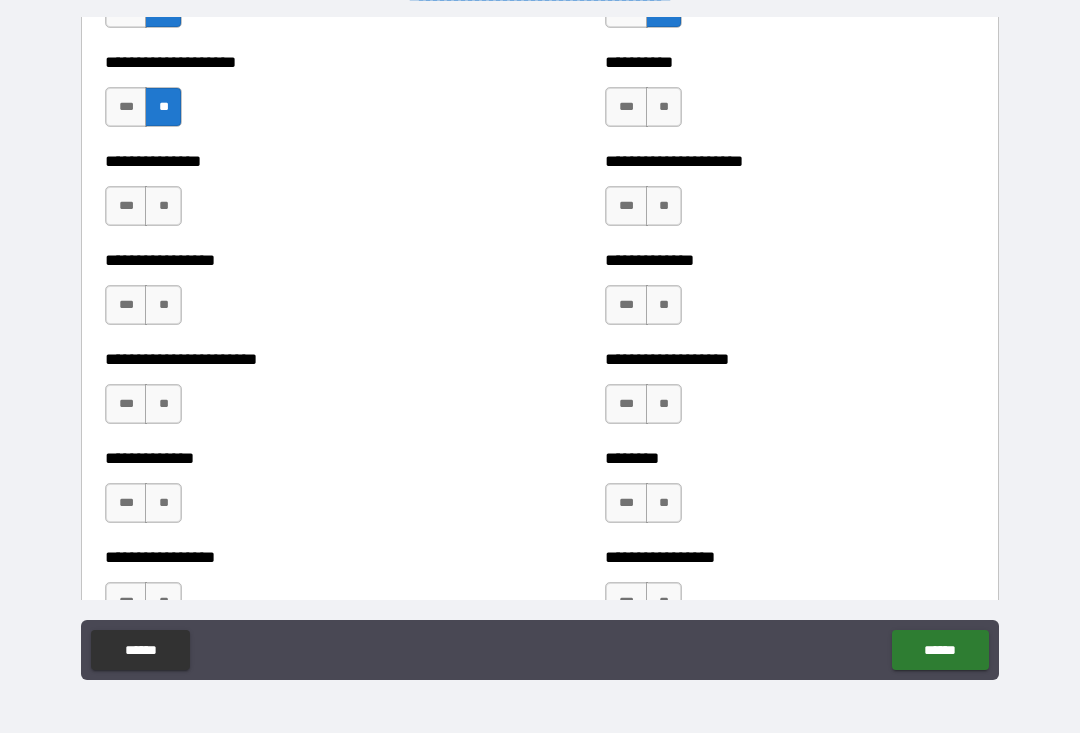 click on "**" at bounding box center (163, 207) 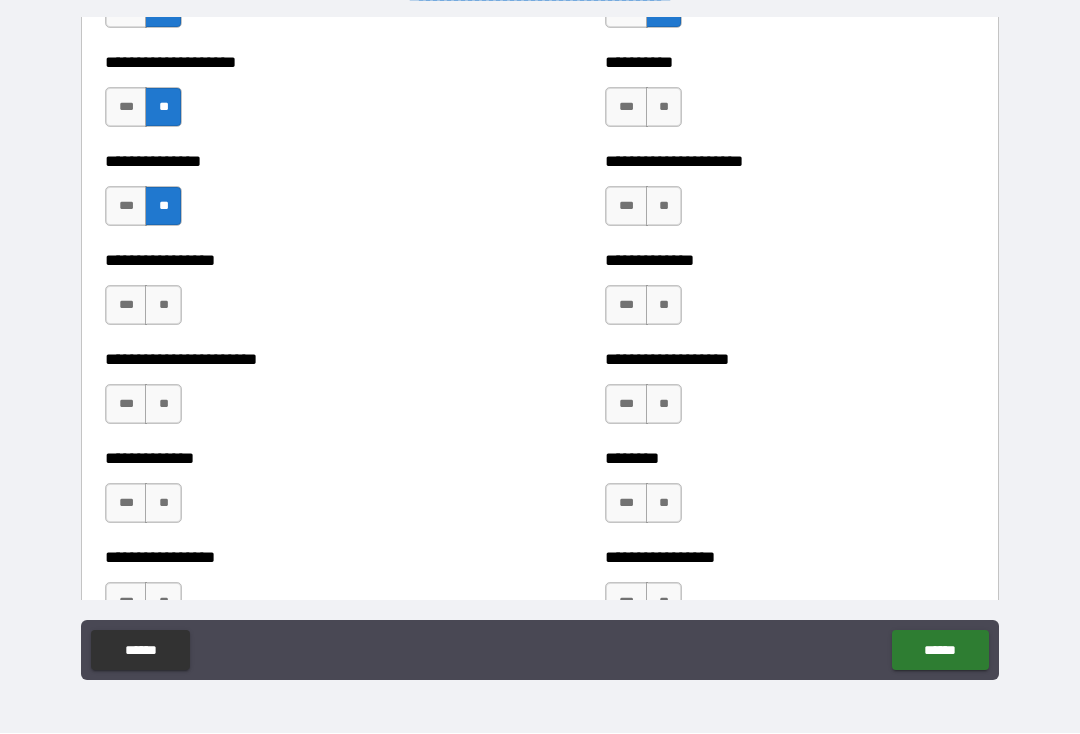 click on "**" at bounding box center (163, 306) 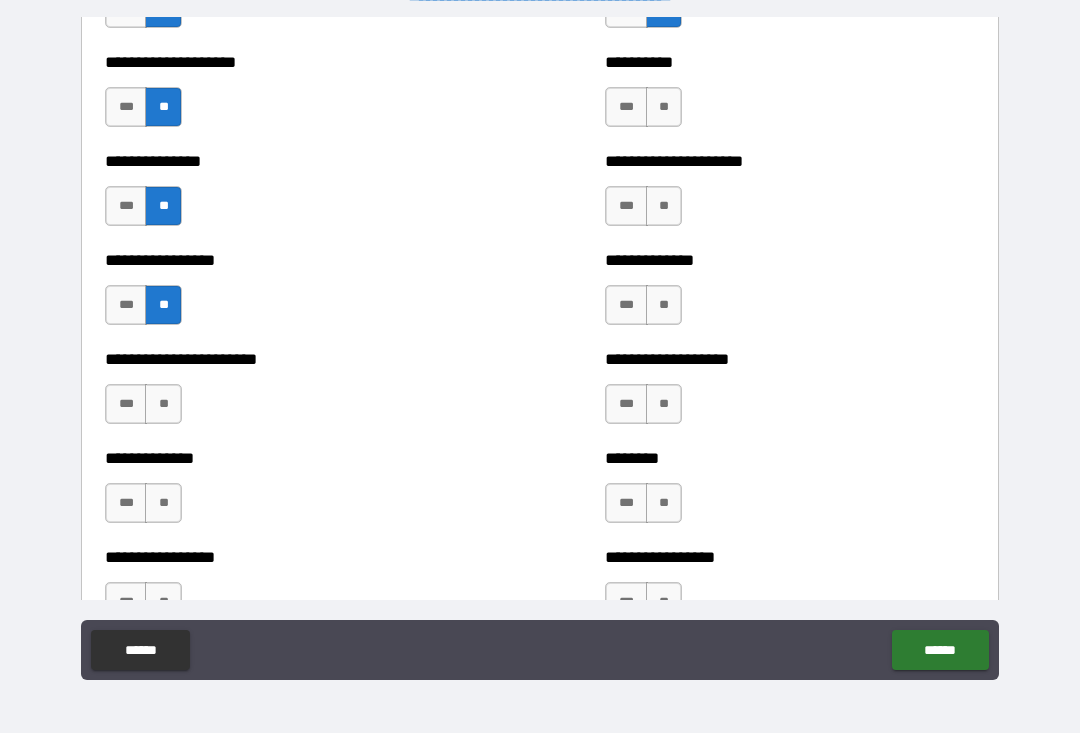 click on "**" at bounding box center (163, 405) 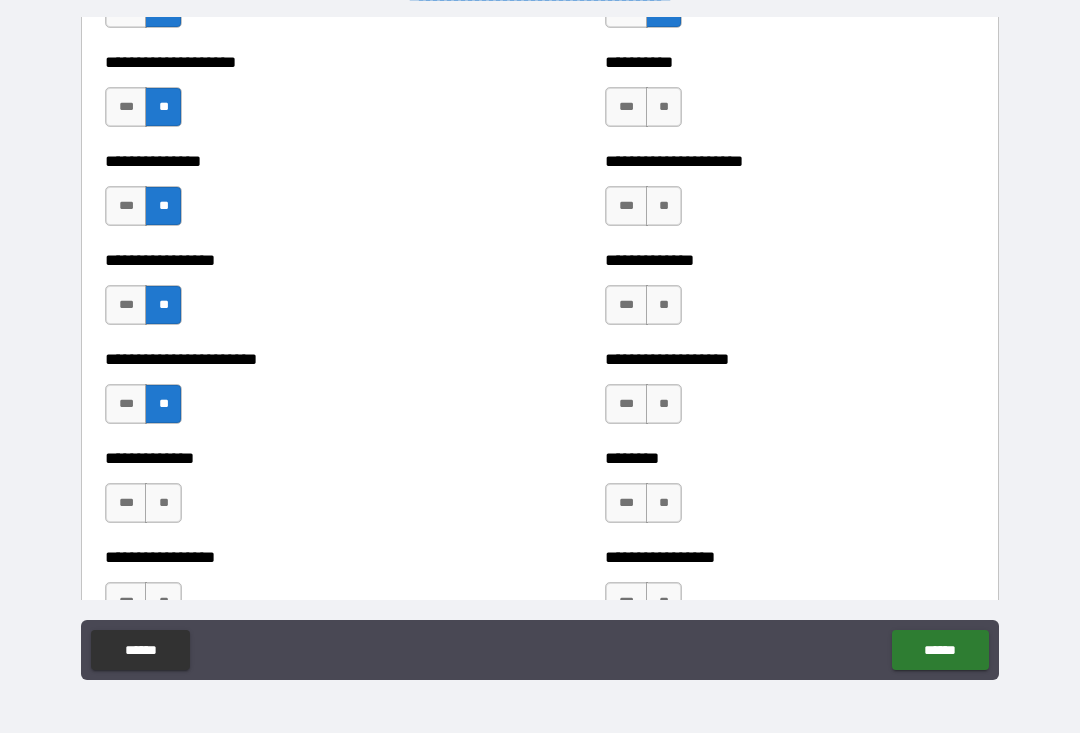 click on "**" at bounding box center [163, 504] 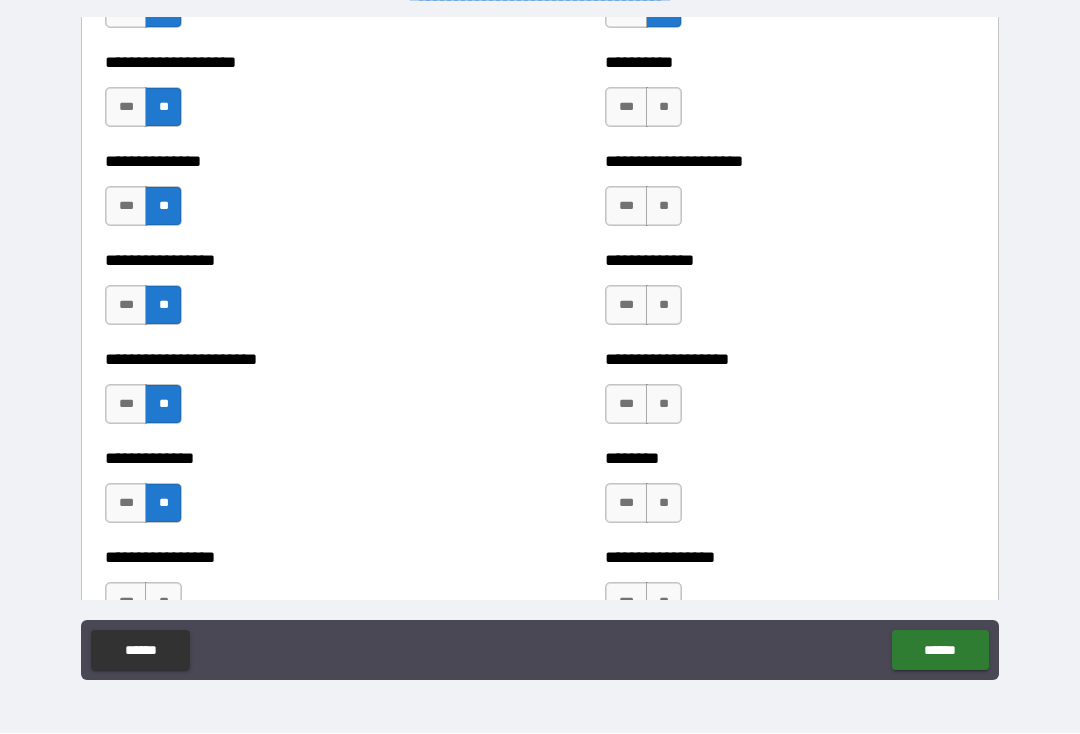 click on "**" at bounding box center (163, 603) 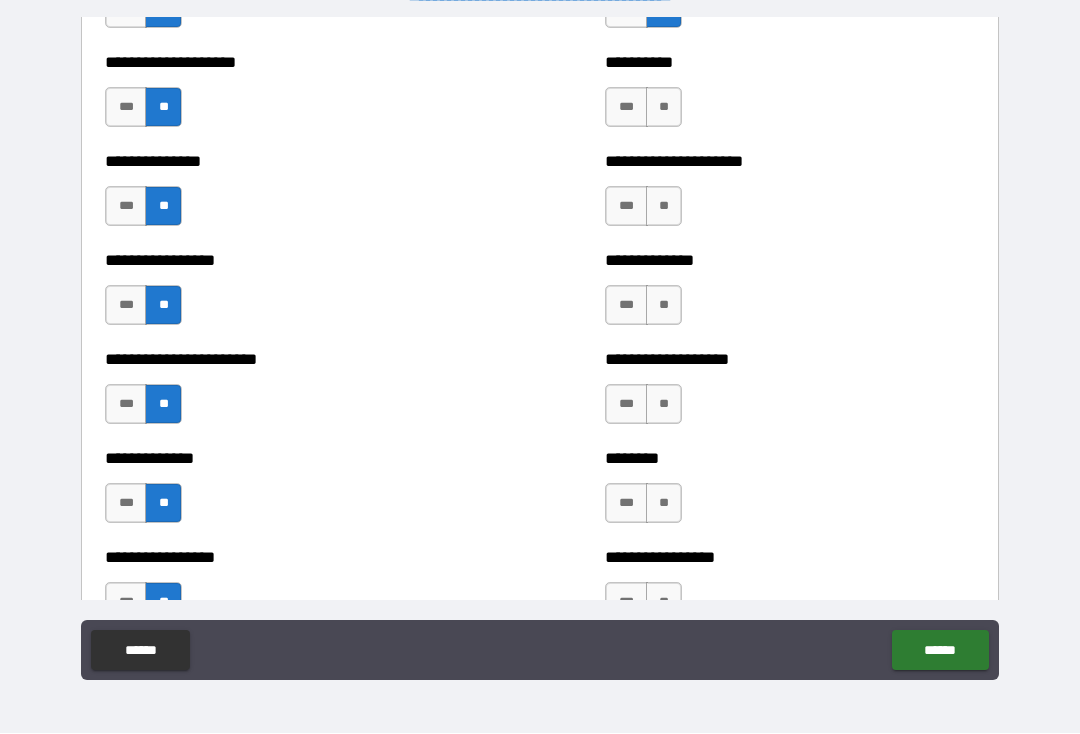click on "**" at bounding box center [664, 108] 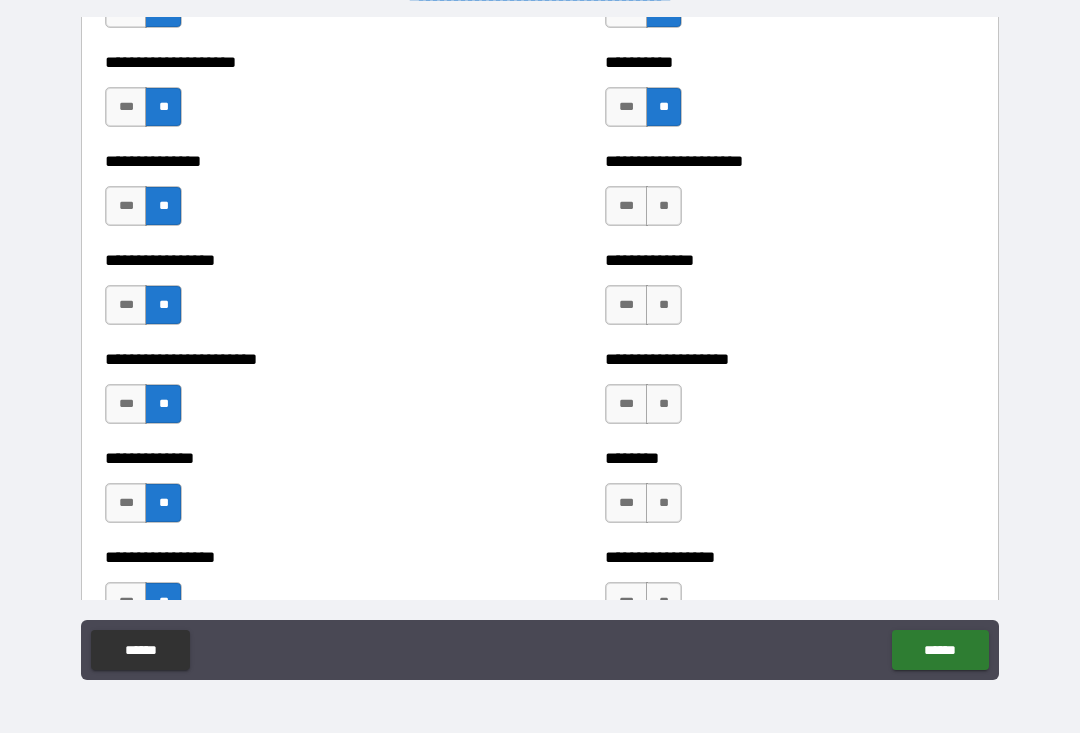 click on "**" at bounding box center (664, 207) 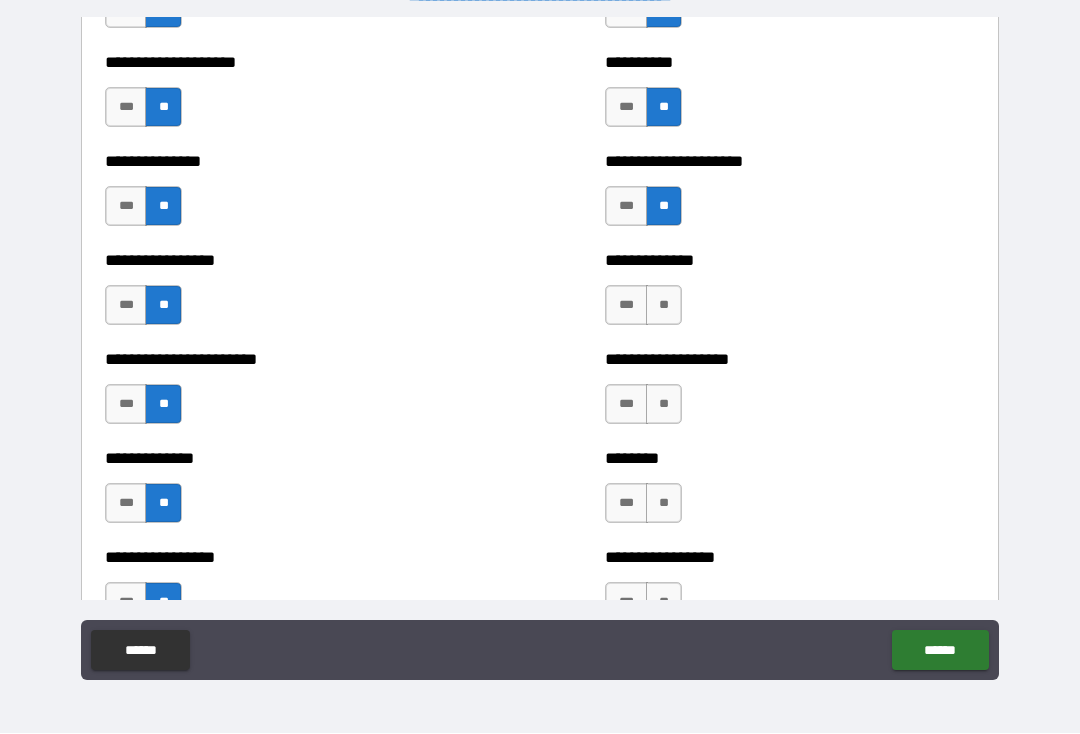 click on "**" at bounding box center [664, 306] 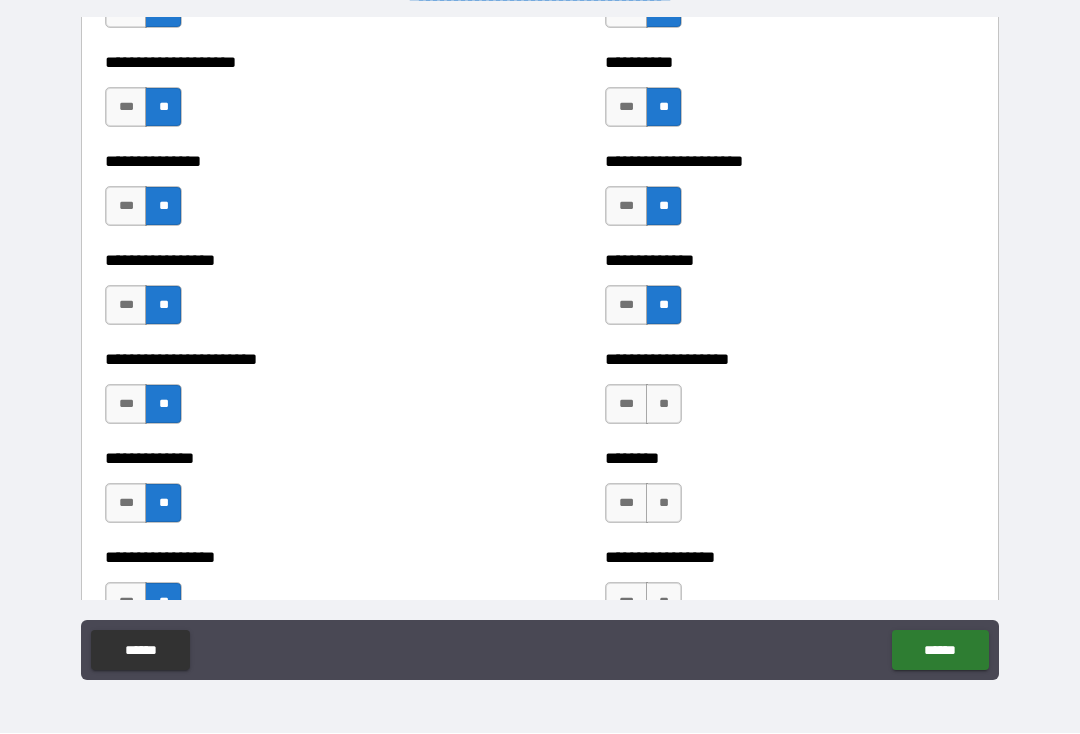 click on "**" at bounding box center (664, 405) 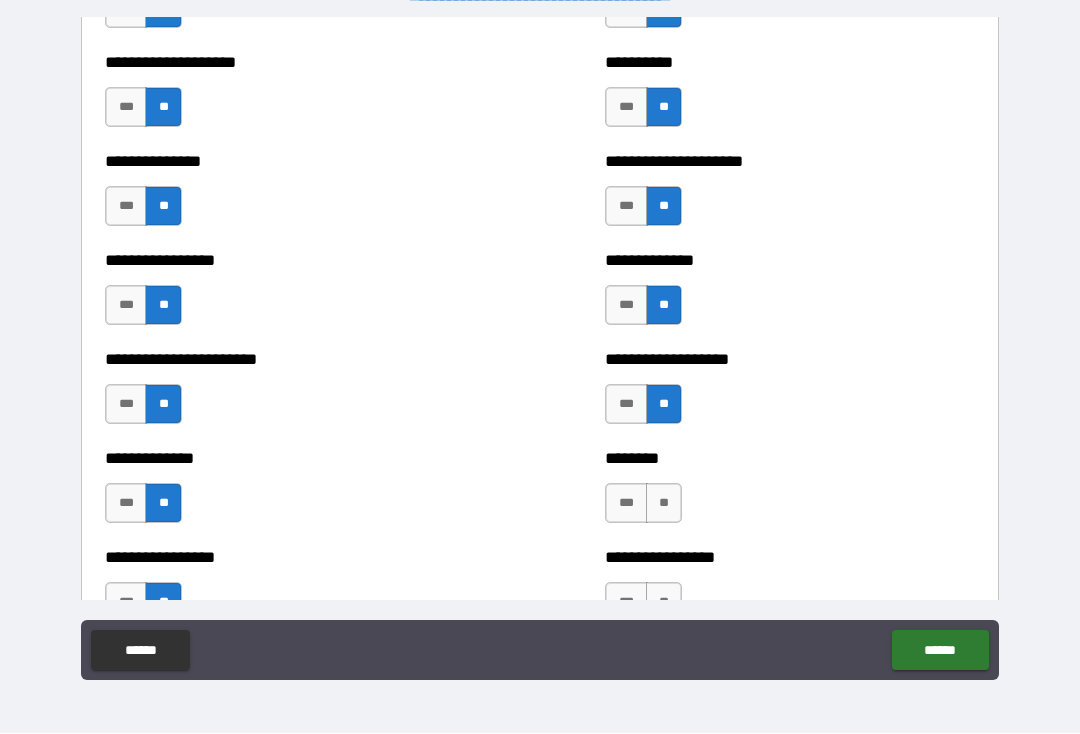 click on "**" at bounding box center (664, 504) 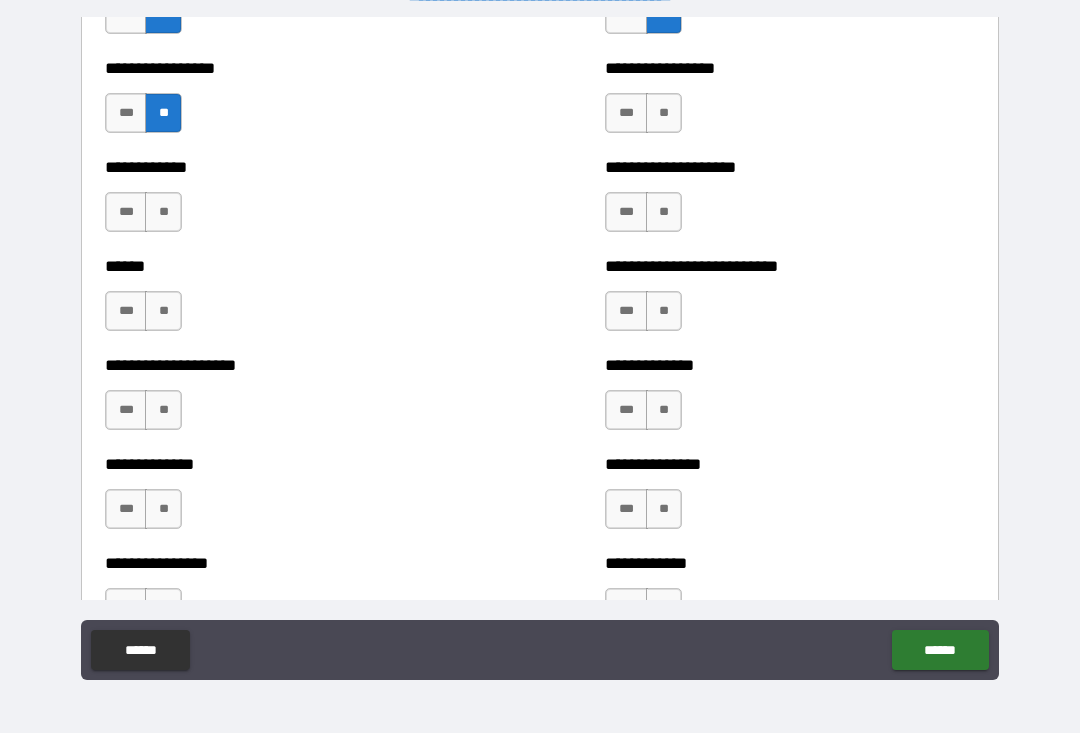 scroll, scrollTop: 3855, scrollLeft: 0, axis: vertical 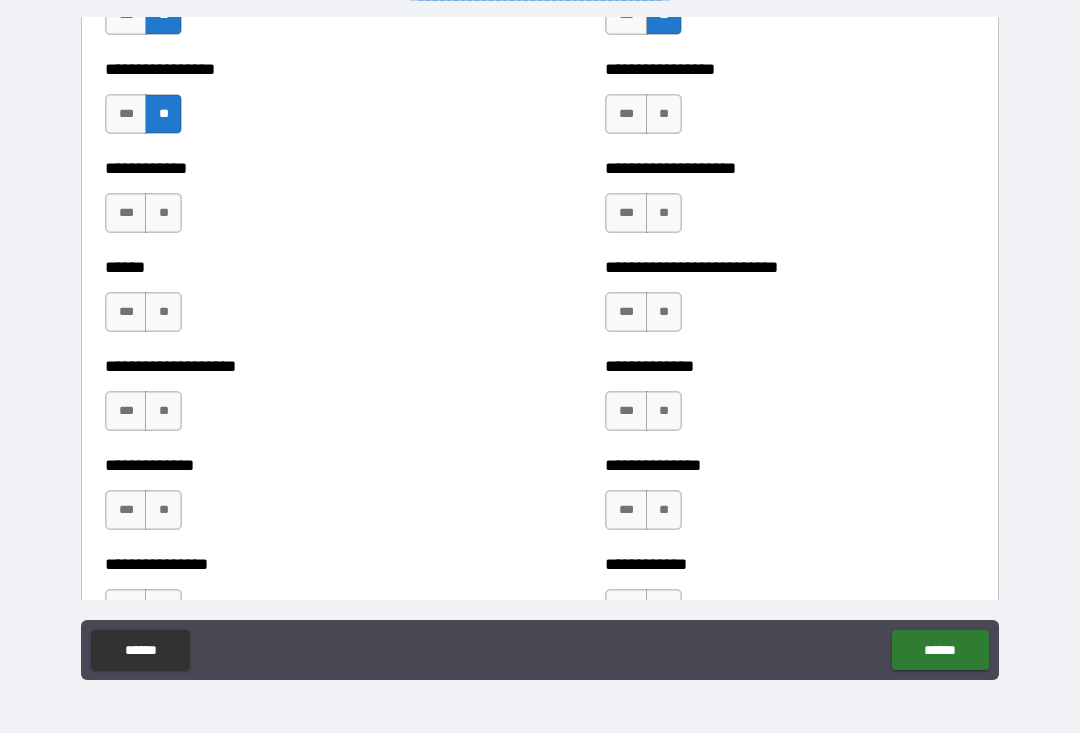 click on "**" at bounding box center (664, 115) 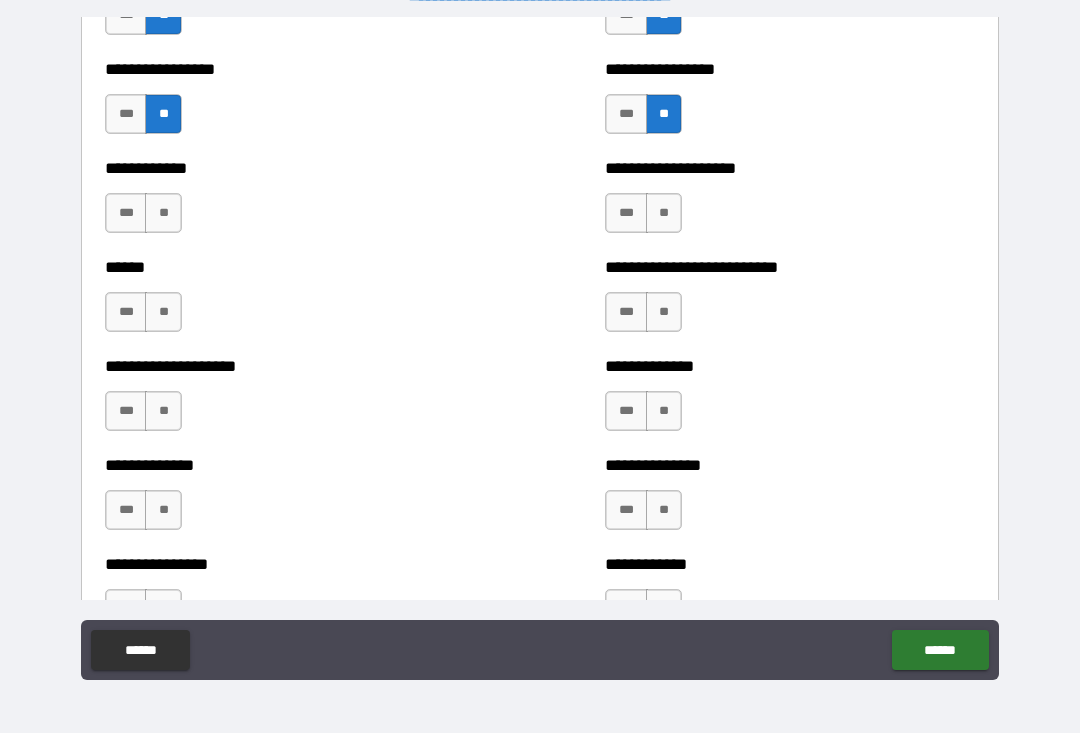 click on "**" at bounding box center (163, 214) 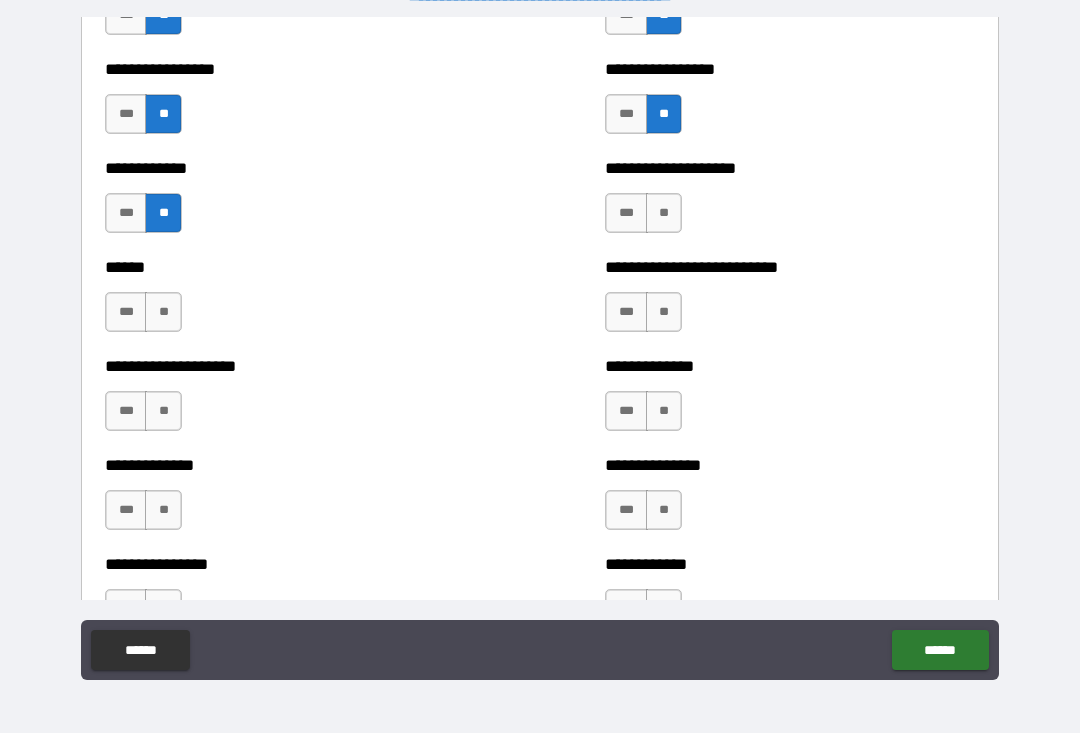 click on "**" at bounding box center (163, 313) 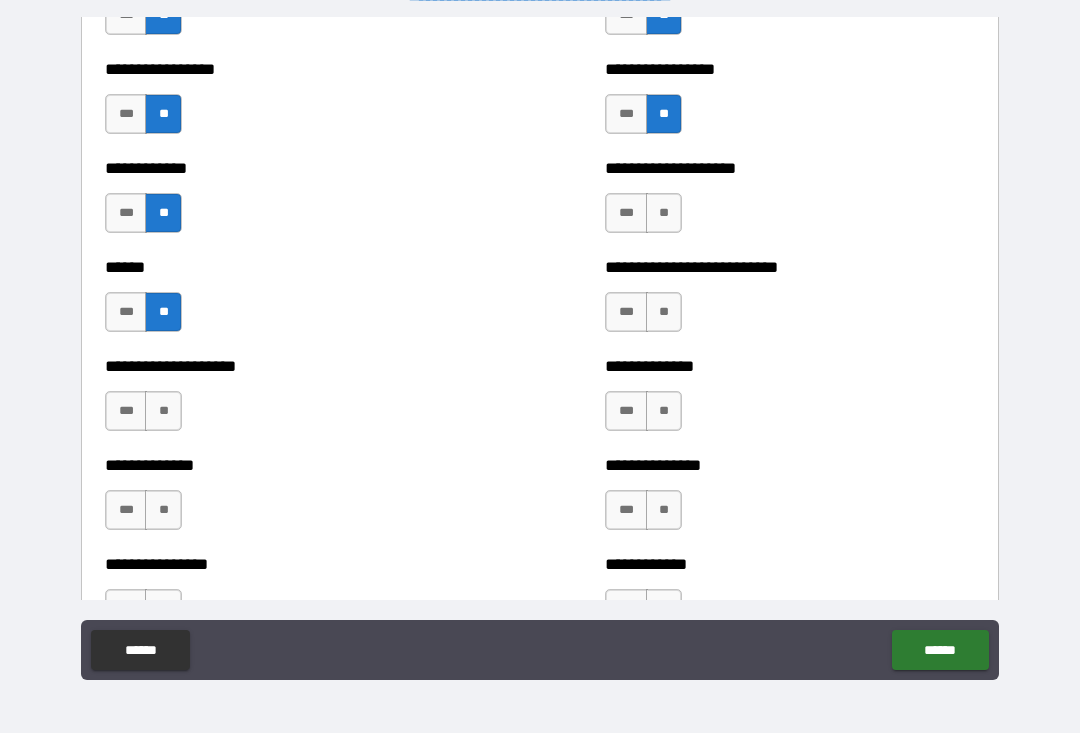 click on "***" at bounding box center [126, 412] 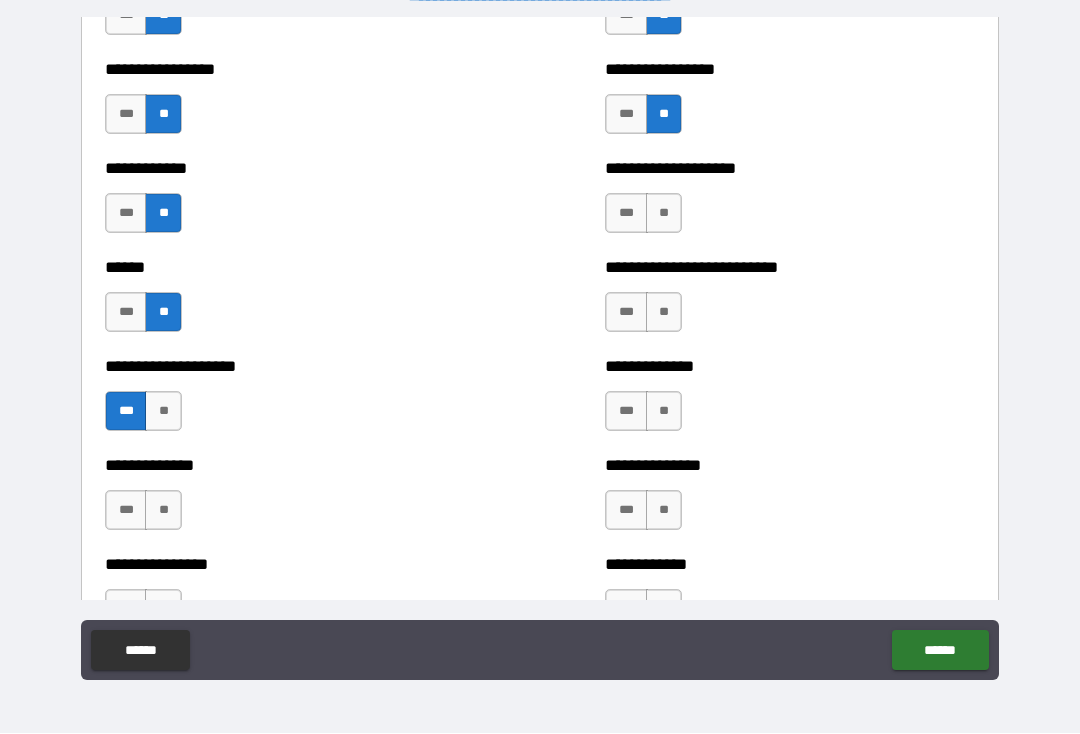 click on "**" at bounding box center (163, 511) 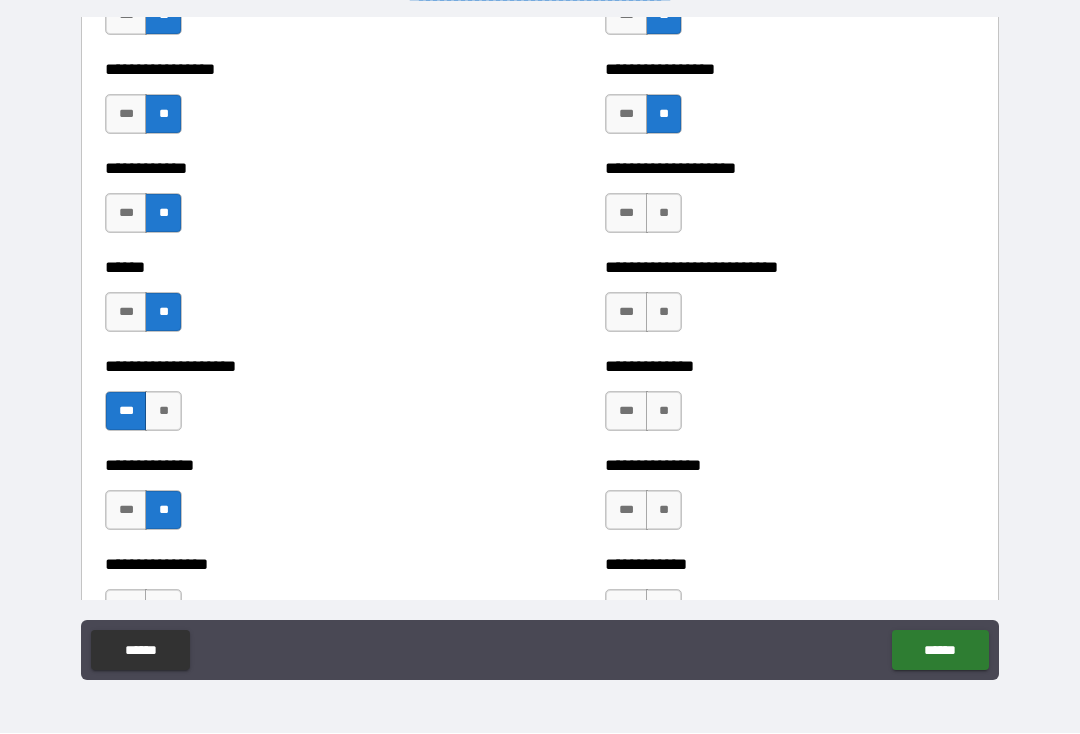 click on "**" at bounding box center [163, 412] 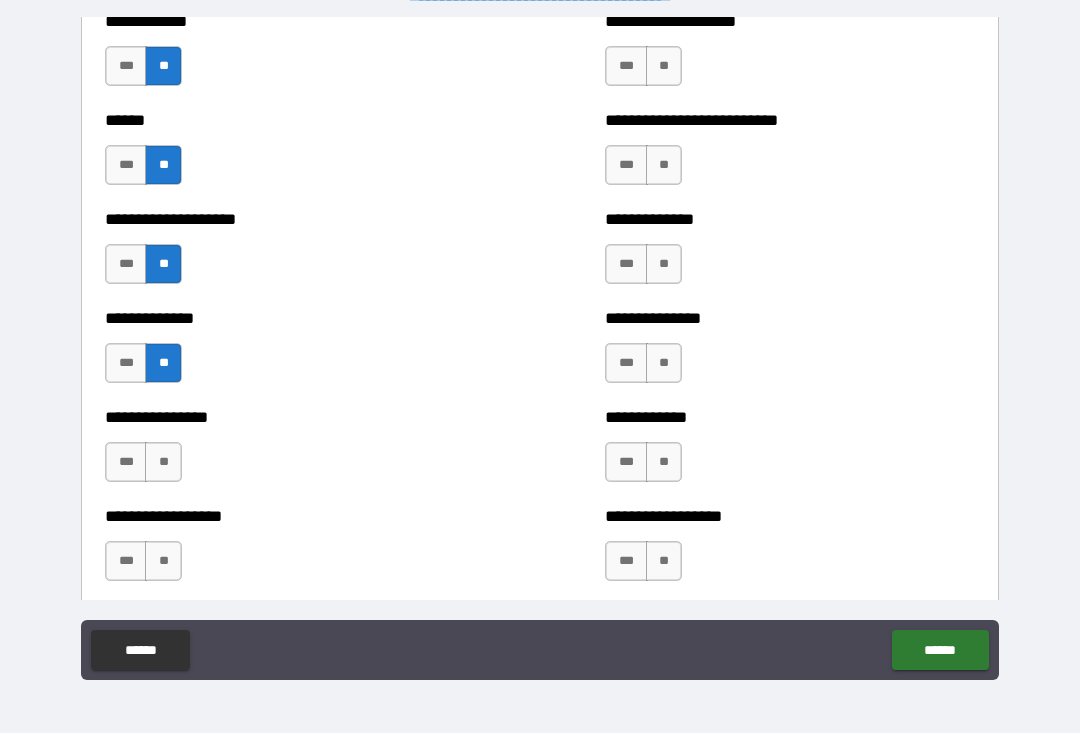 scroll, scrollTop: 3995, scrollLeft: 0, axis: vertical 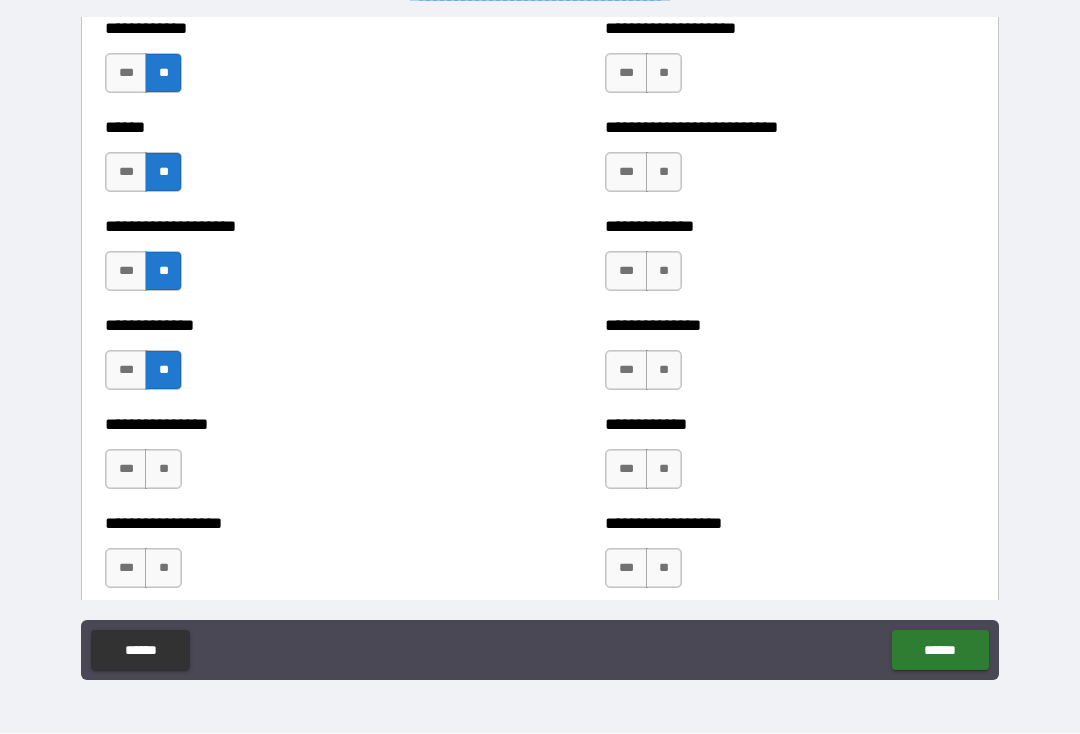 click on "**" at bounding box center [664, 74] 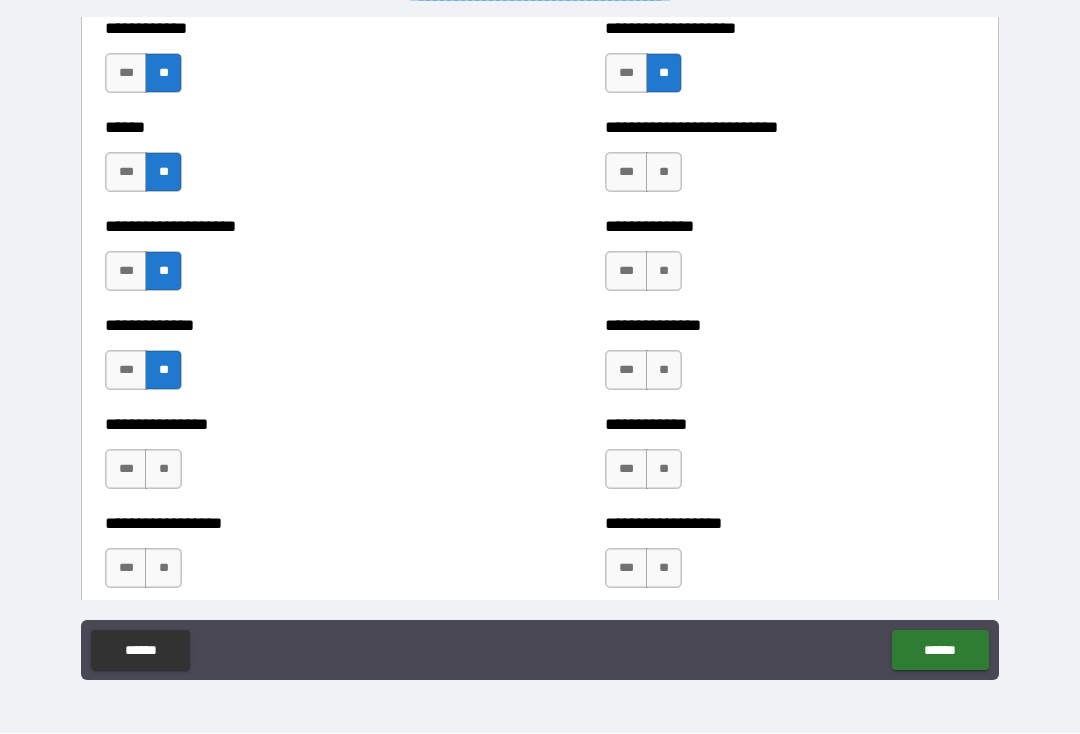 click on "**" at bounding box center (664, 173) 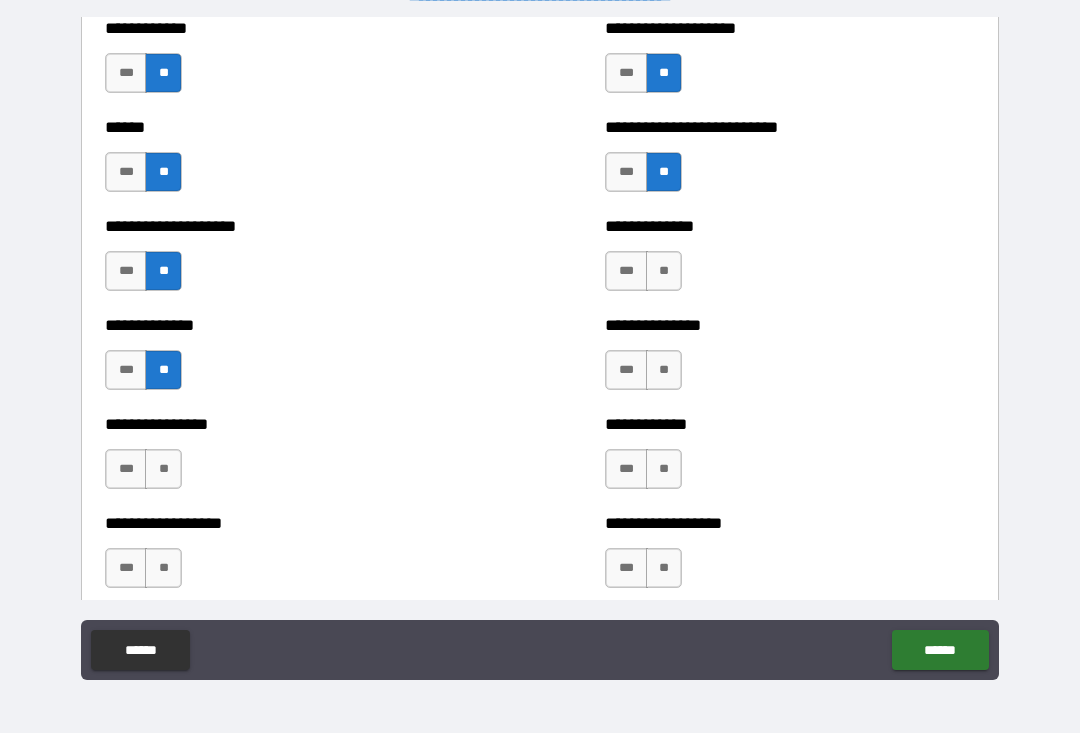 click on "**" at bounding box center [664, 272] 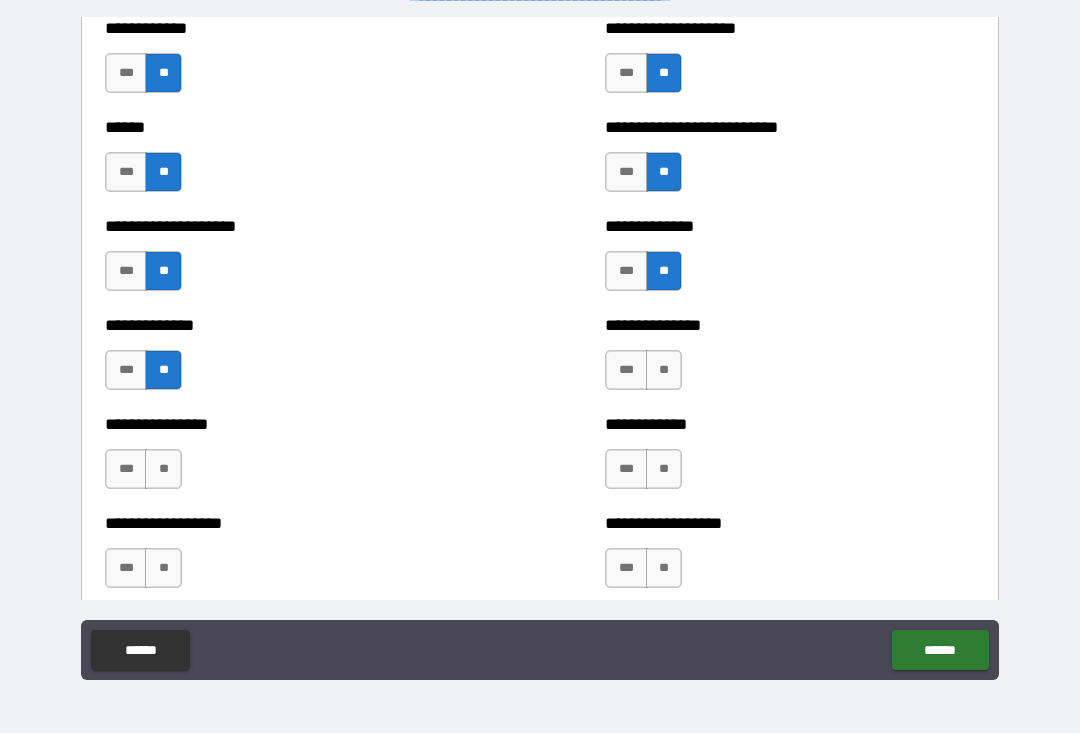 click on "**" at bounding box center (664, 371) 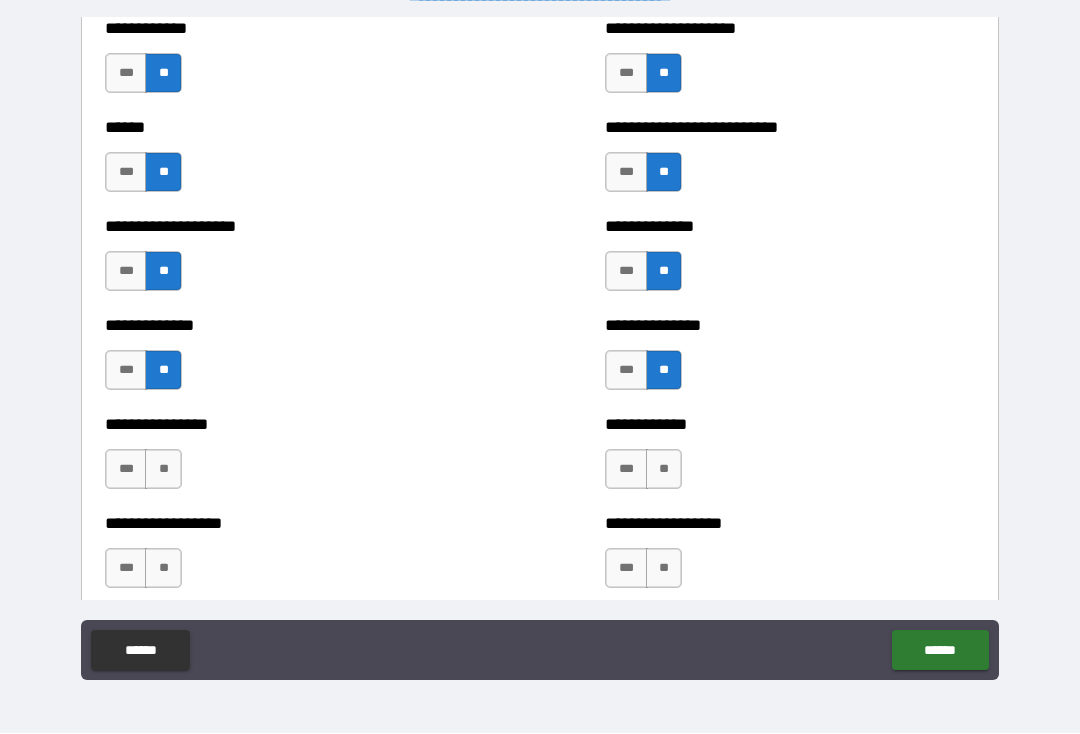 click on "**" at bounding box center [664, 470] 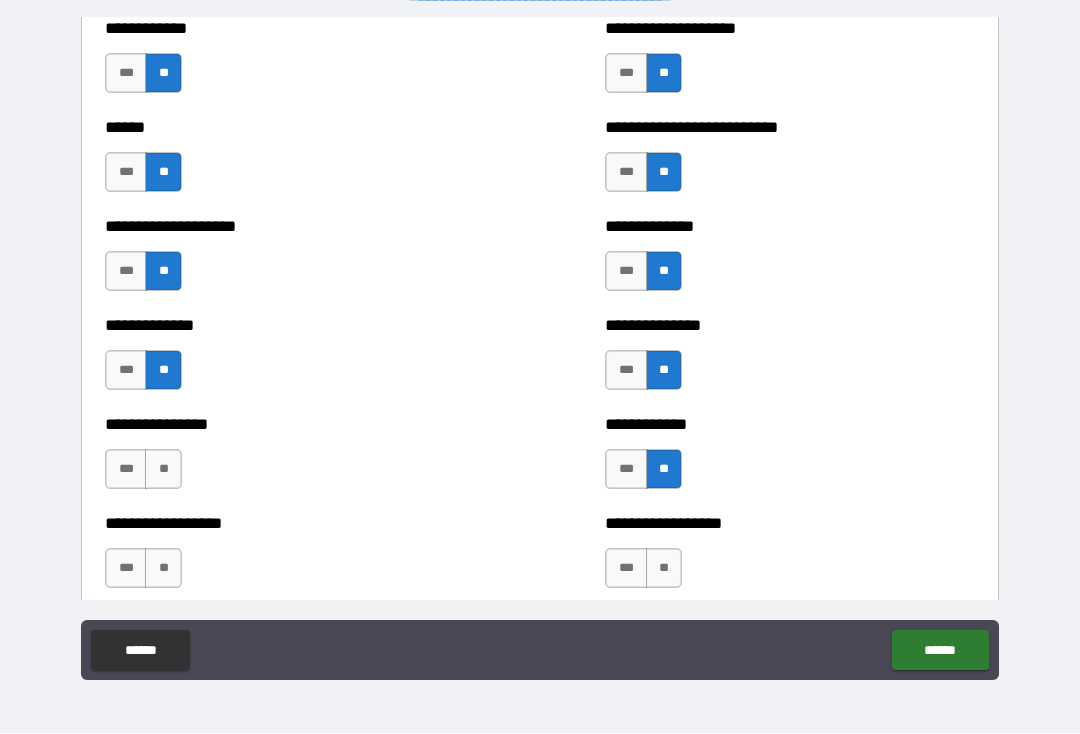 click on "**" at bounding box center (664, 569) 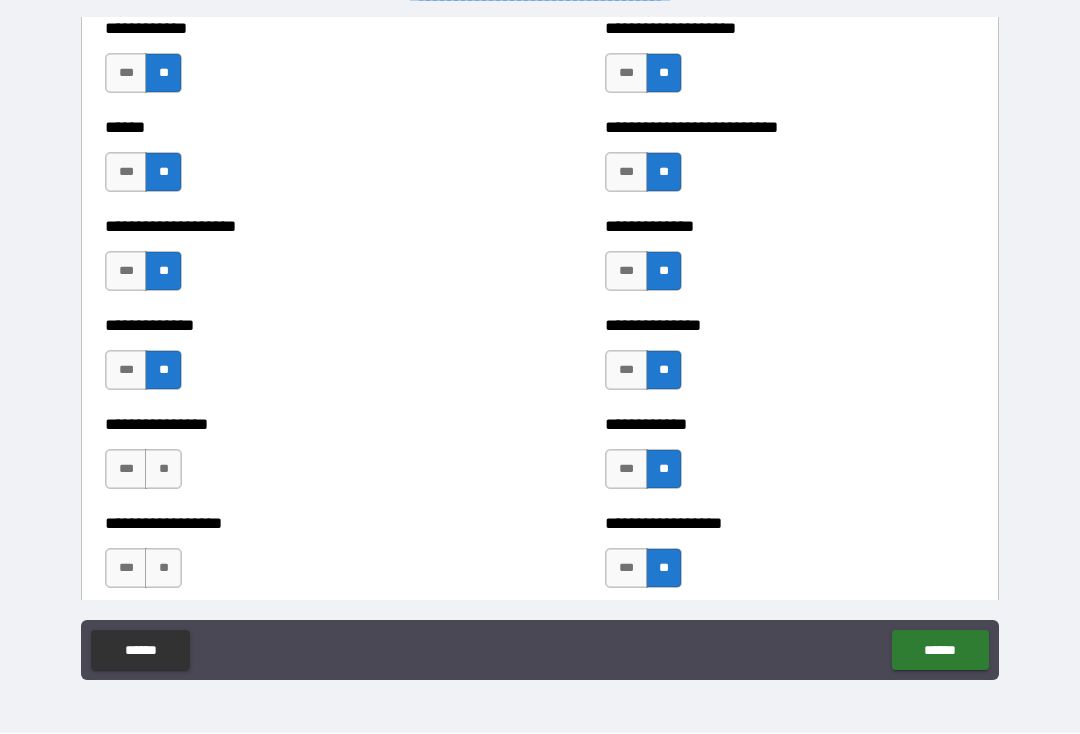 click on "**" at bounding box center (163, 569) 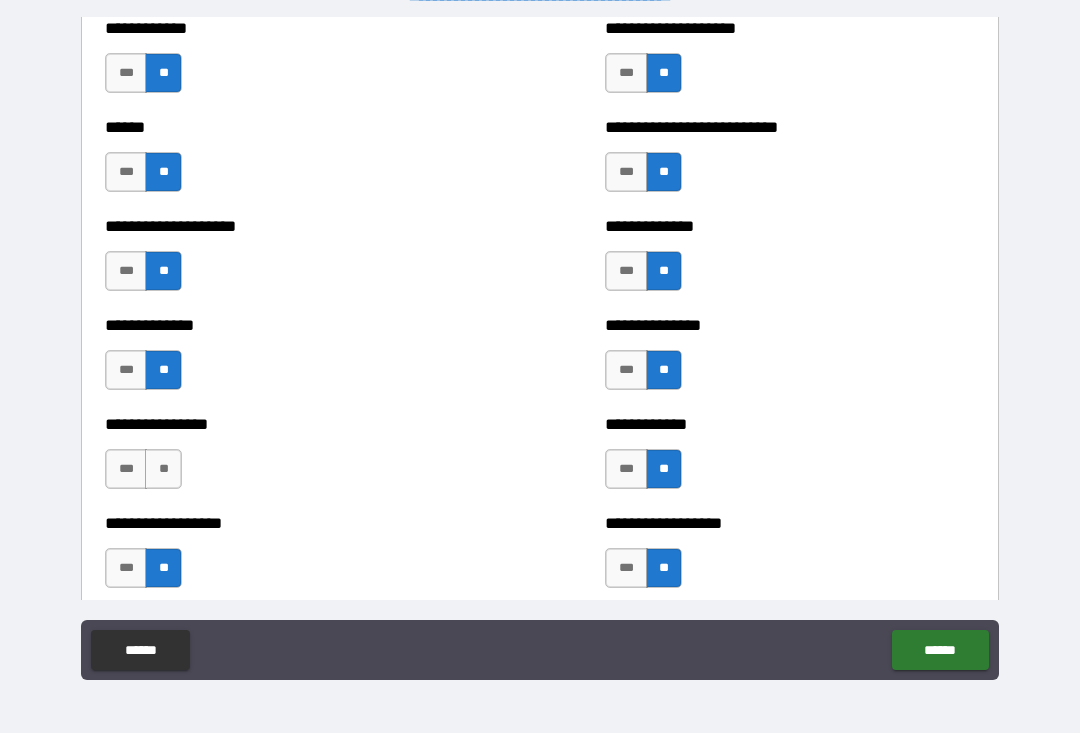click on "**" at bounding box center (163, 470) 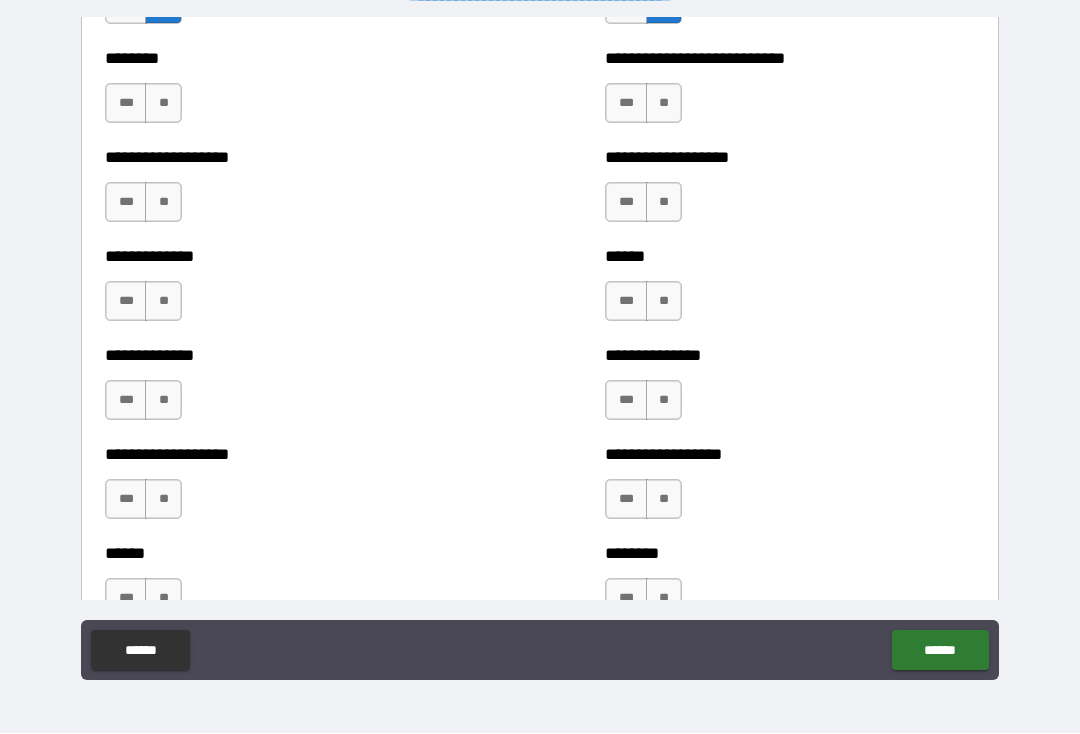 scroll, scrollTop: 4563, scrollLeft: 0, axis: vertical 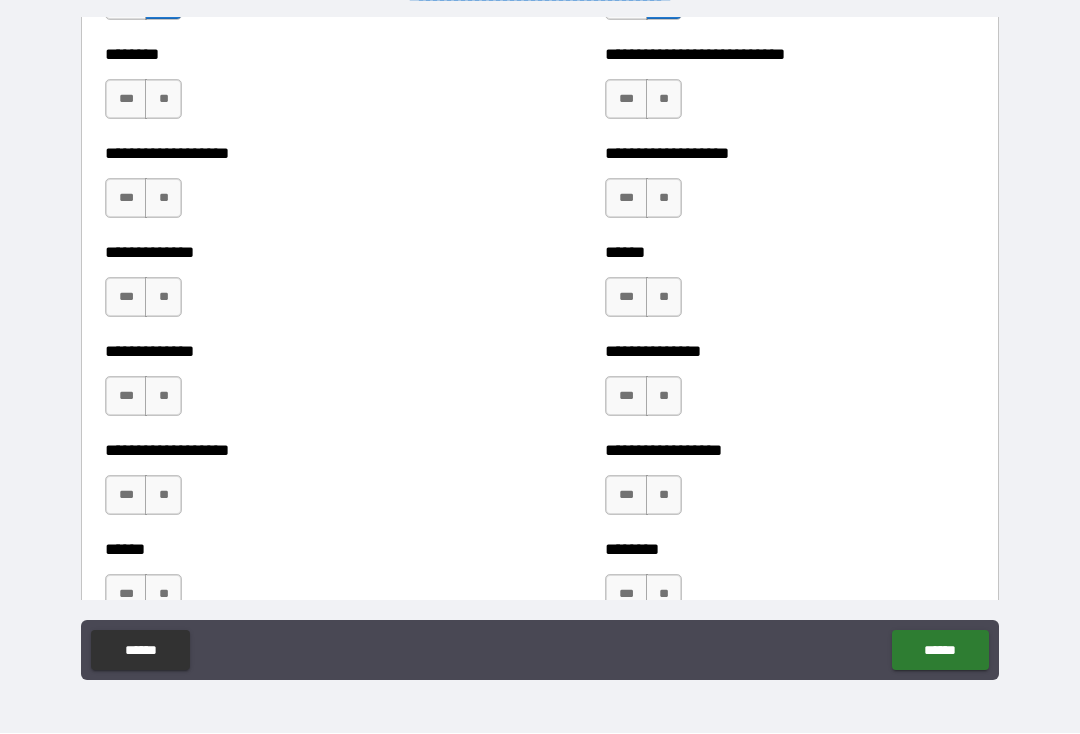 click on "**" at bounding box center (163, 100) 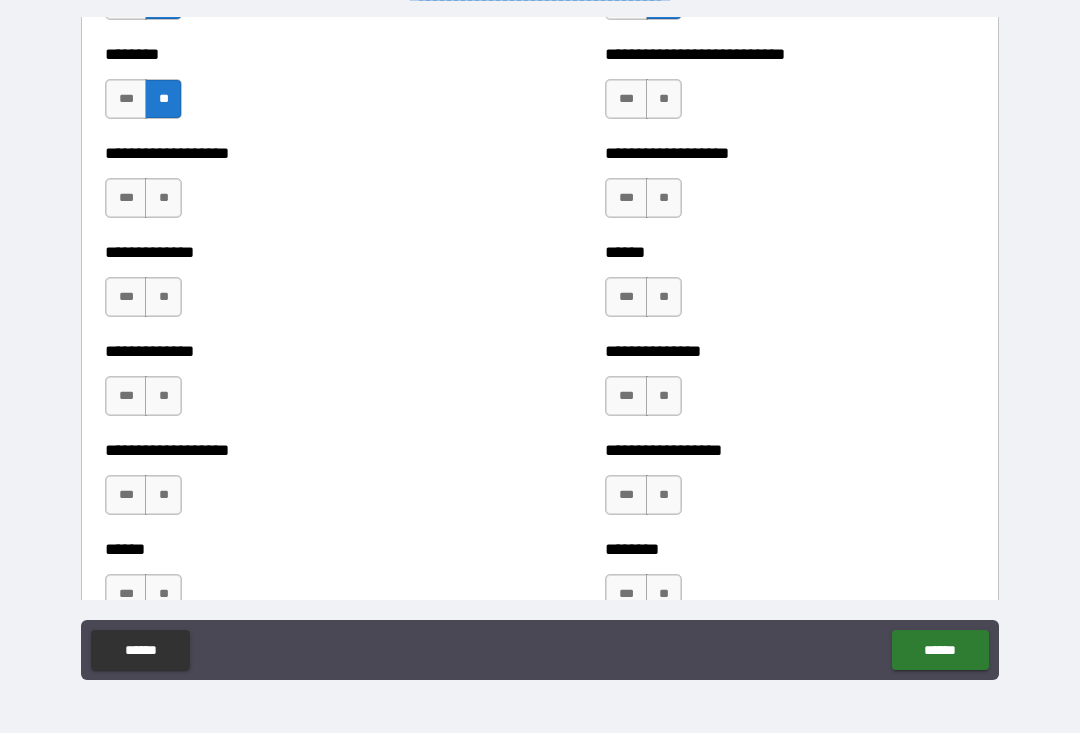 click on "**" at bounding box center [163, 199] 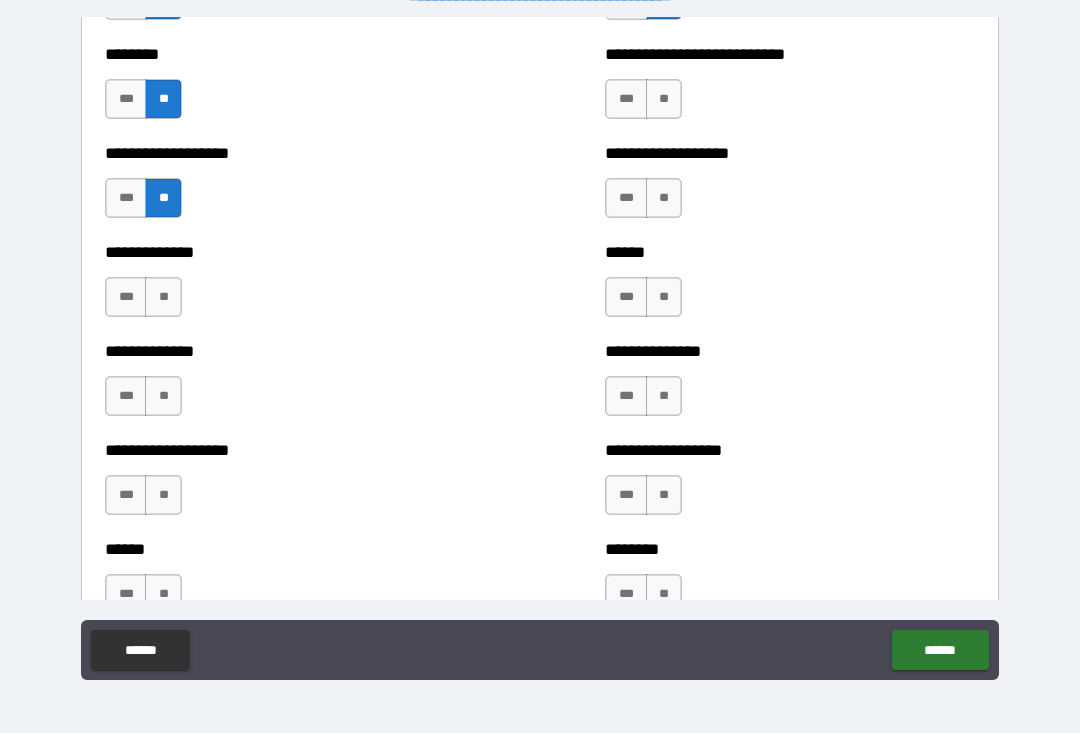 click on "**" at bounding box center (163, 298) 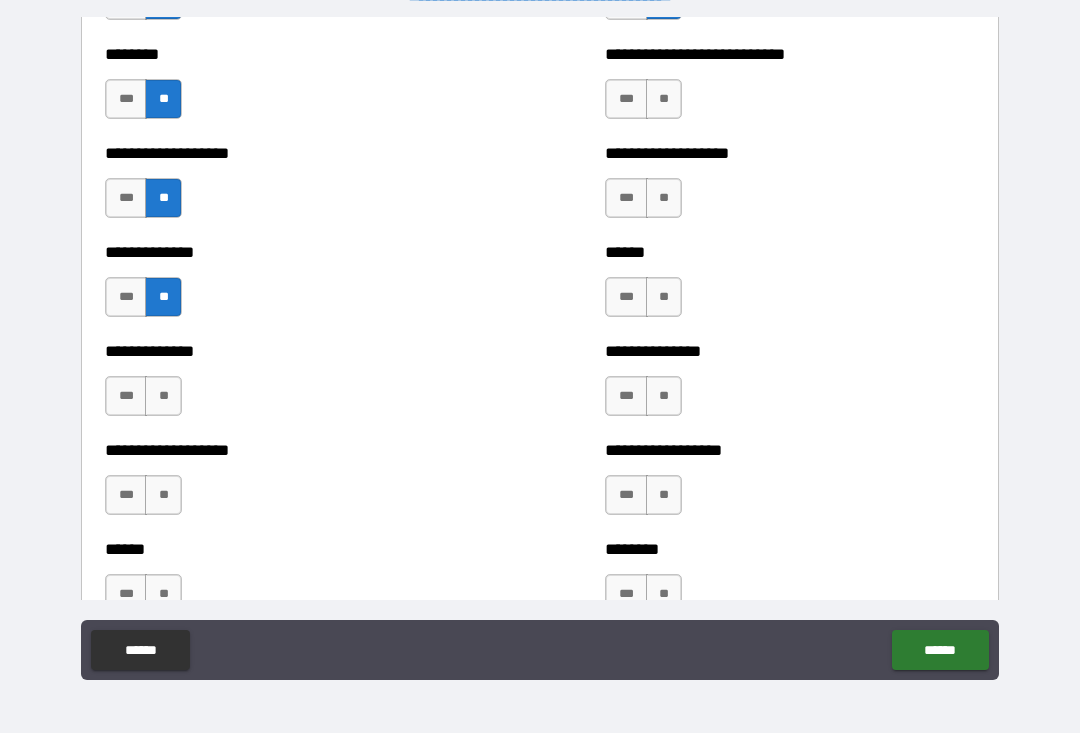 click on "**" at bounding box center [163, 397] 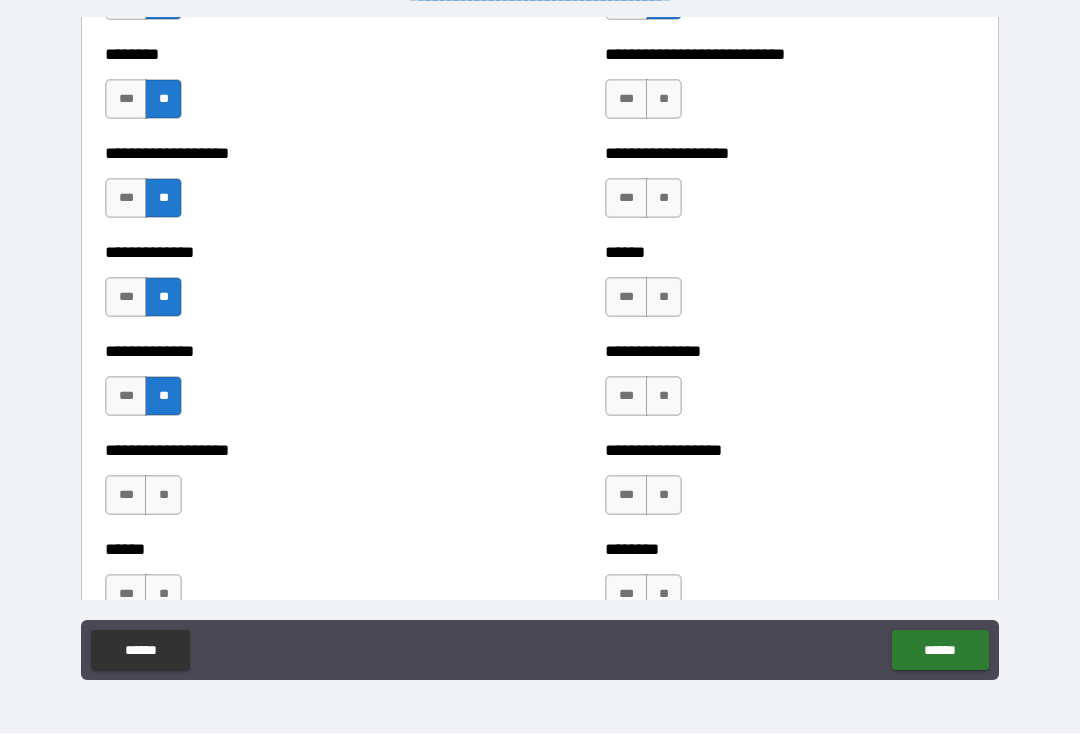 click on "**" at bounding box center [163, 496] 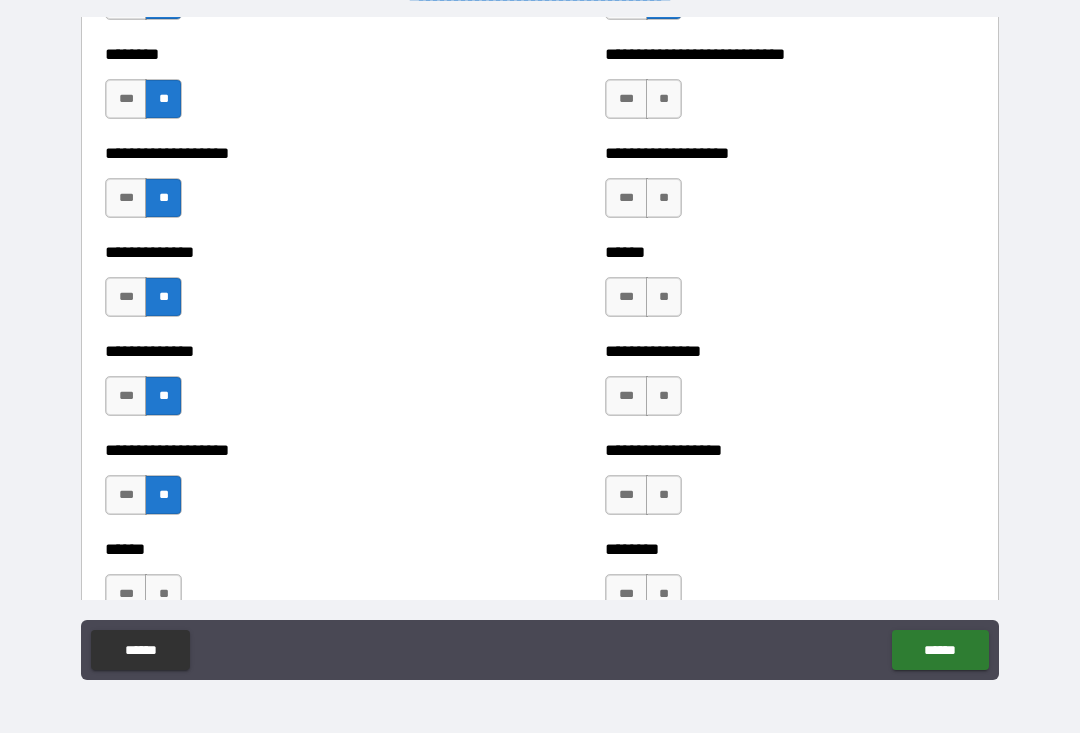 click on "**" at bounding box center (163, 595) 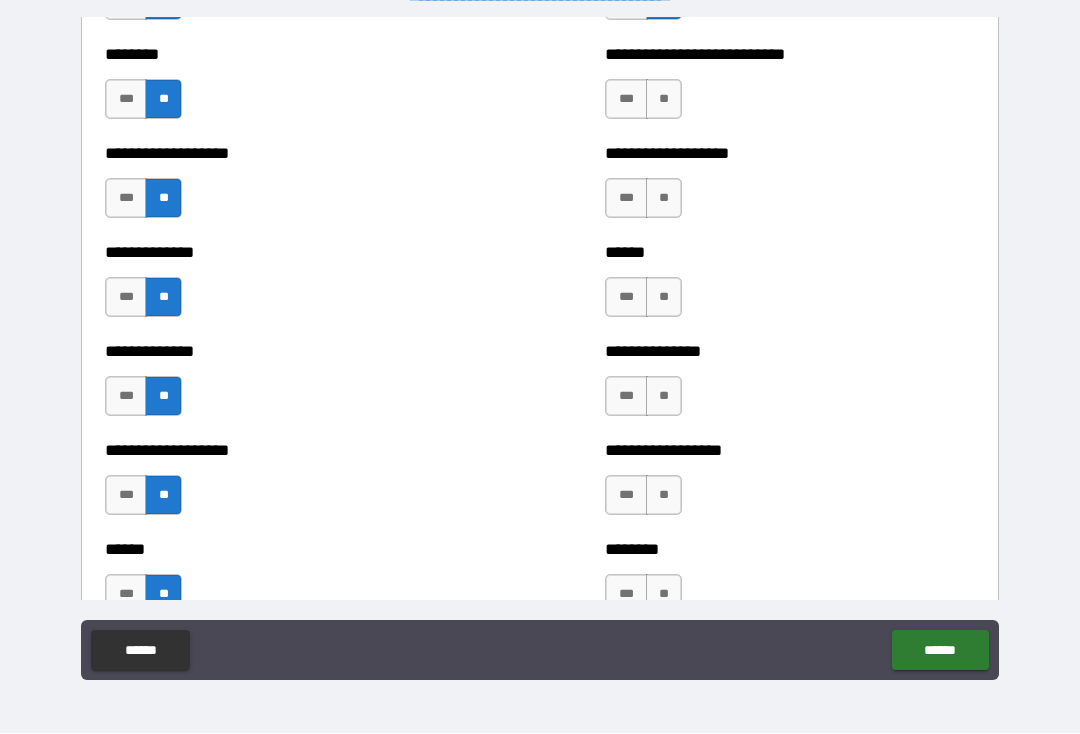 click on "**" at bounding box center (664, 100) 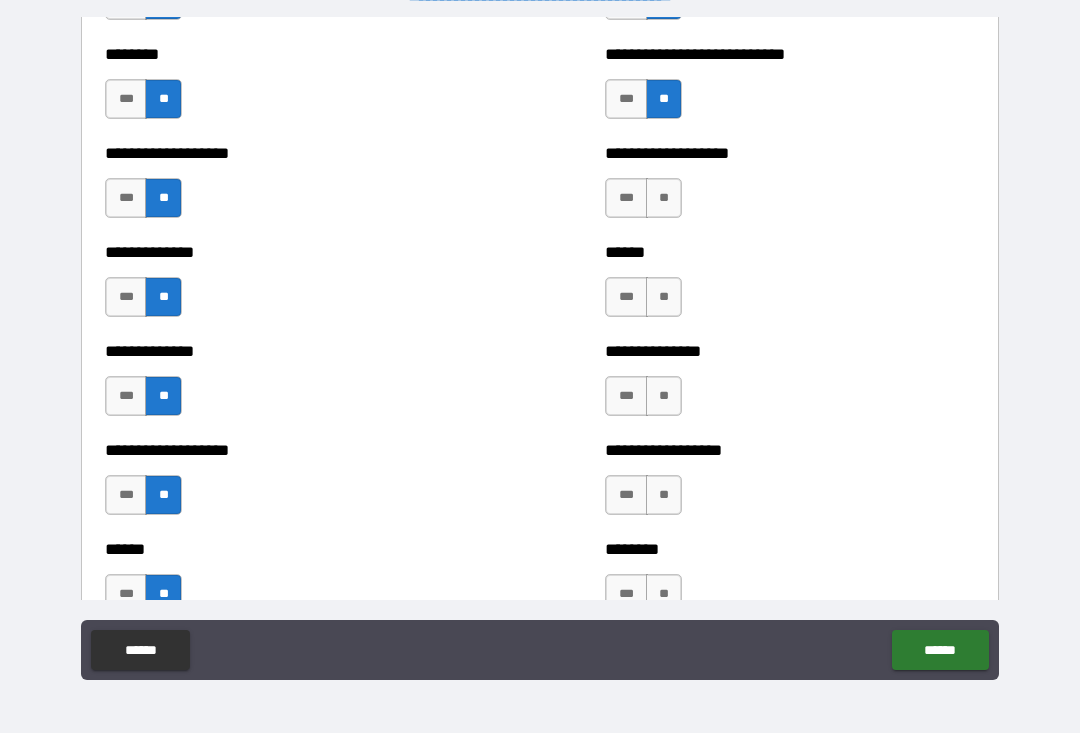 click on "**" at bounding box center (664, 199) 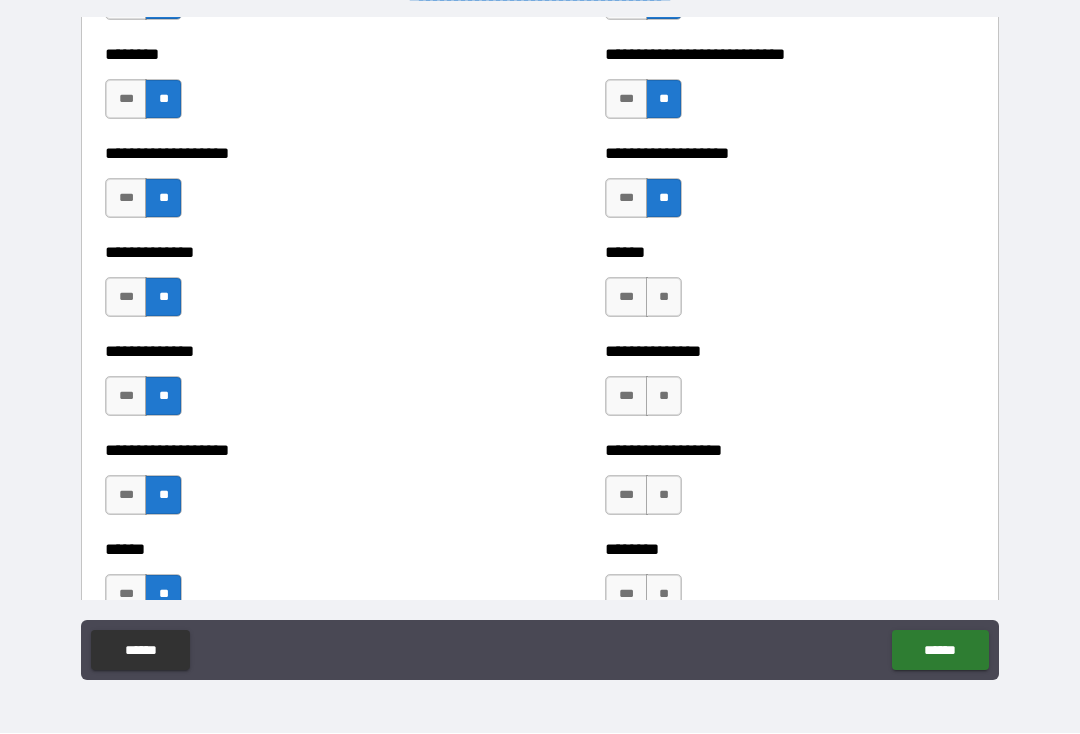 click on "**" at bounding box center [664, 298] 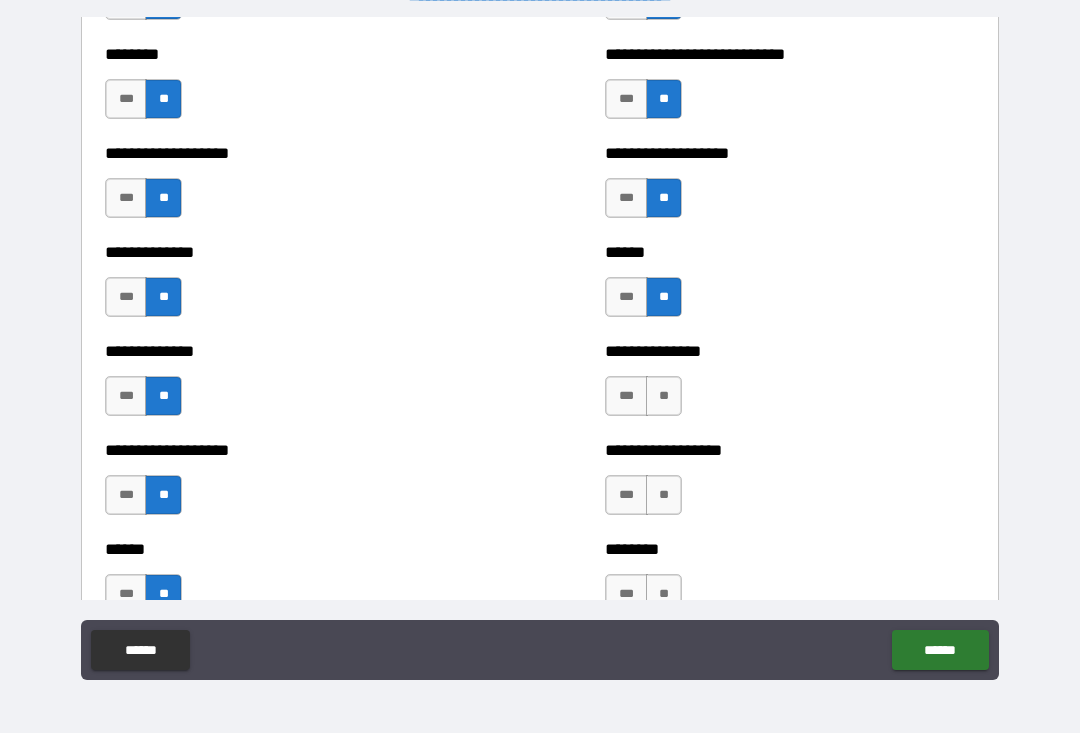 click on "**" at bounding box center [664, 397] 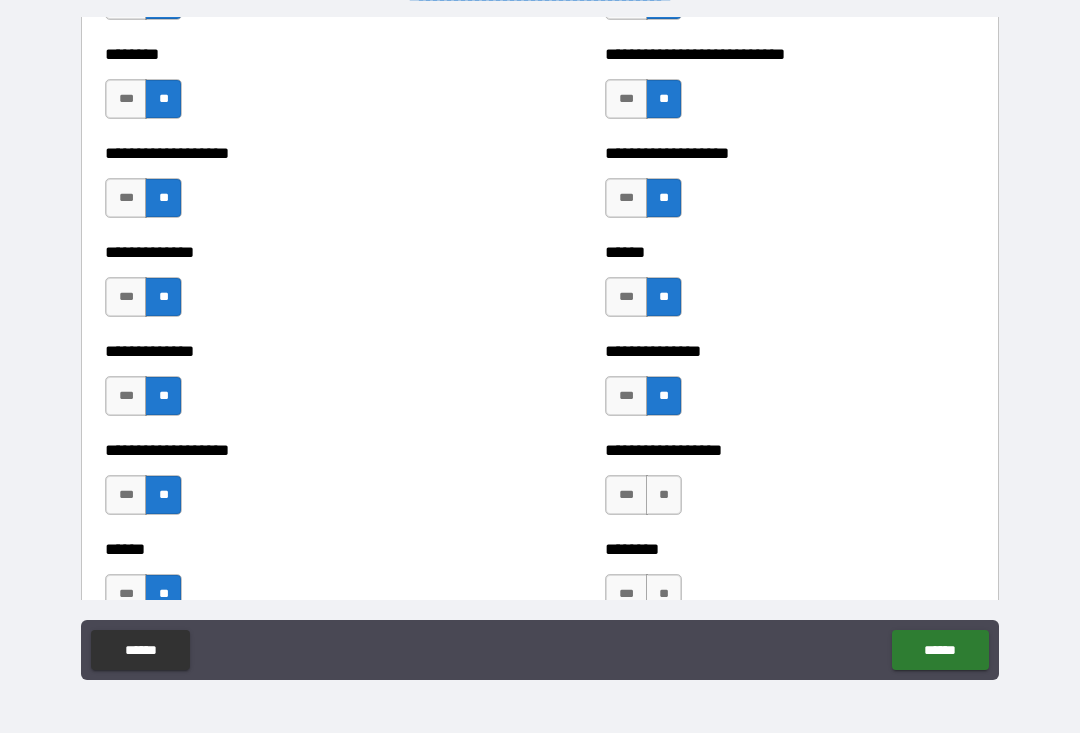 click on "**" at bounding box center [664, 496] 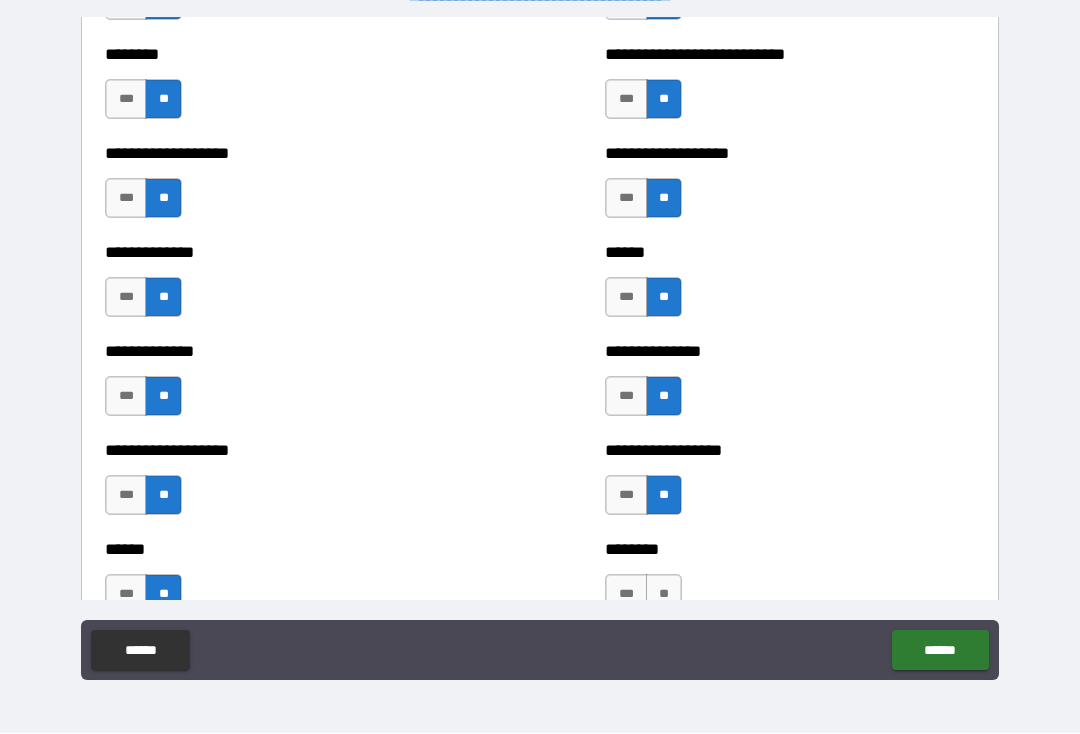 click on "**" at bounding box center (664, 595) 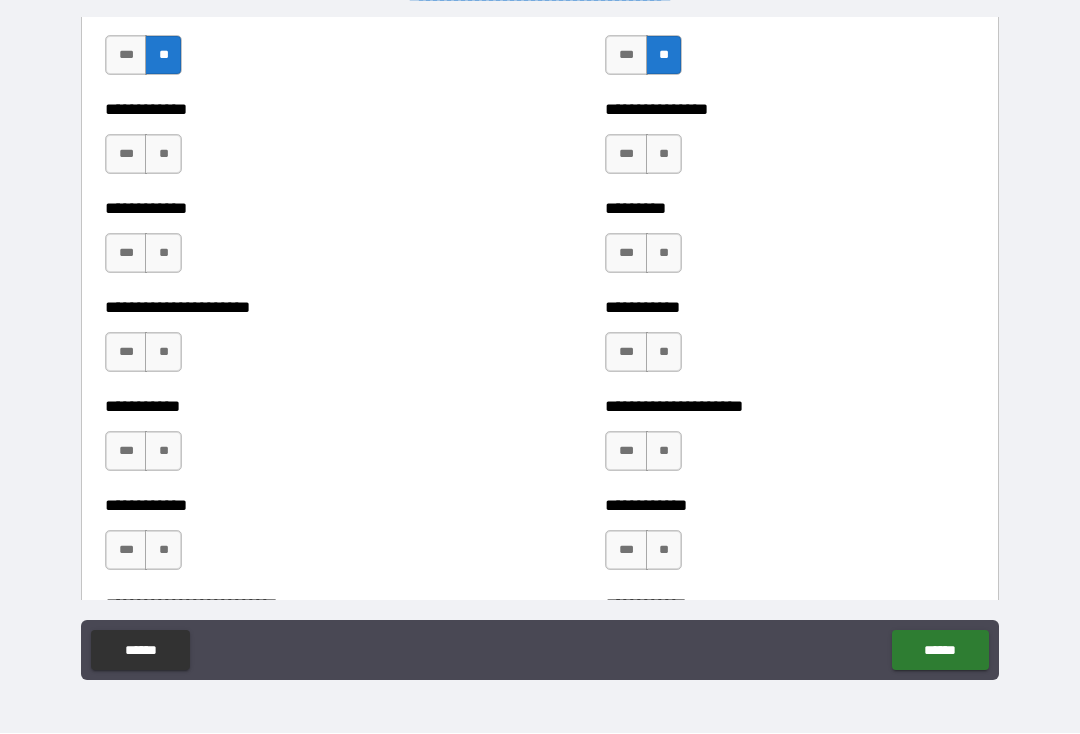 scroll, scrollTop: 5109, scrollLeft: 0, axis: vertical 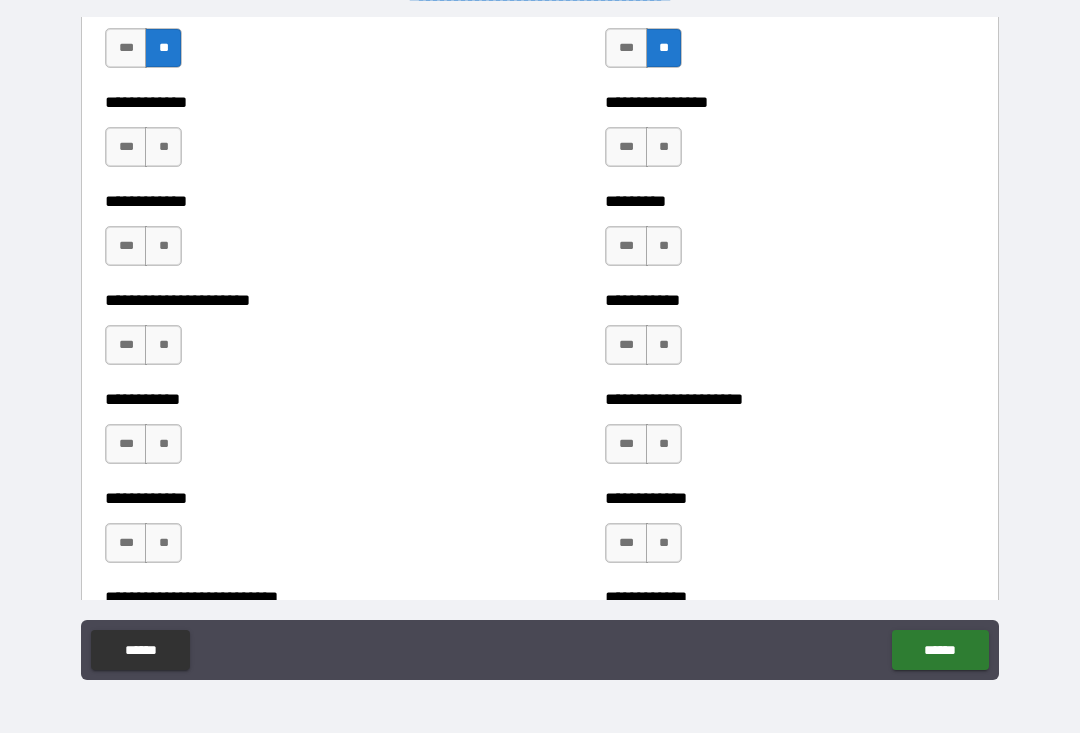 click on "**" at bounding box center [163, 148] 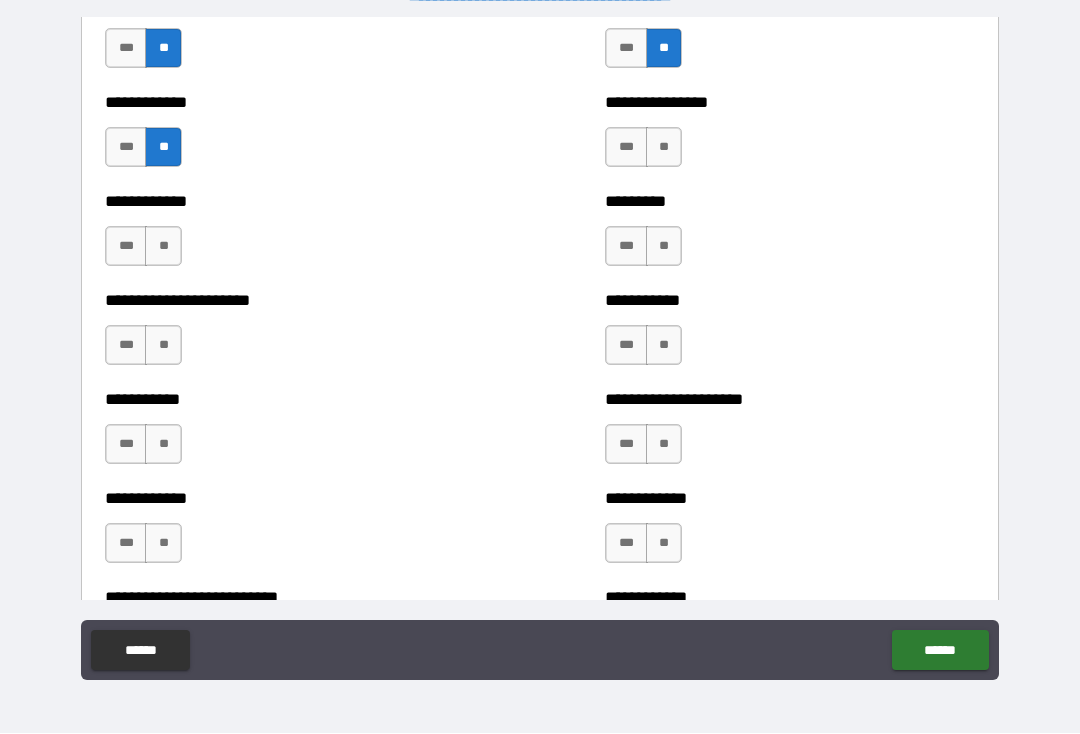 click on "**" at bounding box center (163, 247) 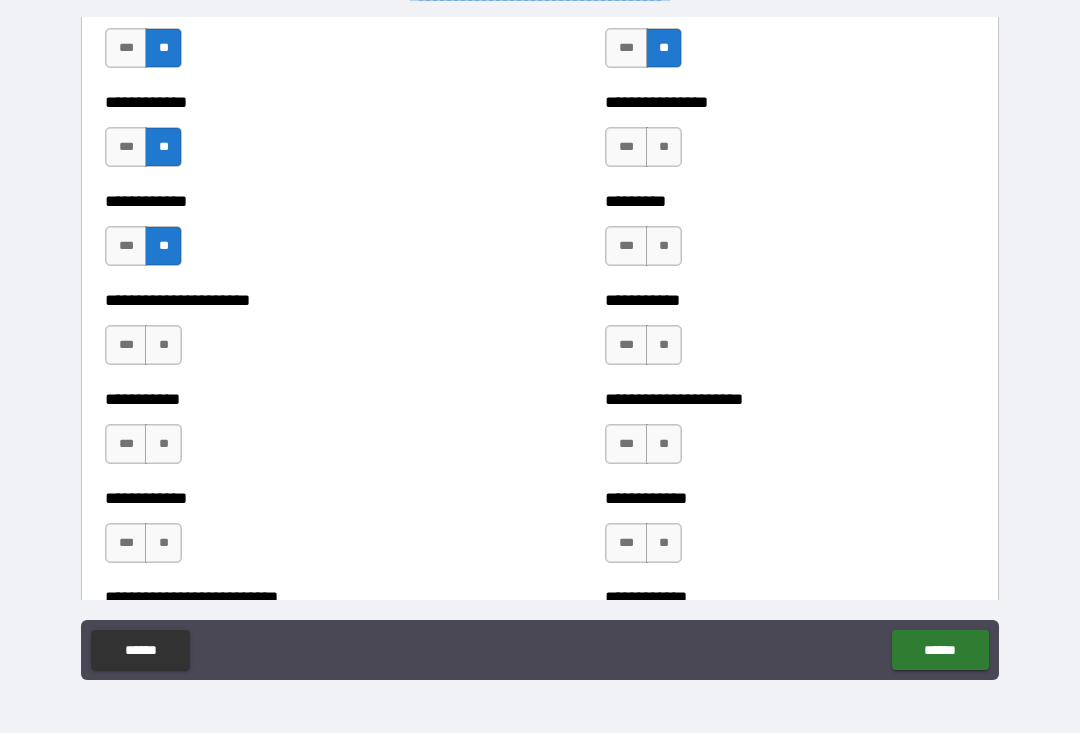 click on "**" at bounding box center [163, 346] 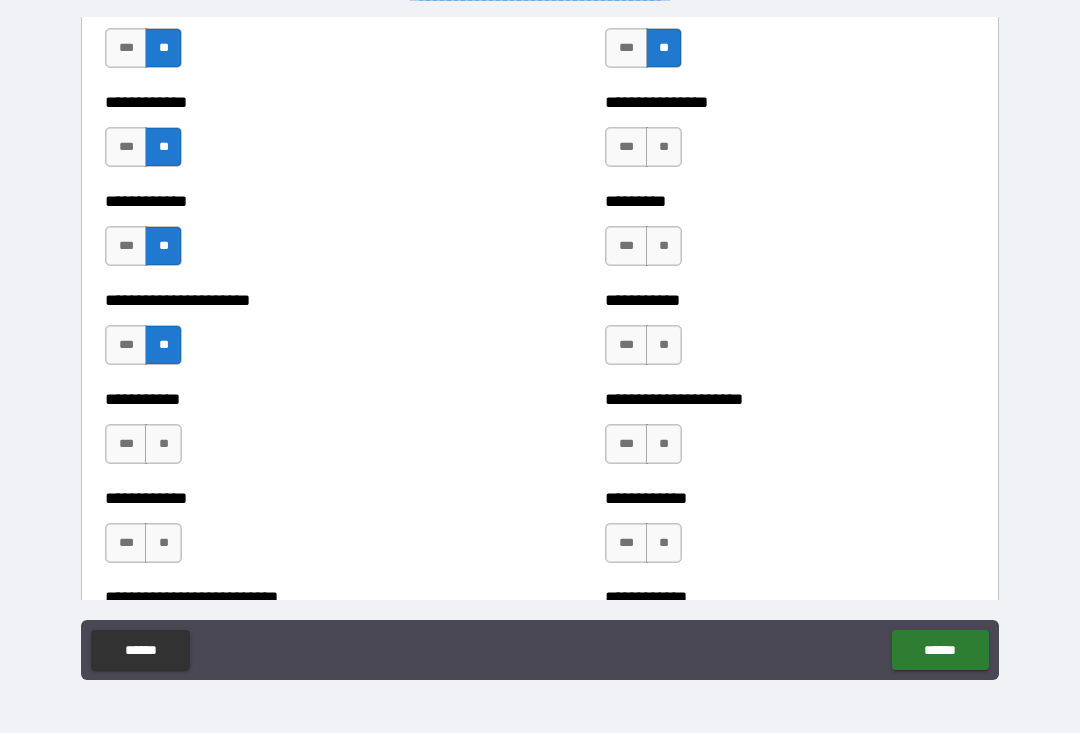 click on "**" at bounding box center (163, 445) 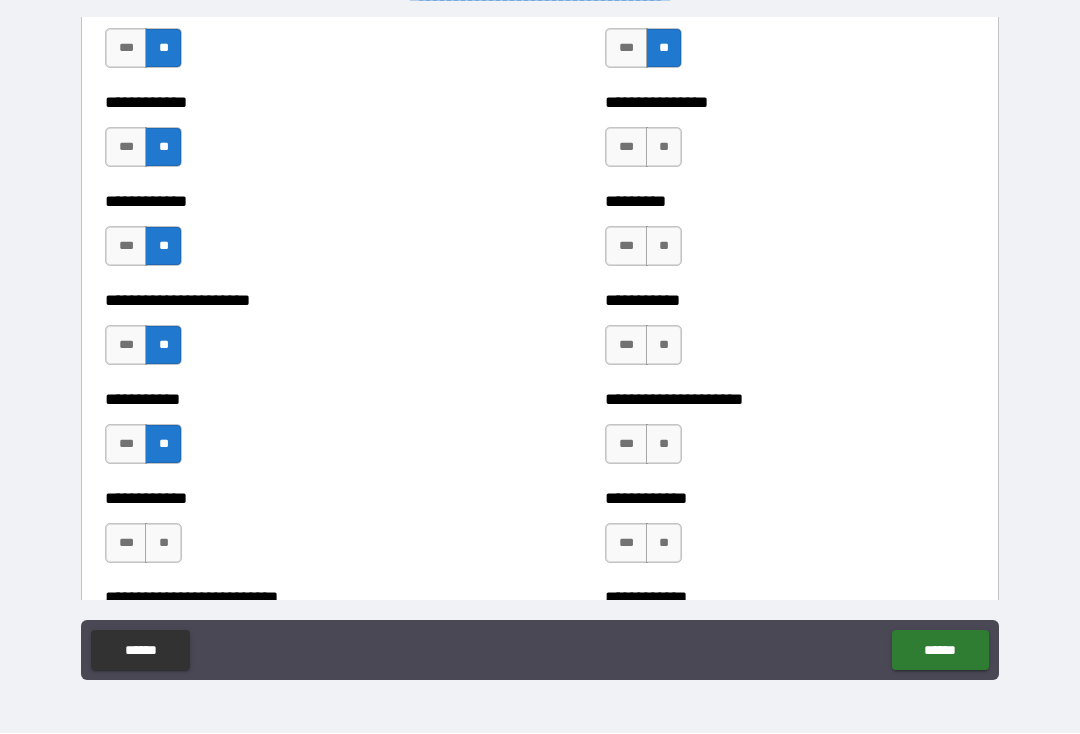 click on "**" at bounding box center [163, 544] 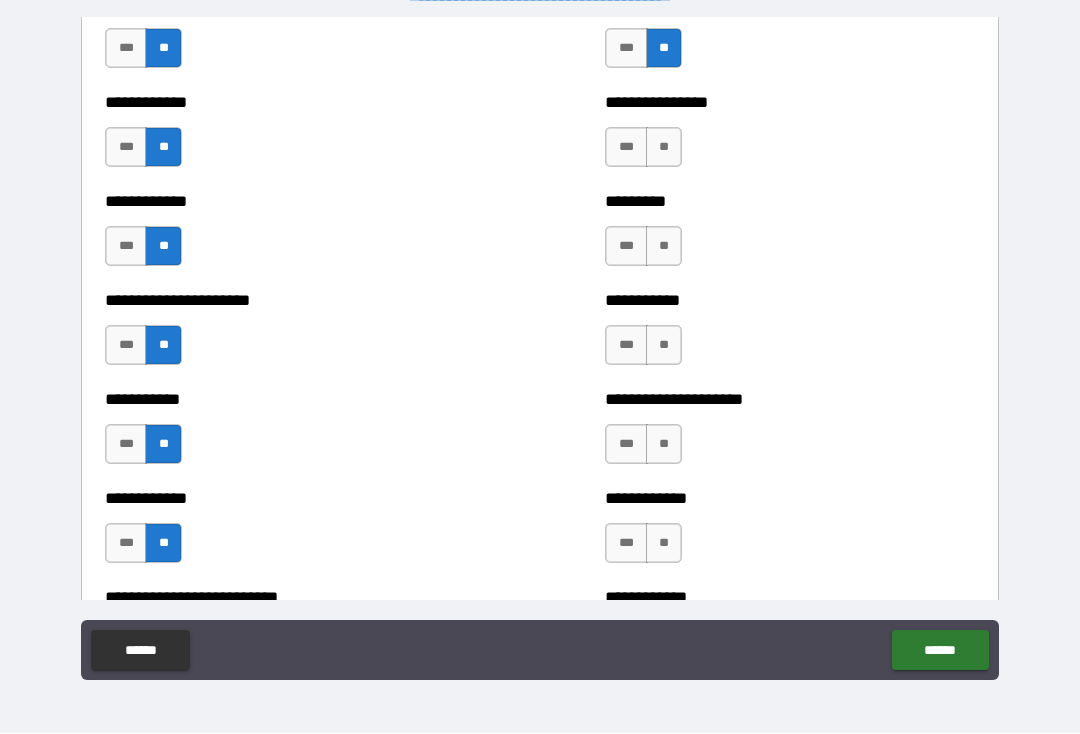 click on "**" at bounding box center [664, 148] 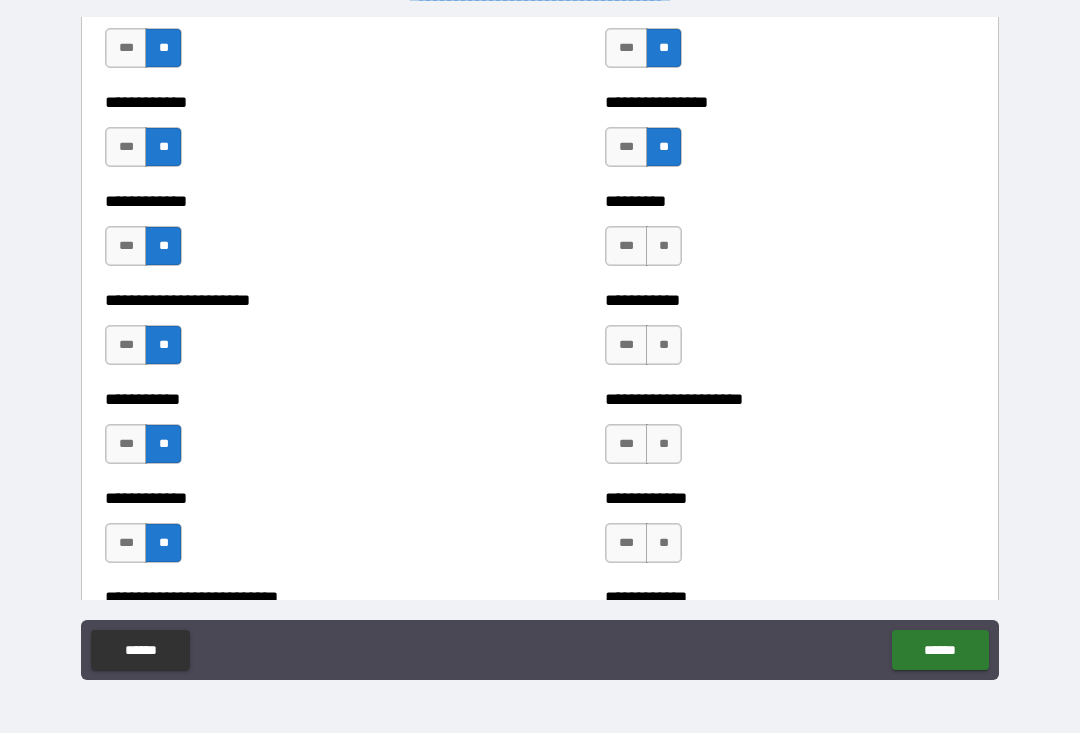 click on "**" at bounding box center [664, 247] 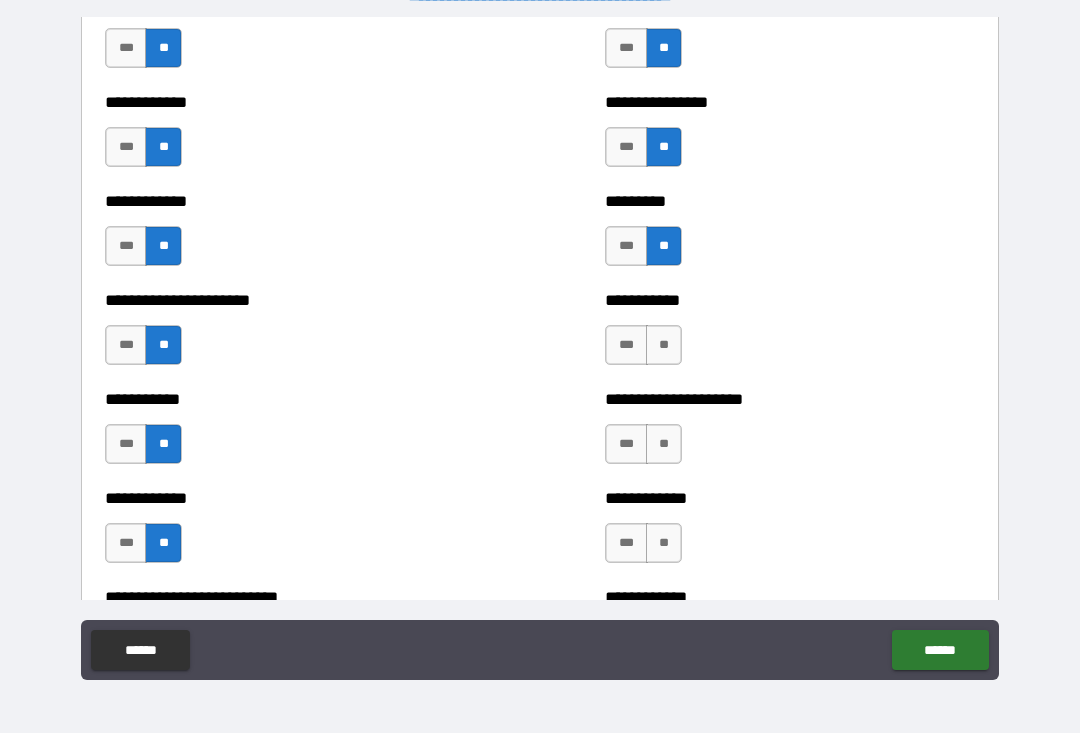 click on "**" at bounding box center (664, 346) 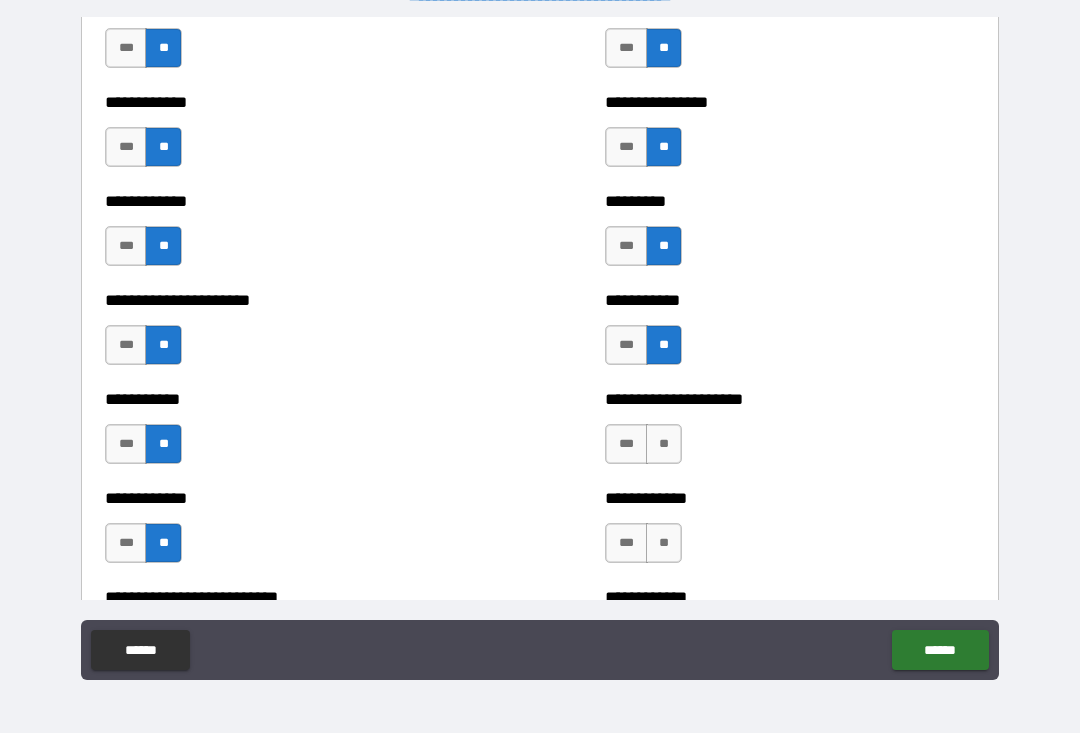 click on "**" at bounding box center [664, 445] 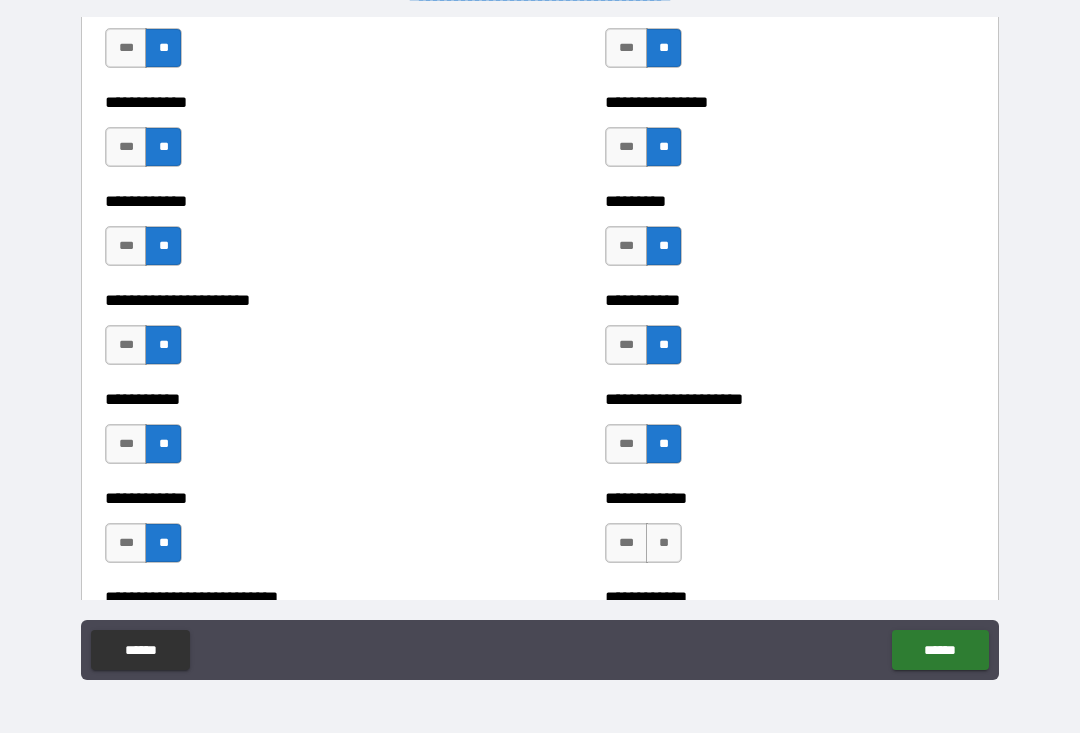 click on "**" at bounding box center [664, 544] 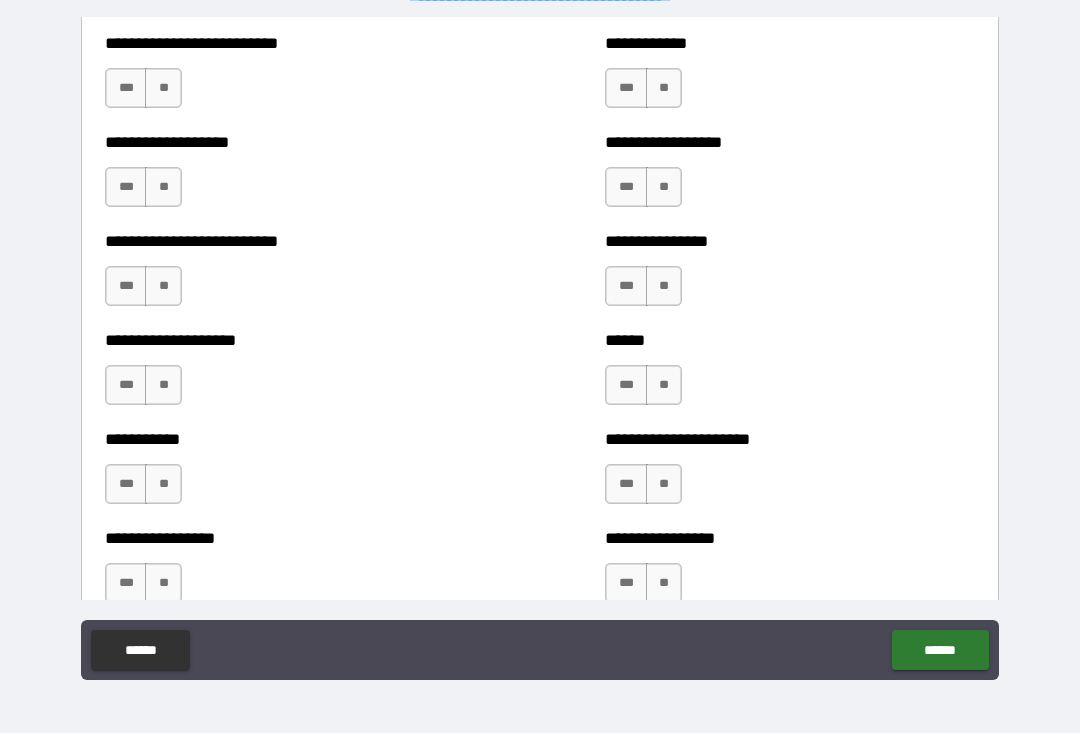 scroll, scrollTop: 5671, scrollLeft: 0, axis: vertical 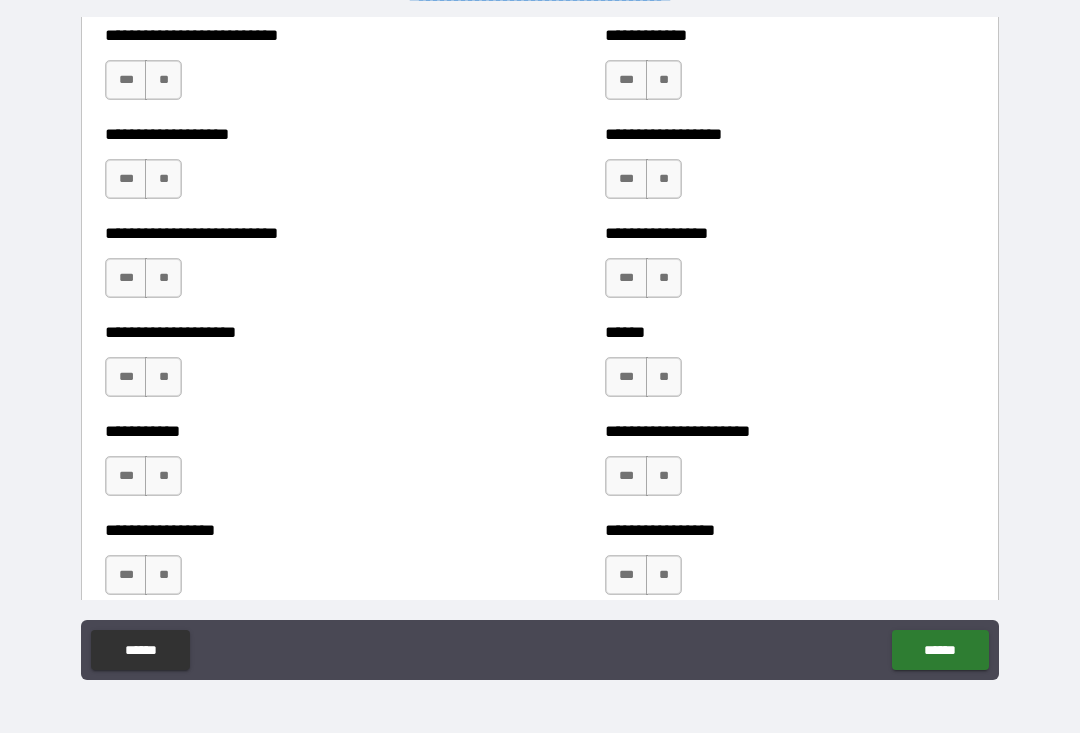 click on "**" at bounding box center (163, 81) 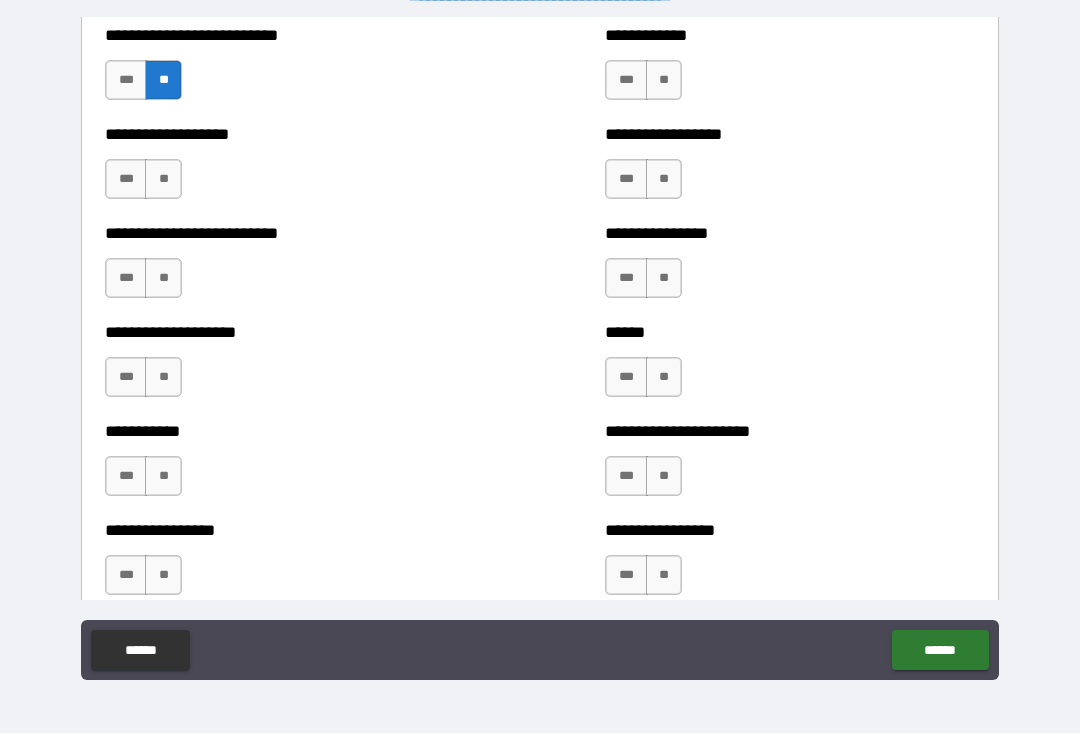 click on "**" at bounding box center (163, 180) 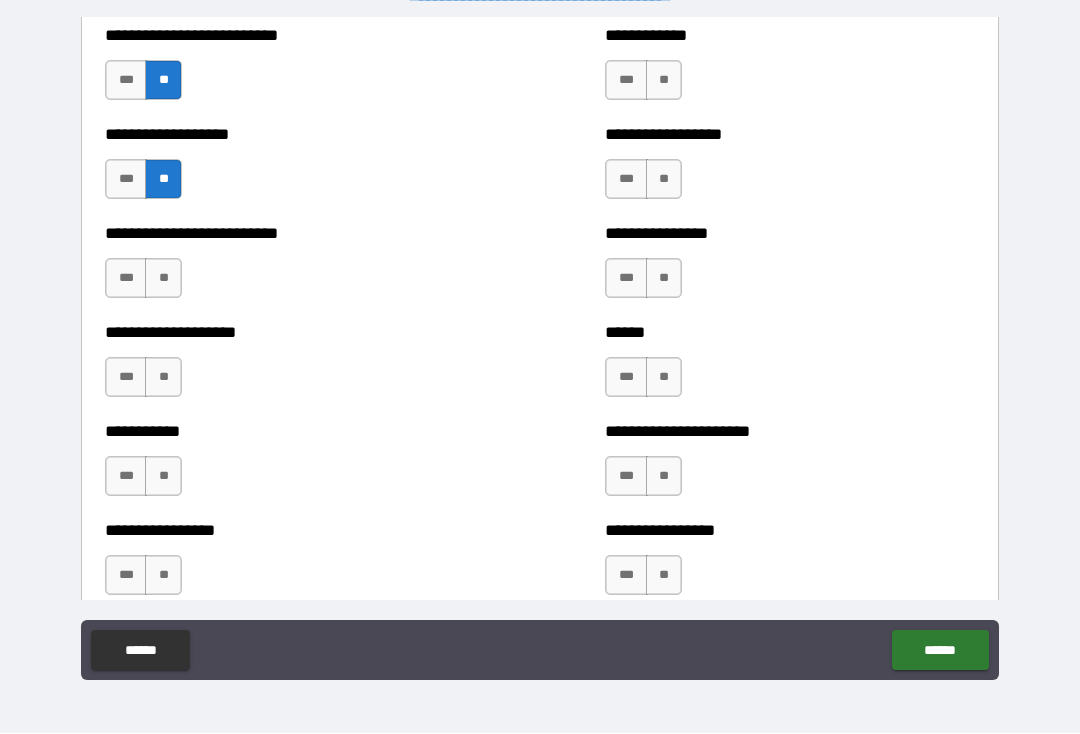 click on "**" at bounding box center (163, 279) 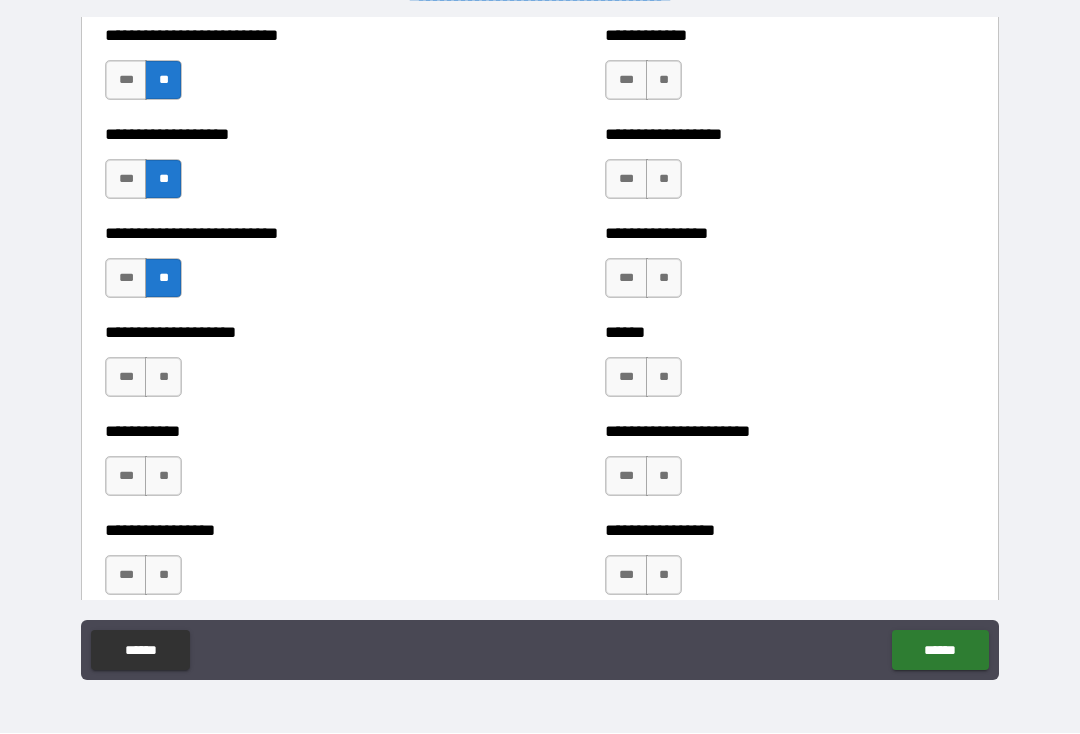 click on "**" at bounding box center [163, 378] 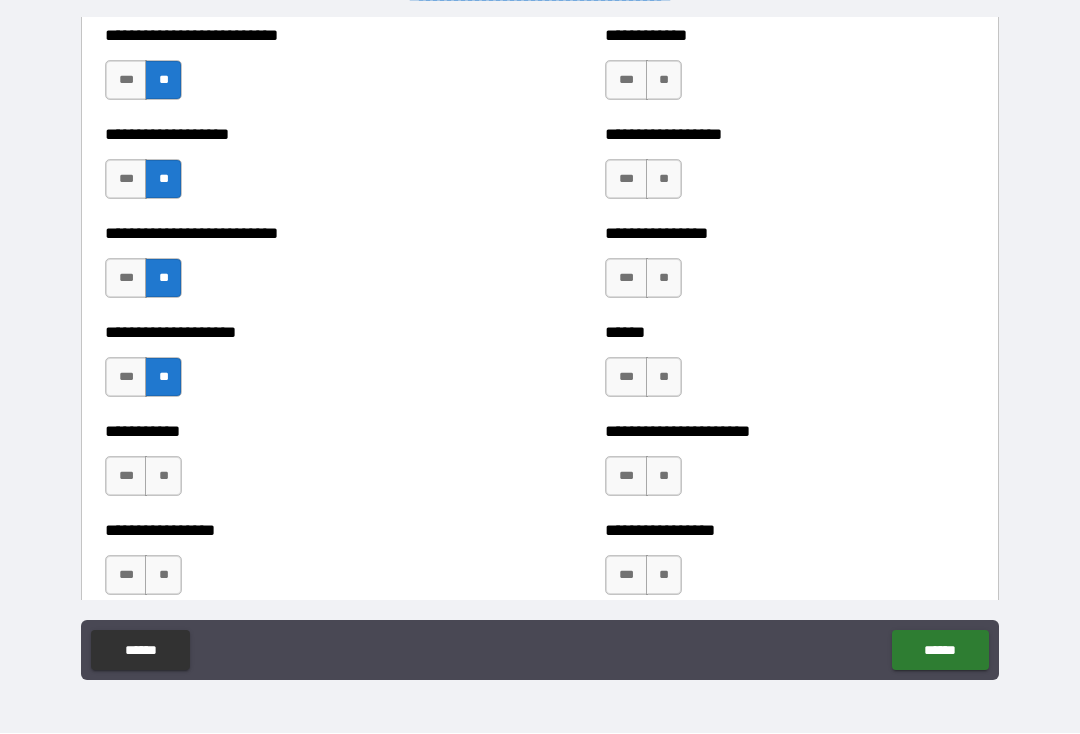click on "**" at bounding box center (163, 477) 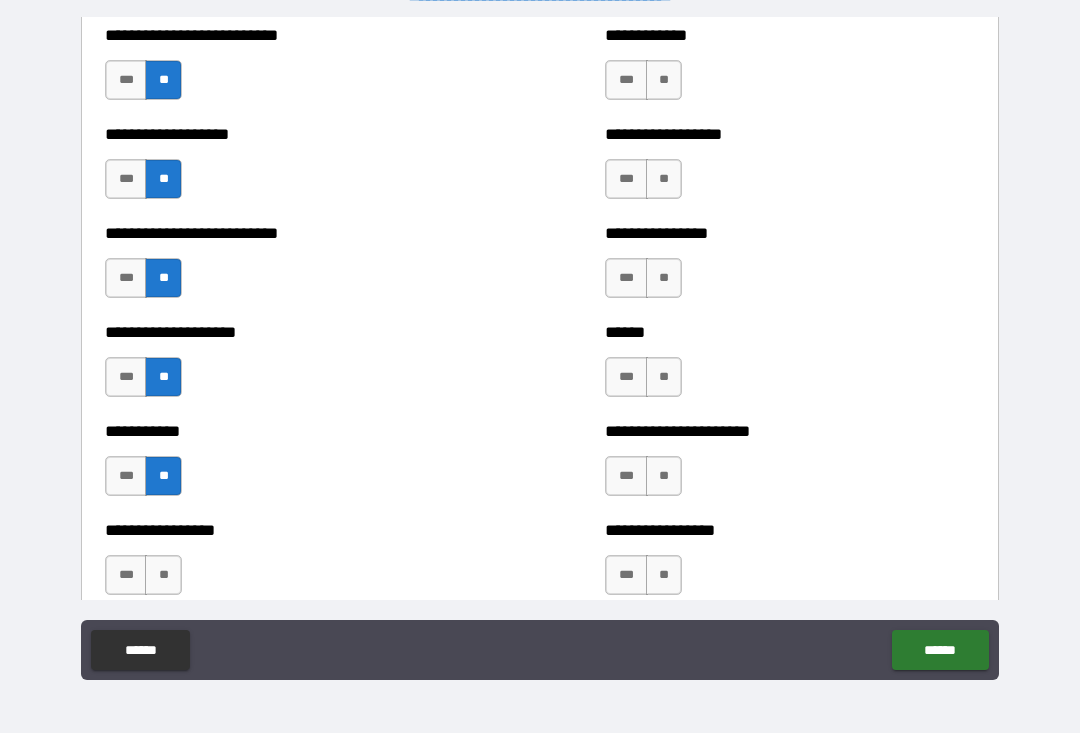 click on "**" at bounding box center (163, 576) 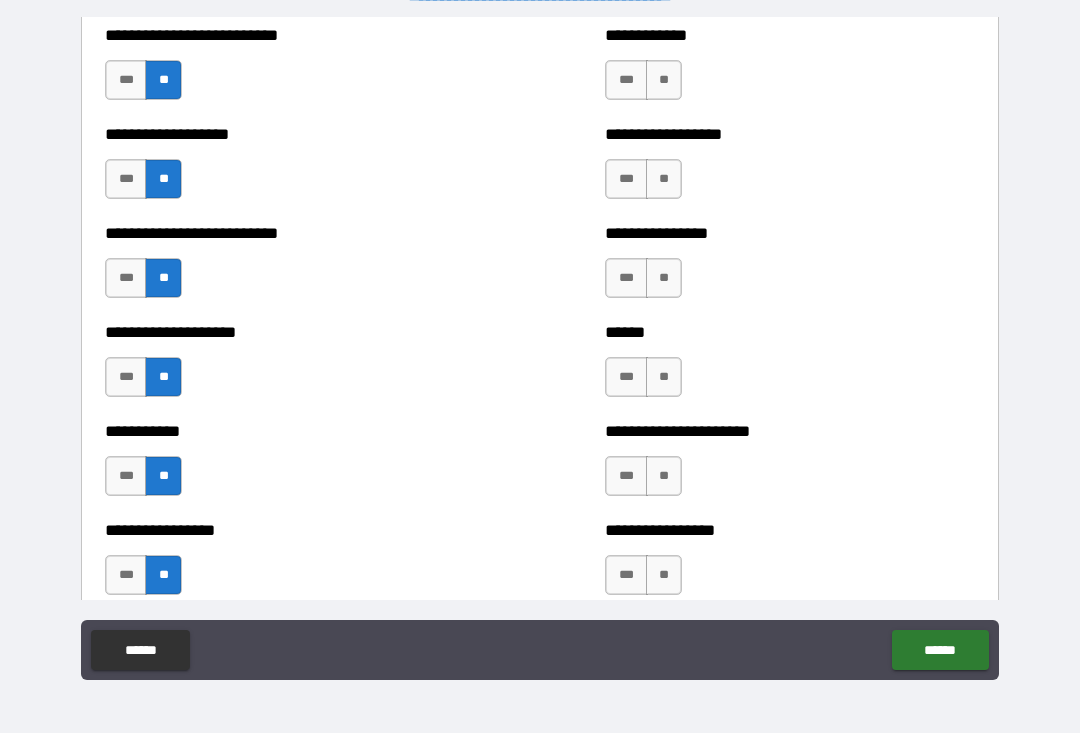 click on "**" at bounding box center (664, 81) 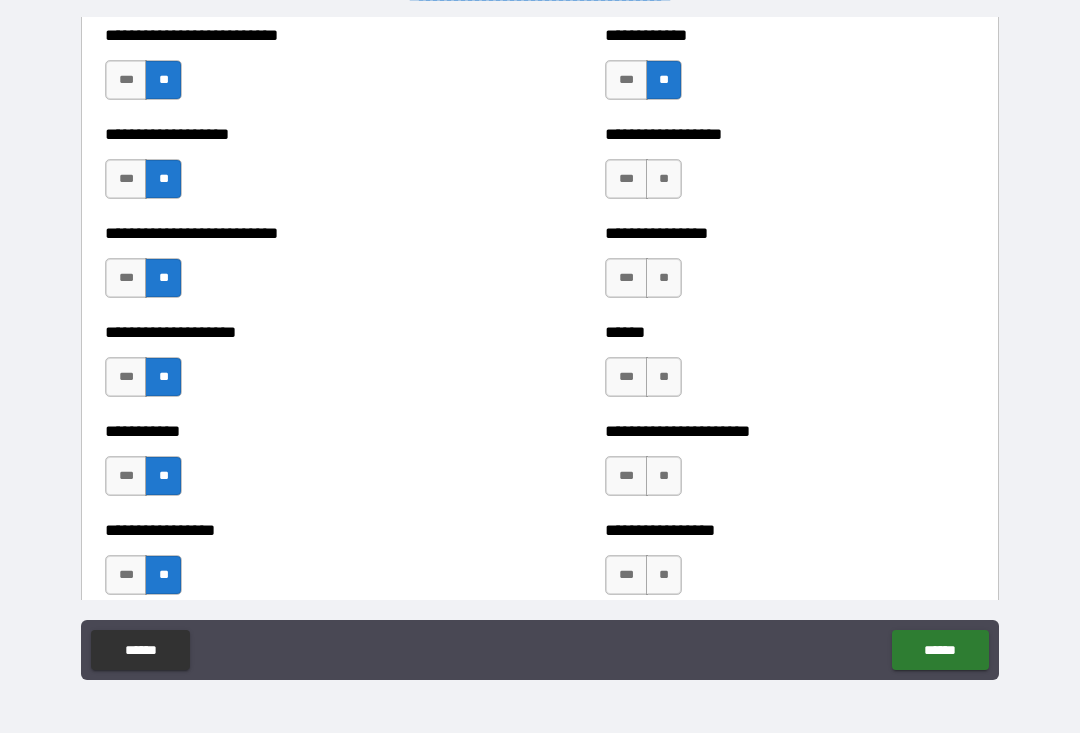 click on "**" at bounding box center [664, 180] 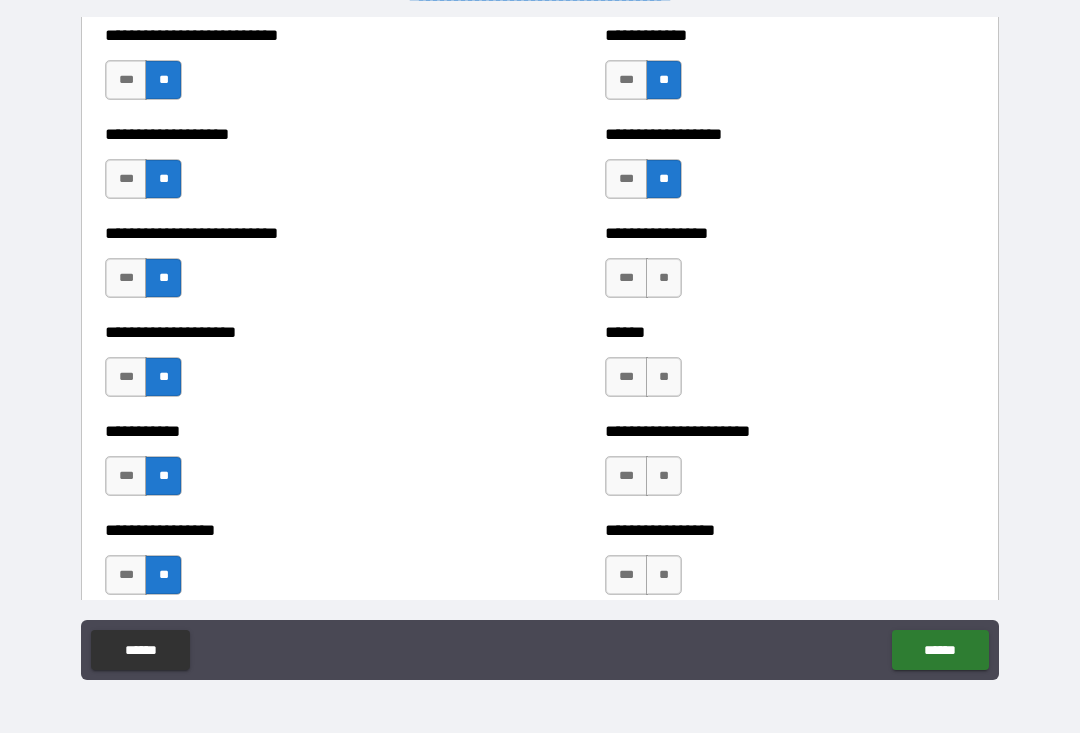click on "**" at bounding box center [664, 279] 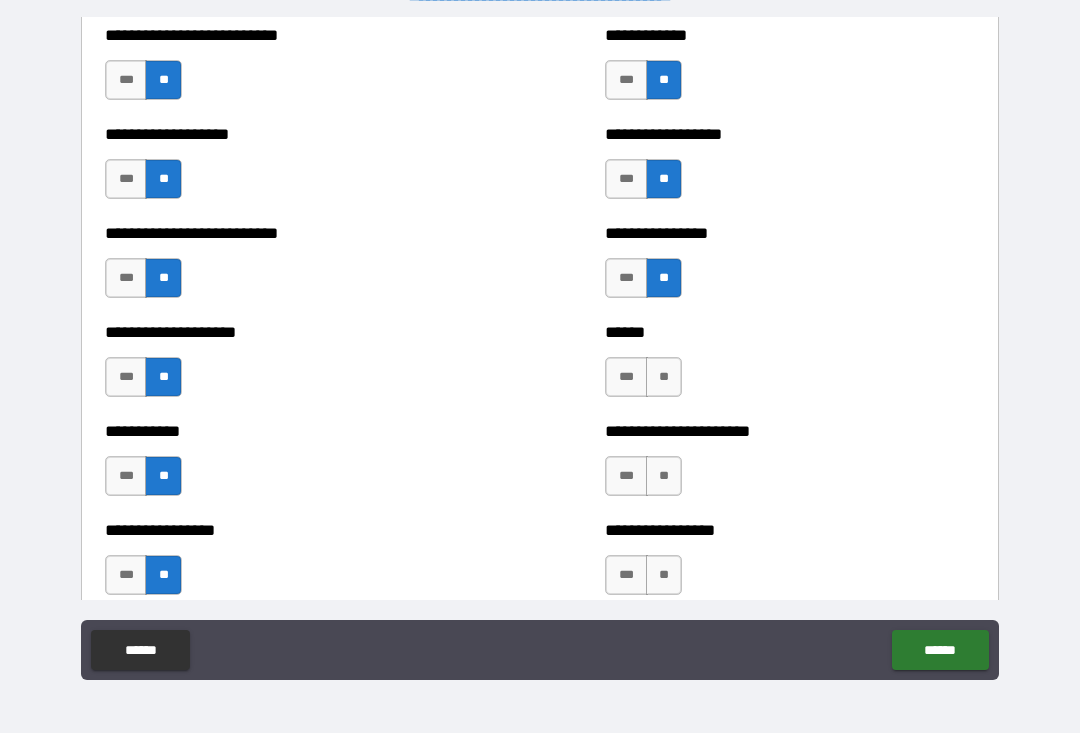 click on "**" at bounding box center (664, 378) 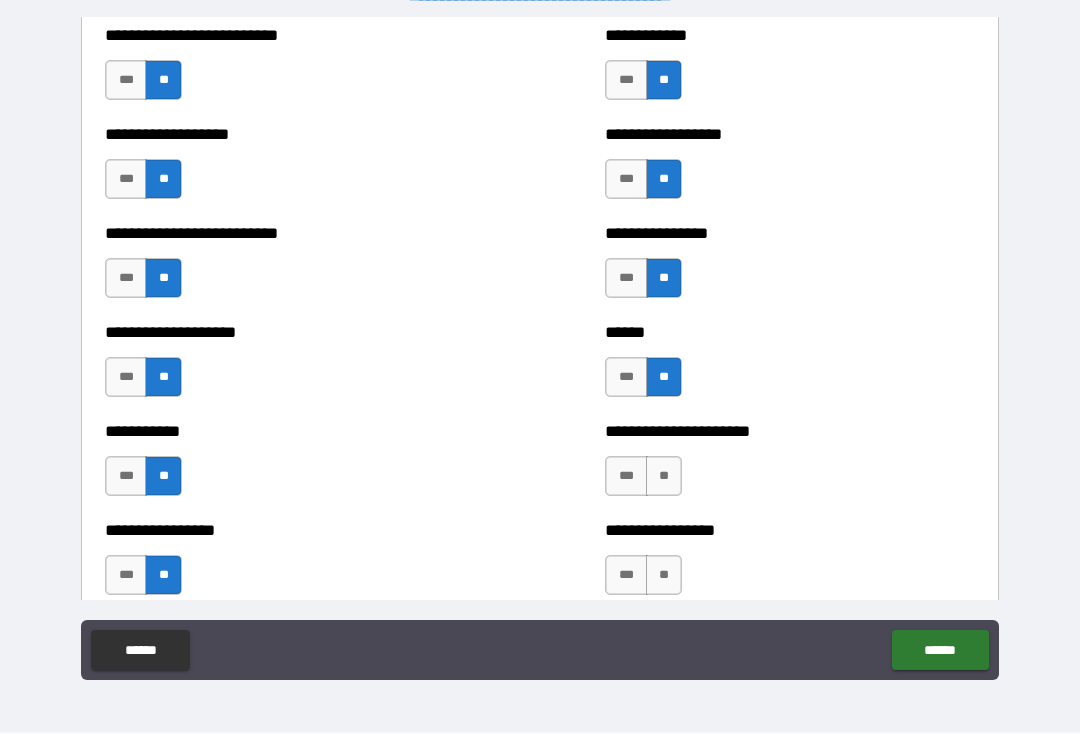 click on "**" at bounding box center (664, 477) 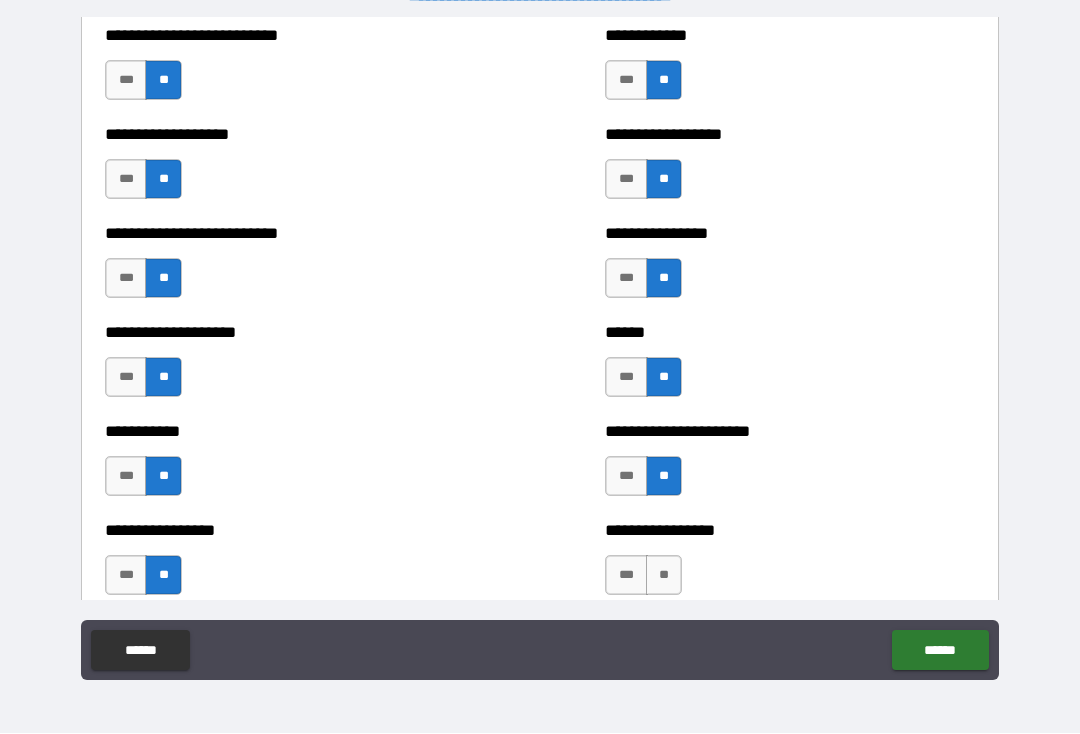 click on "**" at bounding box center [664, 576] 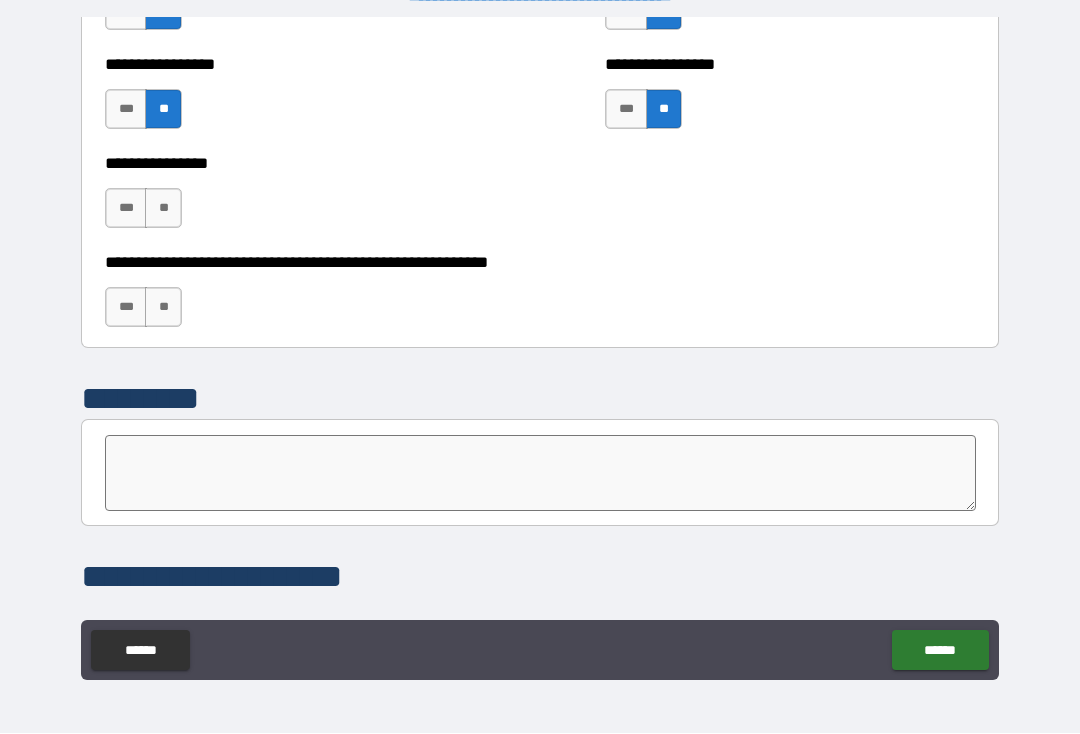 scroll, scrollTop: 6138, scrollLeft: 0, axis: vertical 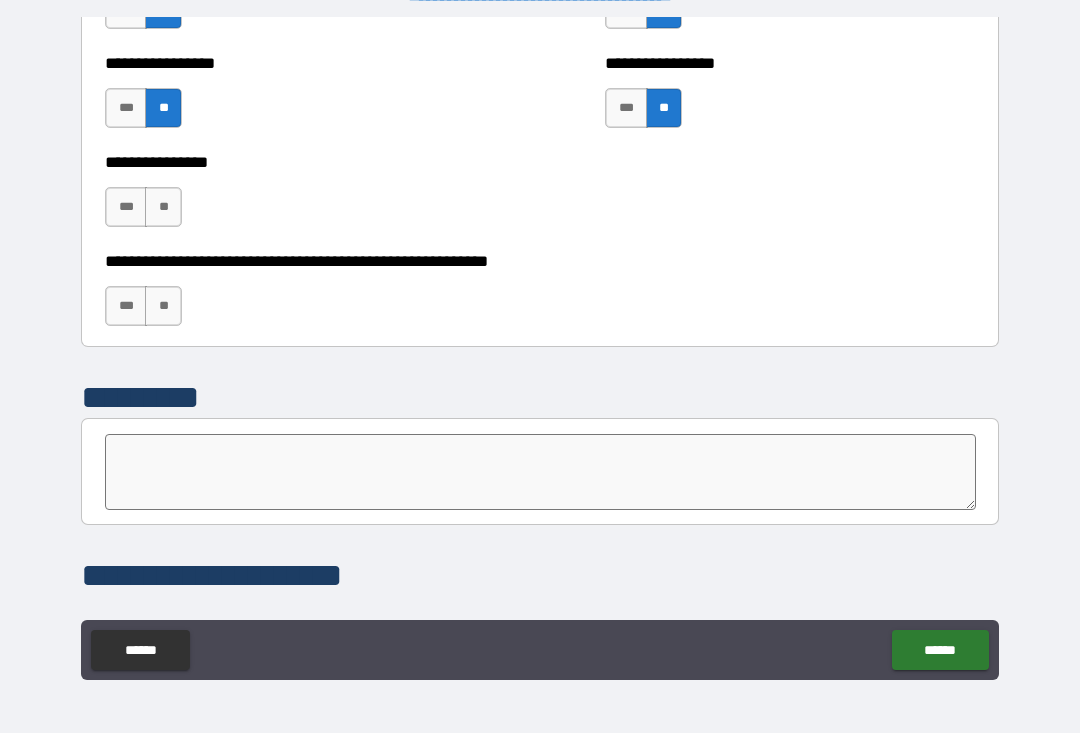 click on "**" at bounding box center (163, 208) 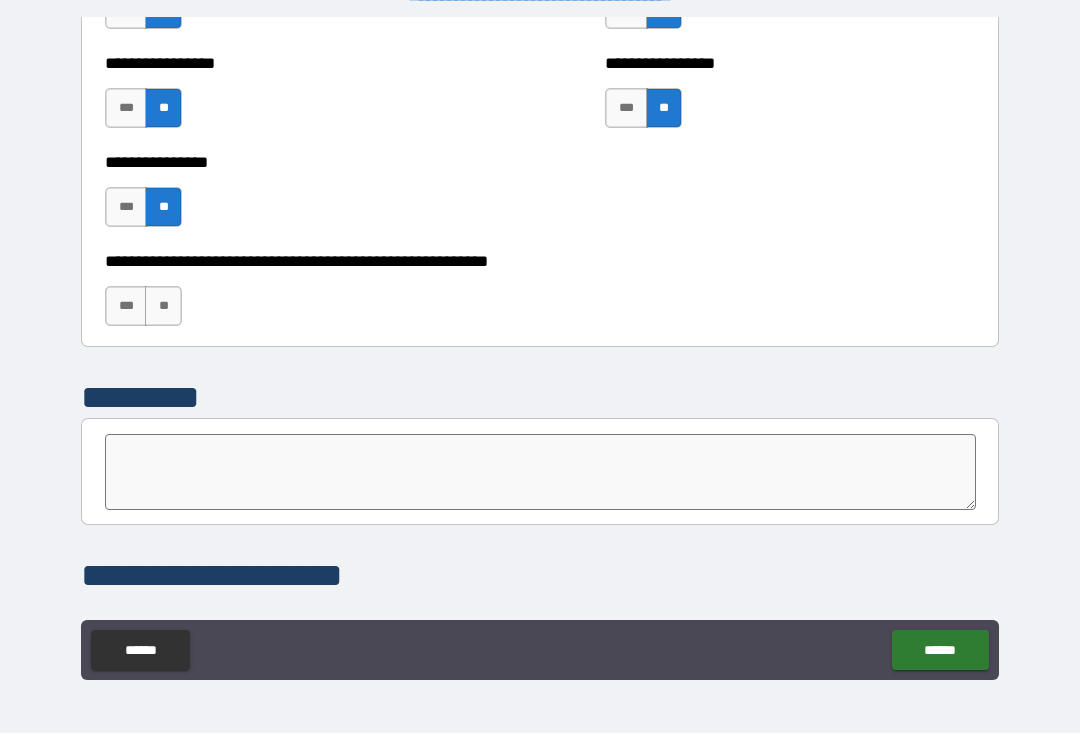 click on "**" at bounding box center (163, 307) 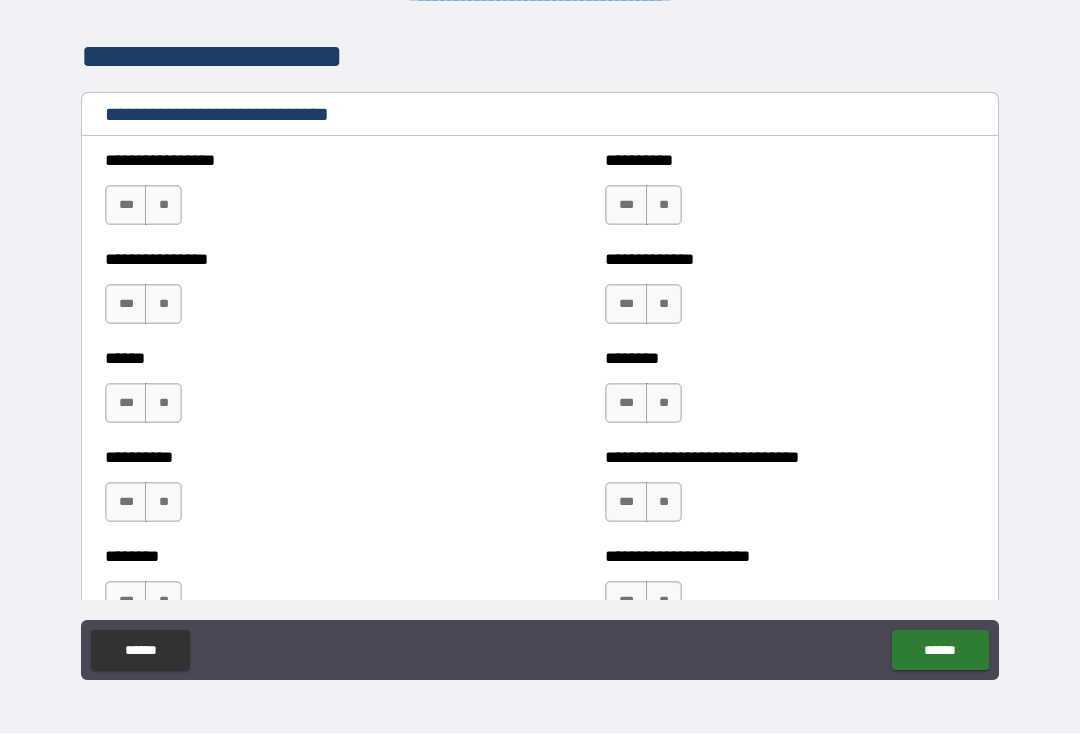 scroll, scrollTop: 6683, scrollLeft: 0, axis: vertical 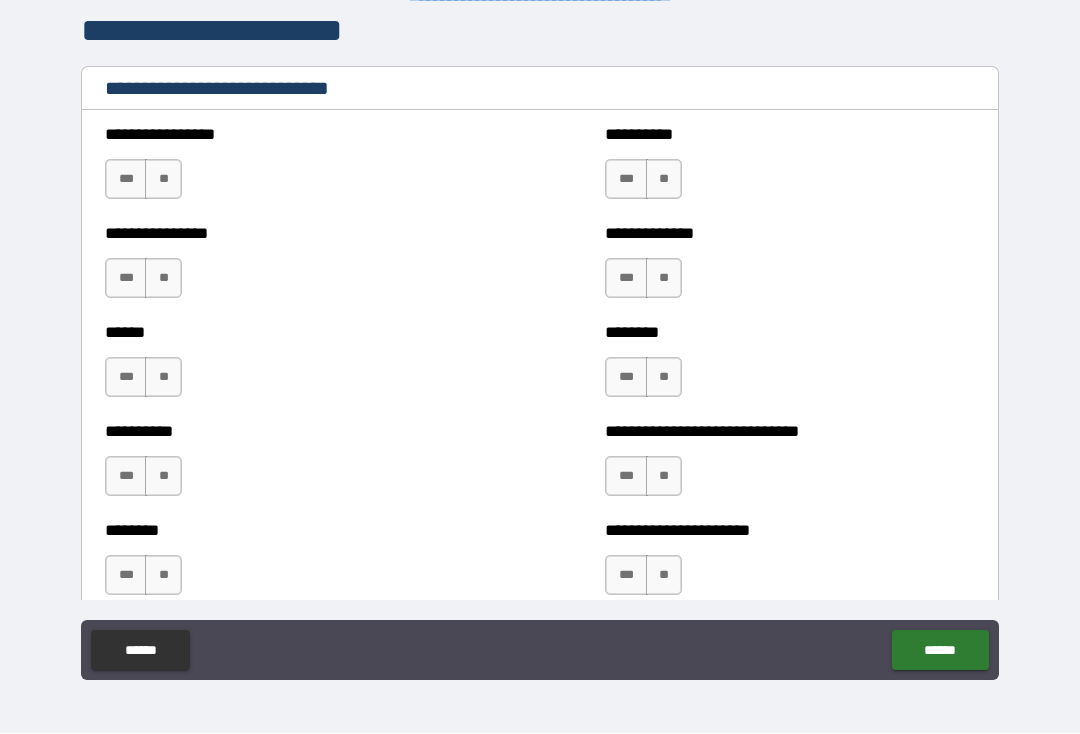 click on "**" at bounding box center [163, 180] 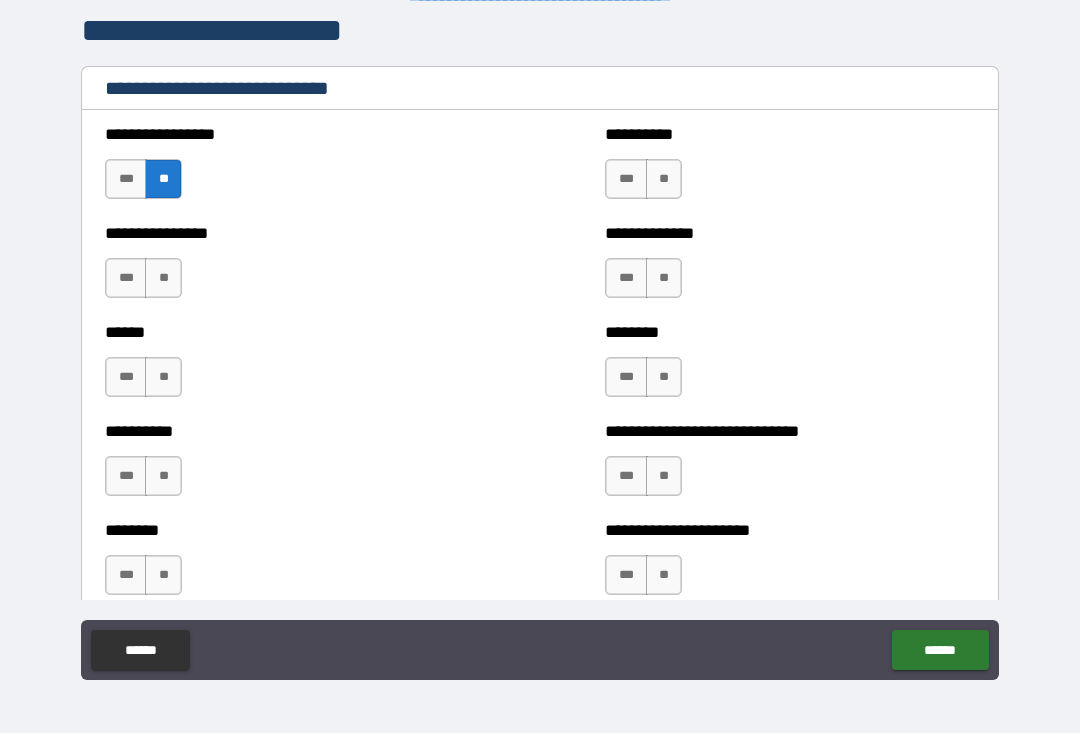 click on "***" at bounding box center [126, 279] 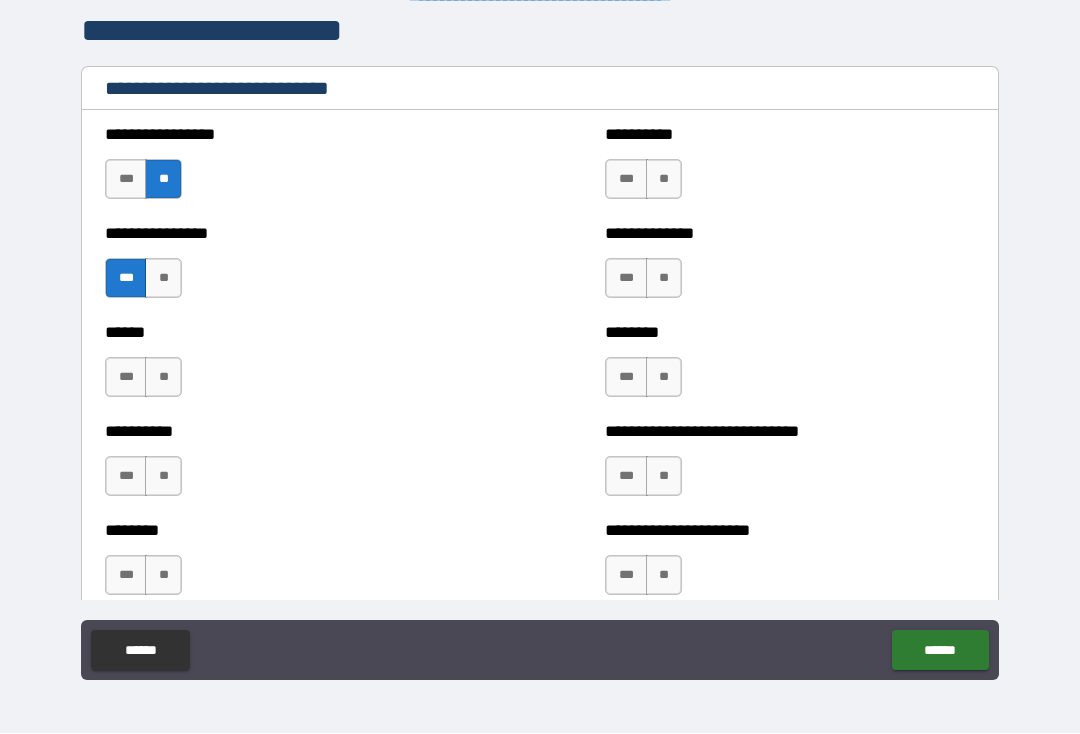 click on "**" at bounding box center (163, 378) 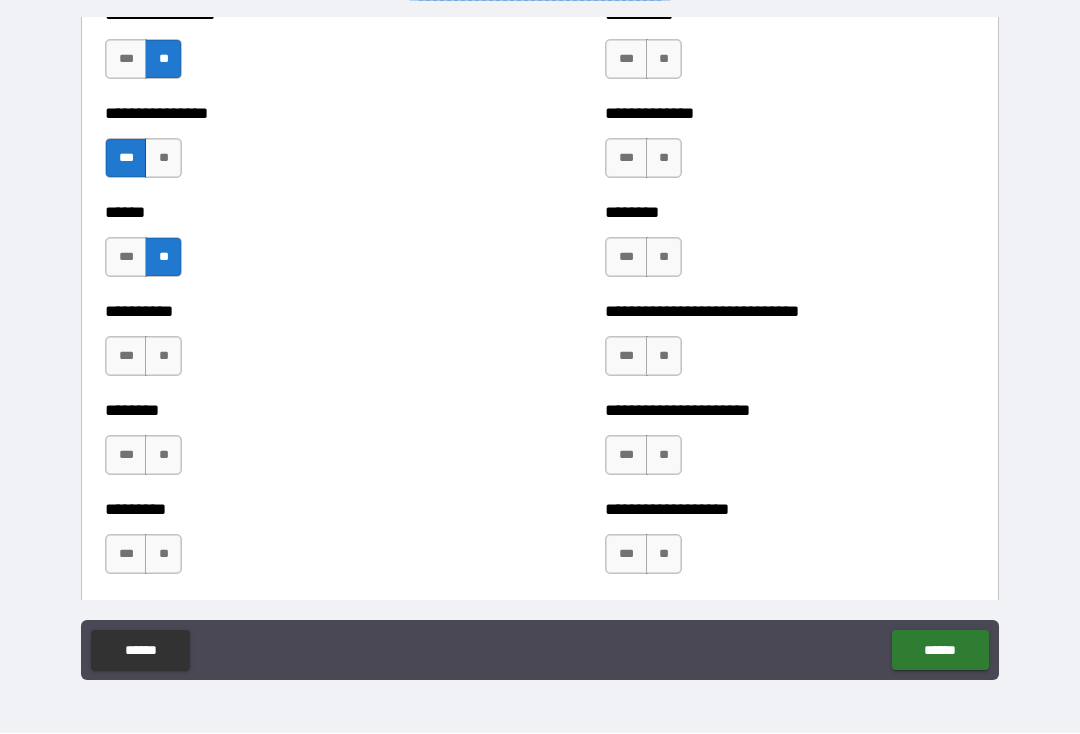 scroll, scrollTop: 6776, scrollLeft: 0, axis: vertical 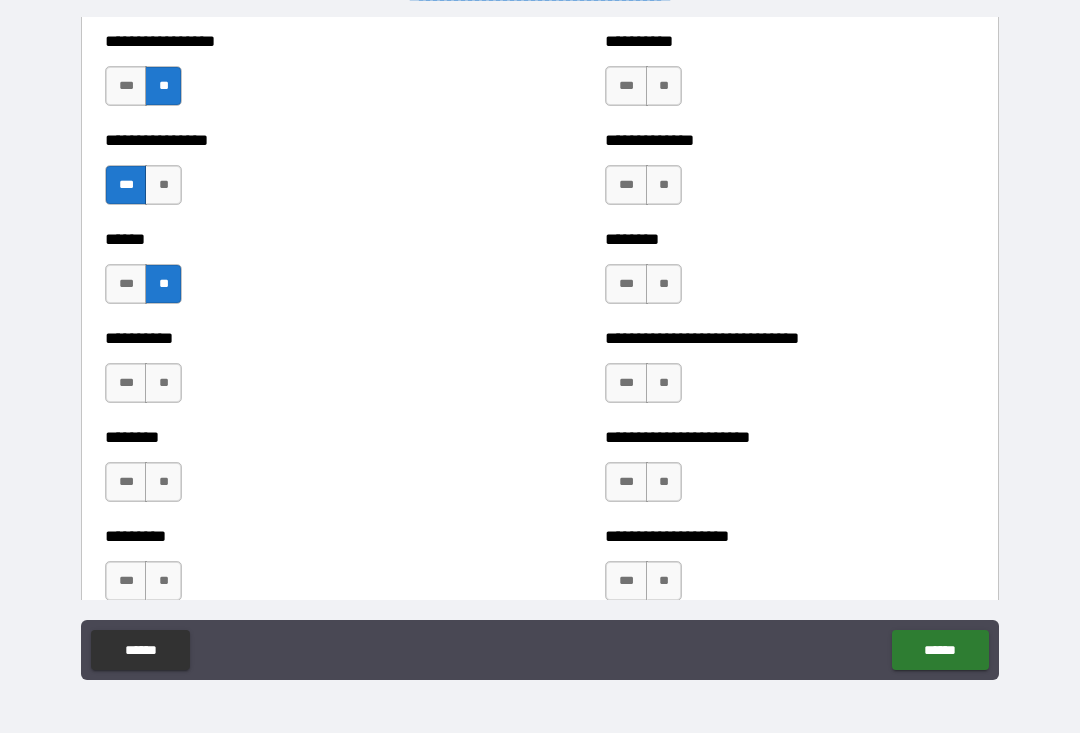 click on "**" at bounding box center (163, 384) 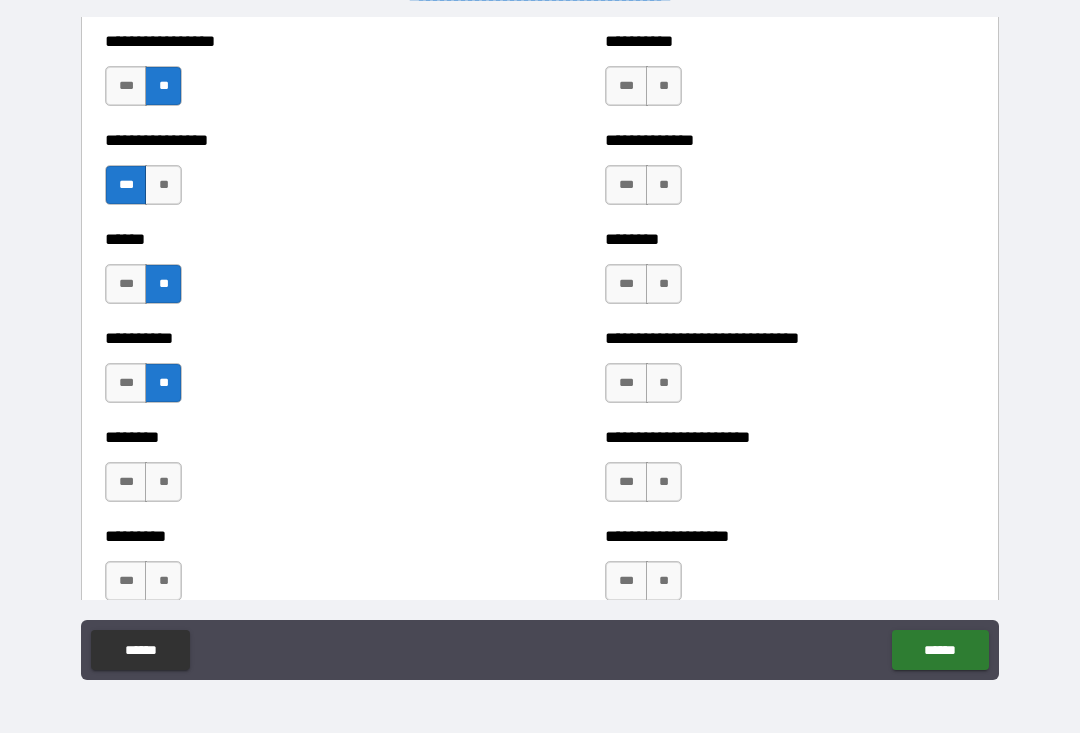 click on "**" at bounding box center [664, 87] 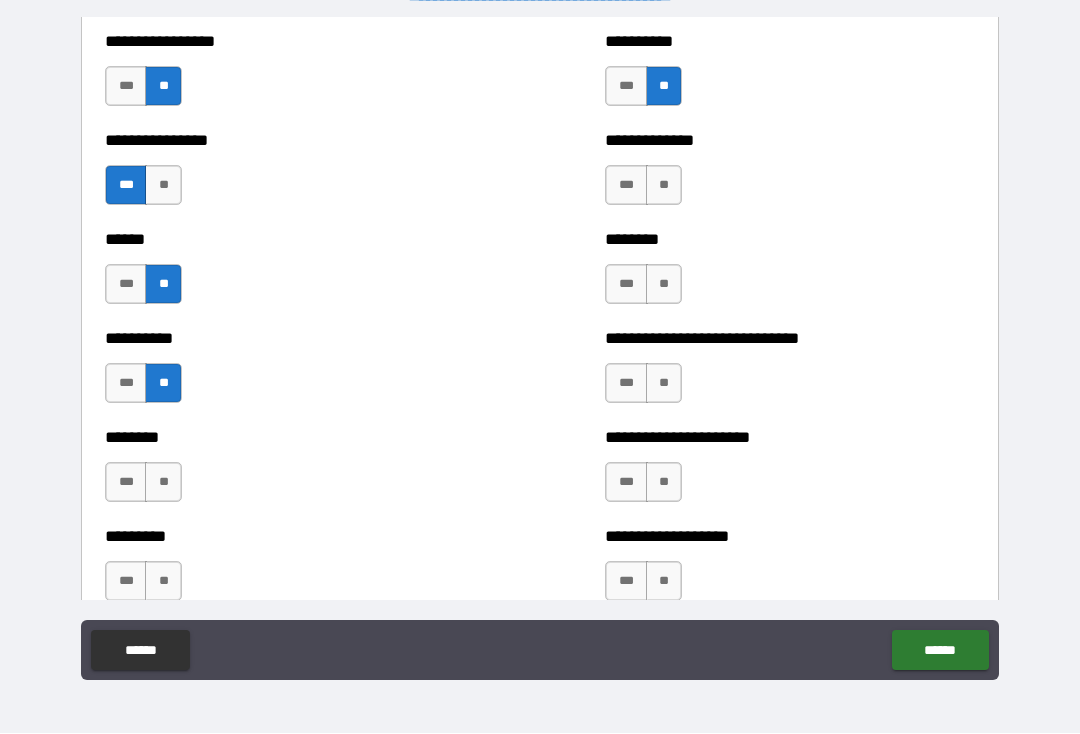 click on "**" at bounding box center (163, 186) 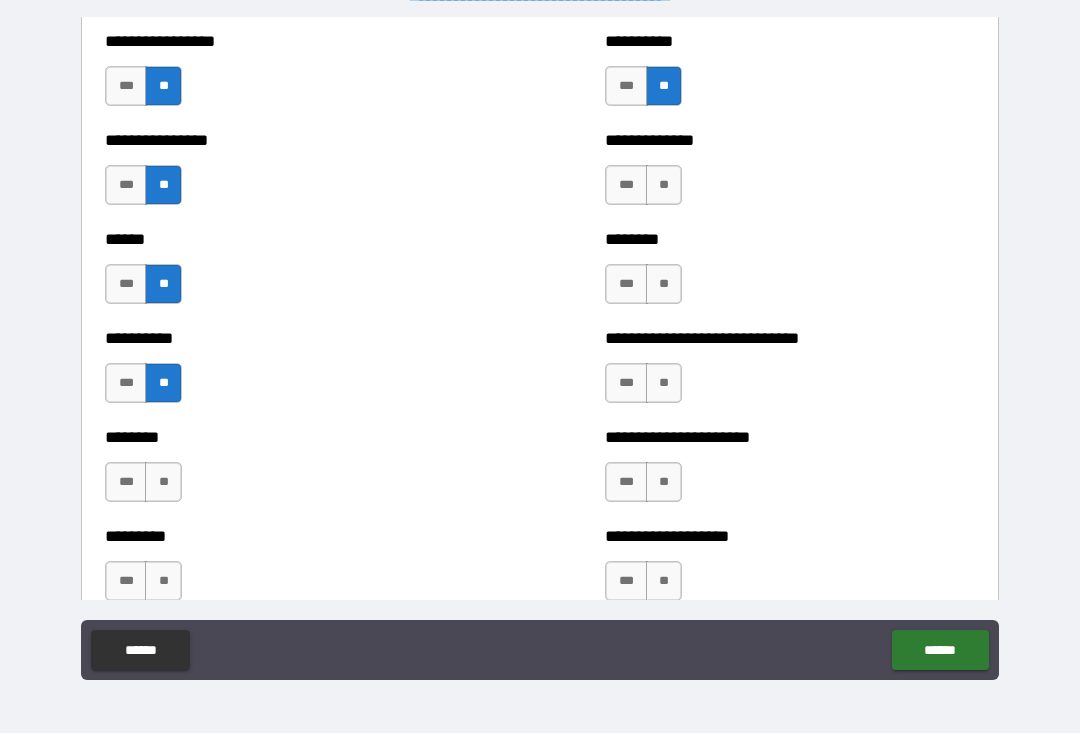 click on "***" at bounding box center (626, 186) 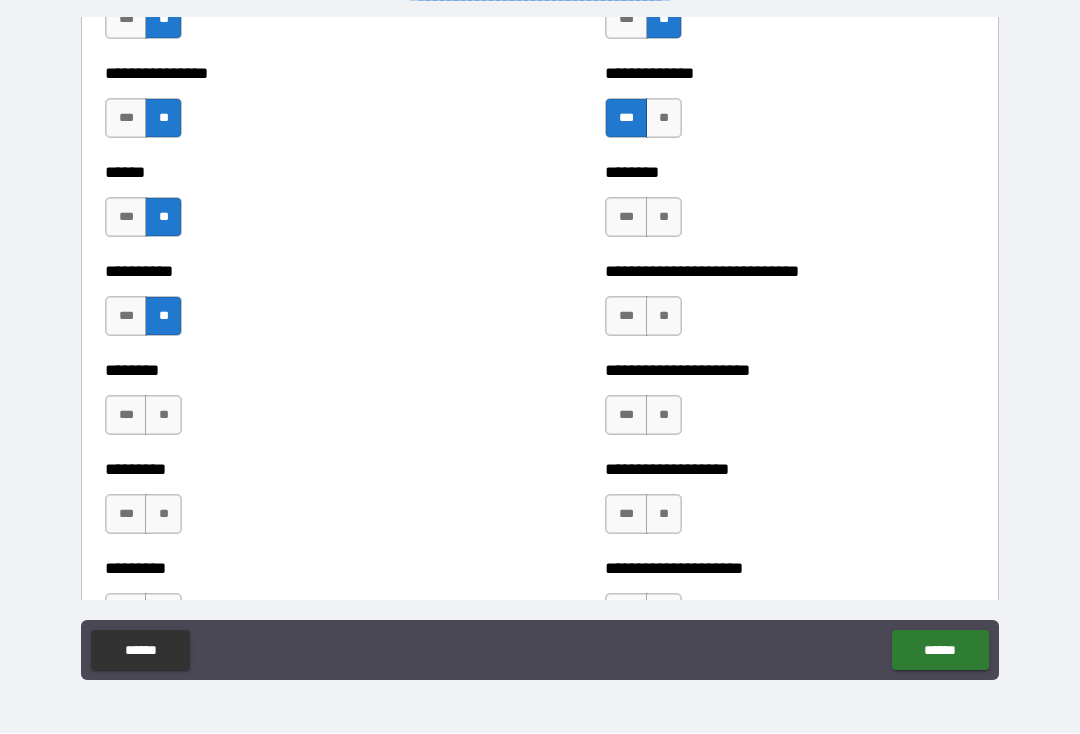 scroll, scrollTop: 6847, scrollLeft: 0, axis: vertical 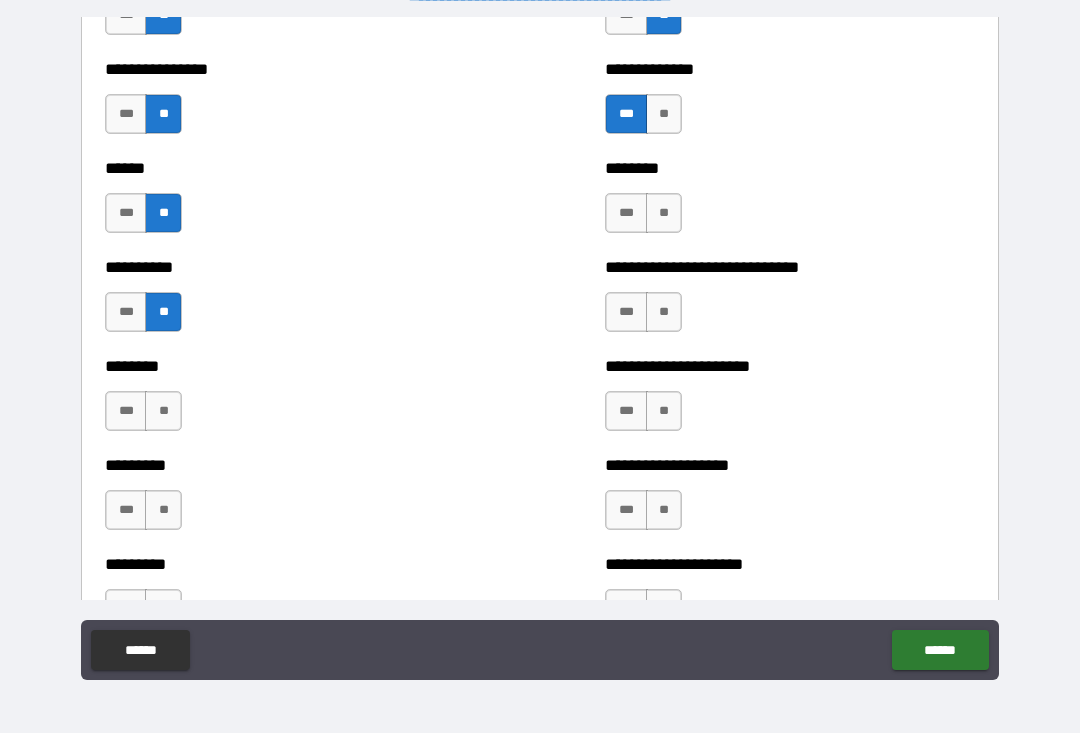 click on "**" at bounding box center (664, 214) 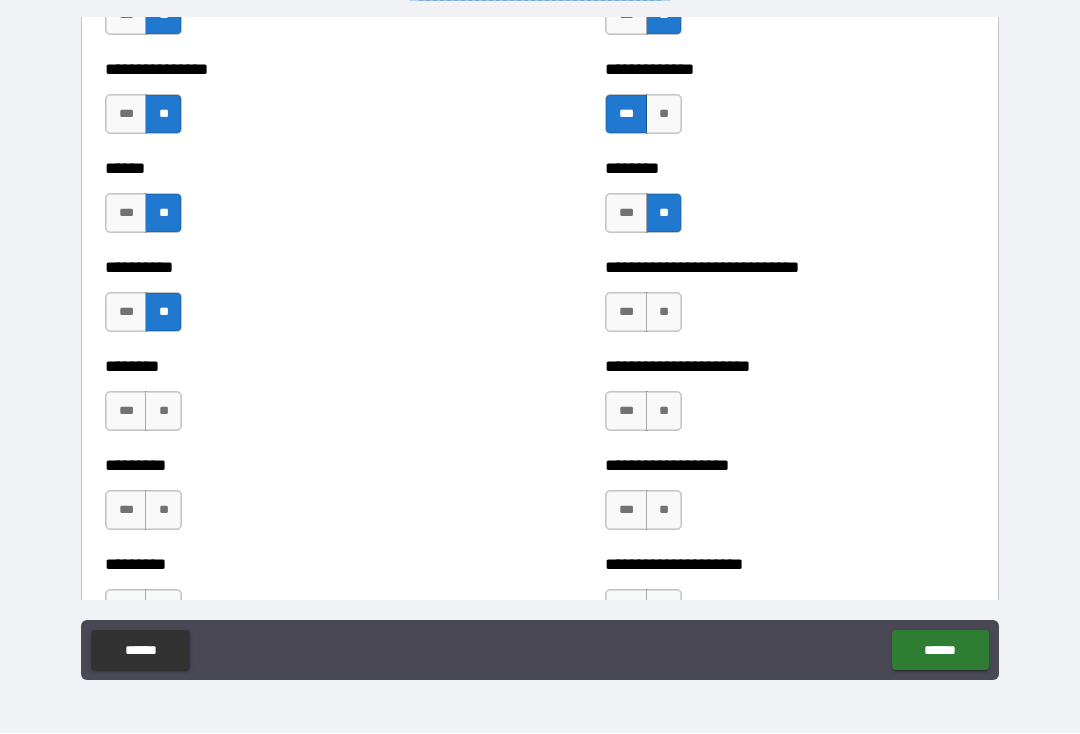 click on "**" at bounding box center (664, 313) 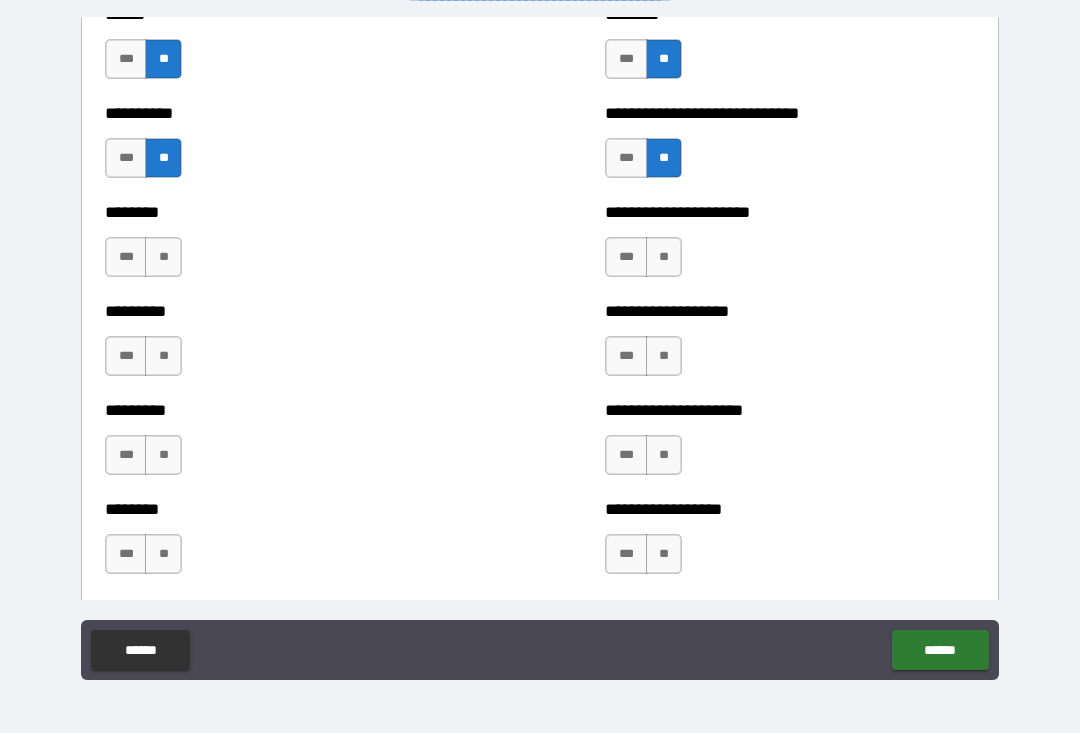 scroll, scrollTop: 7002, scrollLeft: 0, axis: vertical 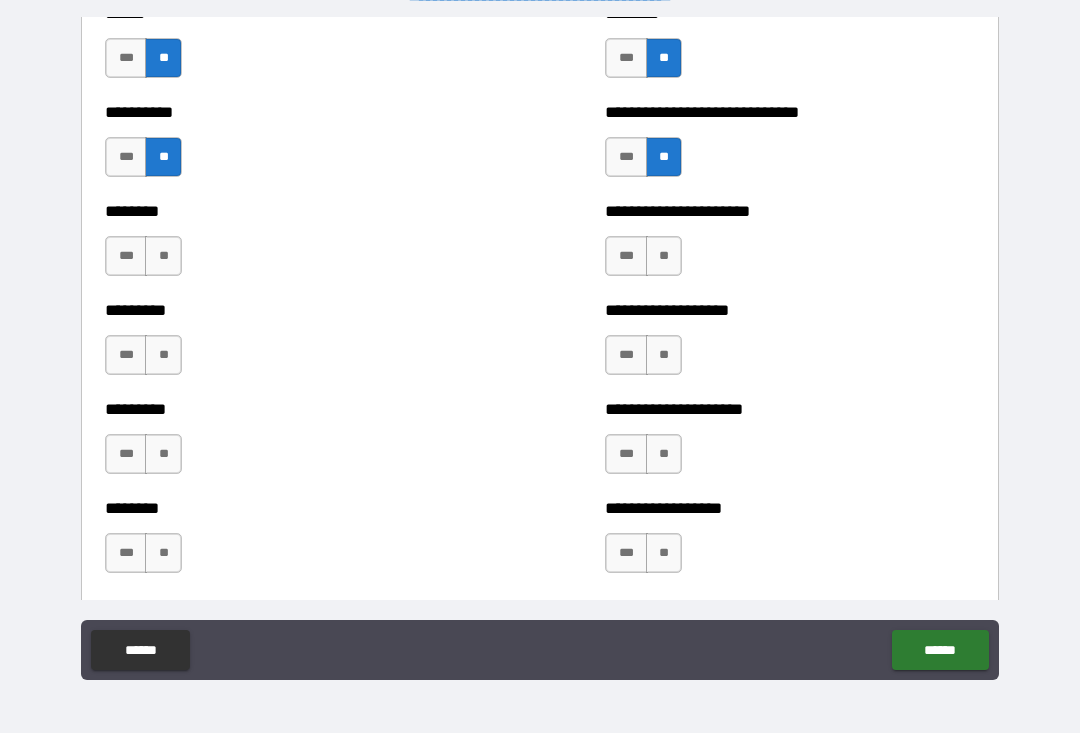 click on "**" at bounding box center (664, 257) 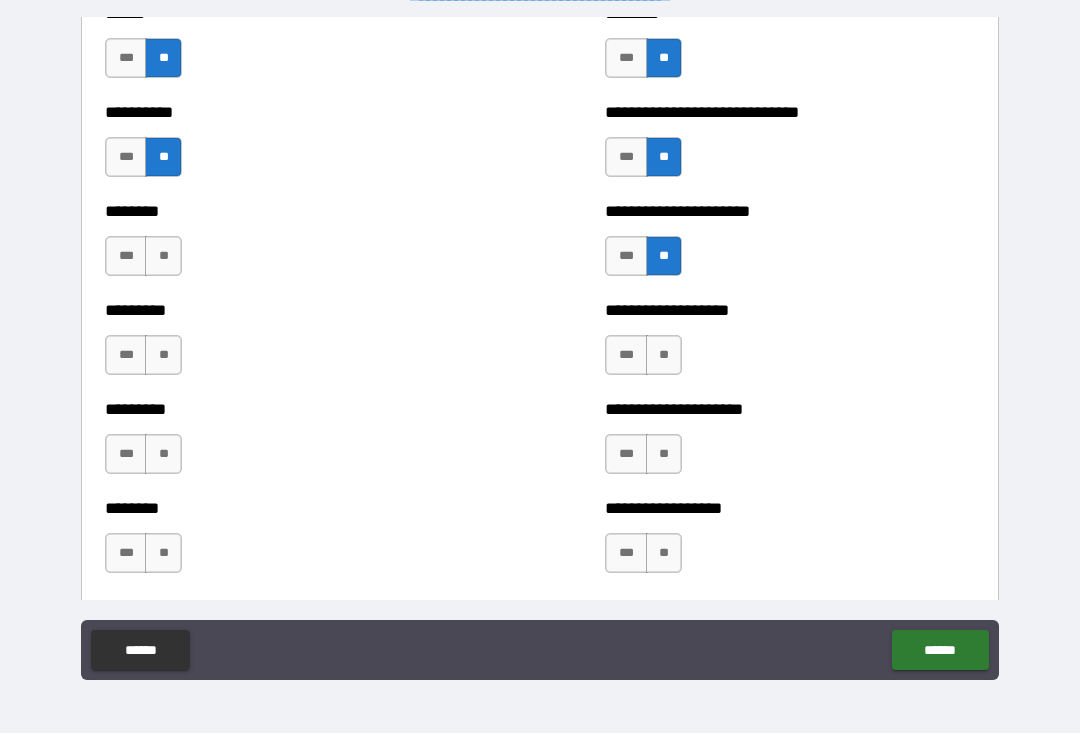 click on "**" at bounding box center (163, 257) 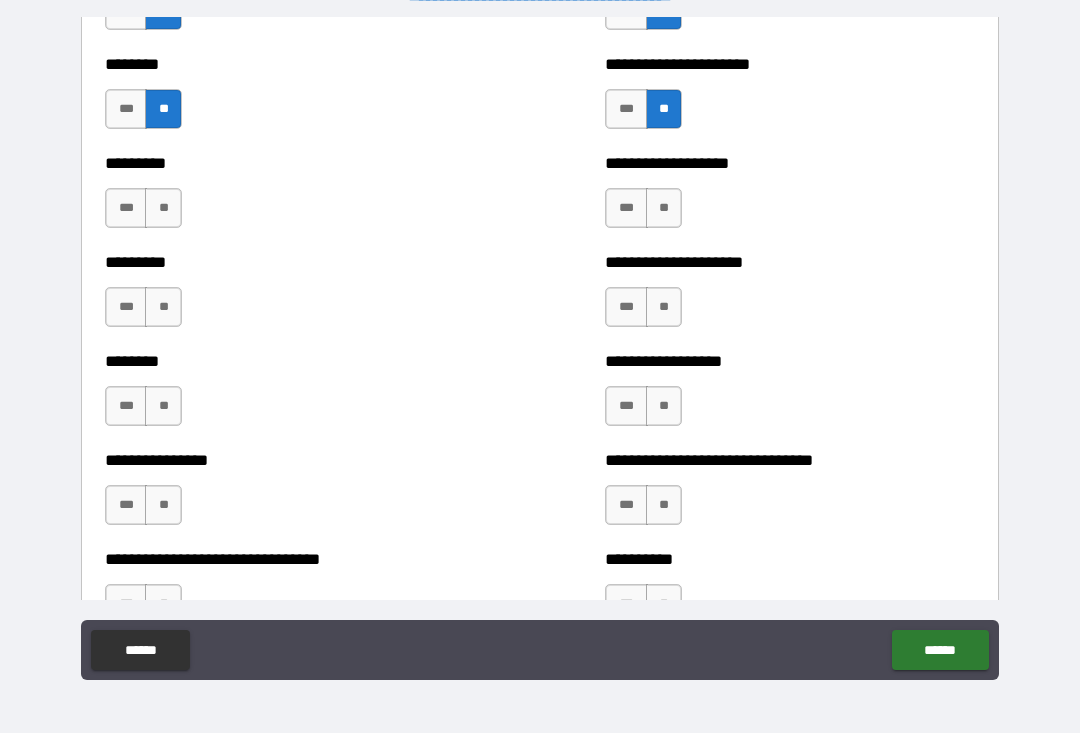 scroll, scrollTop: 7148, scrollLeft: 0, axis: vertical 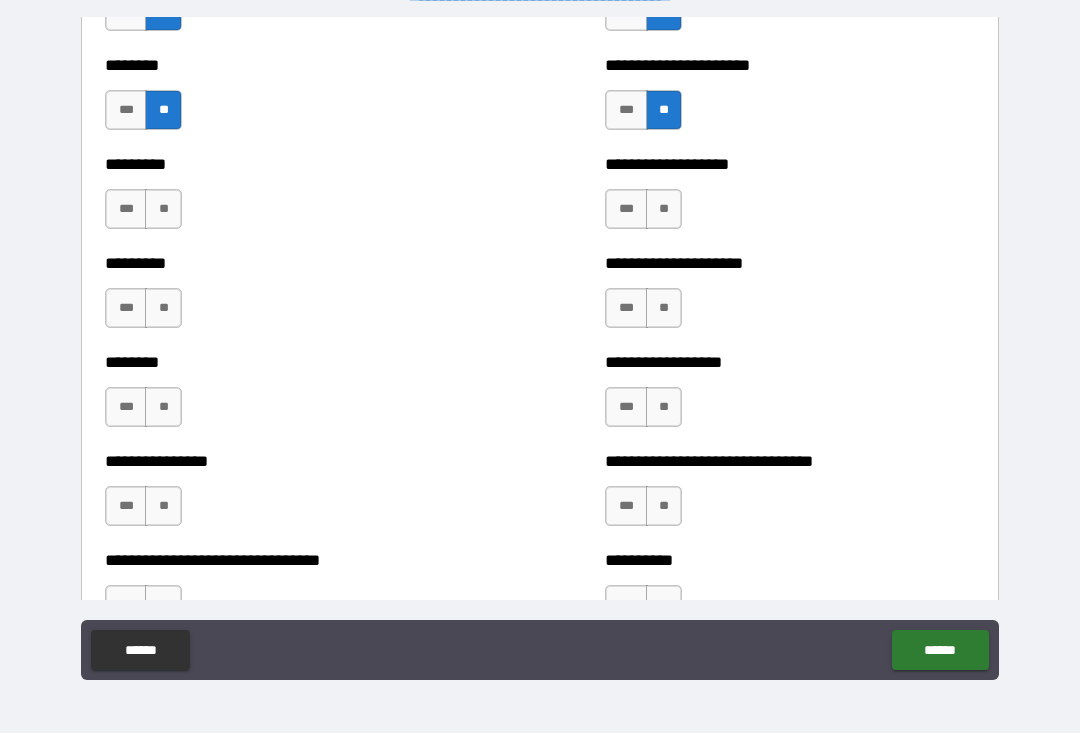 click on "**" at bounding box center [163, 210] 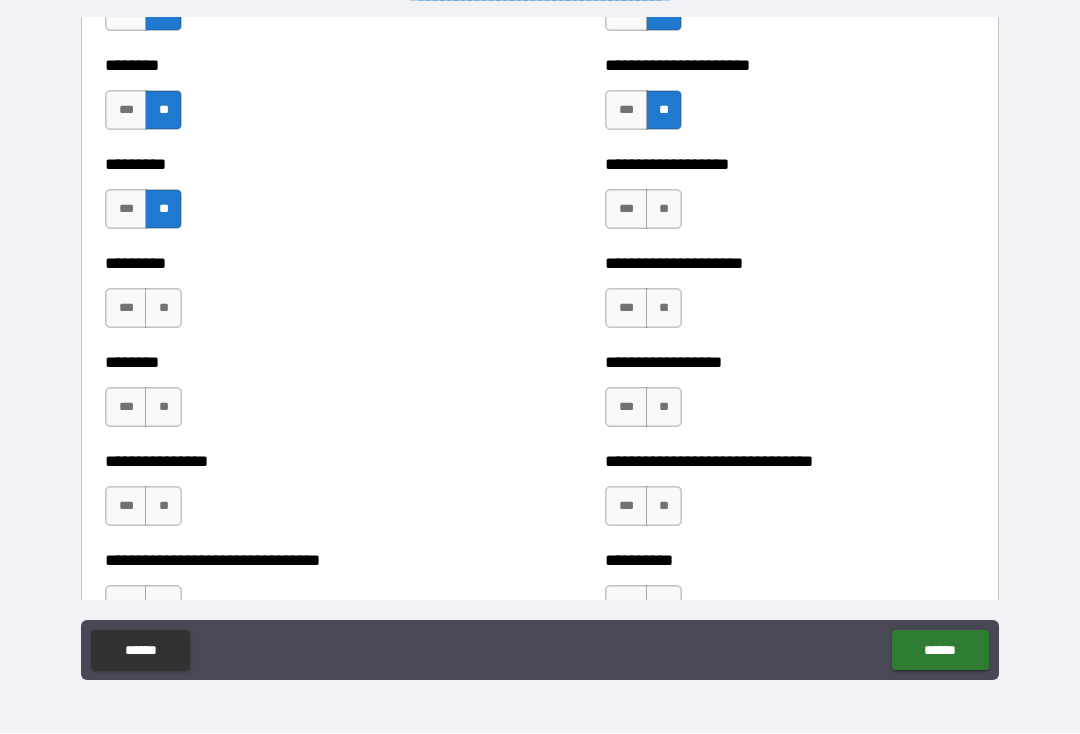click on "**" at bounding box center [664, 210] 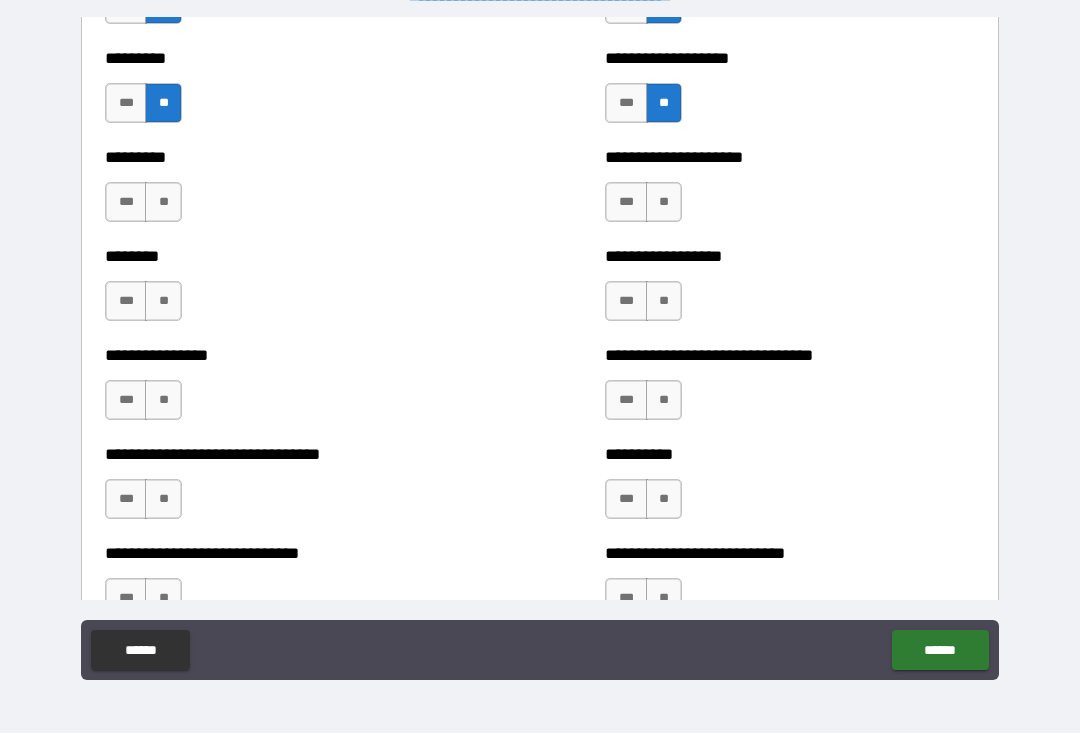 scroll, scrollTop: 7253, scrollLeft: 0, axis: vertical 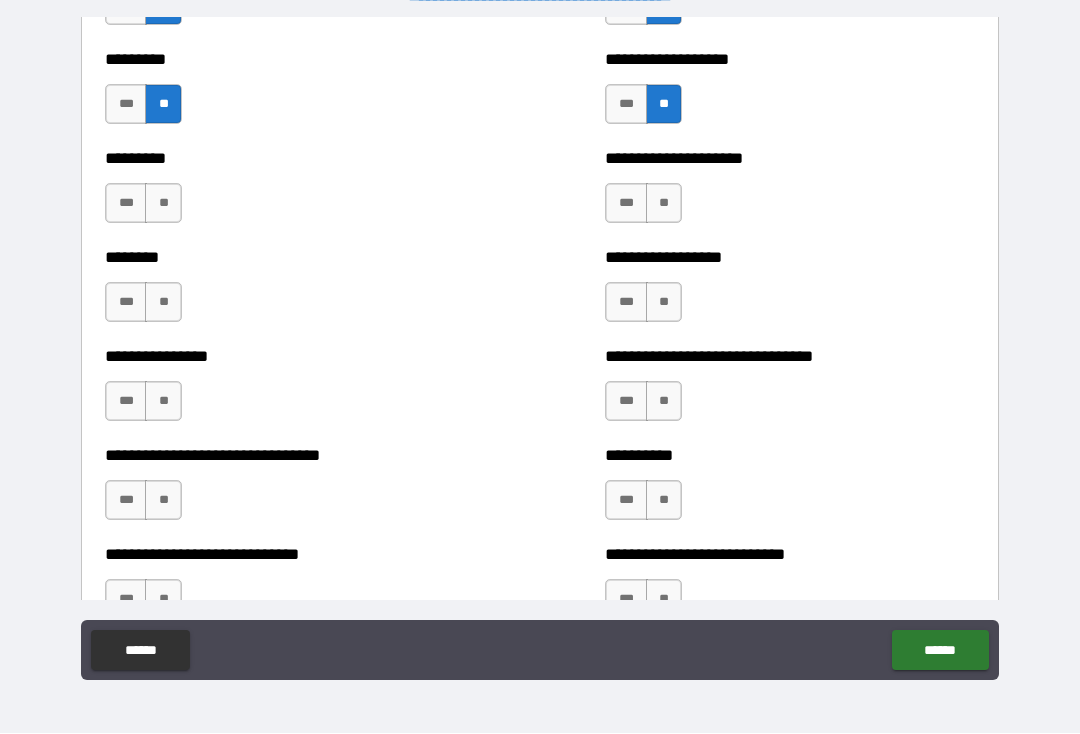 click on "**" at bounding box center (664, 204) 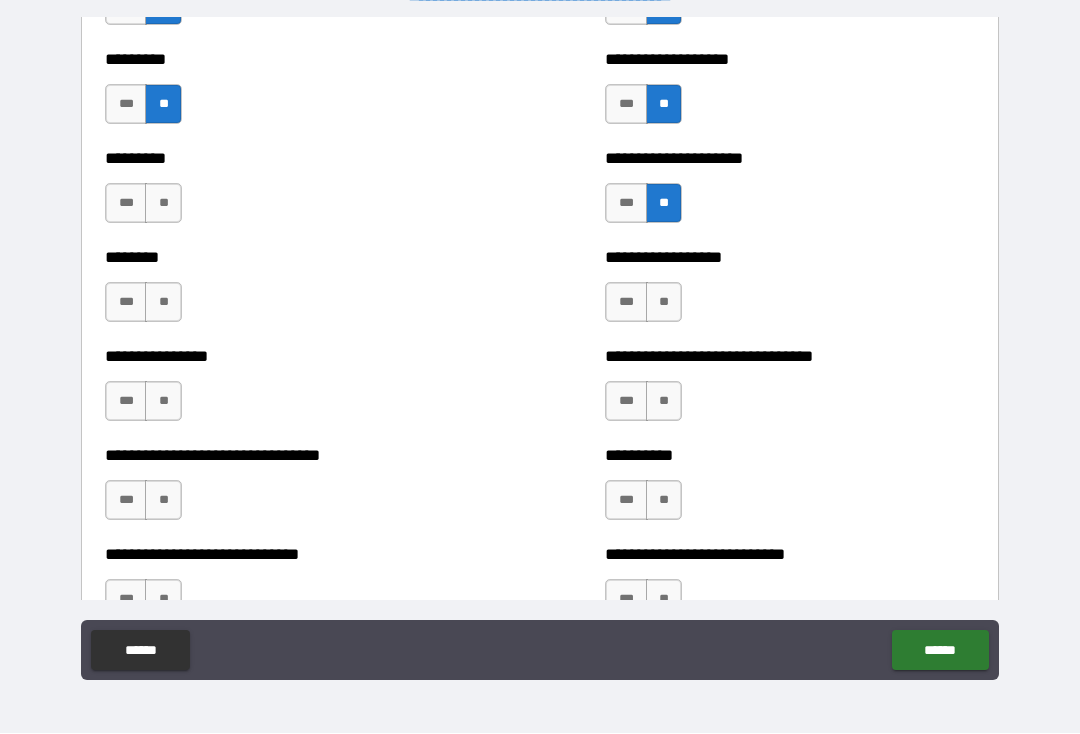 click on "**" at bounding box center [163, 204] 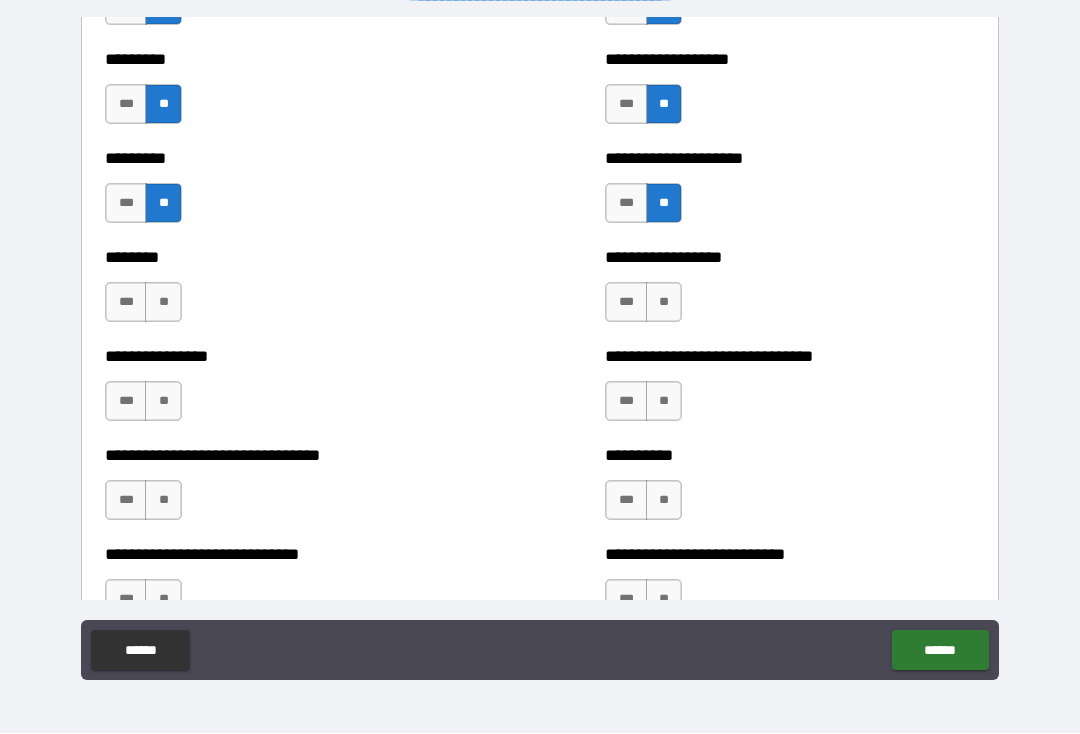click on "***" at bounding box center (126, 204) 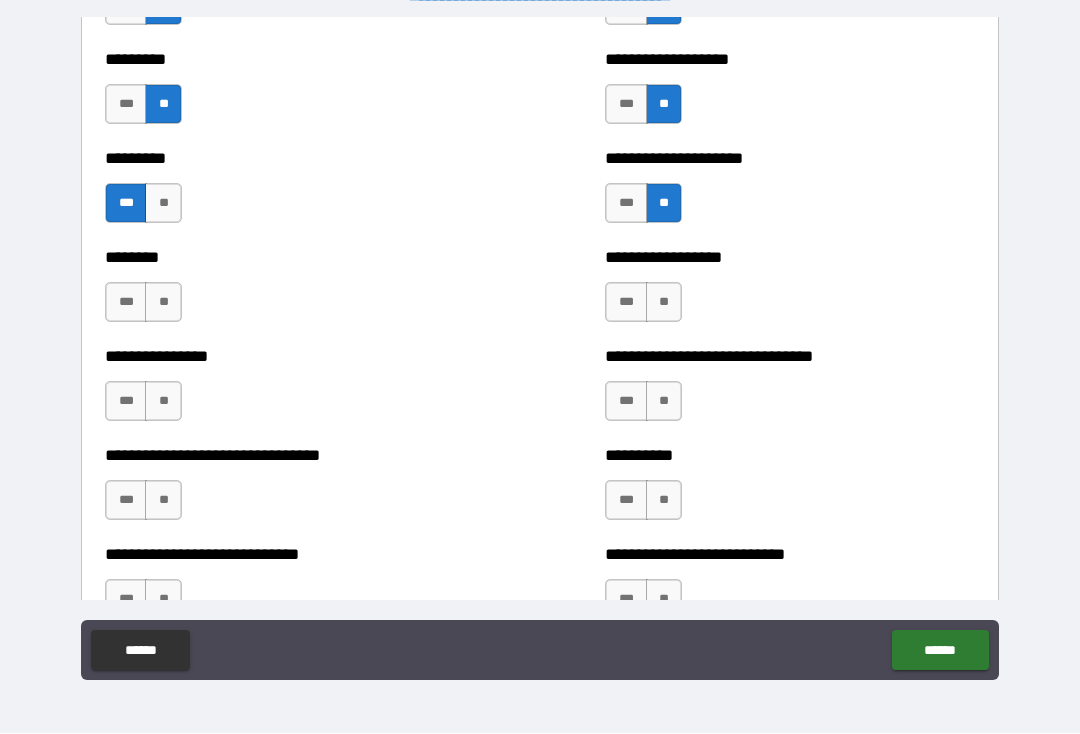 click on "**" at bounding box center [163, 303] 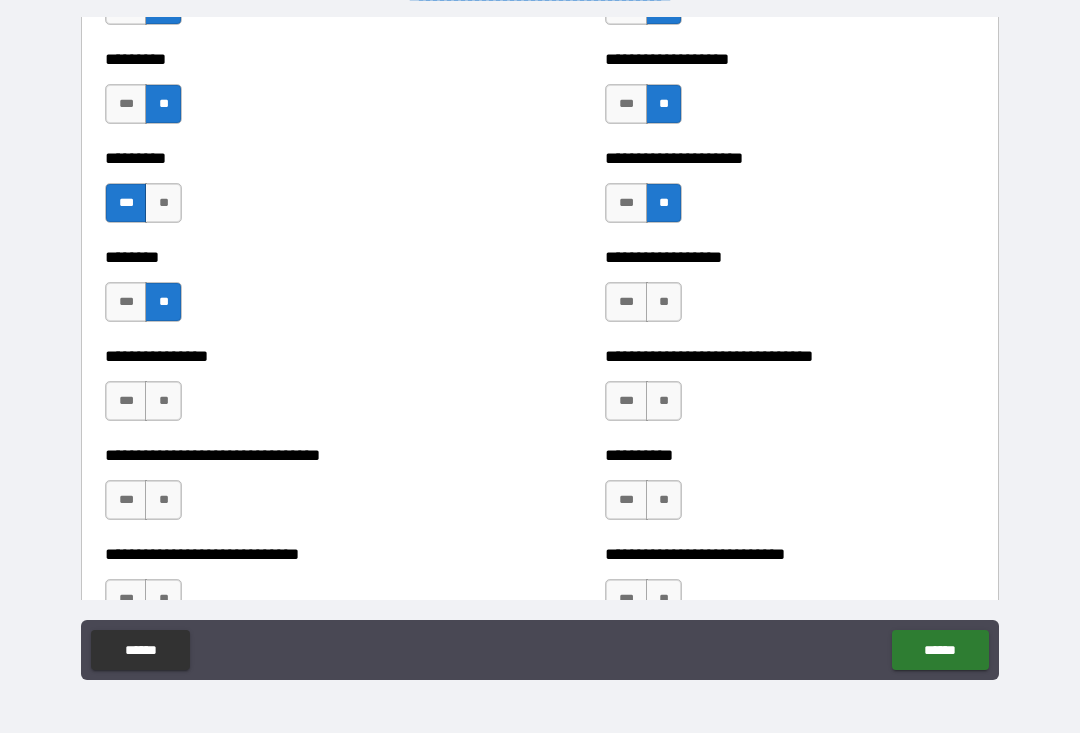 click on "**" at bounding box center (664, 303) 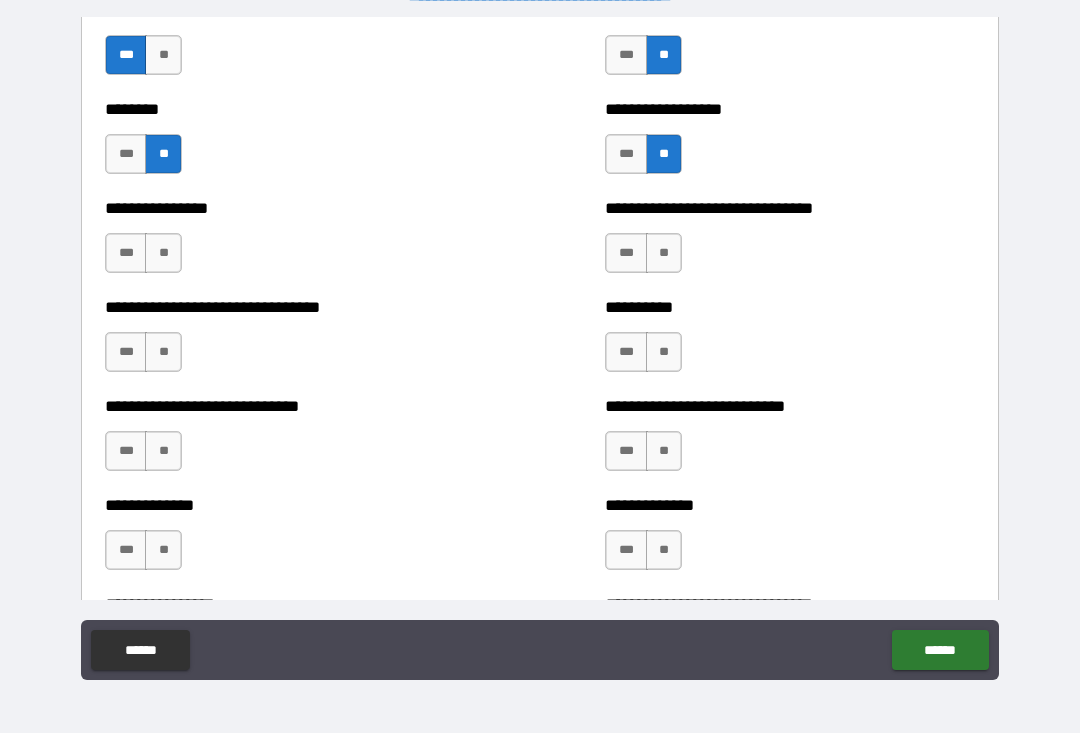 scroll, scrollTop: 7400, scrollLeft: 0, axis: vertical 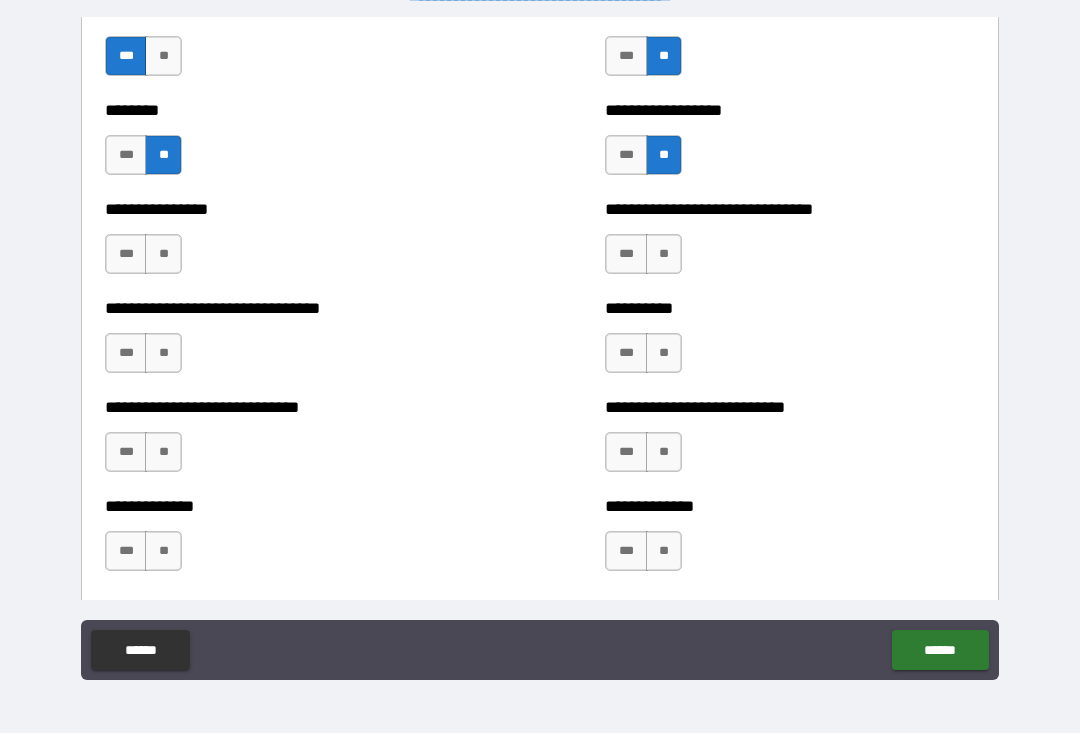 click on "**" at bounding box center [664, 255] 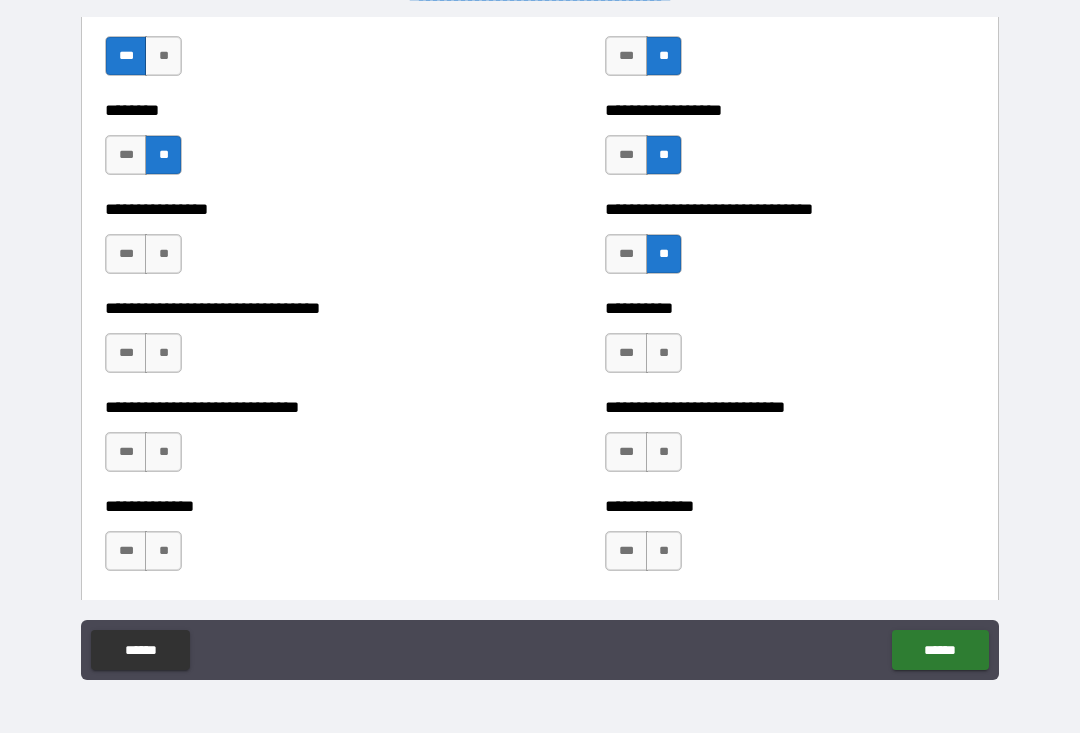 click on "**" at bounding box center (163, 255) 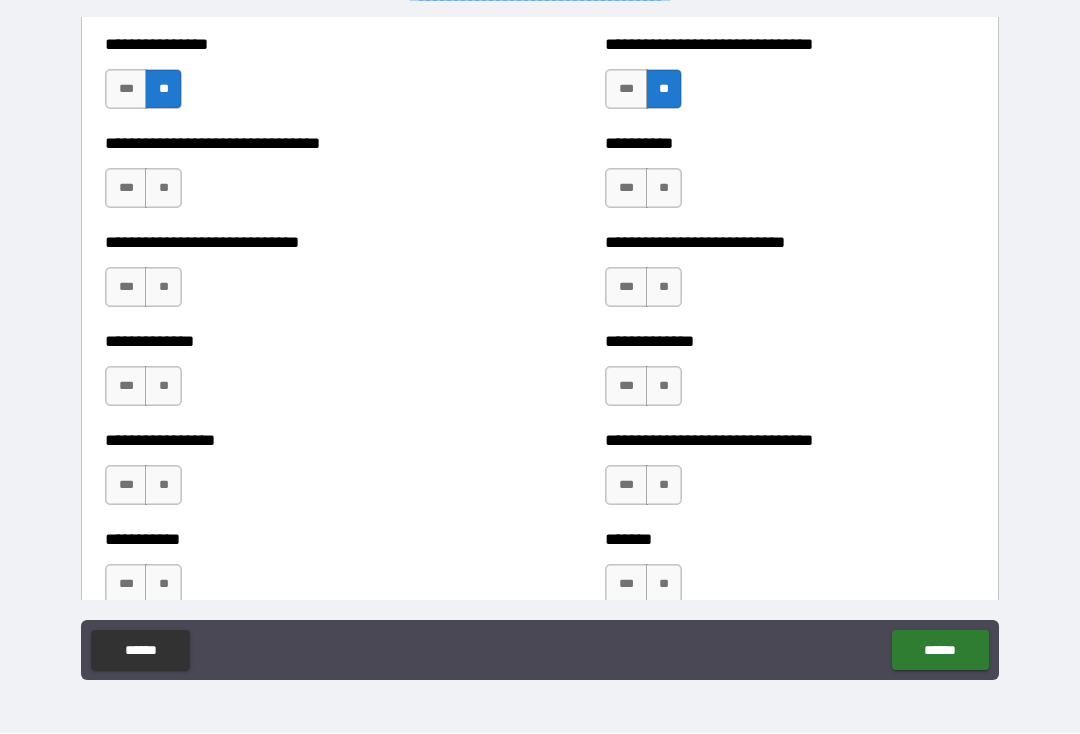 scroll, scrollTop: 7562, scrollLeft: 0, axis: vertical 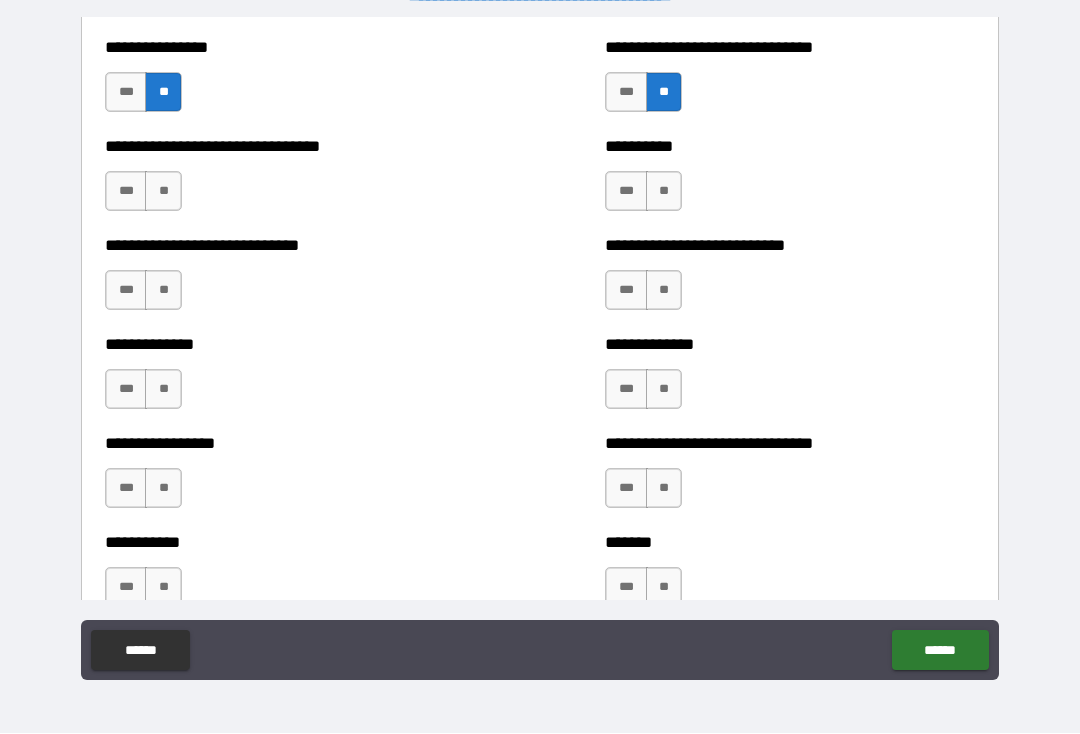 click on "**" at bounding box center (163, 192) 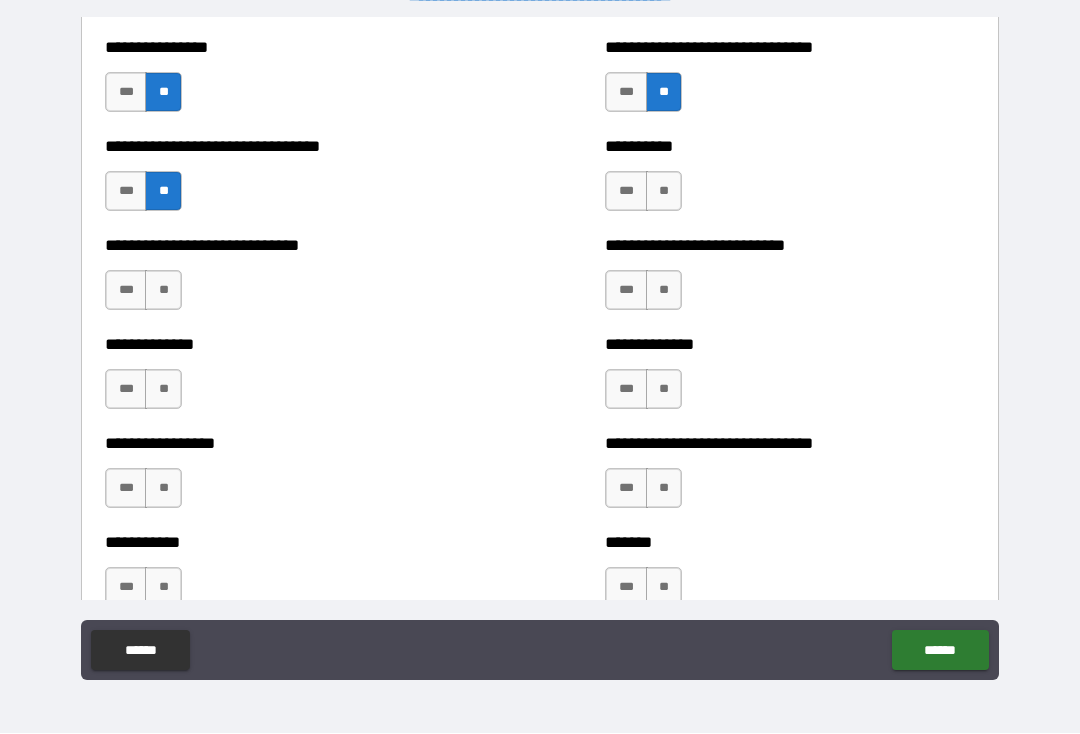 click on "**" at bounding box center (664, 192) 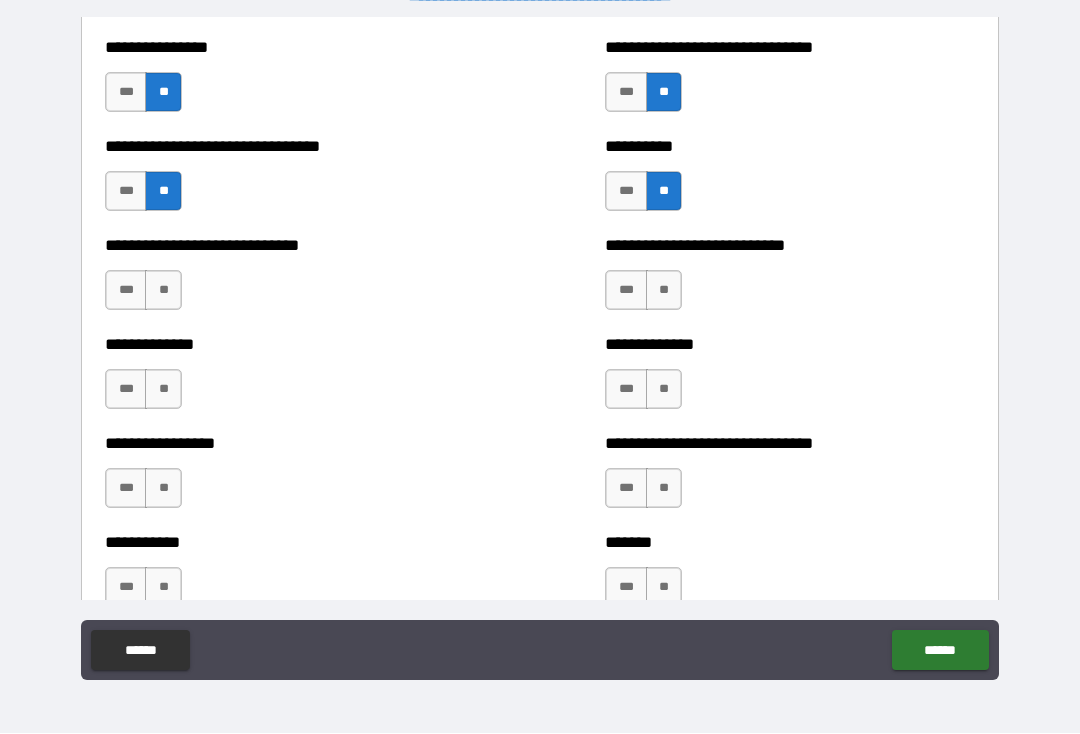 click on "**" at bounding box center [664, 291] 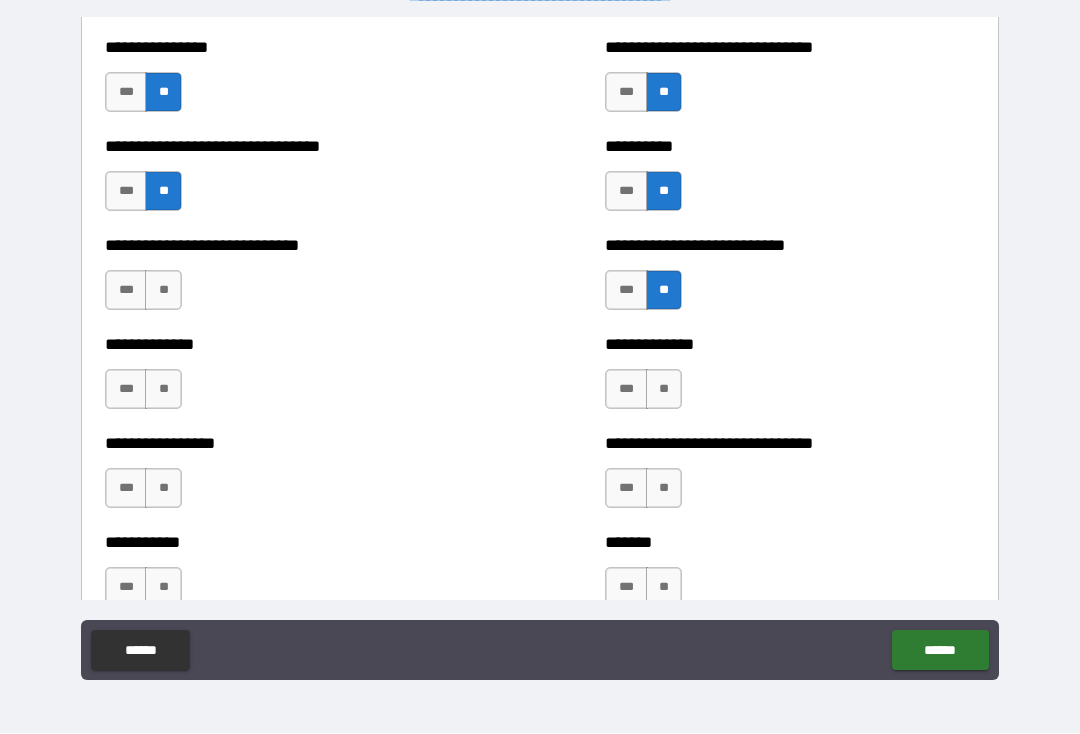click on "**" at bounding box center [163, 291] 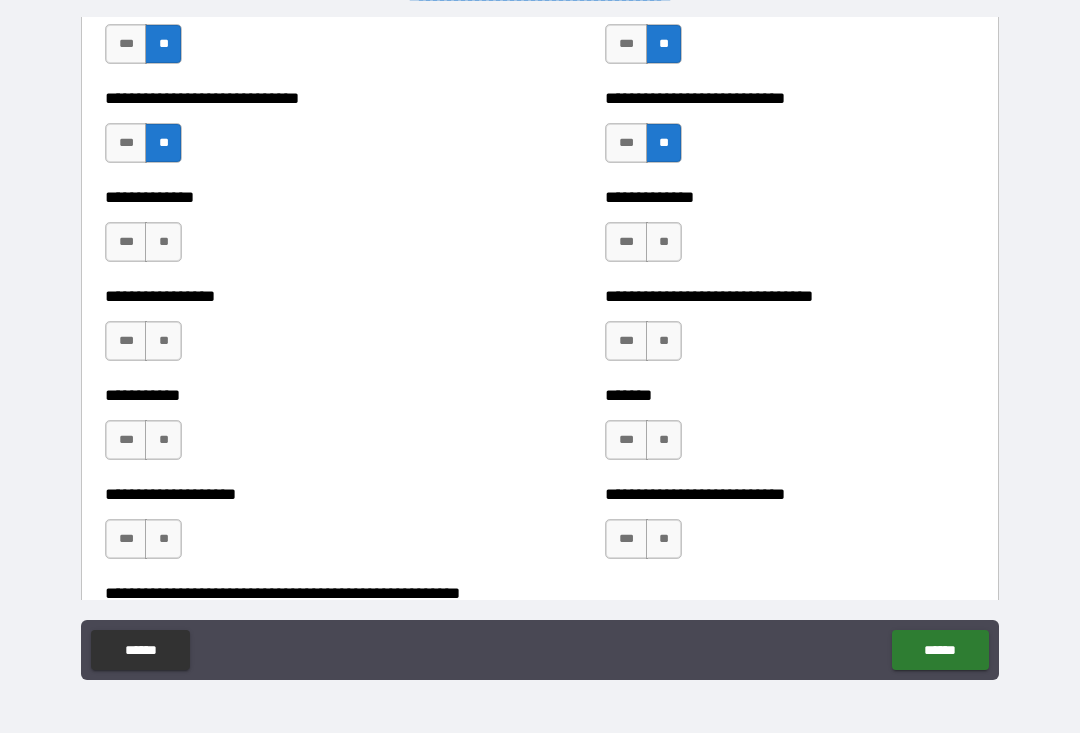 scroll, scrollTop: 7706, scrollLeft: 0, axis: vertical 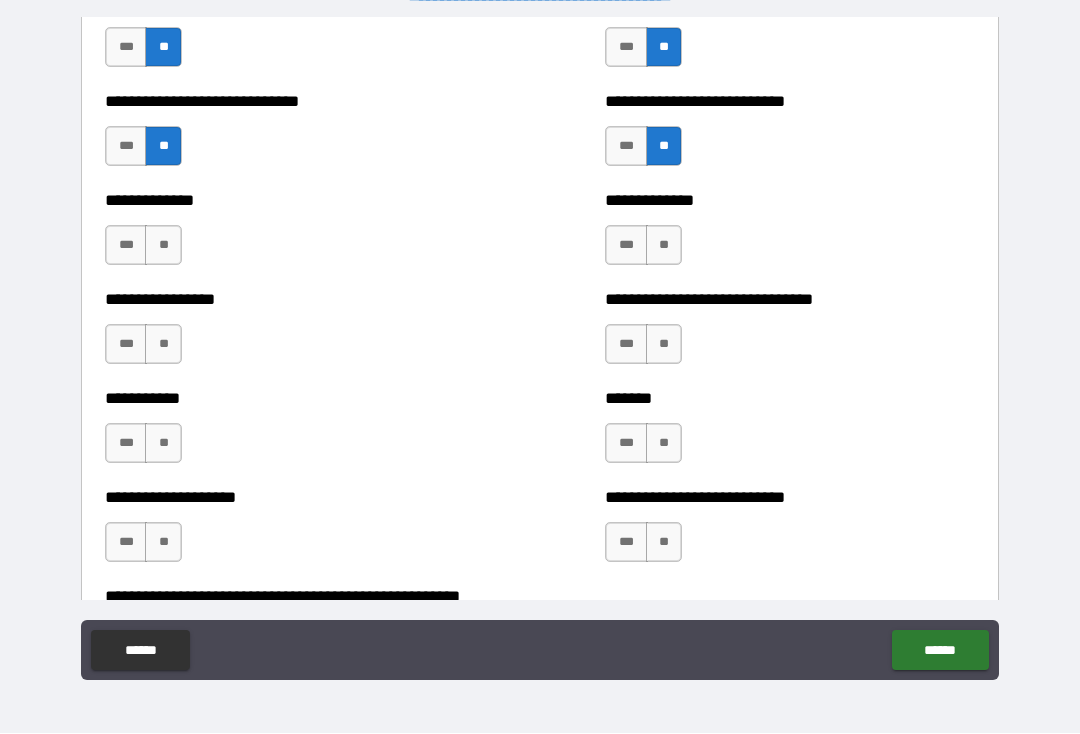 click on "**" at bounding box center [163, 246] 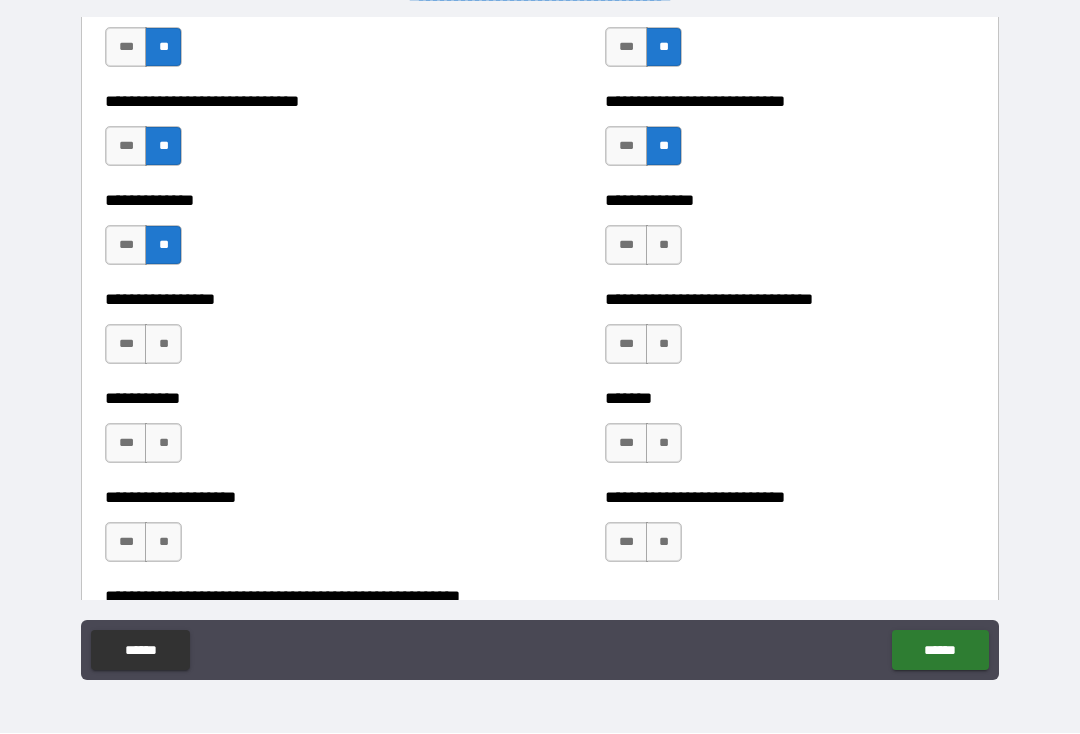 click on "**" at bounding box center [664, 246] 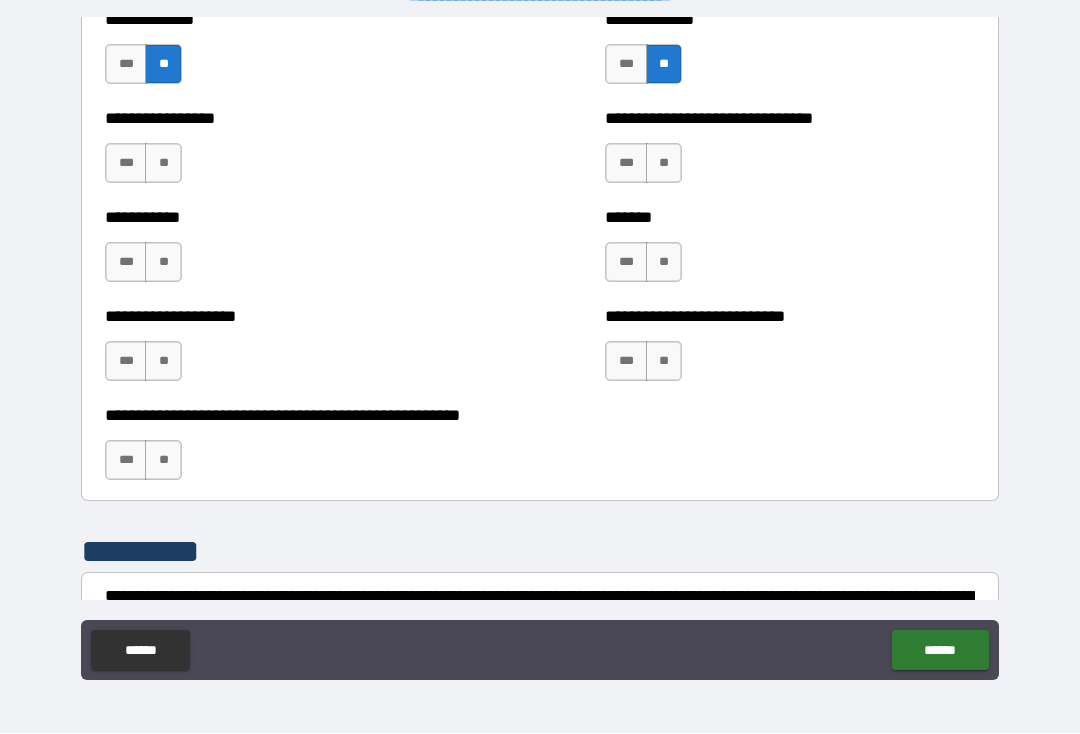 scroll, scrollTop: 7886, scrollLeft: 0, axis: vertical 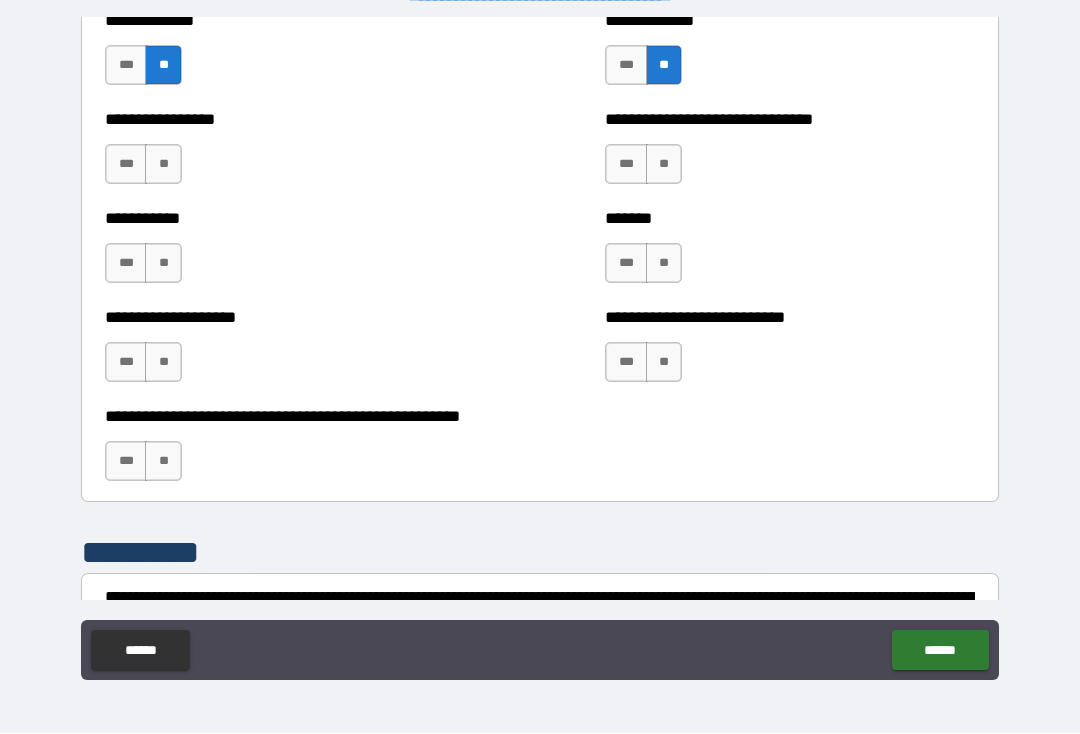 click on "**" at bounding box center (664, 165) 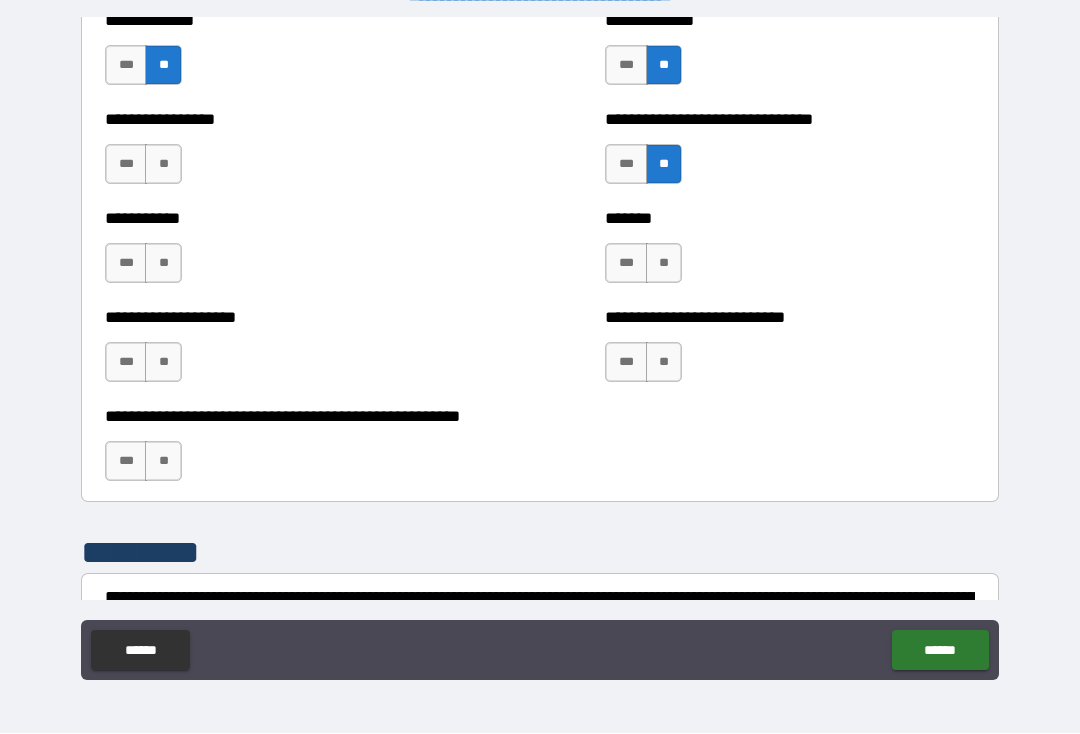 click on "**" at bounding box center (163, 165) 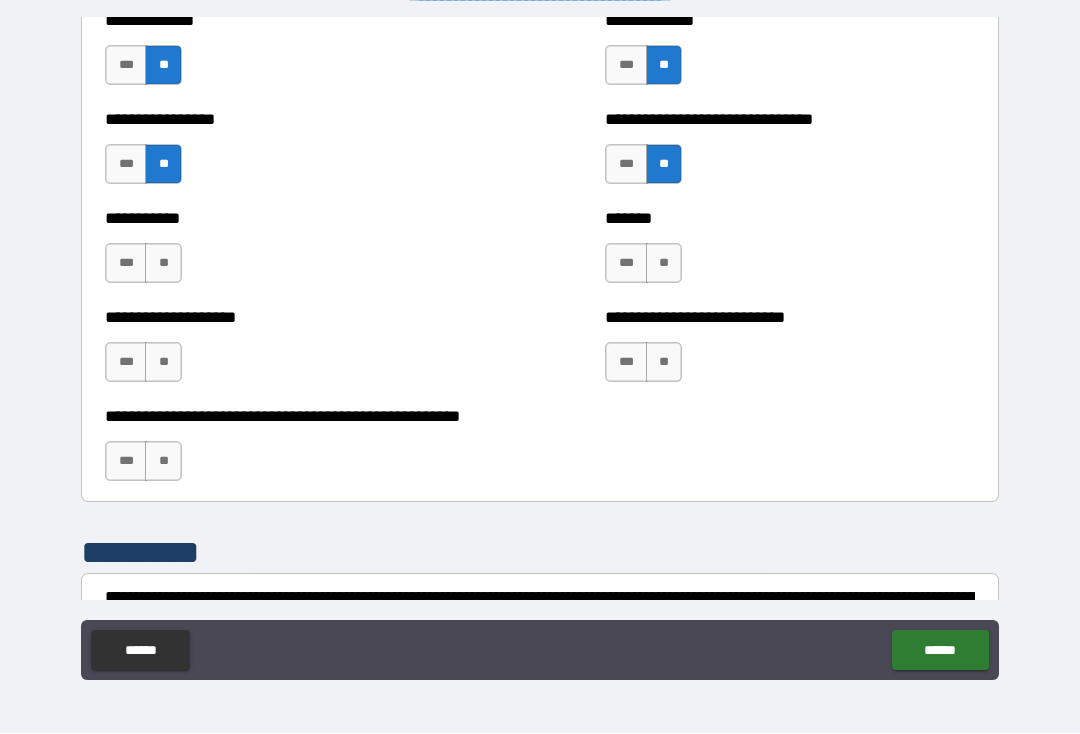 click on "**" at bounding box center (163, 264) 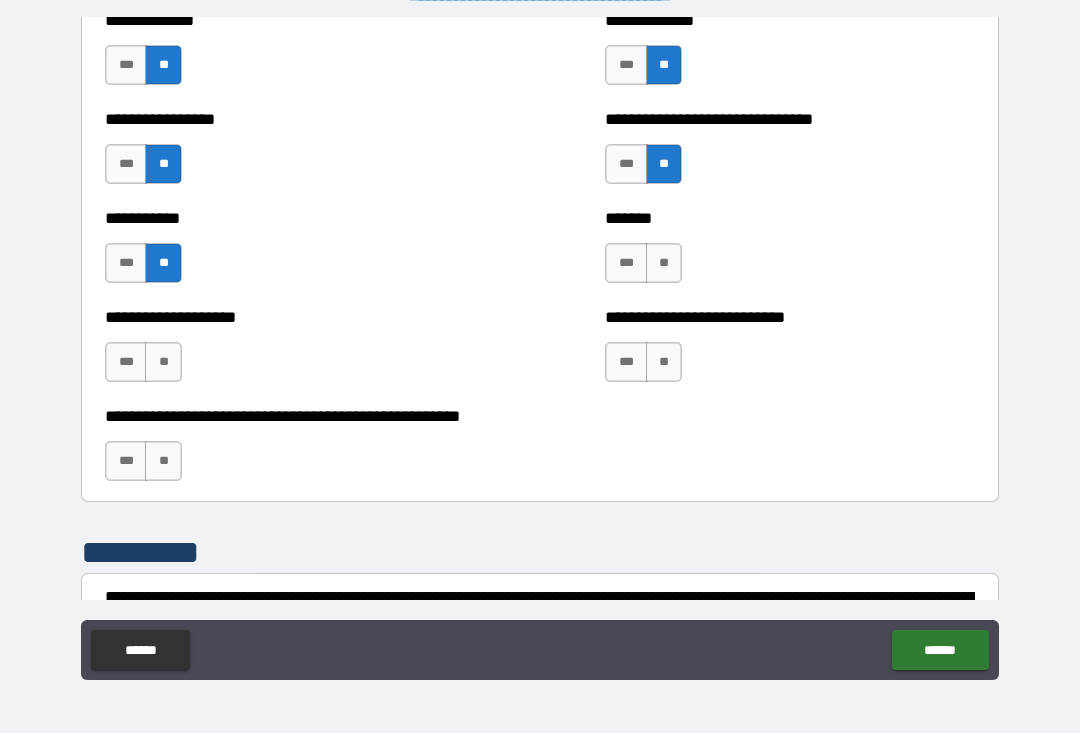 click on "**" at bounding box center [664, 264] 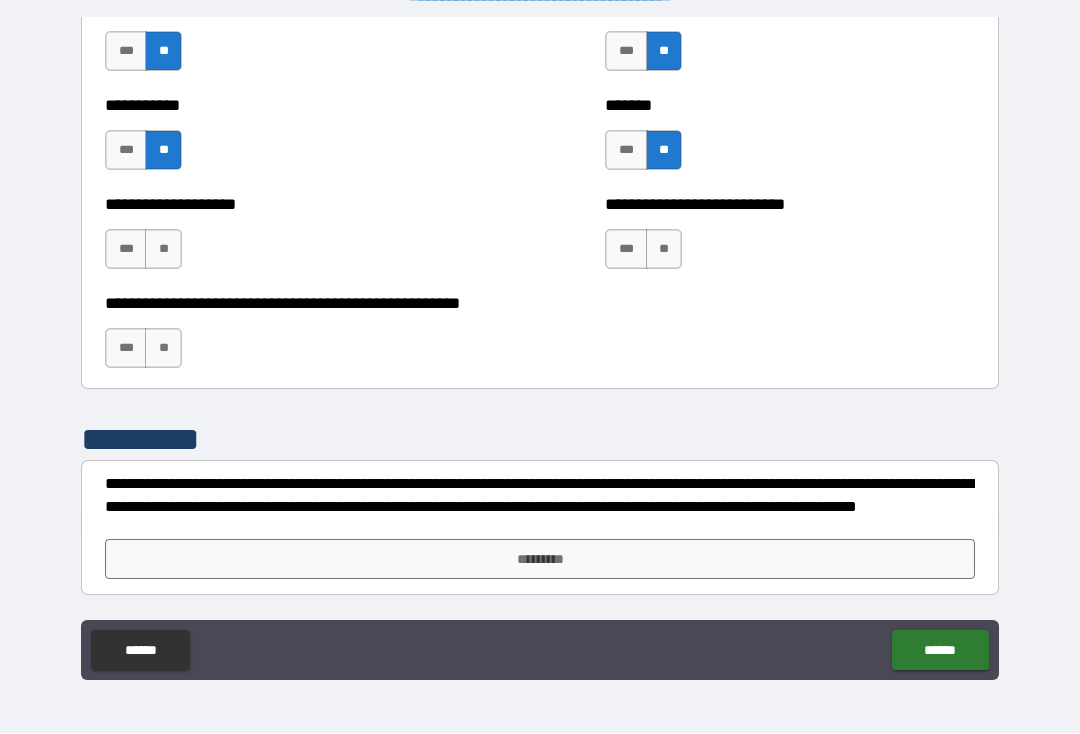 scroll, scrollTop: 7999, scrollLeft: 0, axis: vertical 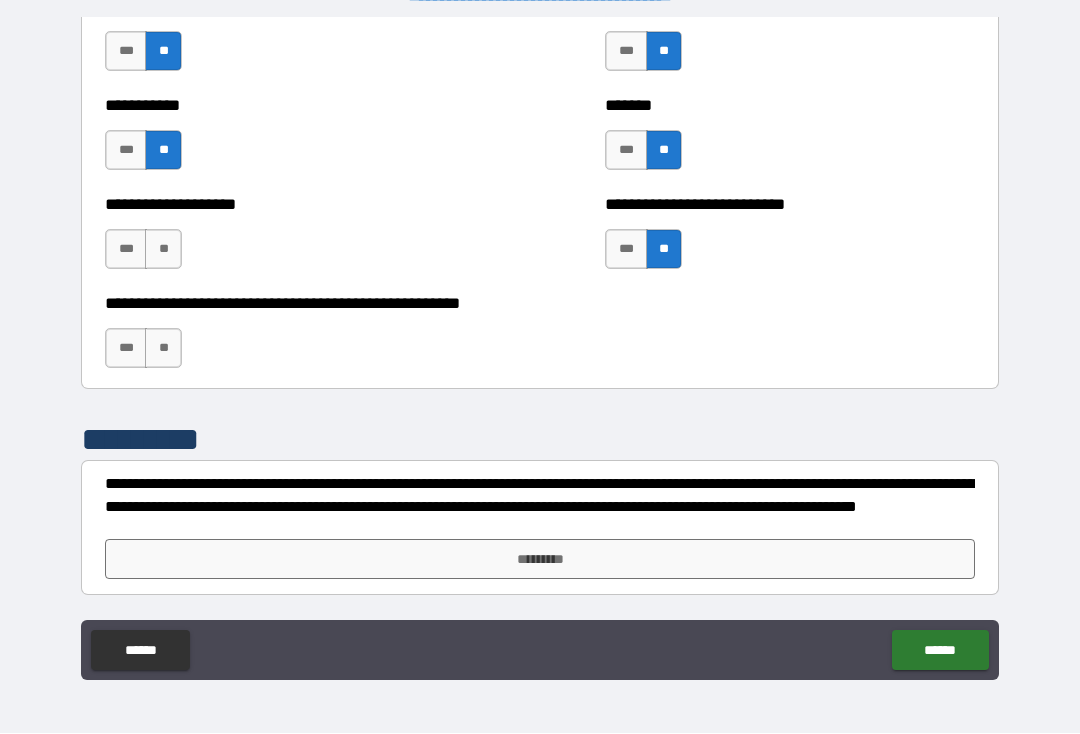 click on "**" at bounding box center [163, 250] 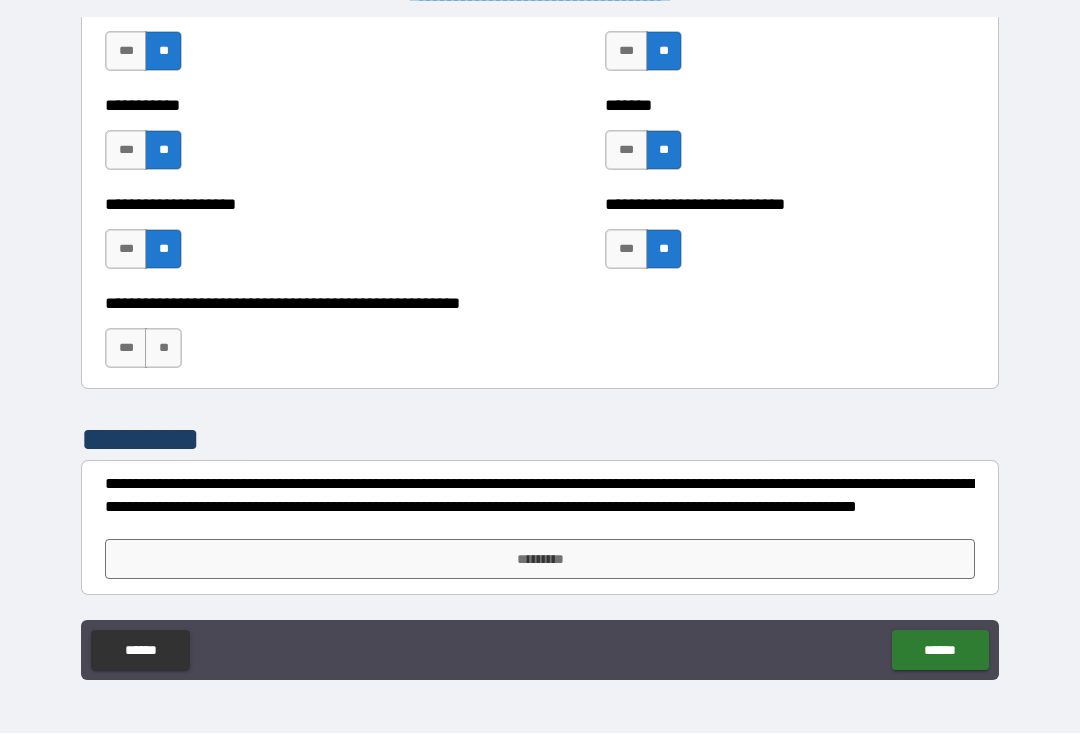 click on "**" at bounding box center (664, 250) 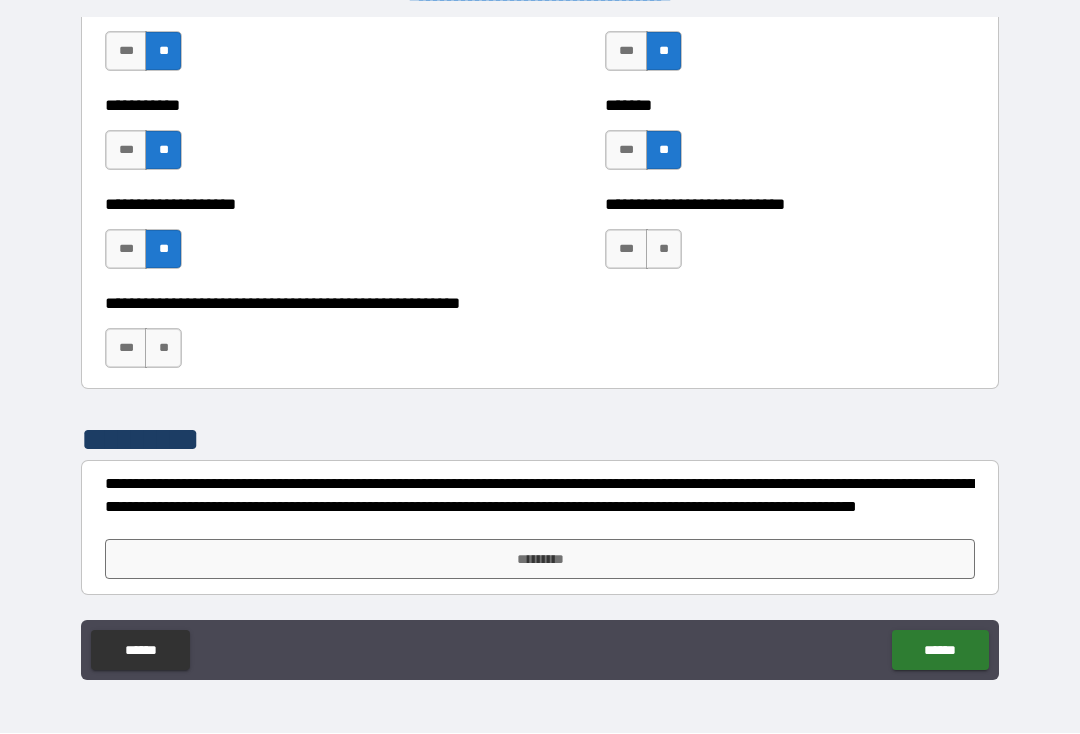 scroll, scrollTop: 7999, scrollLeft: 0, axis: vertical 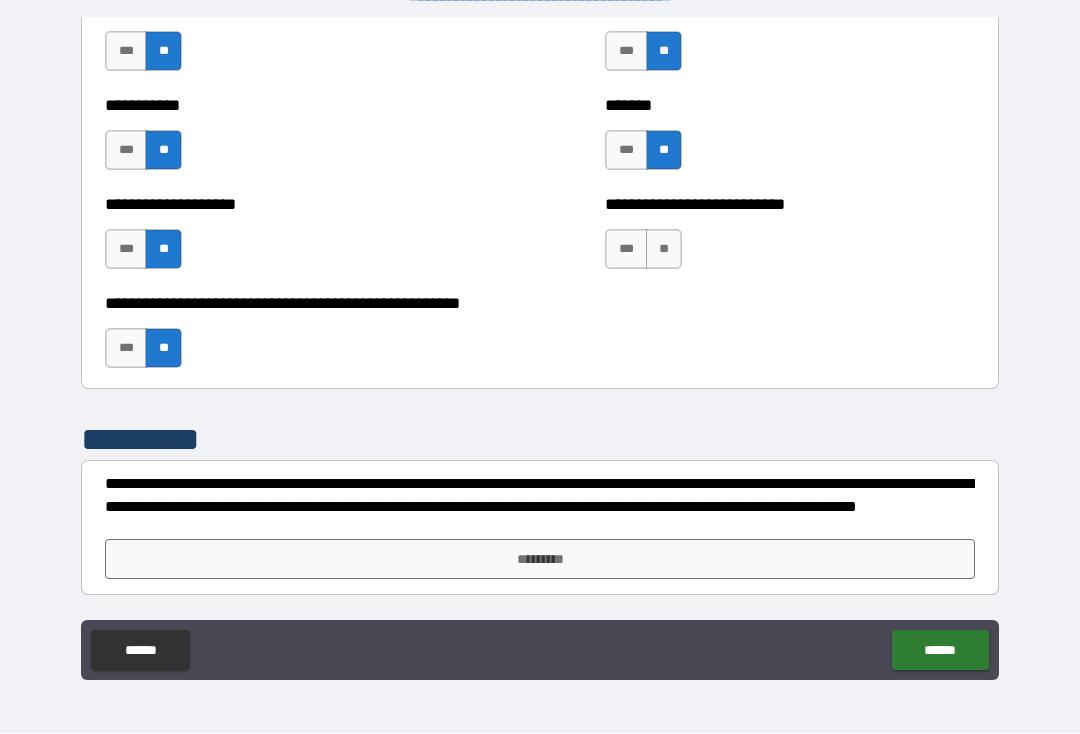 click on "*********" at bounding box center [540, 560] 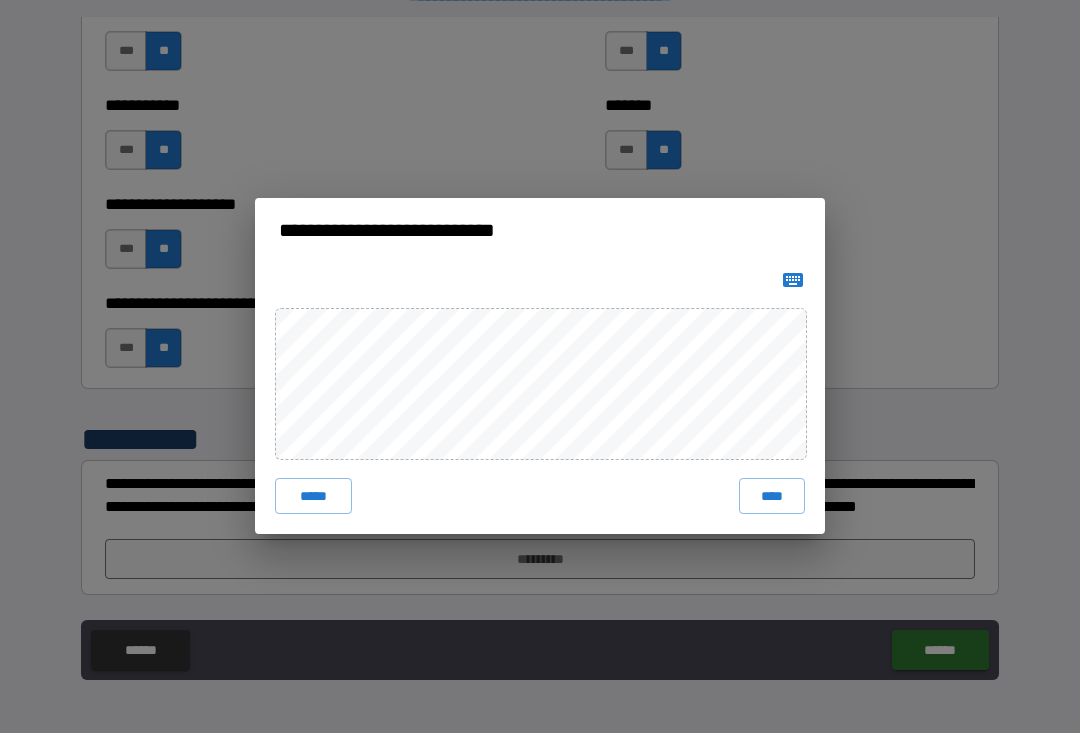 click on "*****" at bounding box center [313, 497] 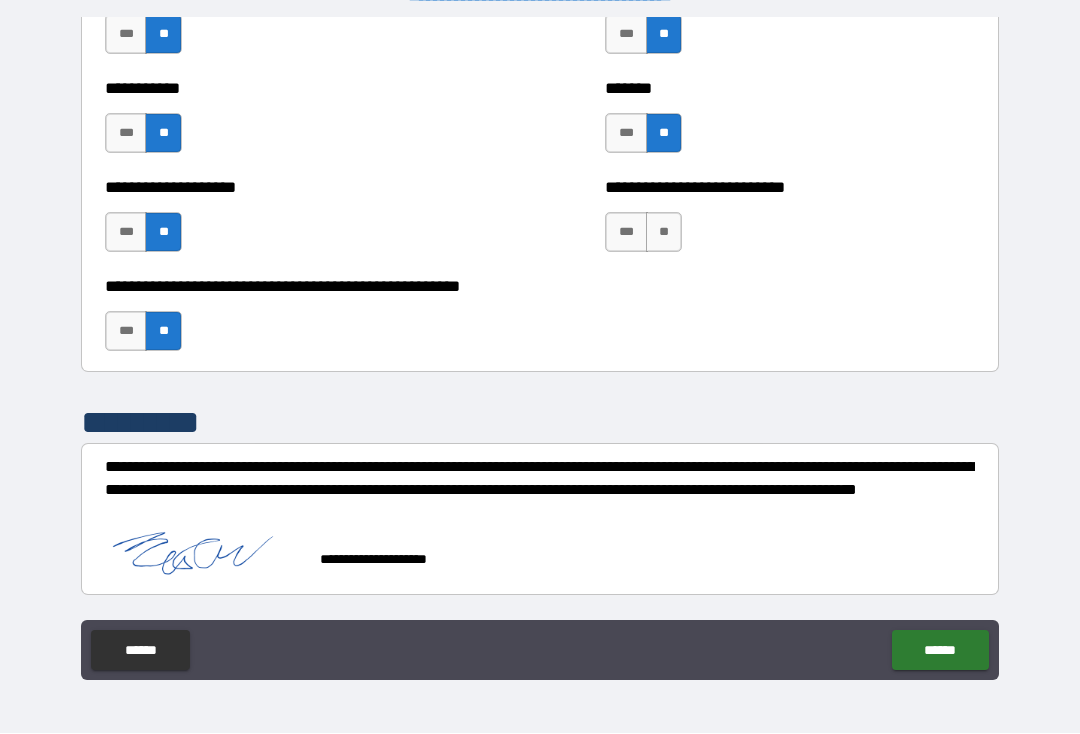 scroll, scrollTop: 8020, scrollLeft: 0, axis: vertical 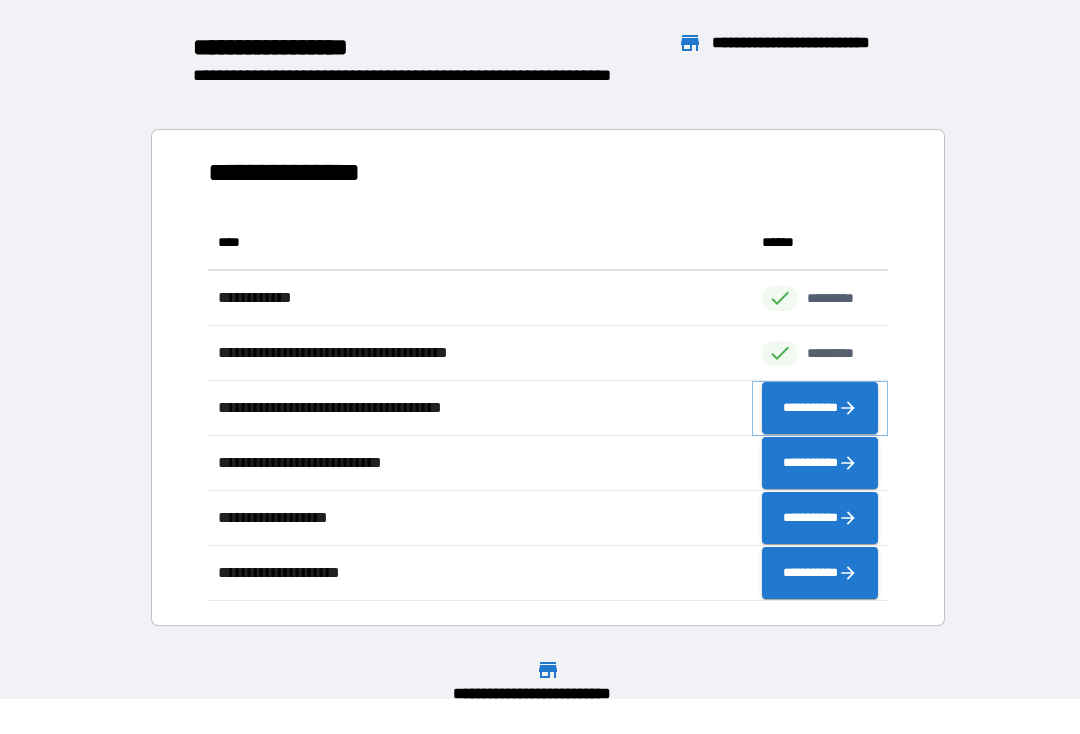 click on "**********" at bounding box center (820, 409) 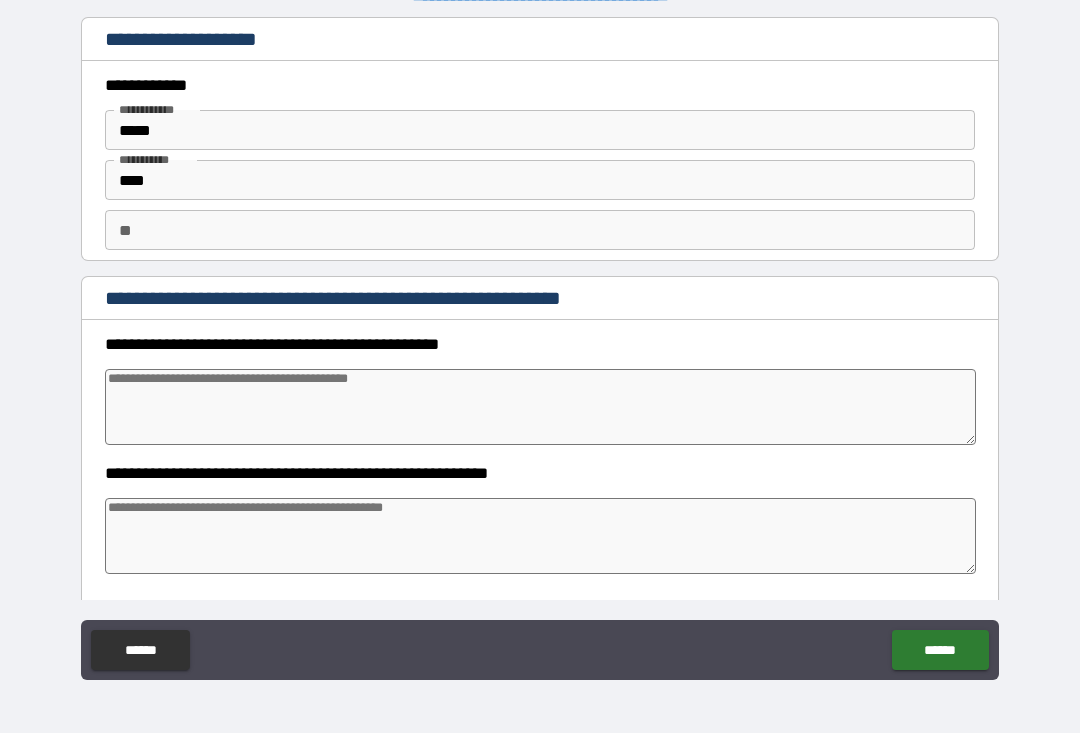 type on "*" 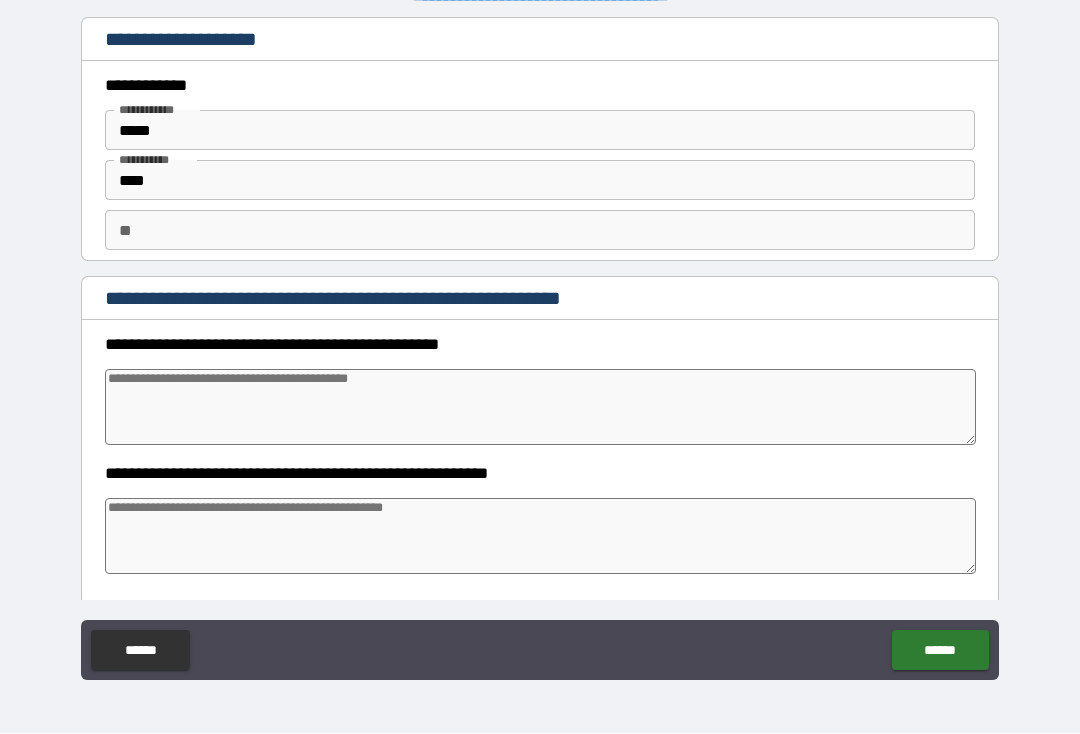 type on "*" 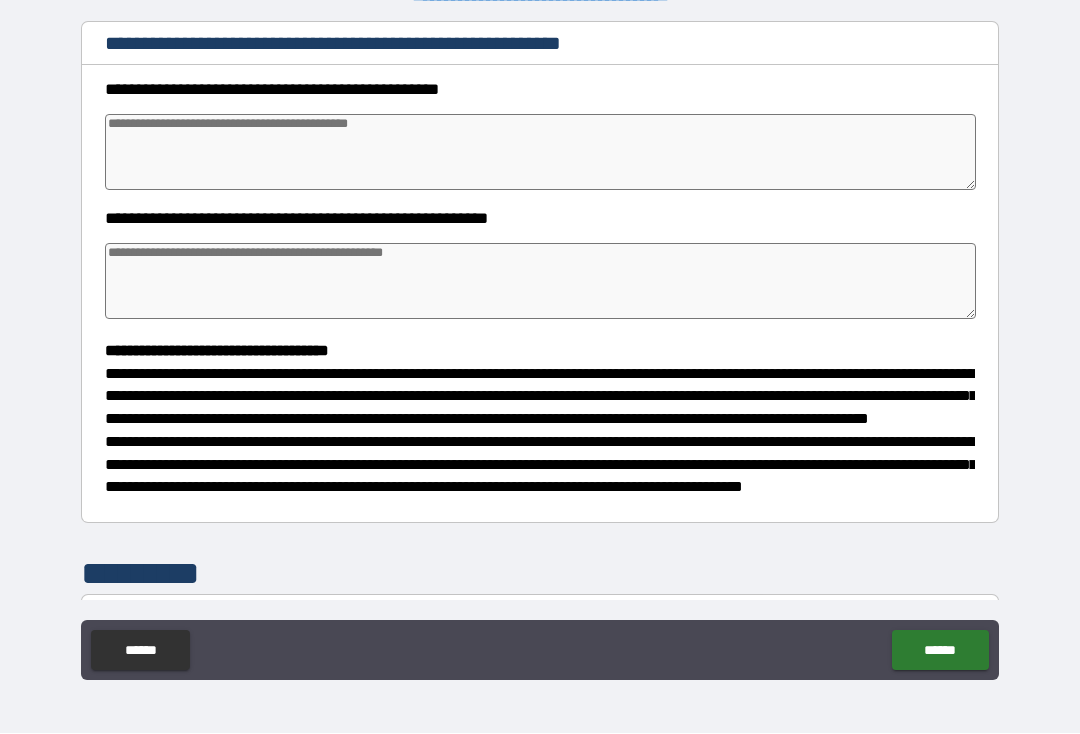 scroll, scrollTop: 251, scrollLeft: 0, axis: vertical 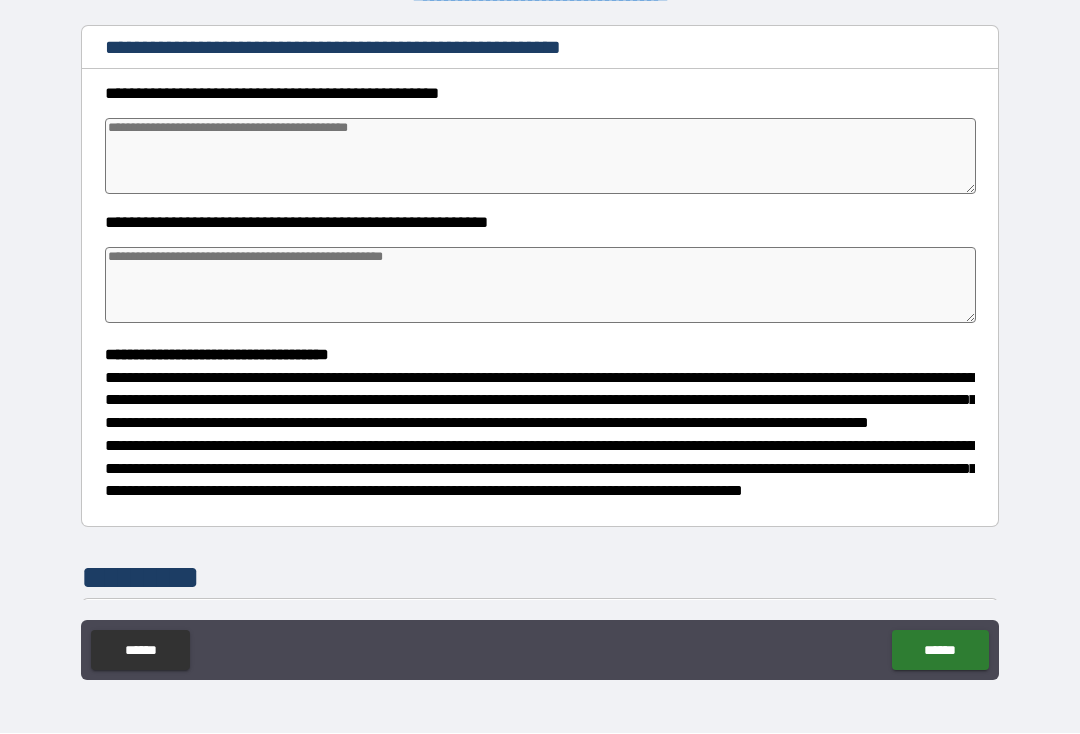 click at bounding box center (540, 157) 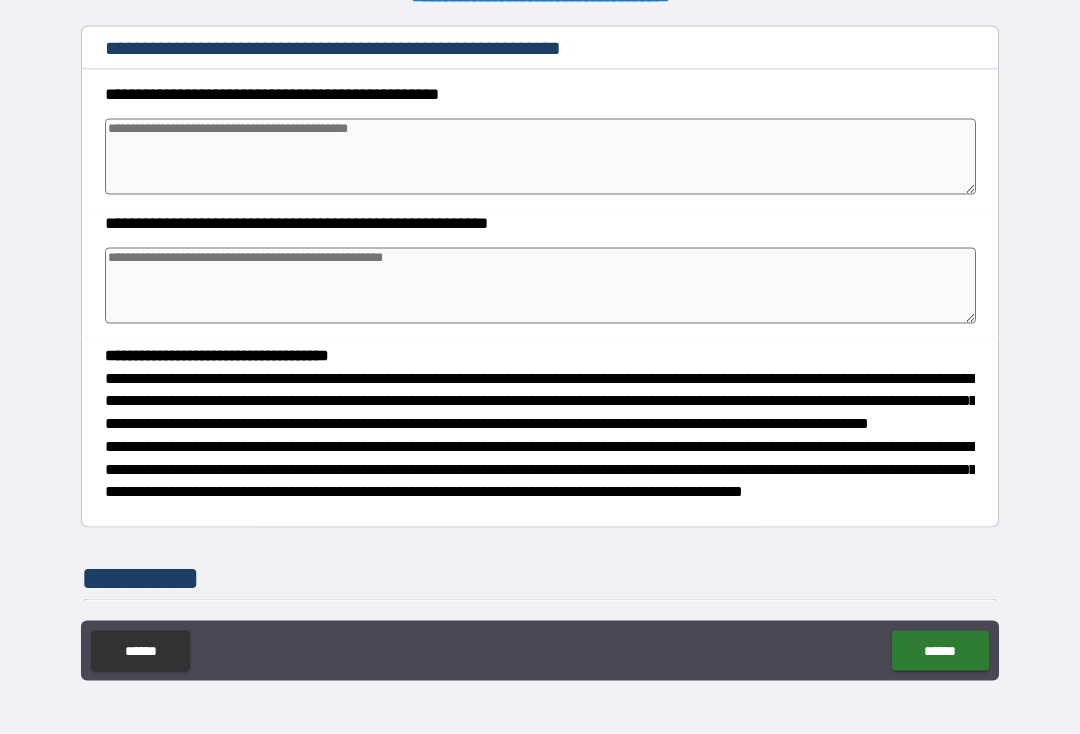 type on "*" 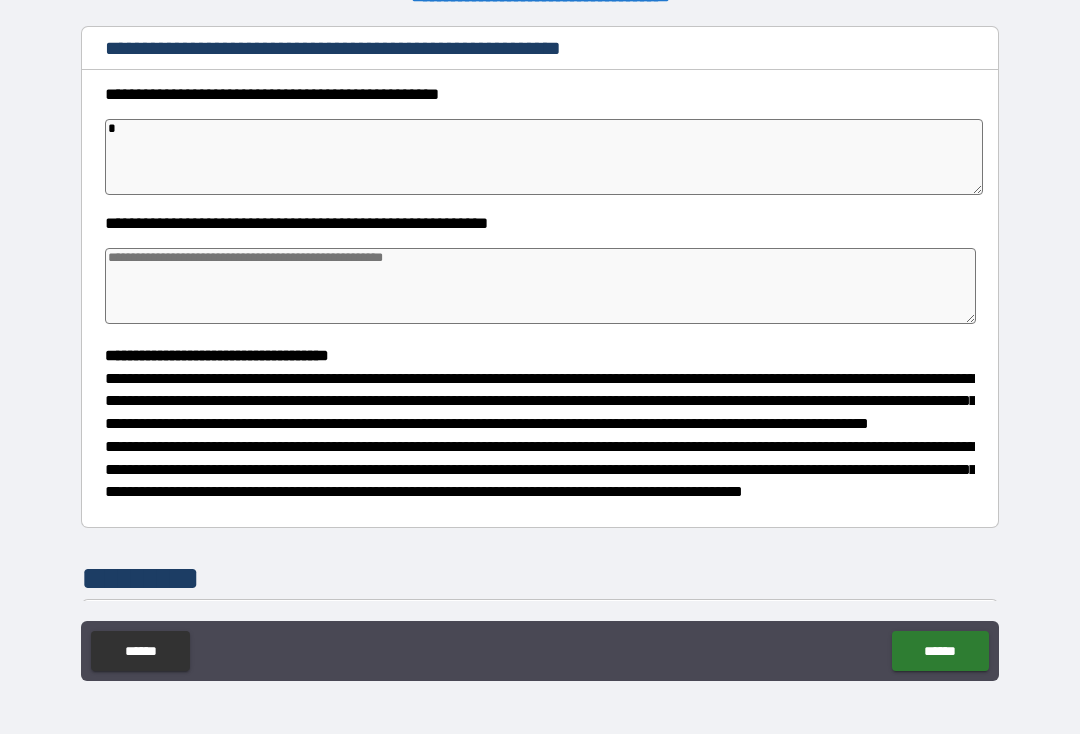 type on "*" 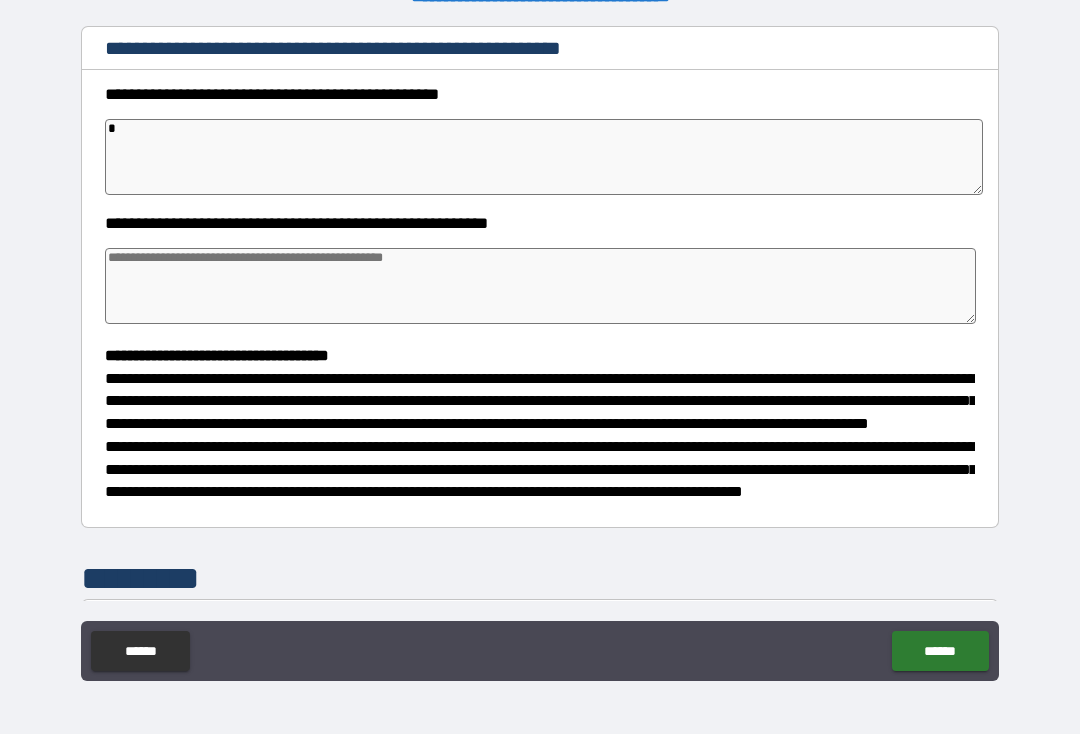 type on "*" 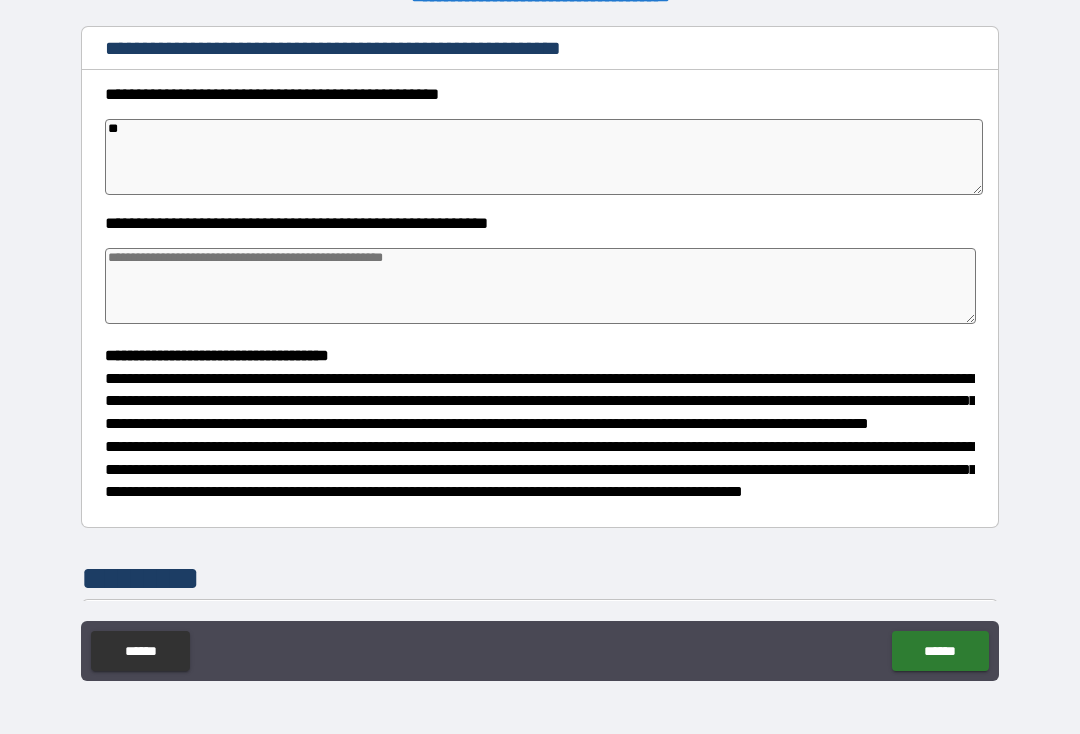 type on "*" 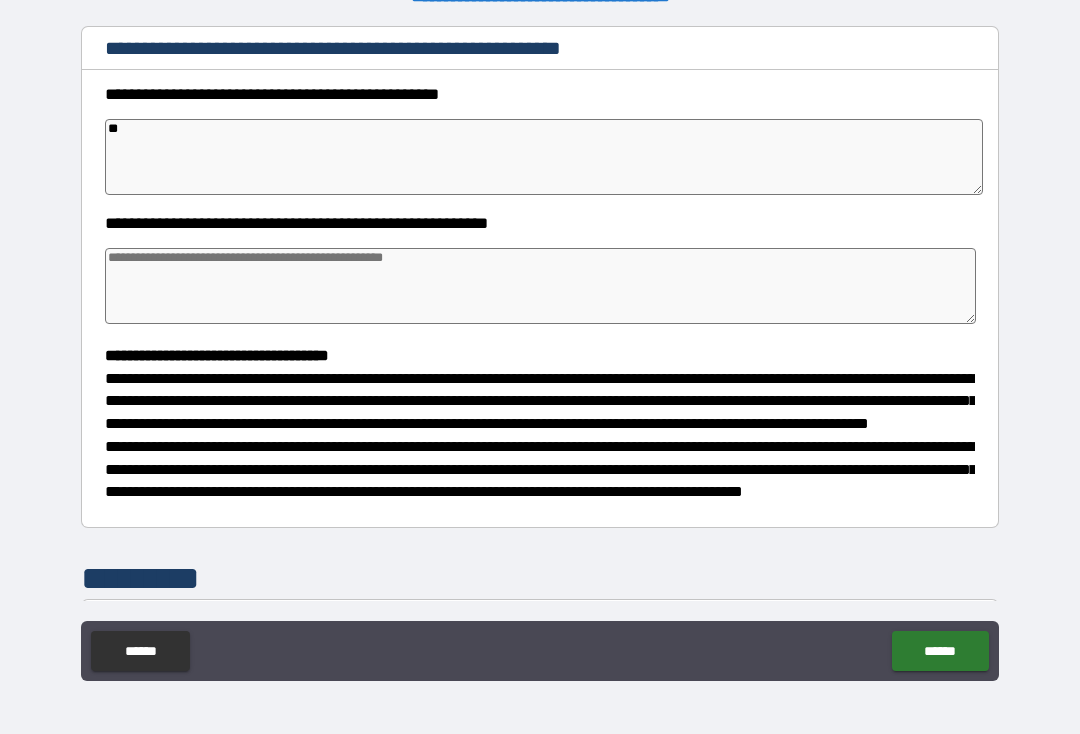 type on "***" 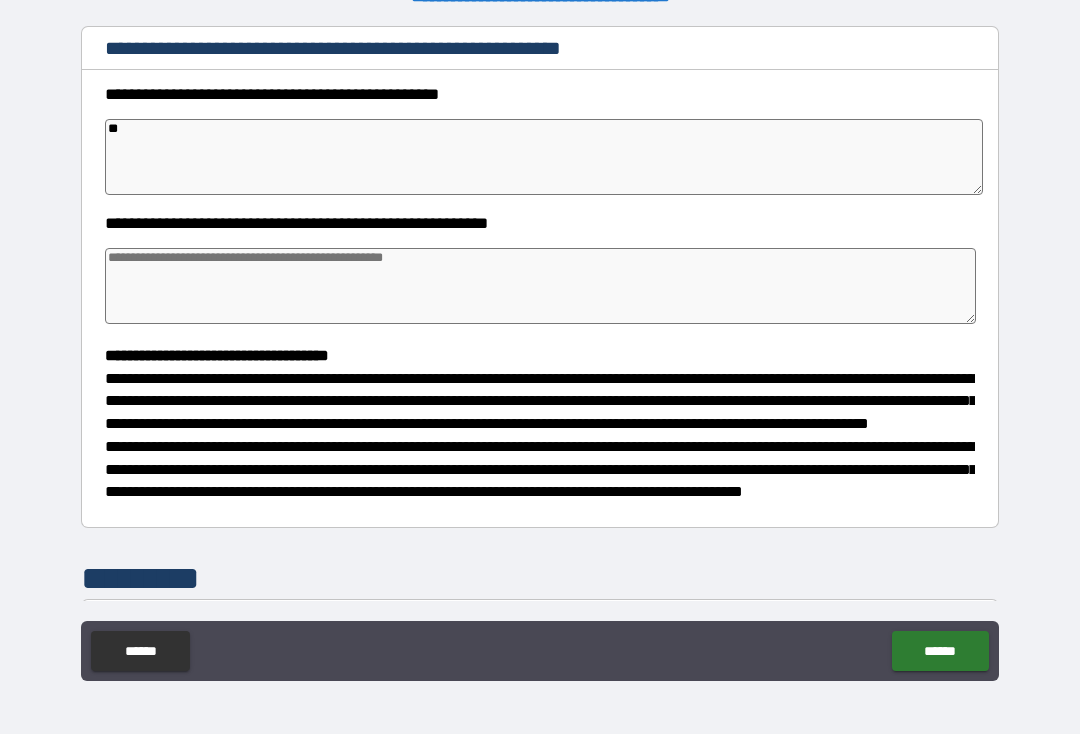 type on "*" 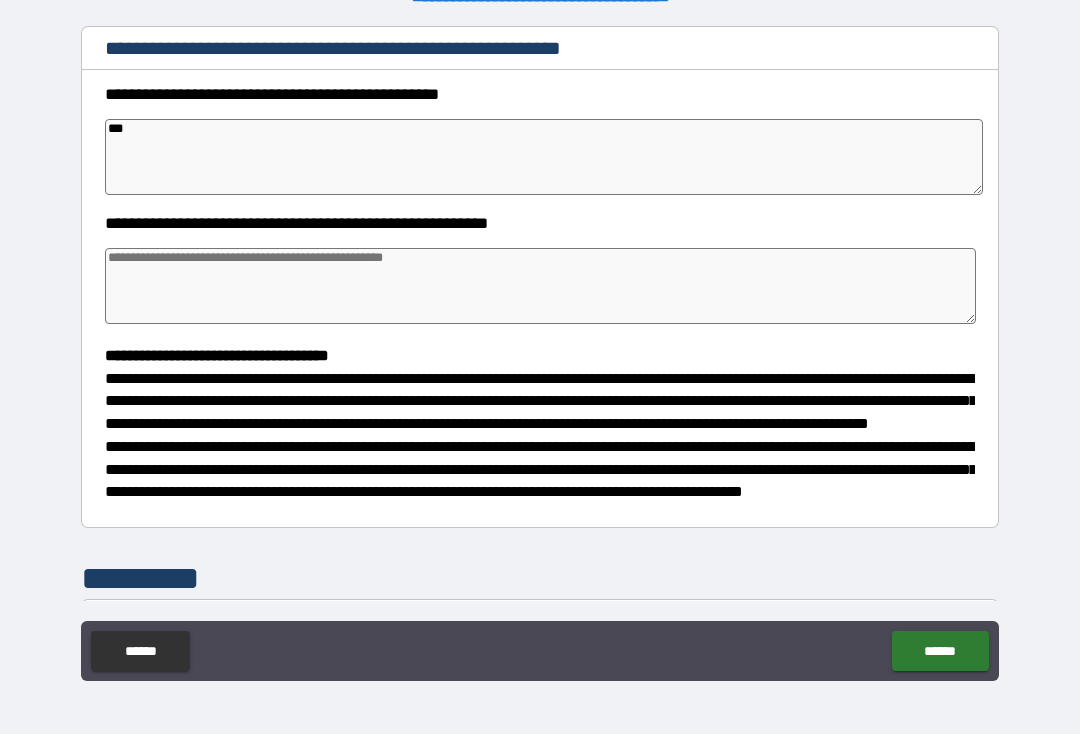 type on "****" 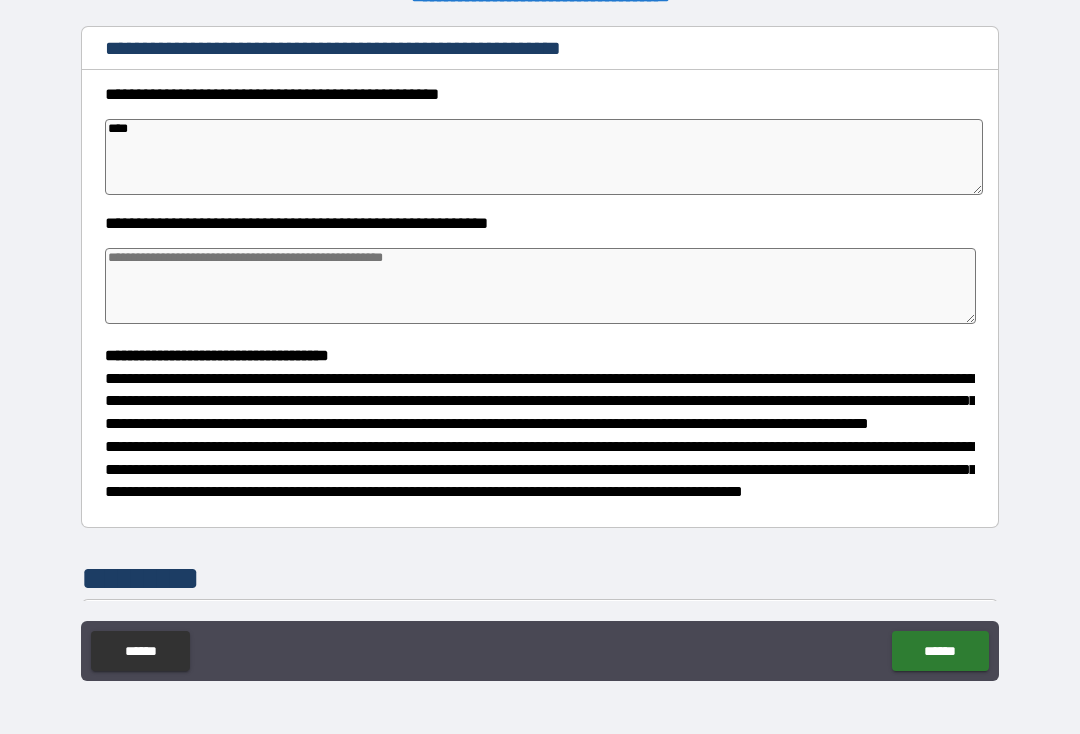 type on "*" 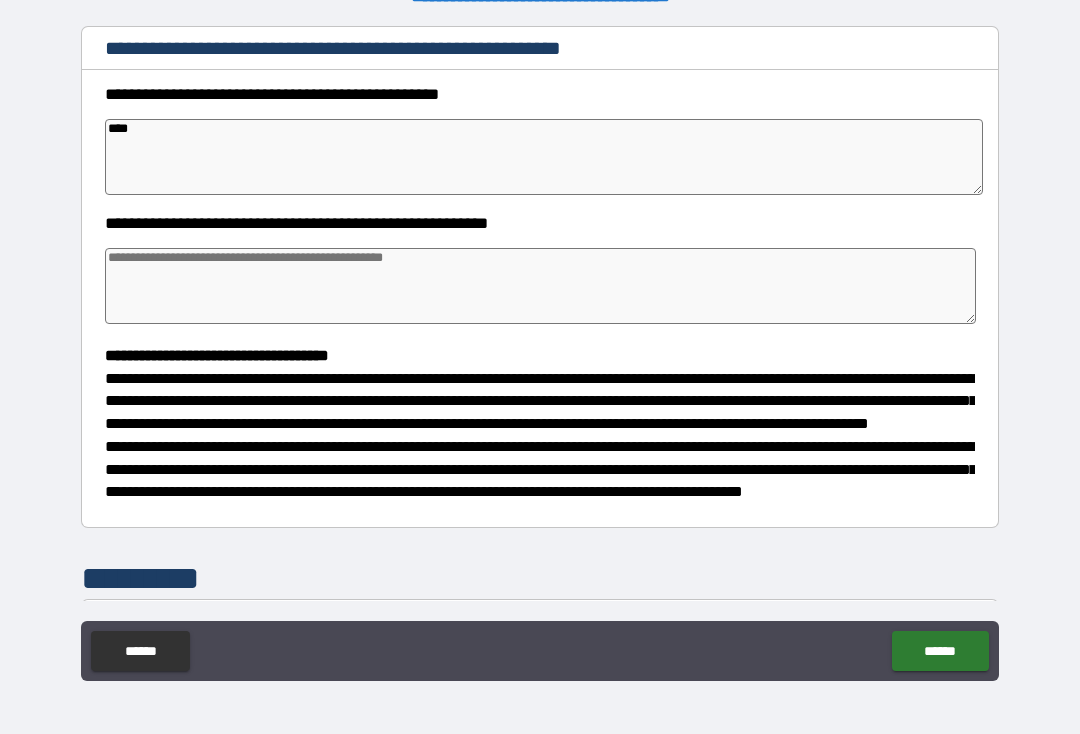 type on "*" 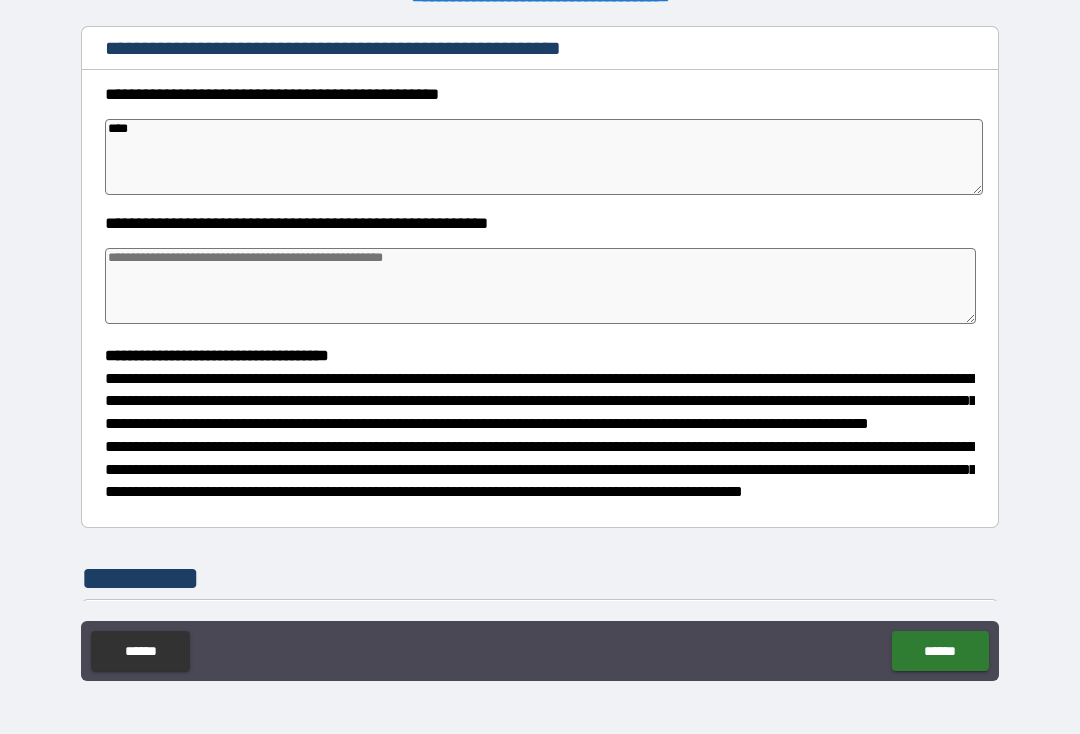 type on "*" 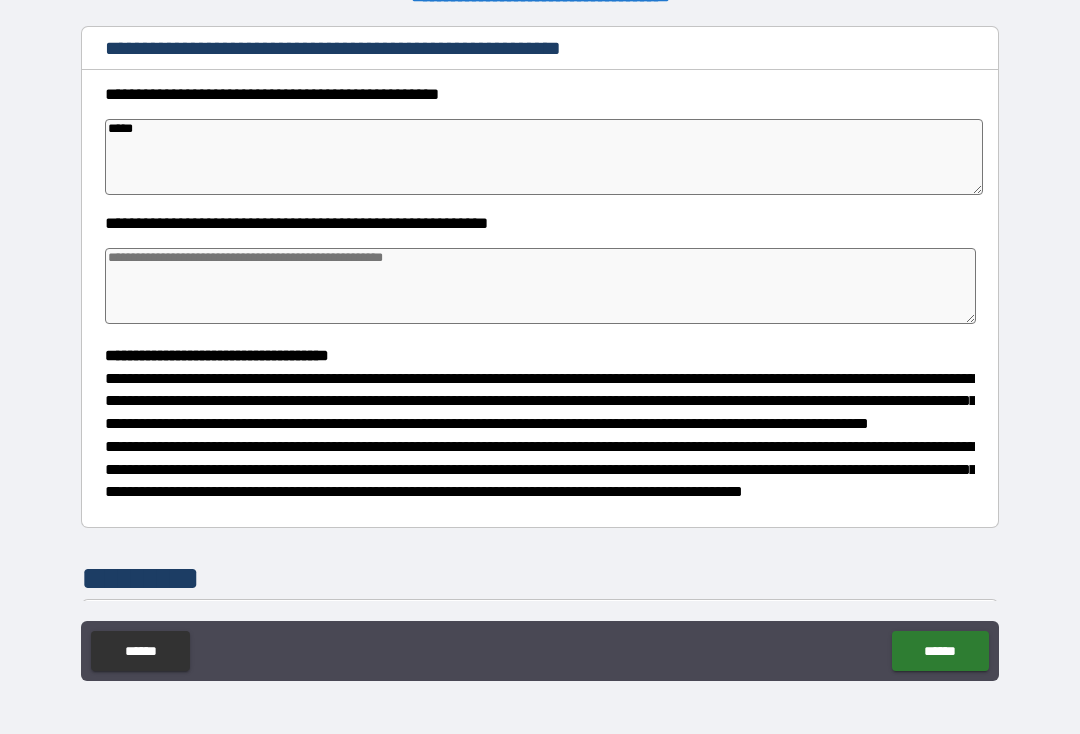 type on "******" 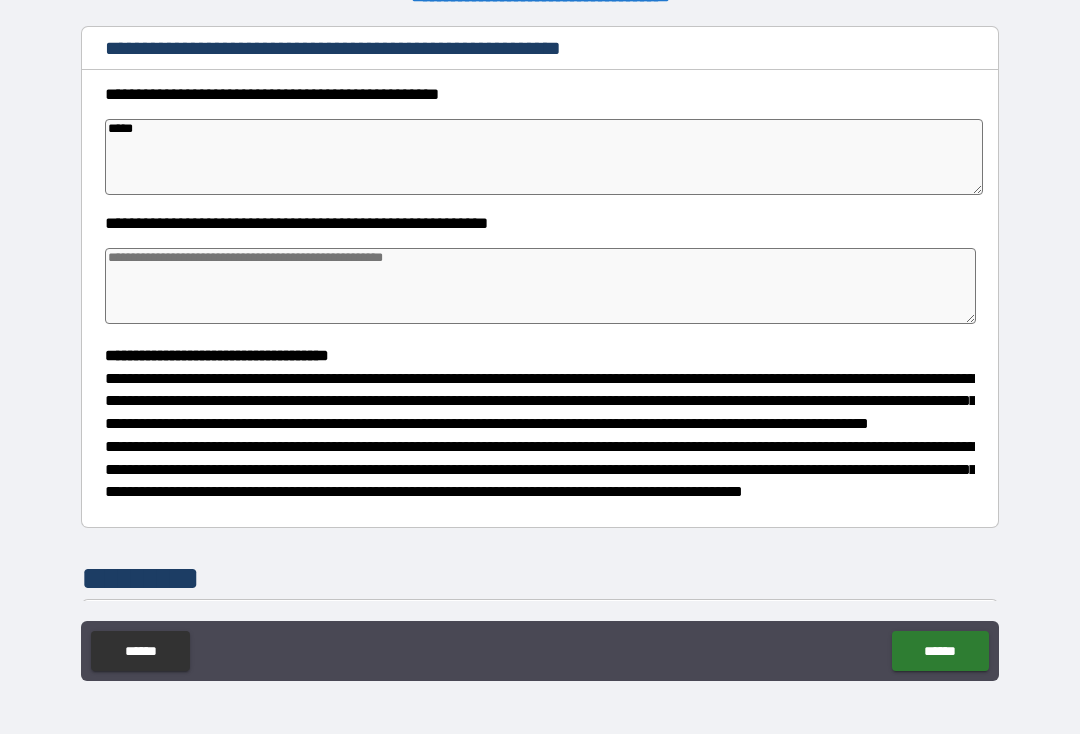type on "*" 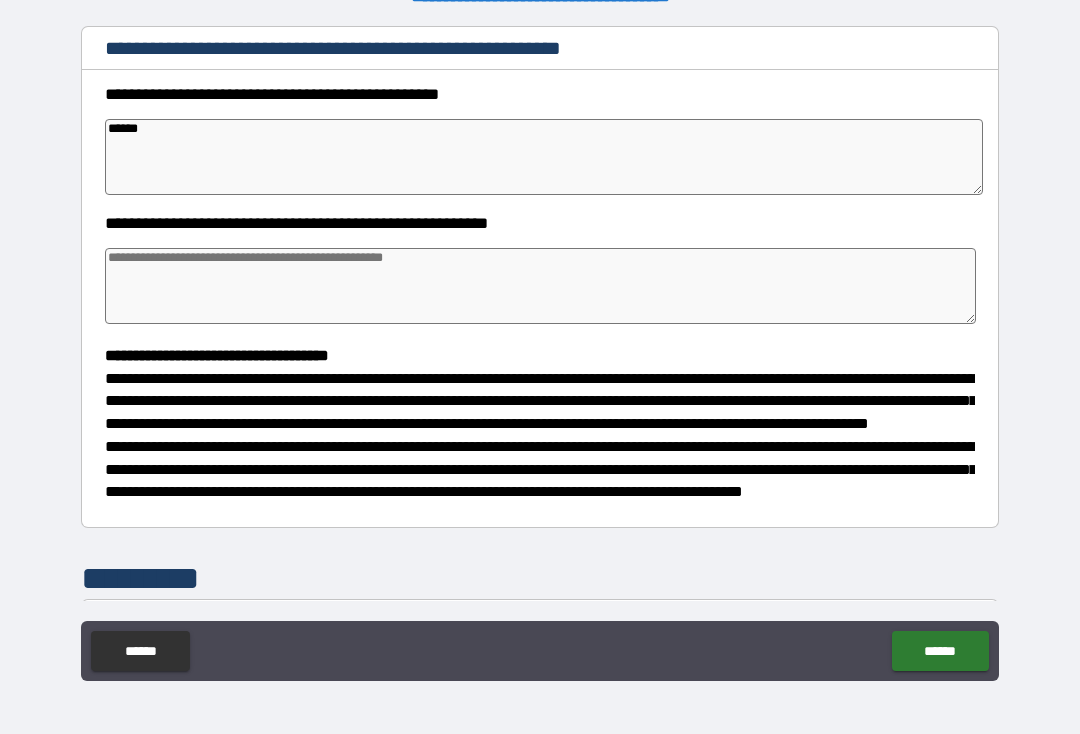 type on "*" 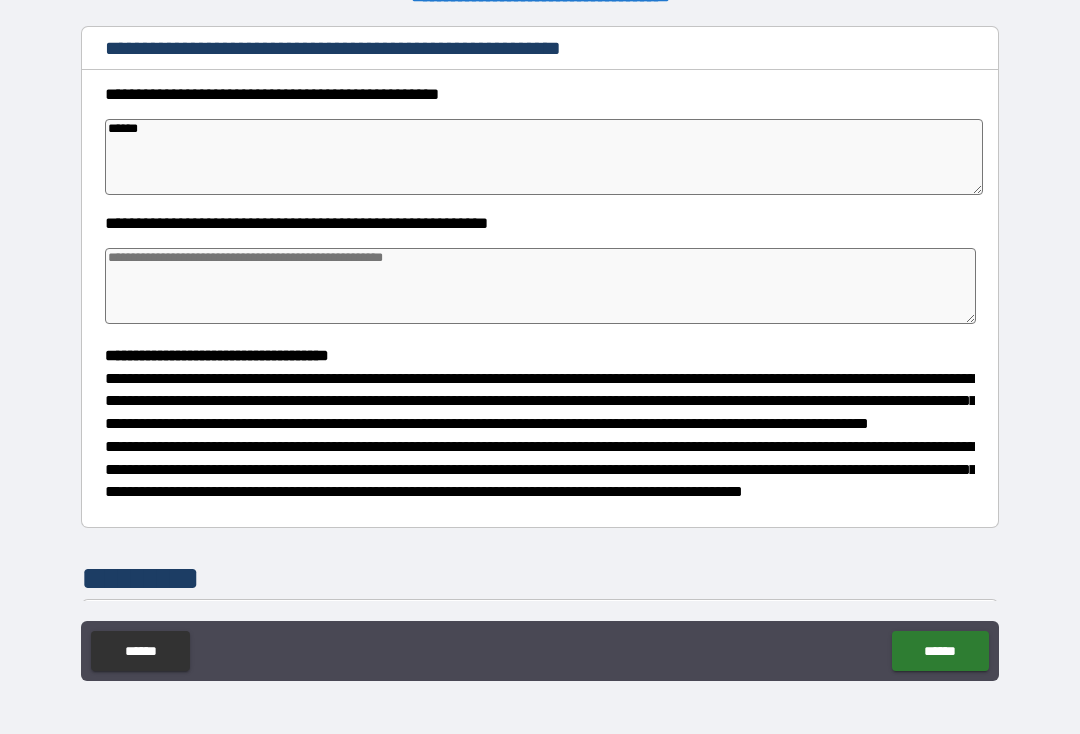 type on "*******" 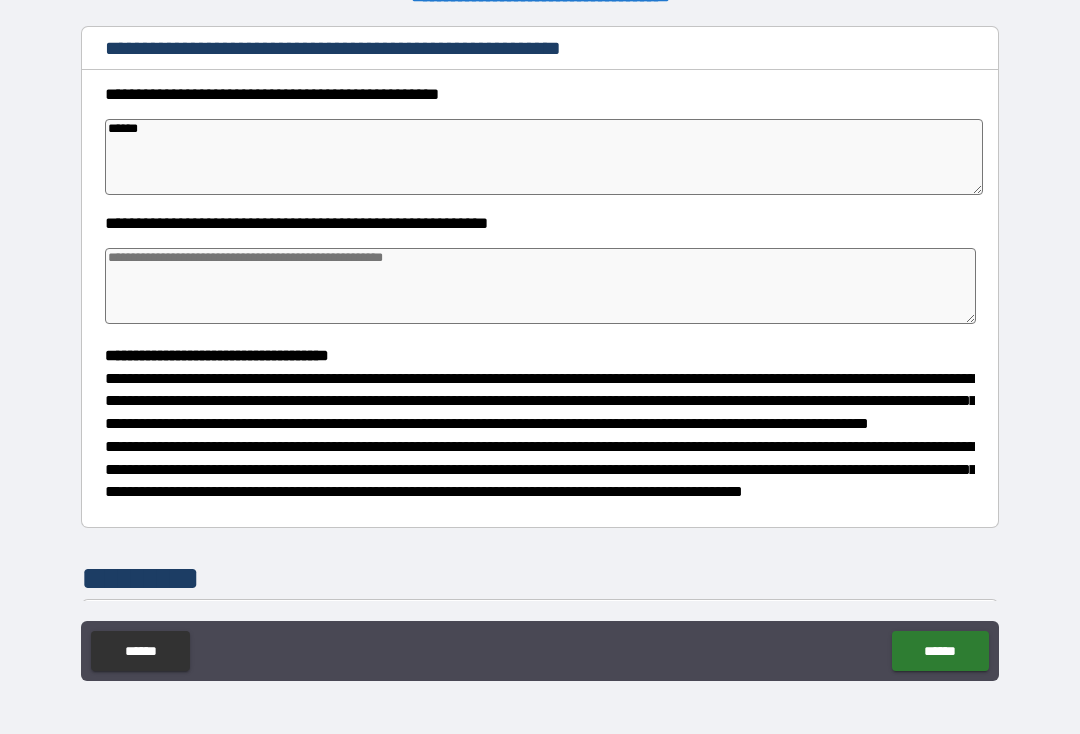 type on "*" 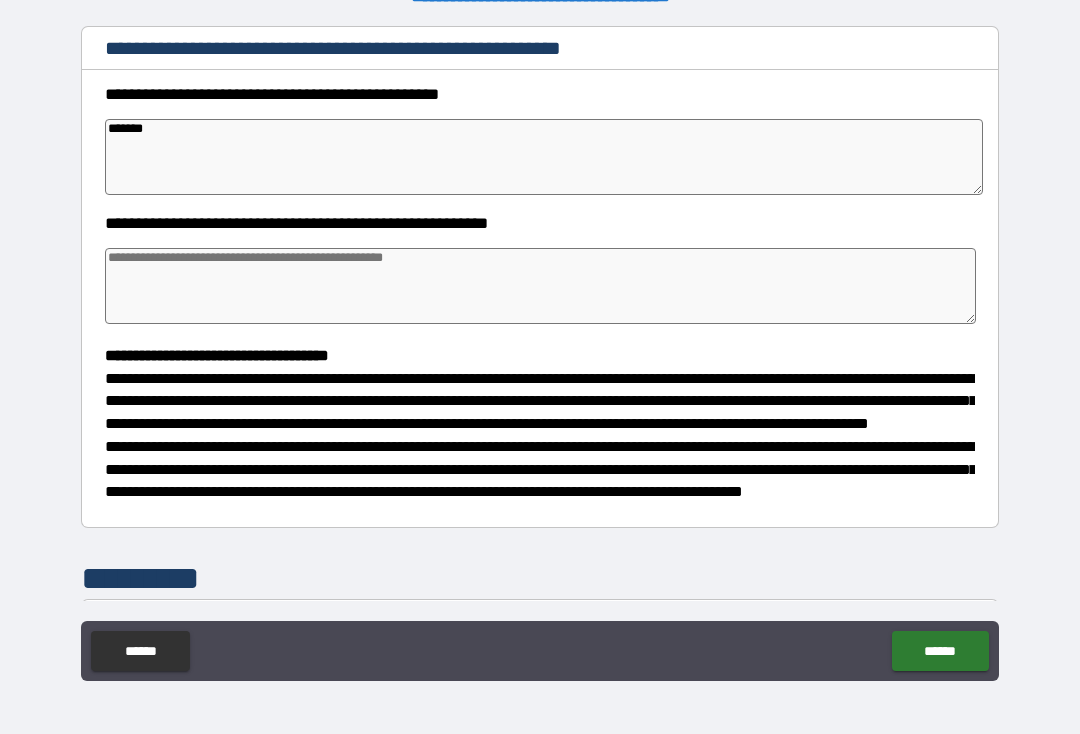 type on "*" 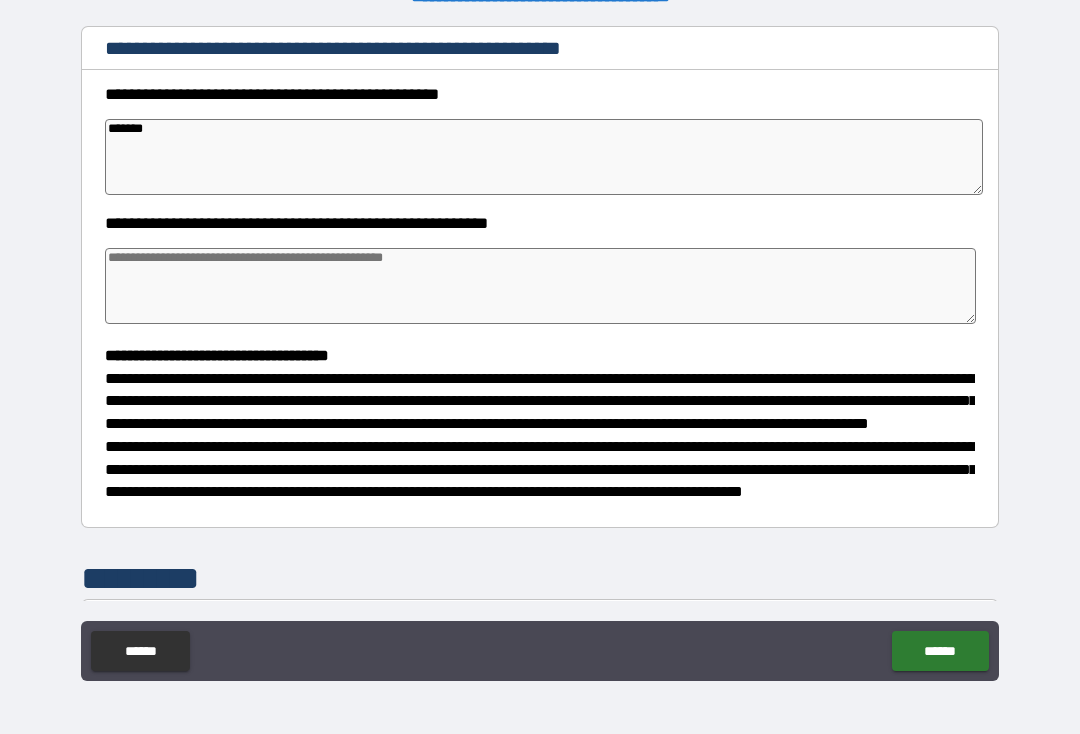 type on "*******" 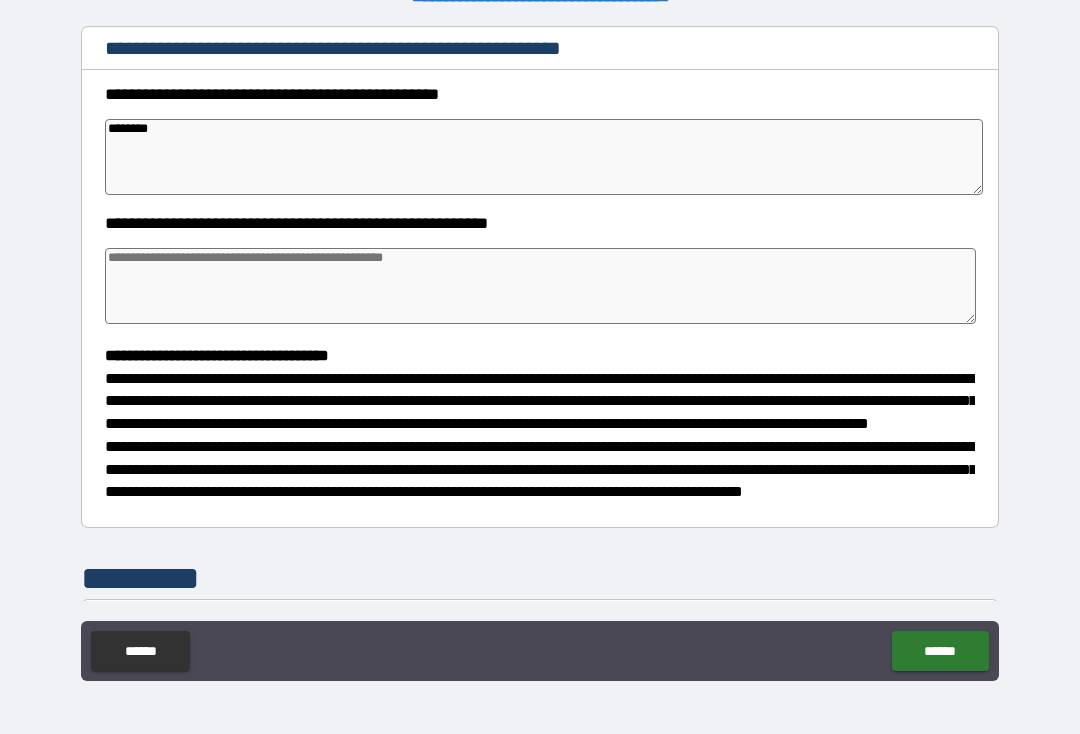 type on "*" 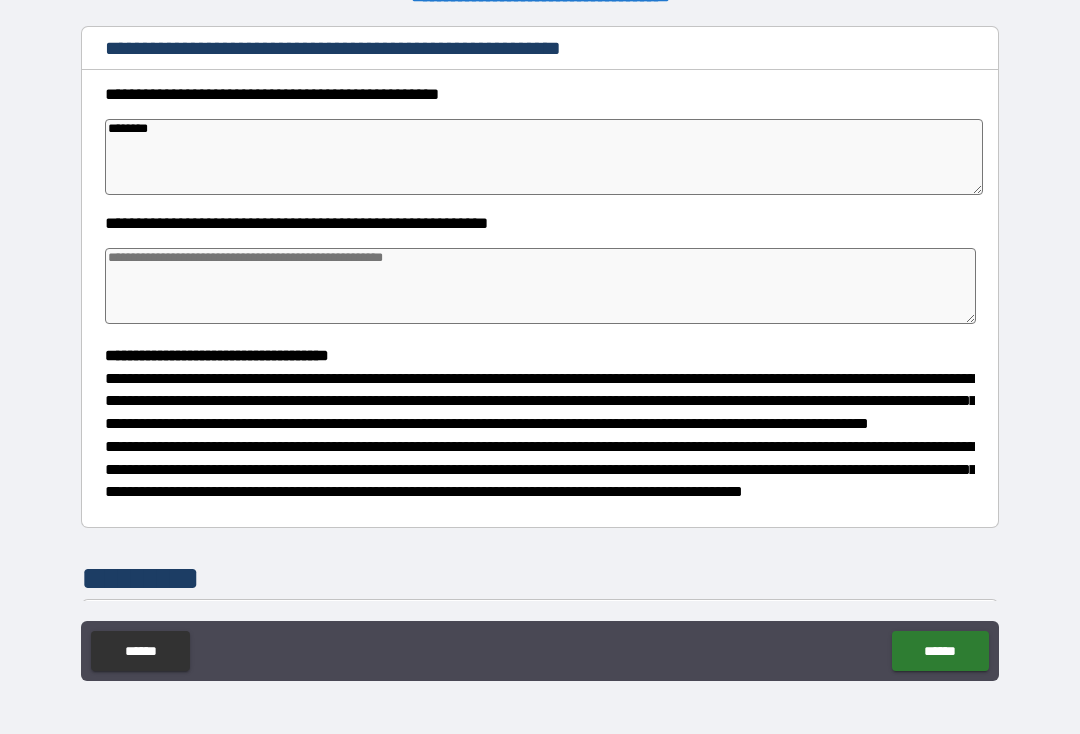 type on "*" 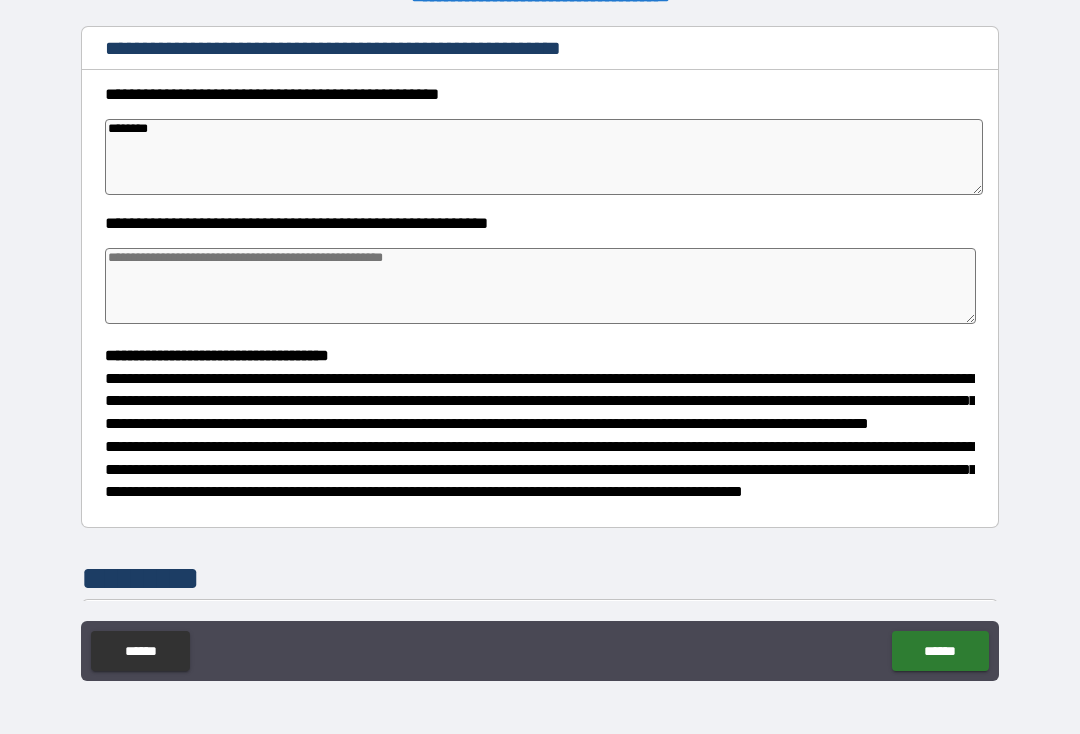 type on "*" 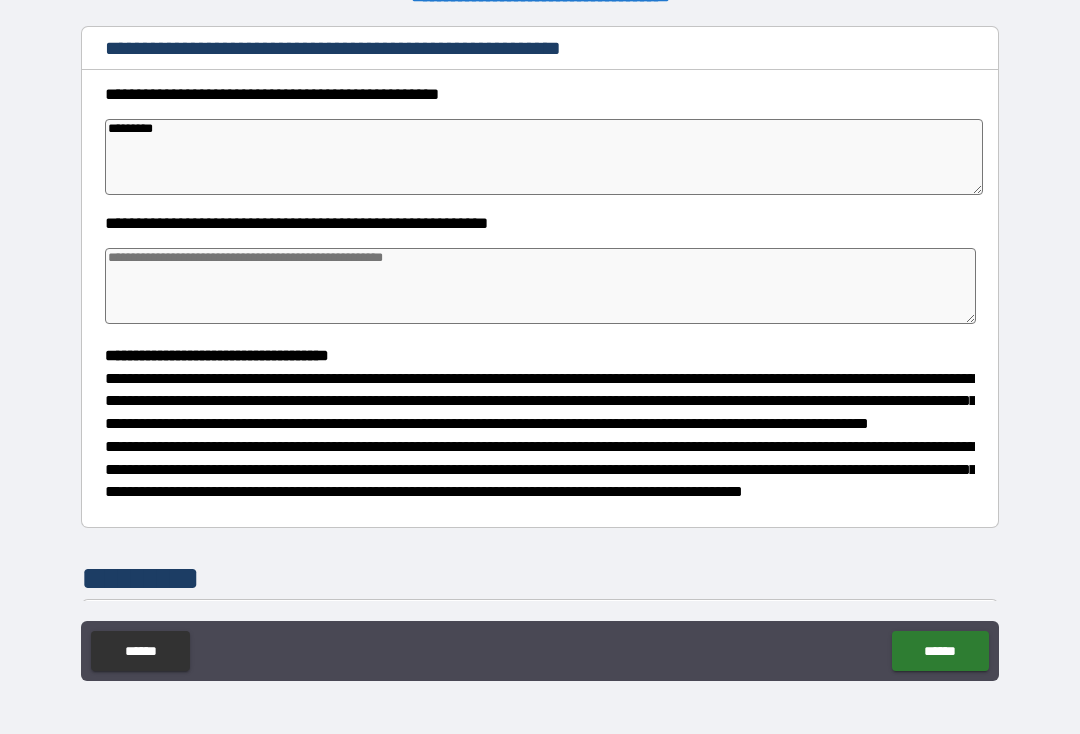 type on "*" 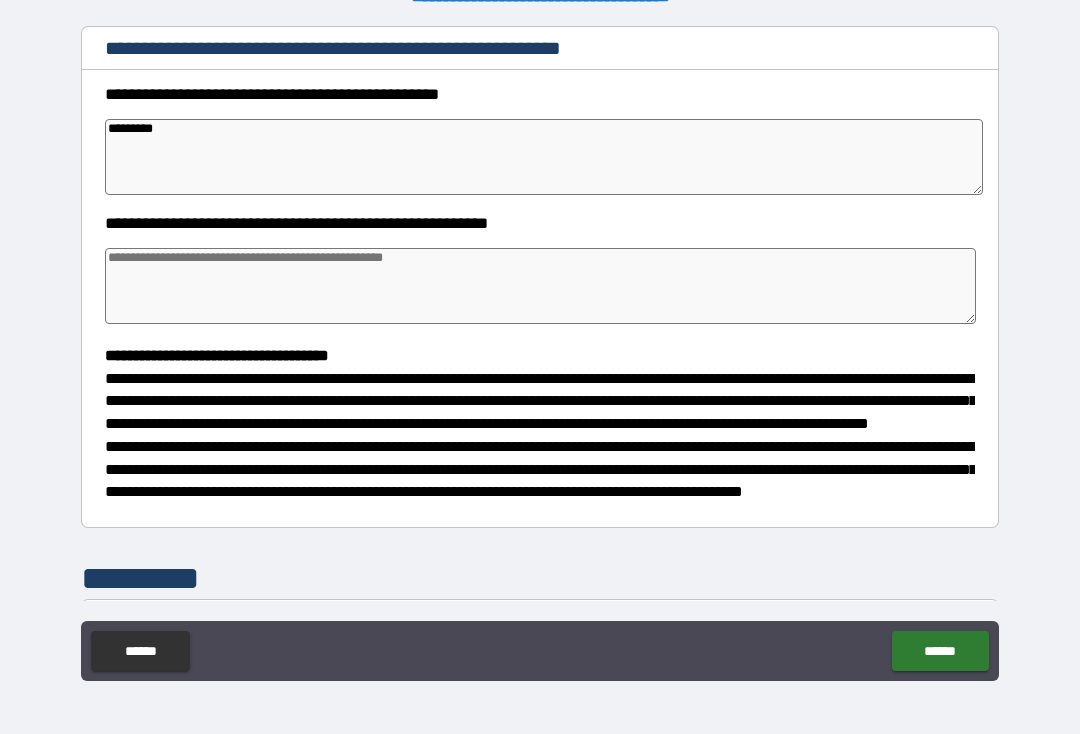 type on "*" 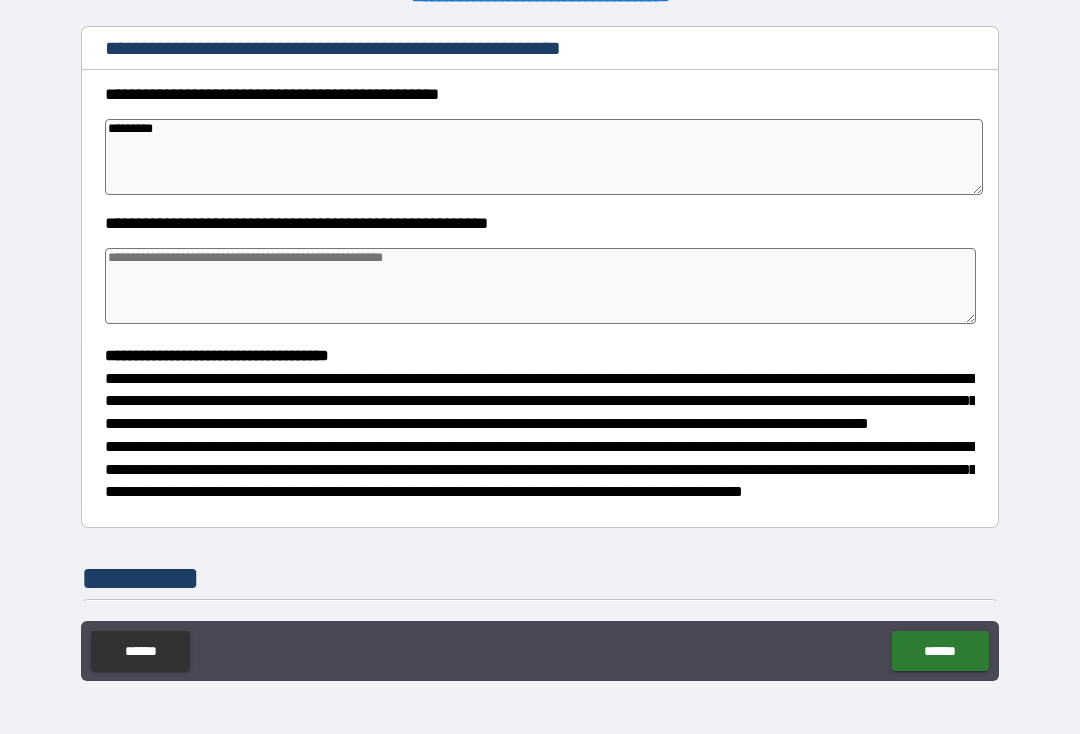 type on "*" 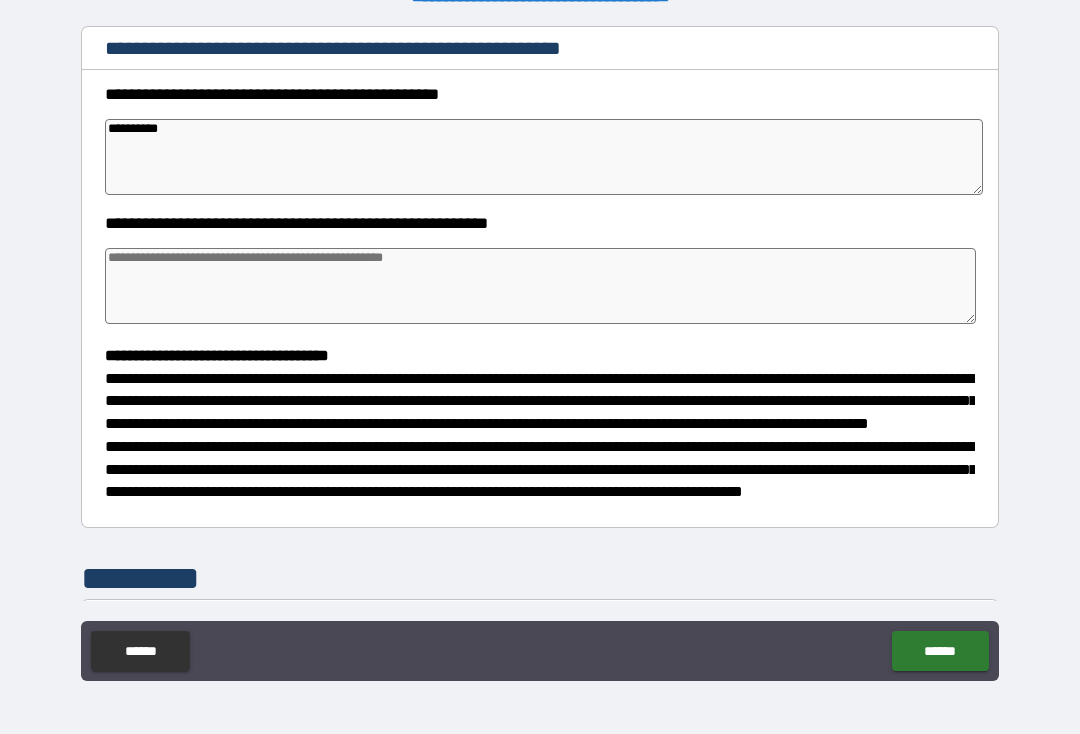 type on "*" 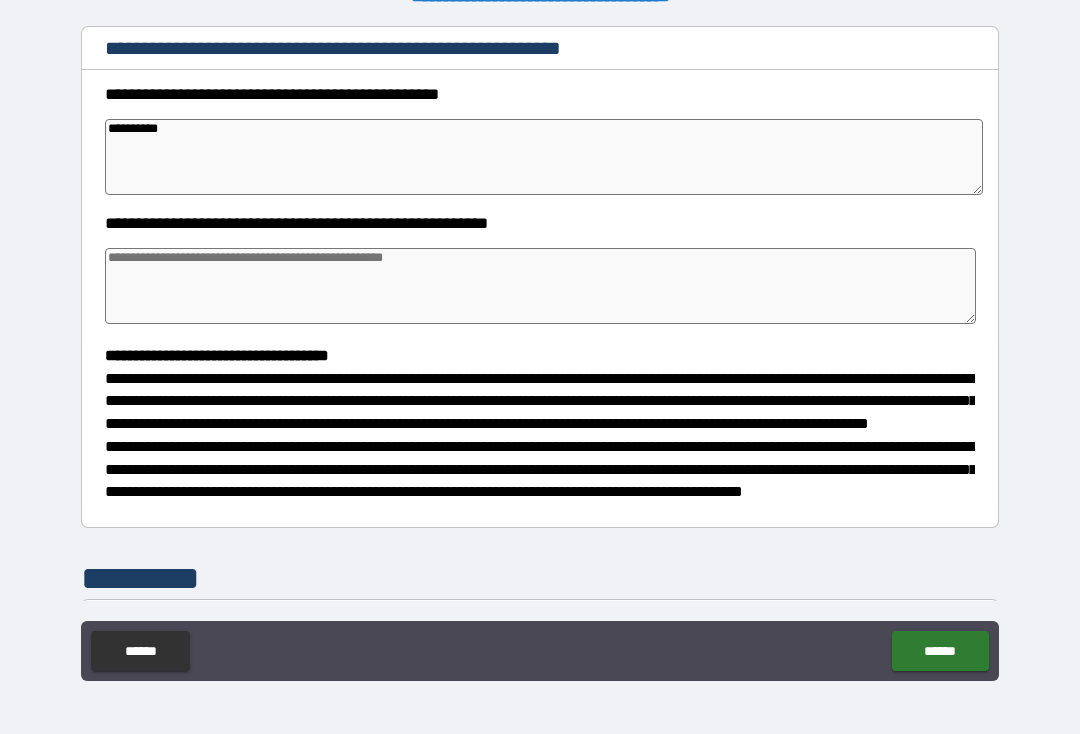 type on "**********" 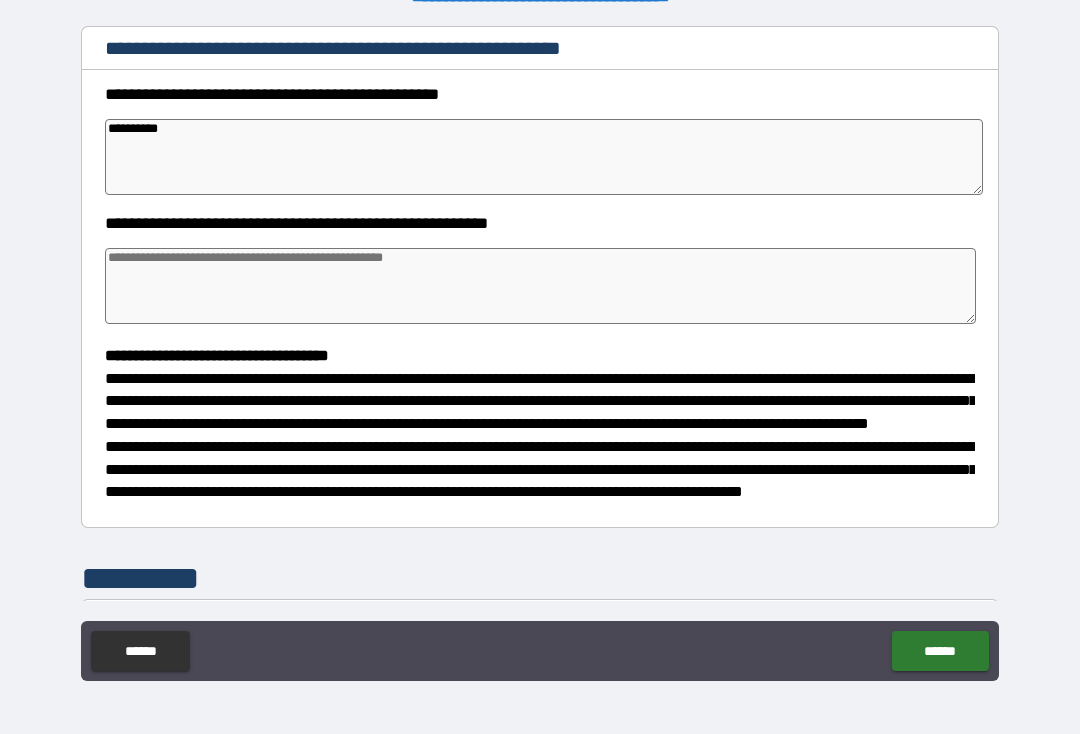 type on "*" 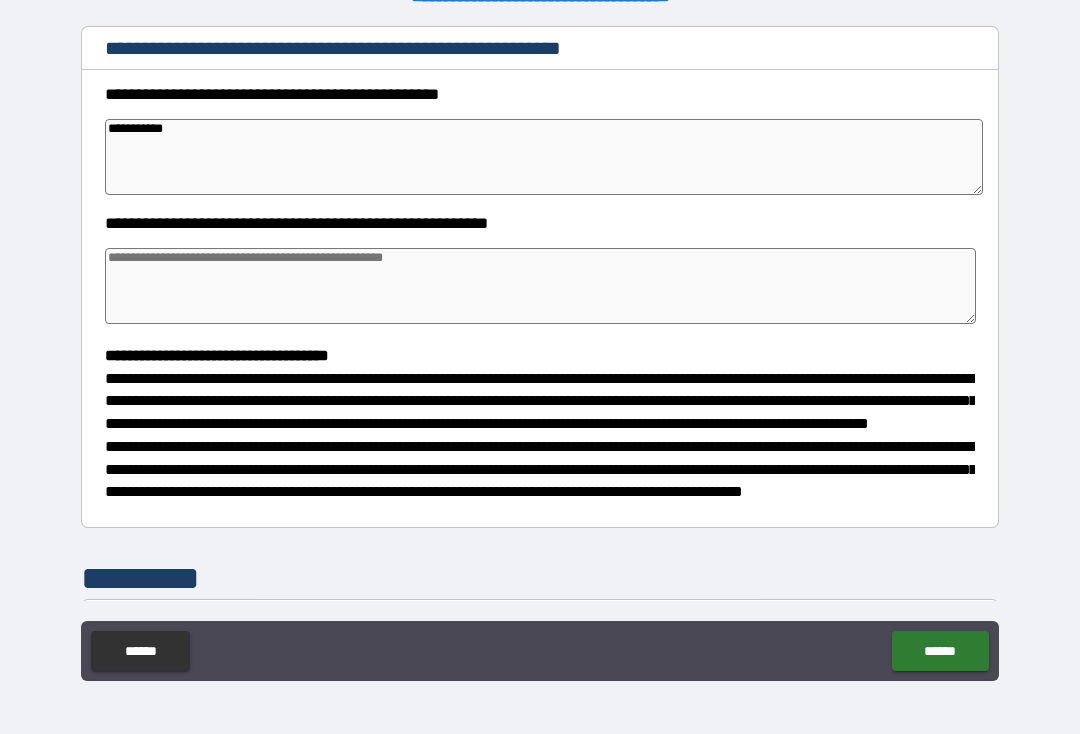 type on "**********" 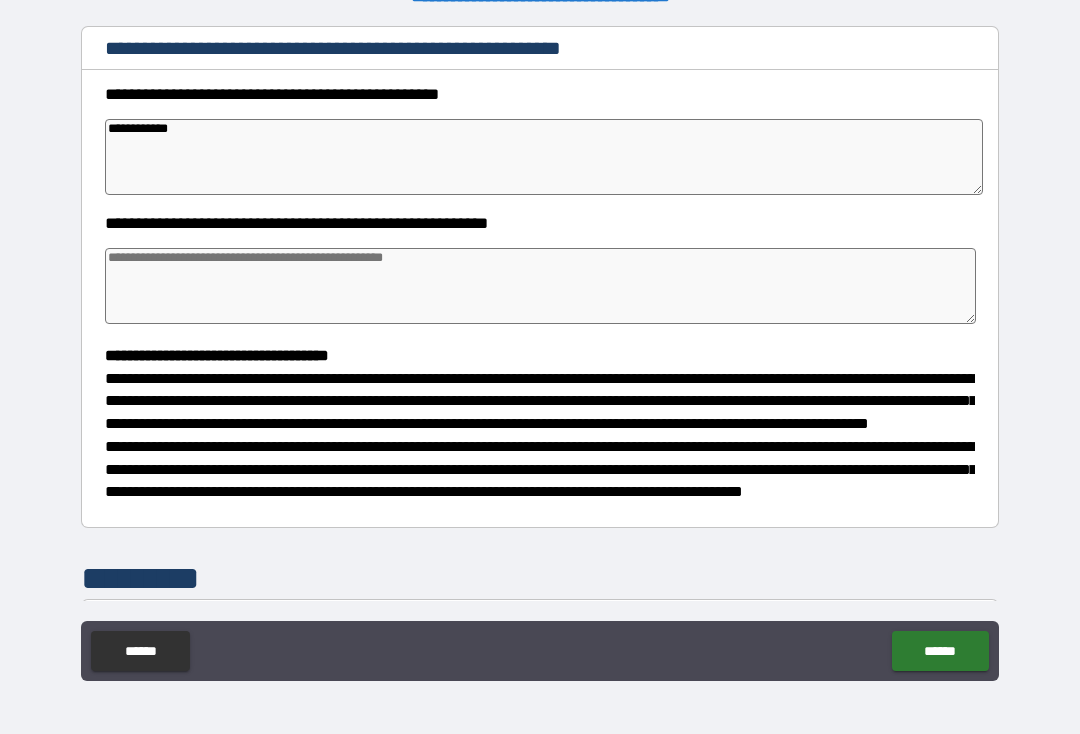 type on "*" 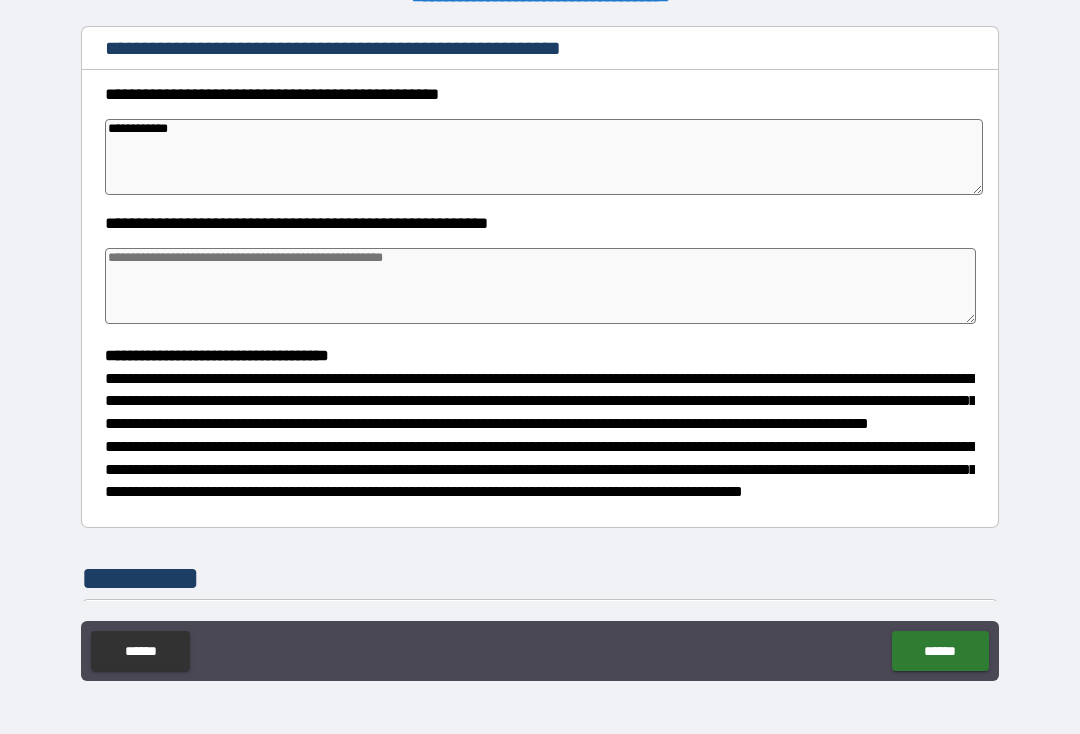 type on "*" 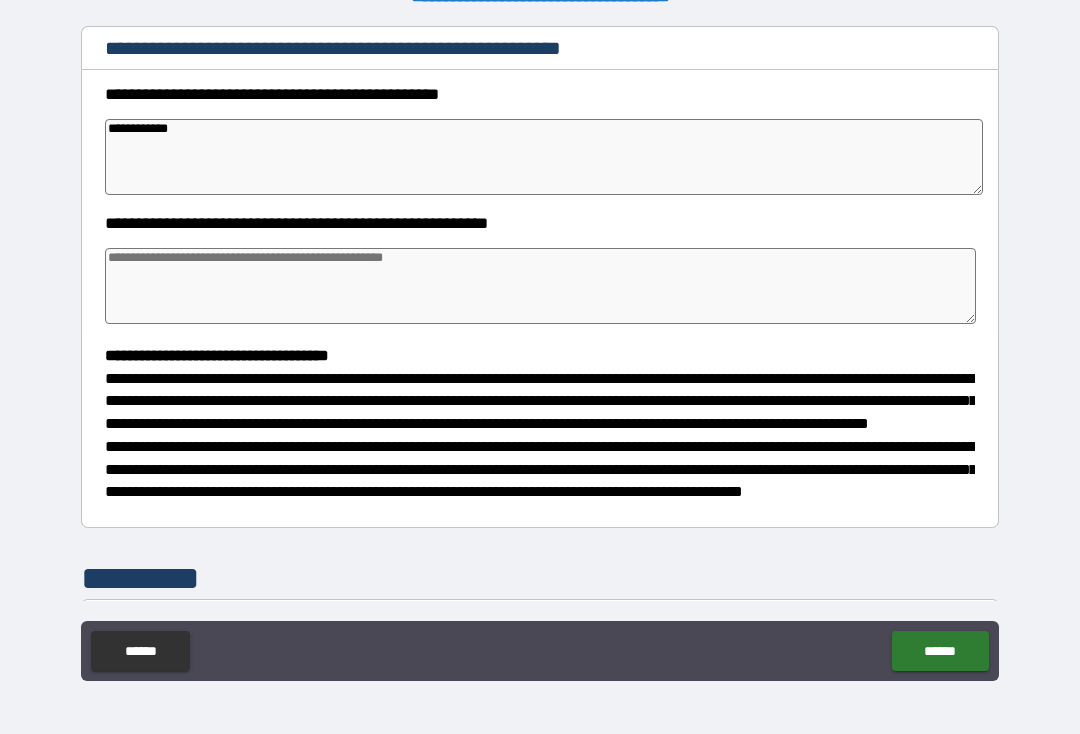 type on "*" 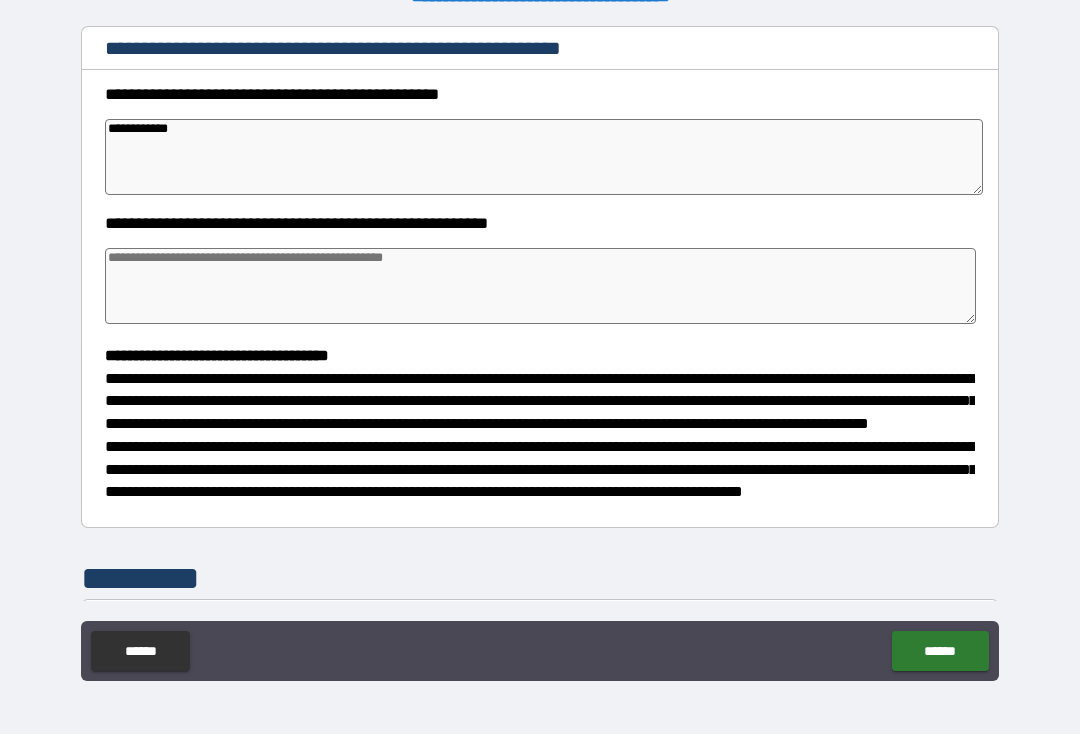 type on "**********" 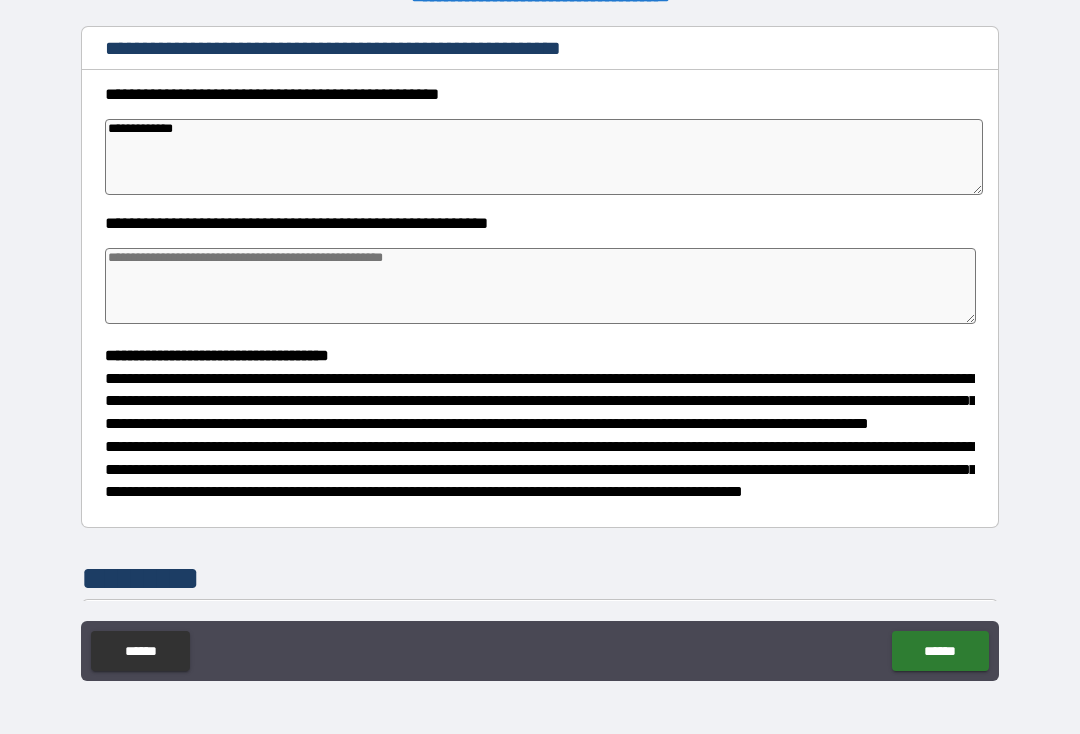 type on "*" 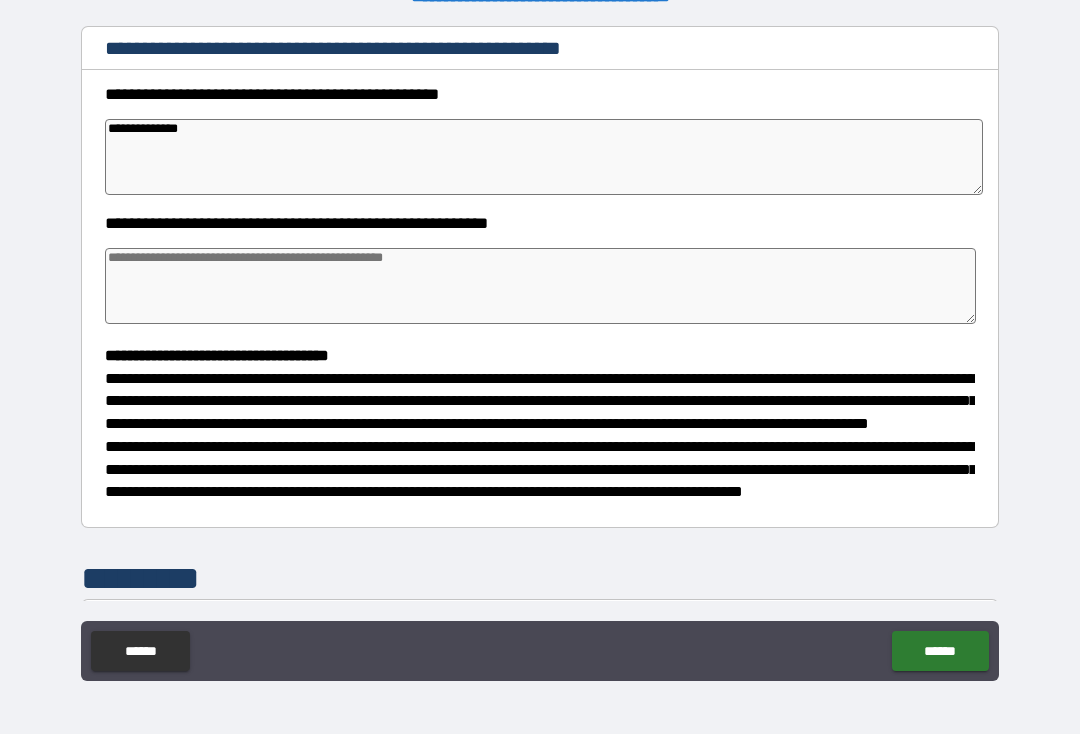 type on "*" 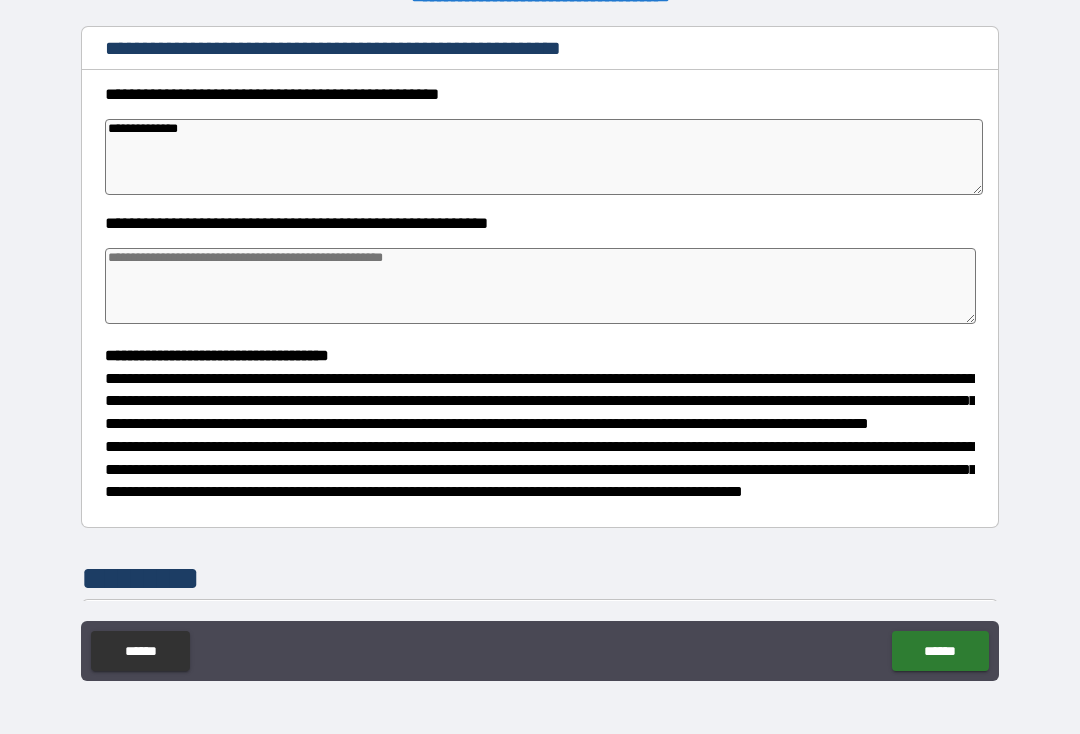 type on "*" 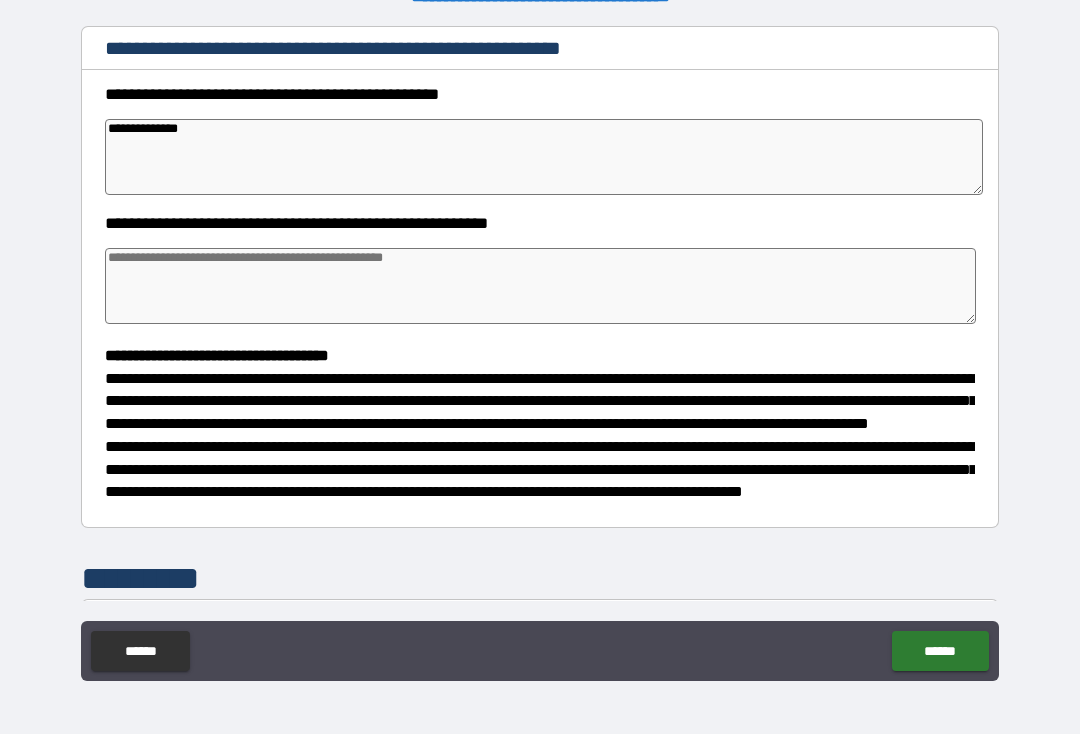type on "*" 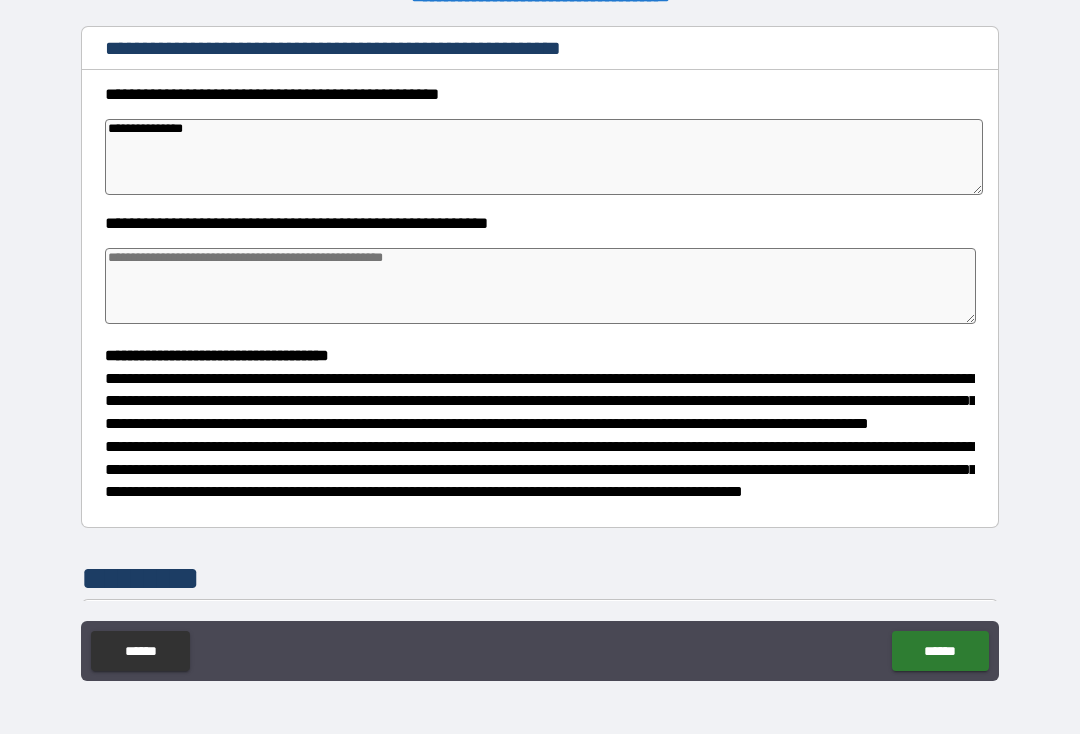 type on "*" 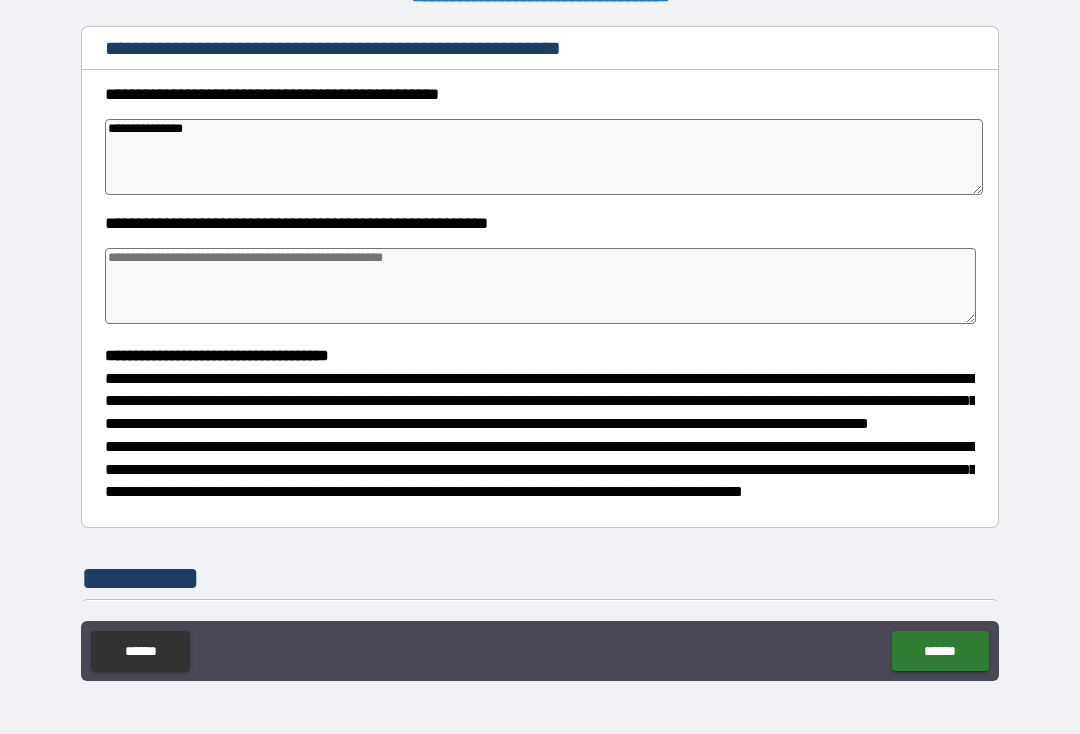 type on "*" 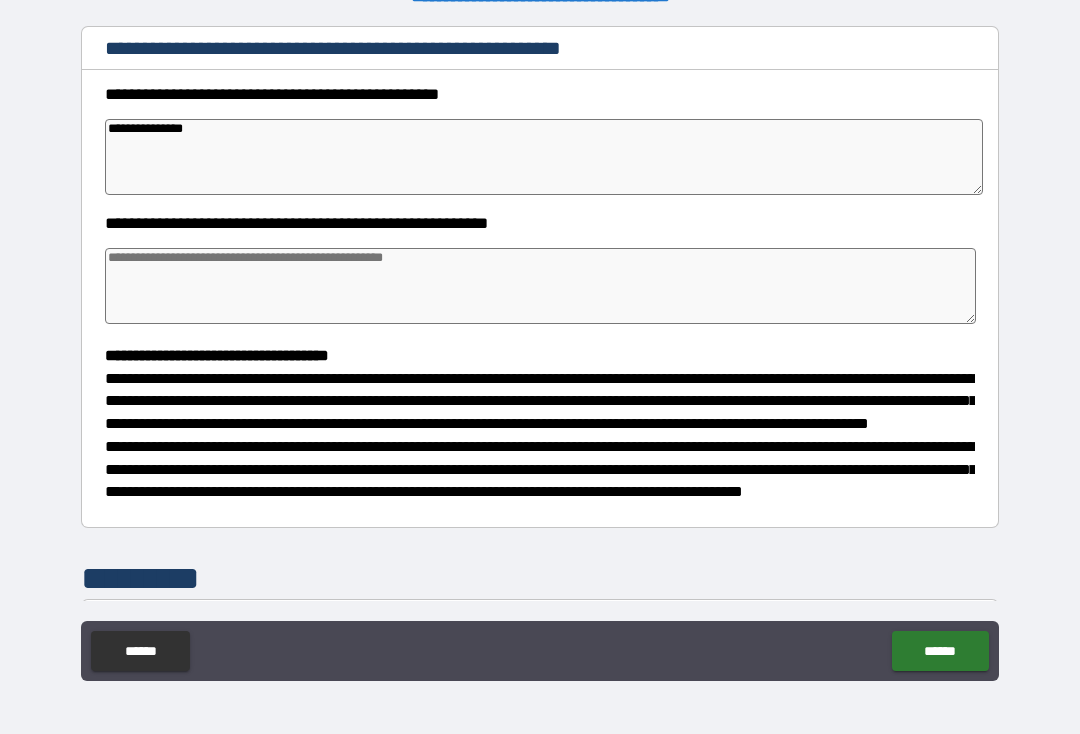 type on "*" 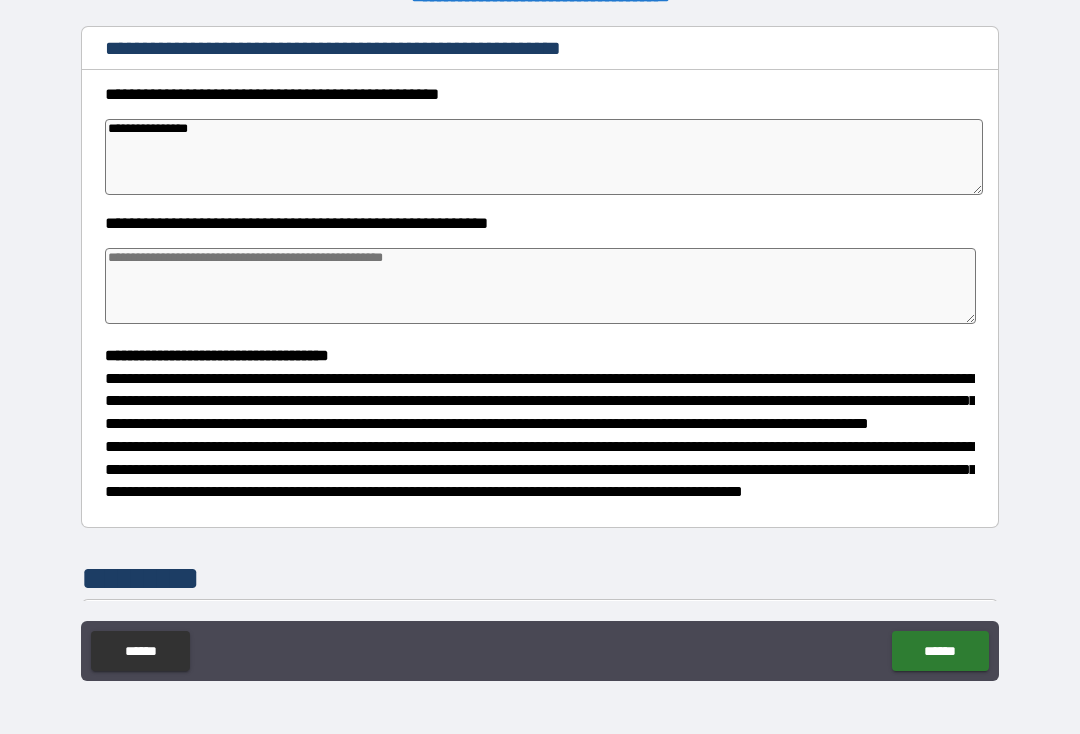 type on "*" 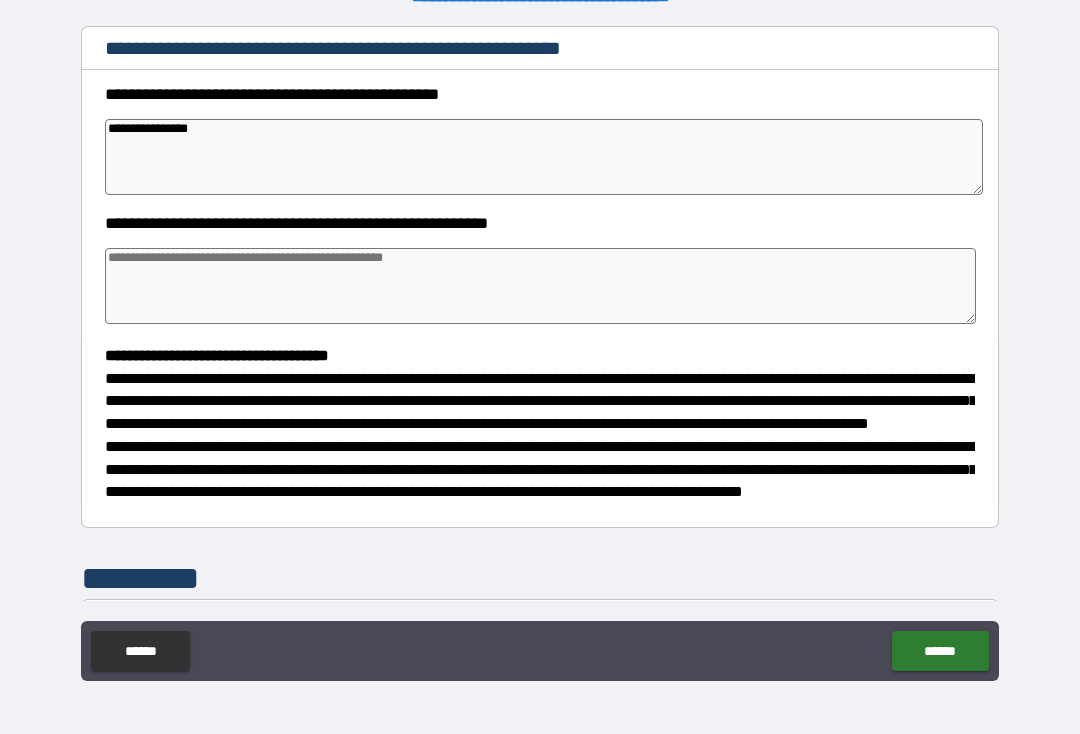 type on "*" 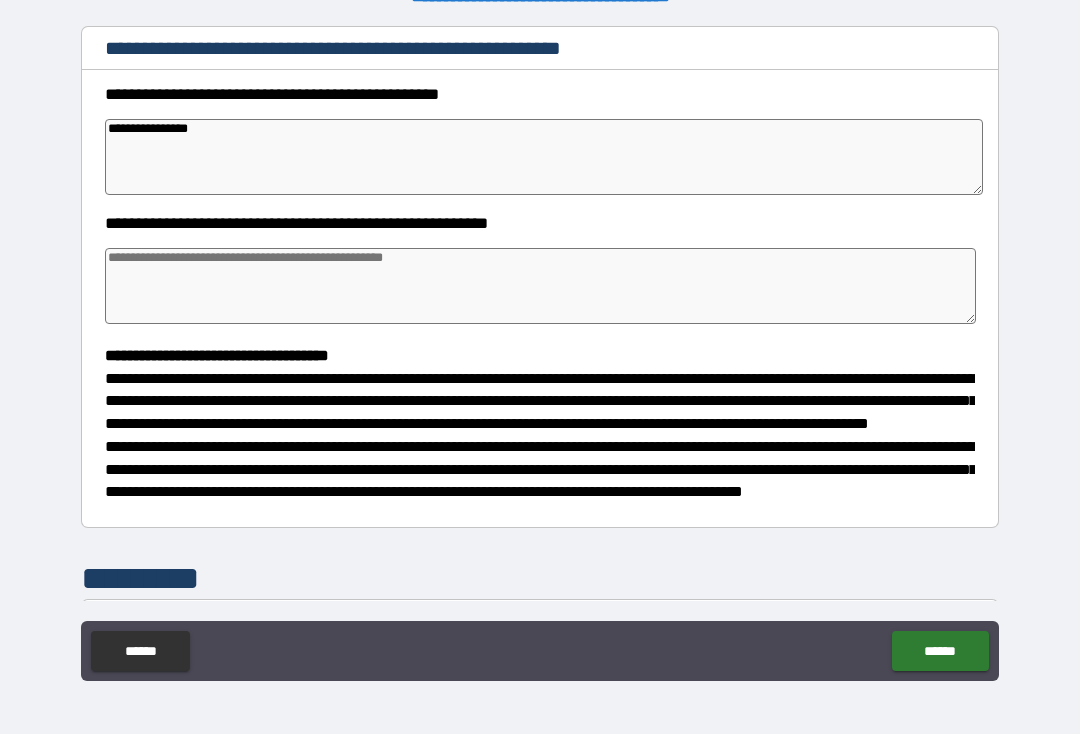 type on "*" 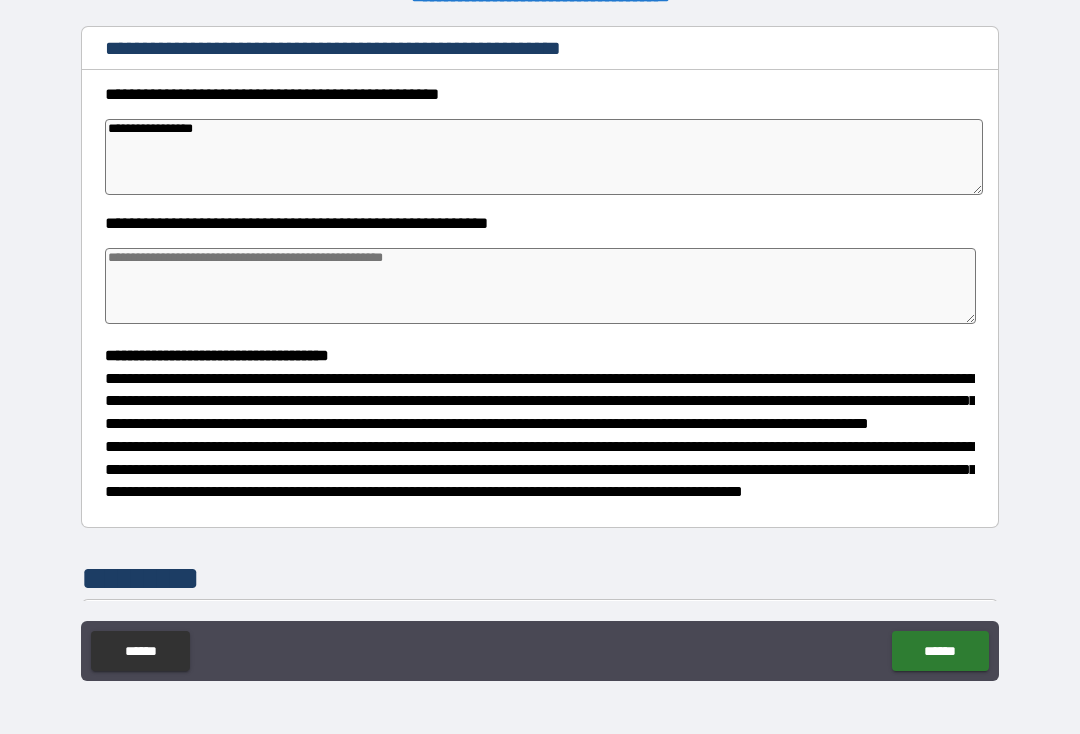 type on "**********" 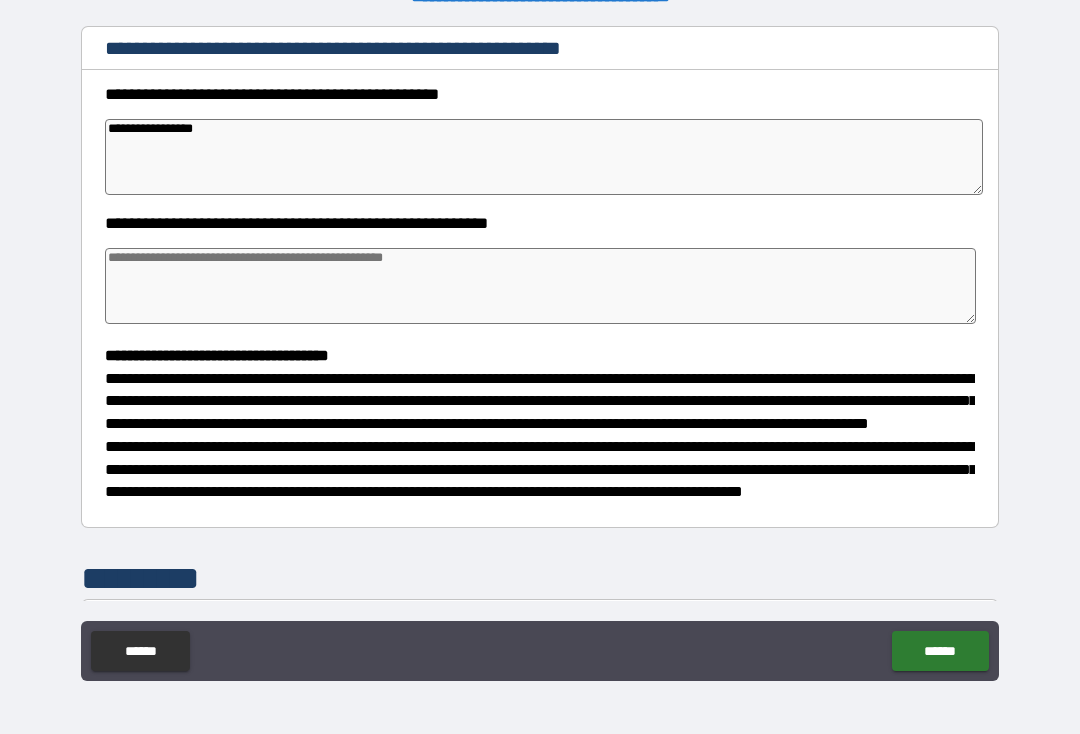 type on "*" 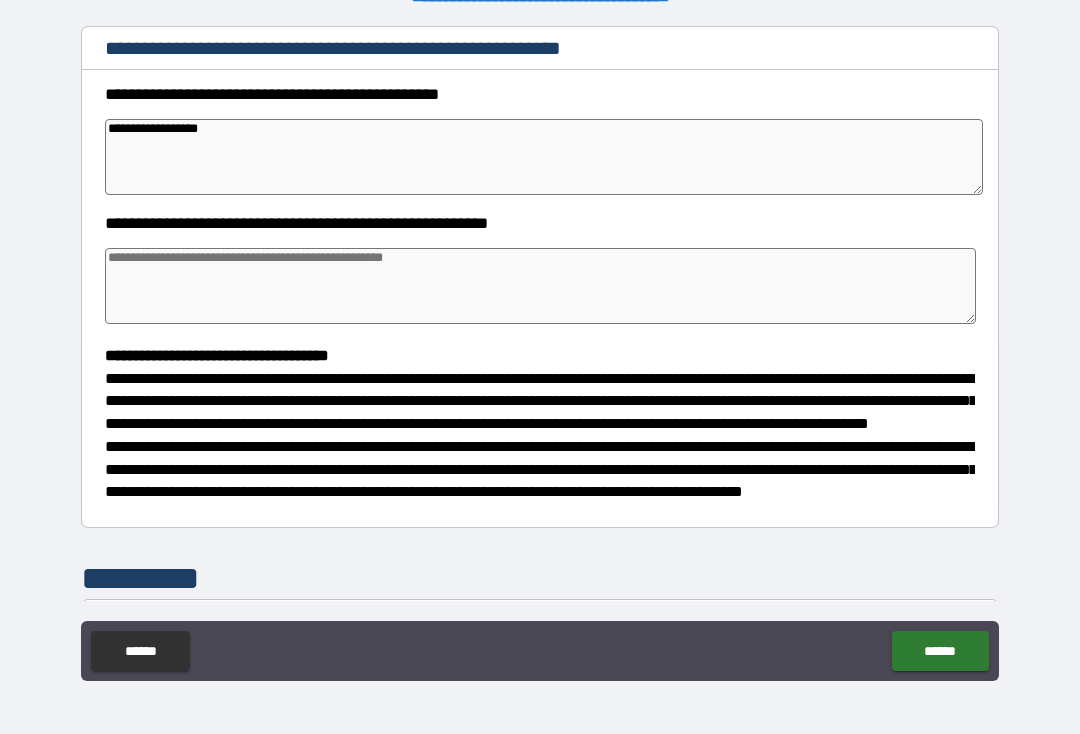 type on "*" 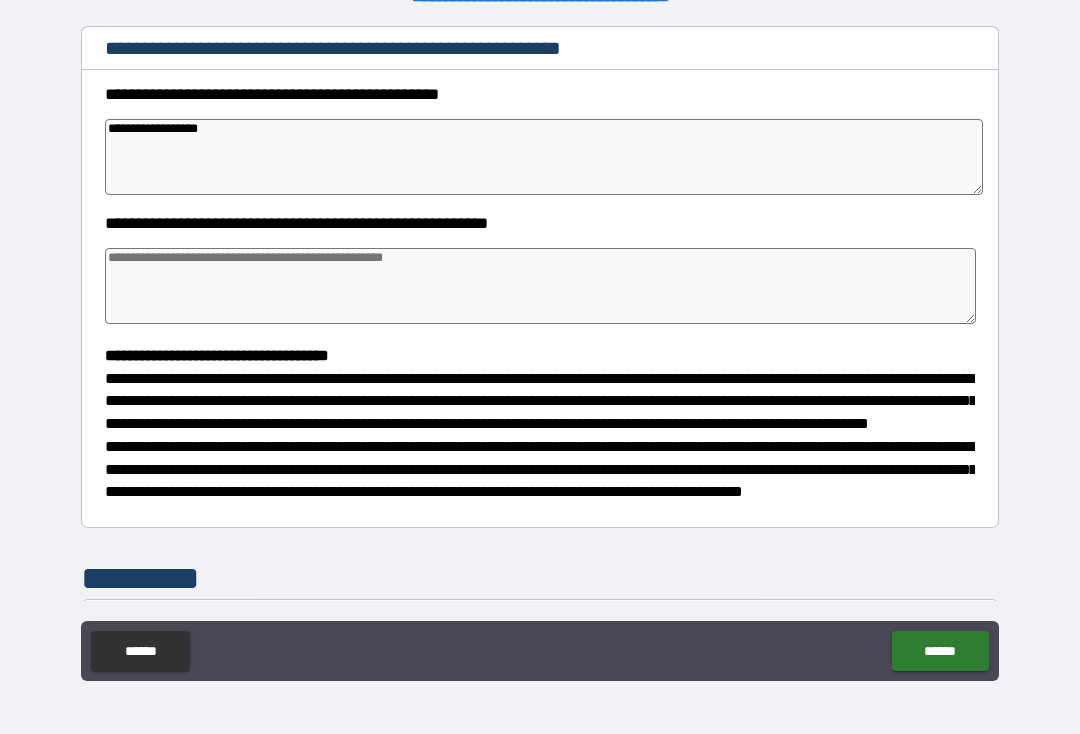 type on "*" 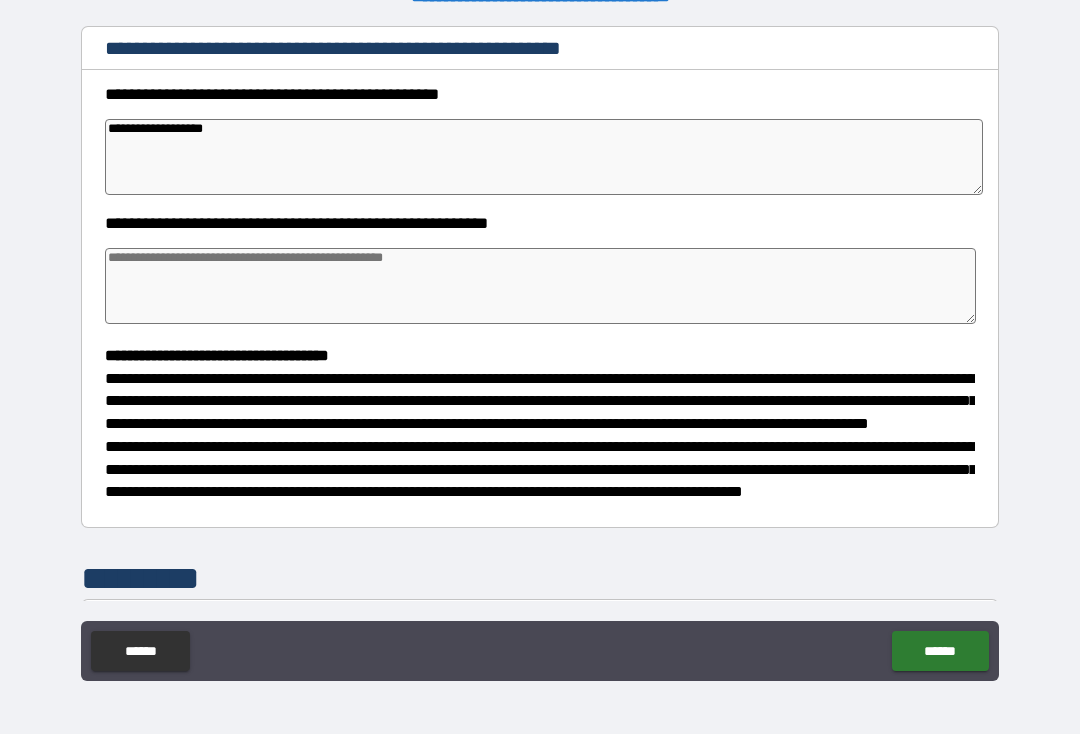 type on "*" 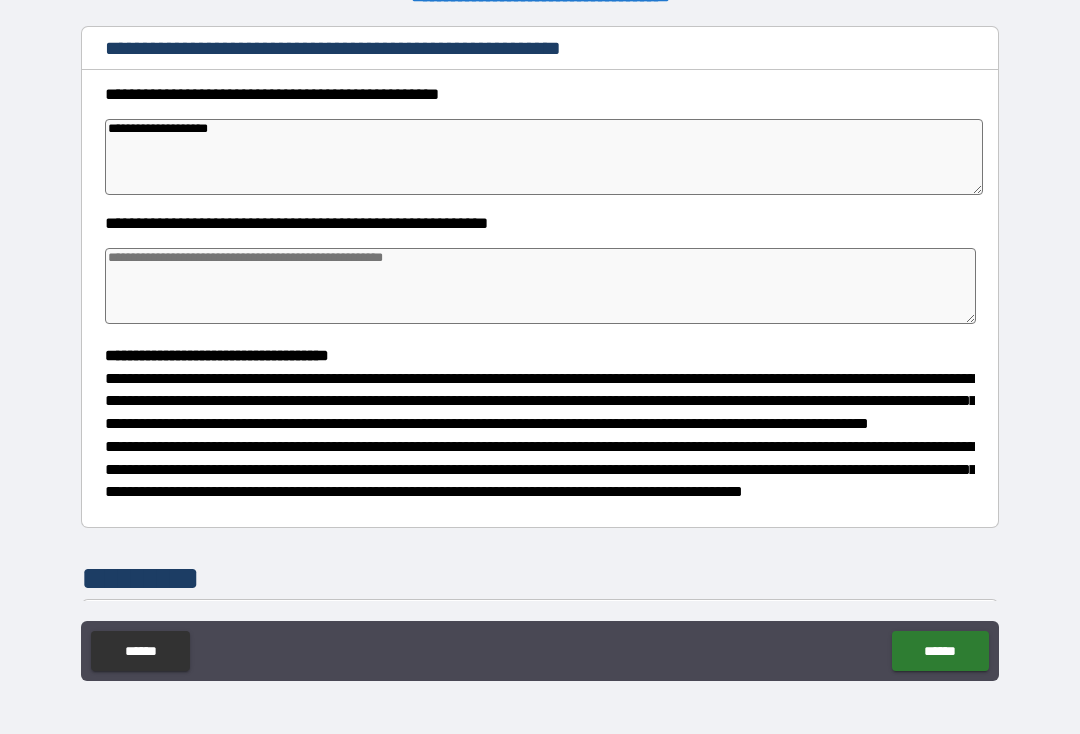 type on "*" 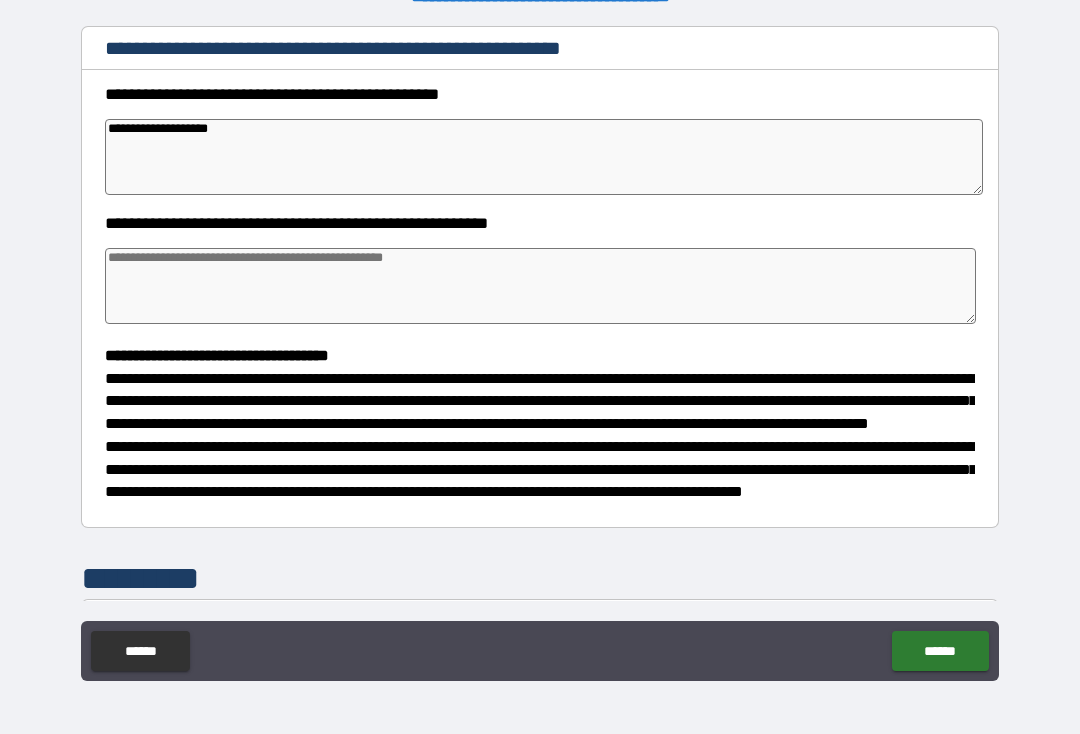 type on "*" 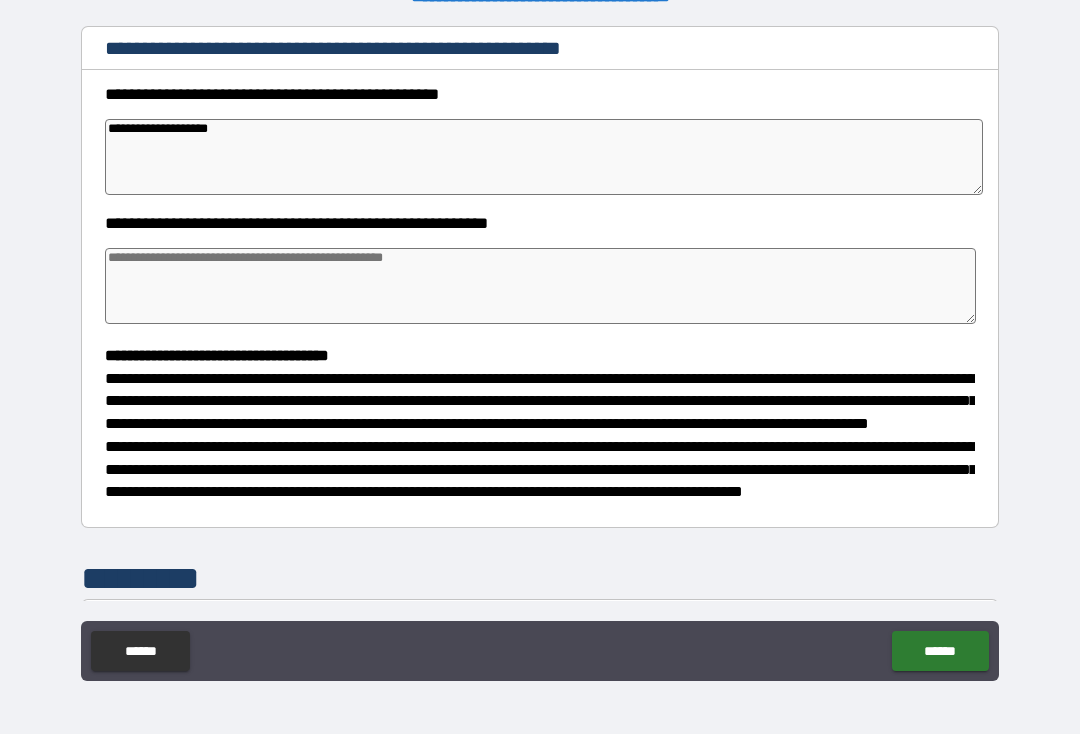 type on "*" 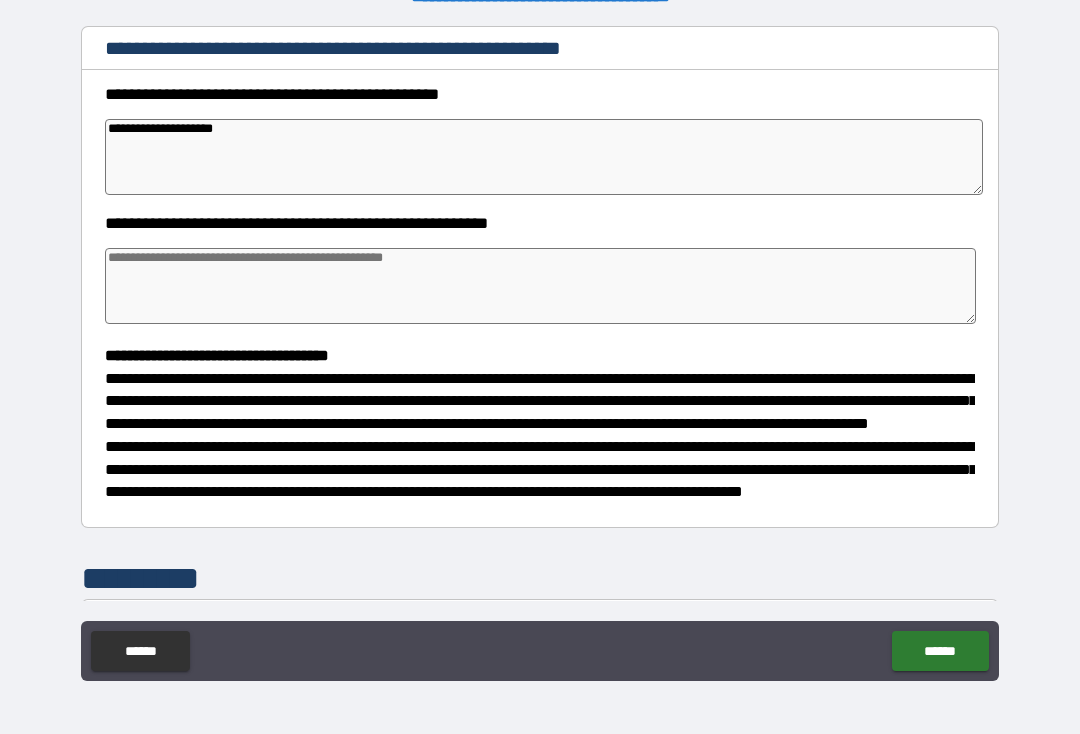 type on "*" 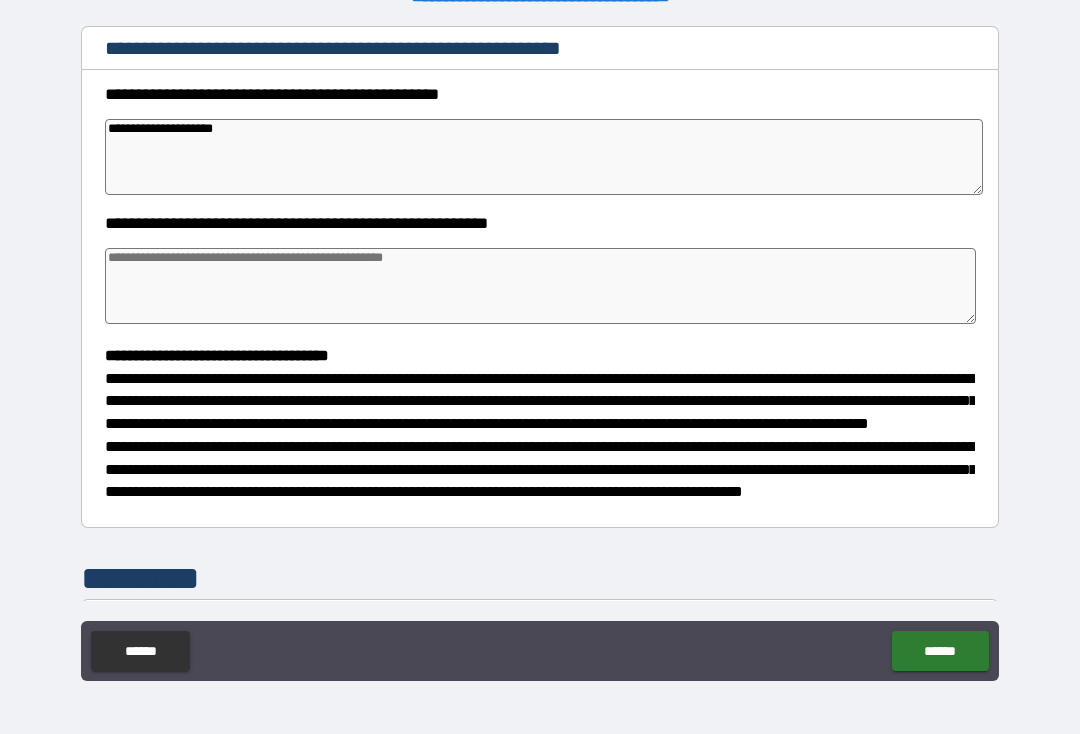 type on "**********" 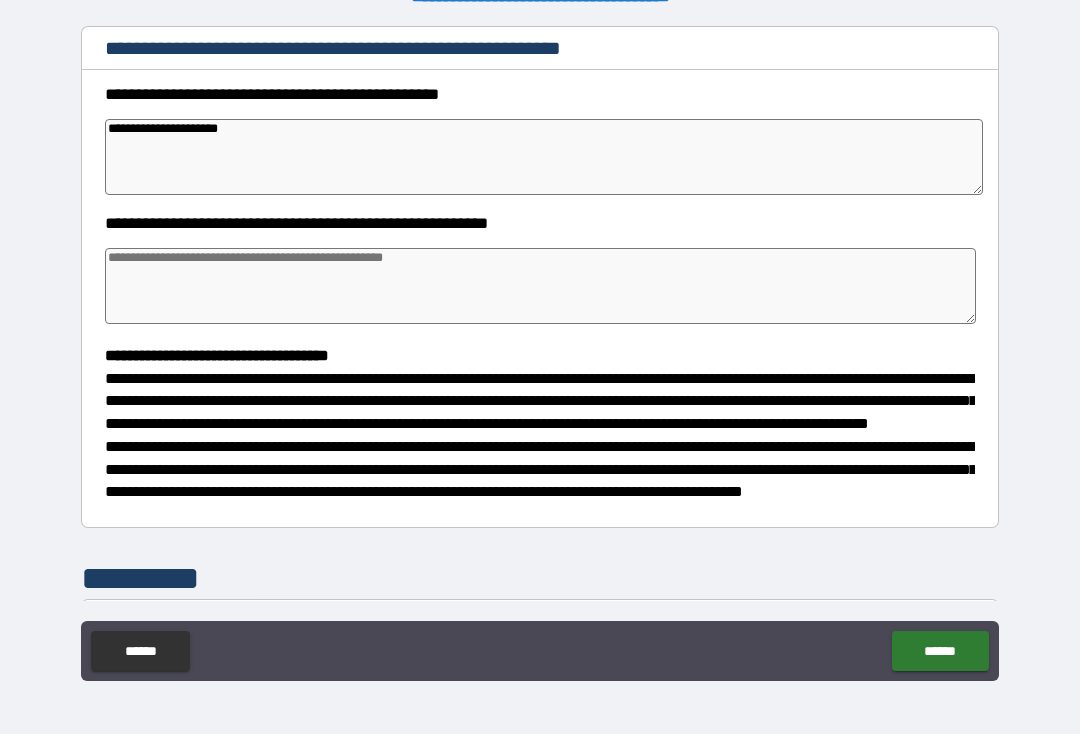 type on "*" 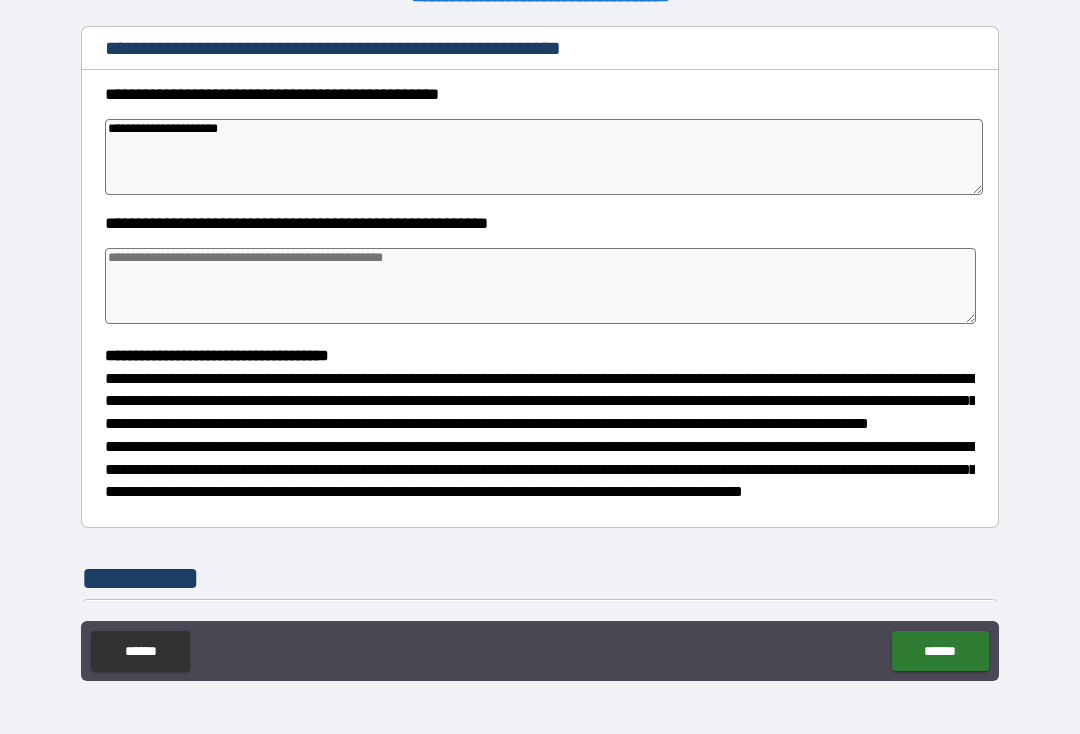 type on "**********" 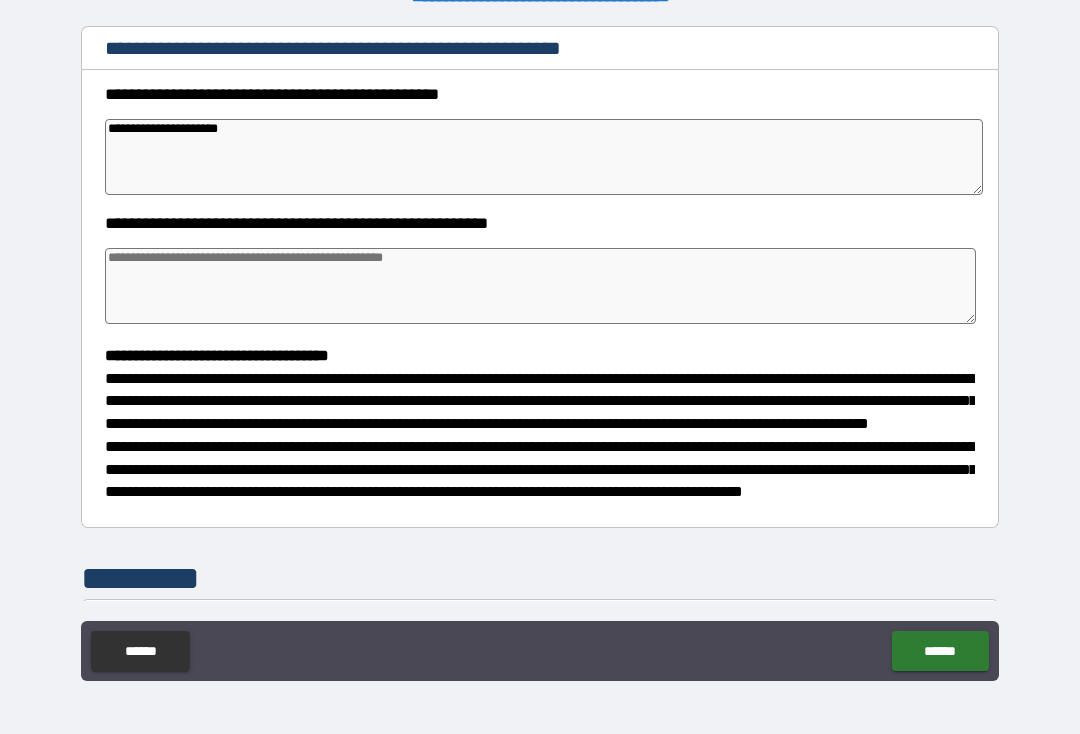 type on "*" 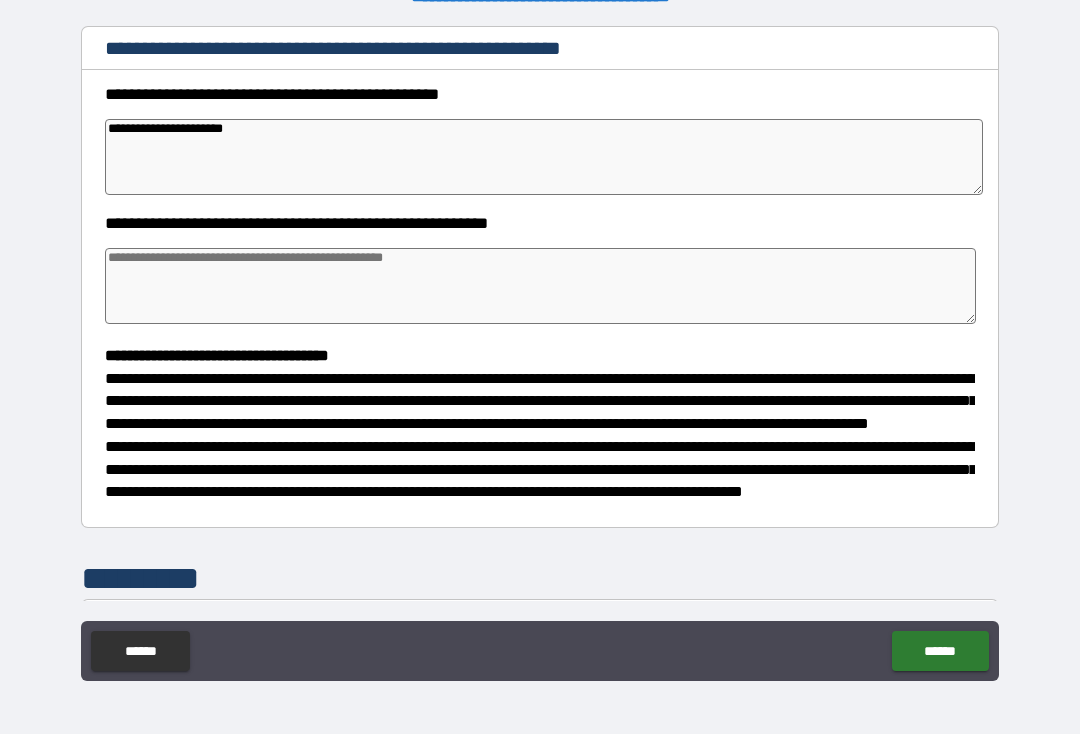 type on "**********" 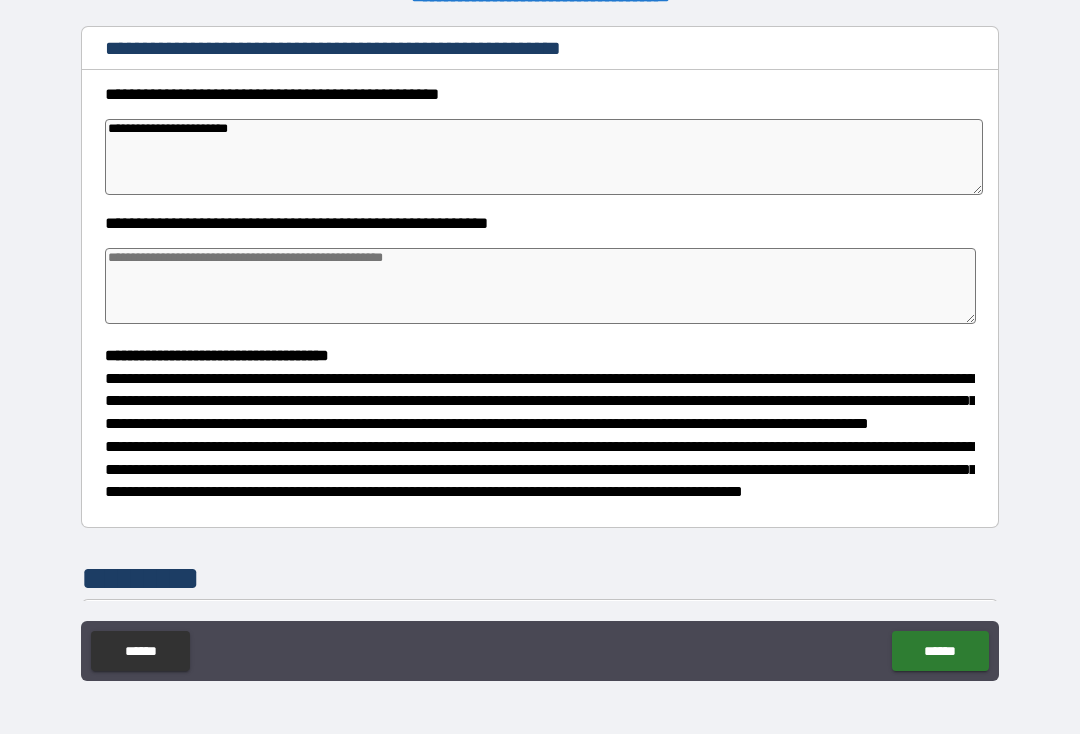 type on "*" 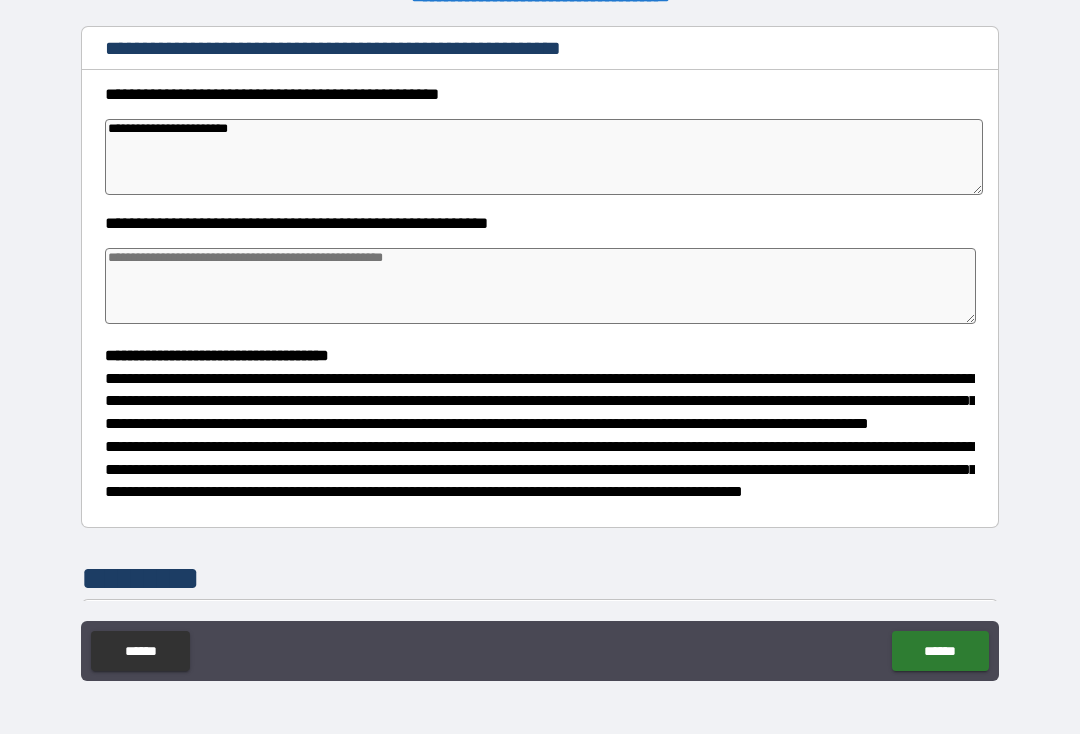 type on "*" 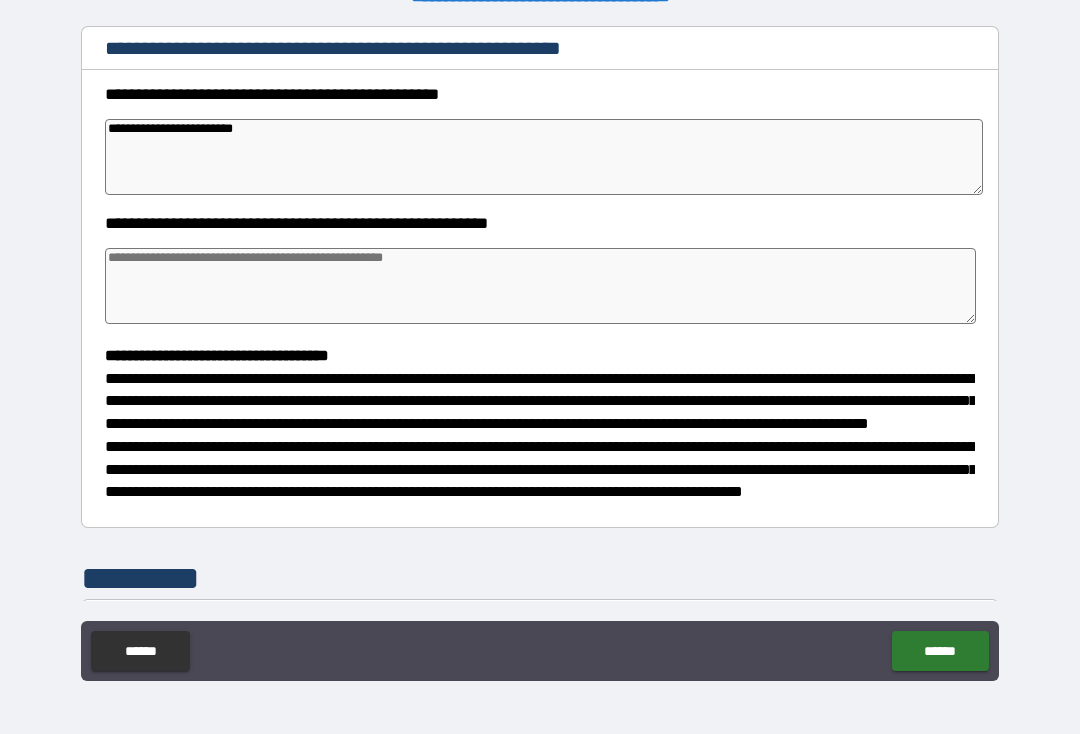 type on "*" 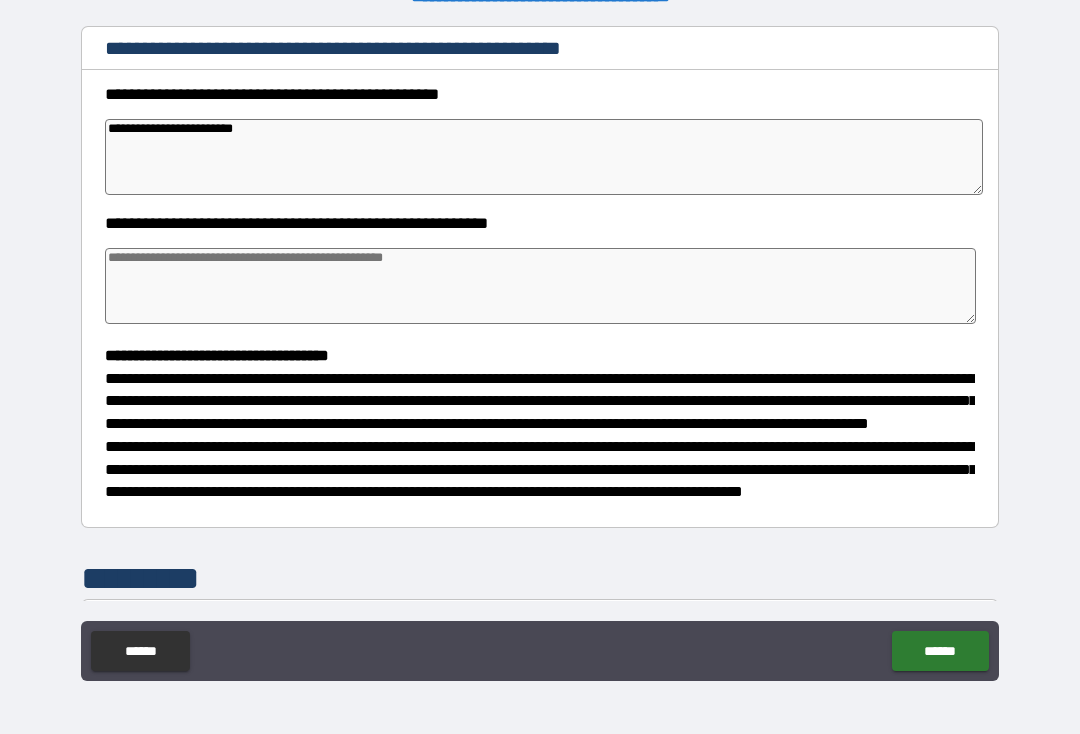type on "*" 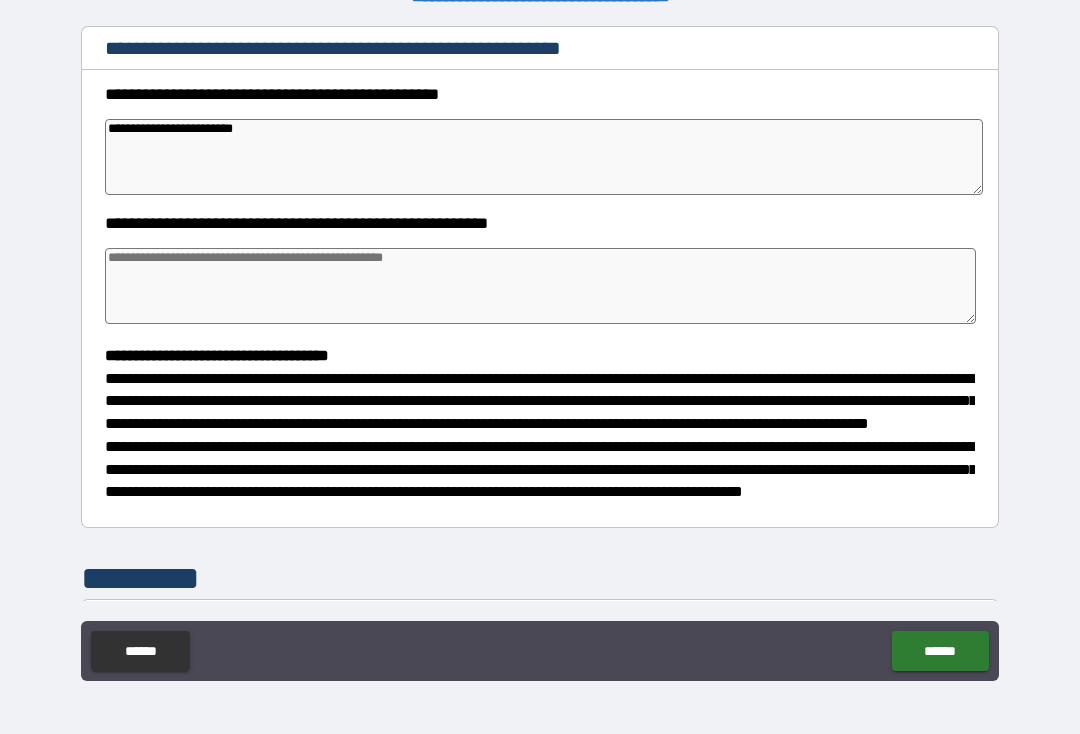 type on "*" 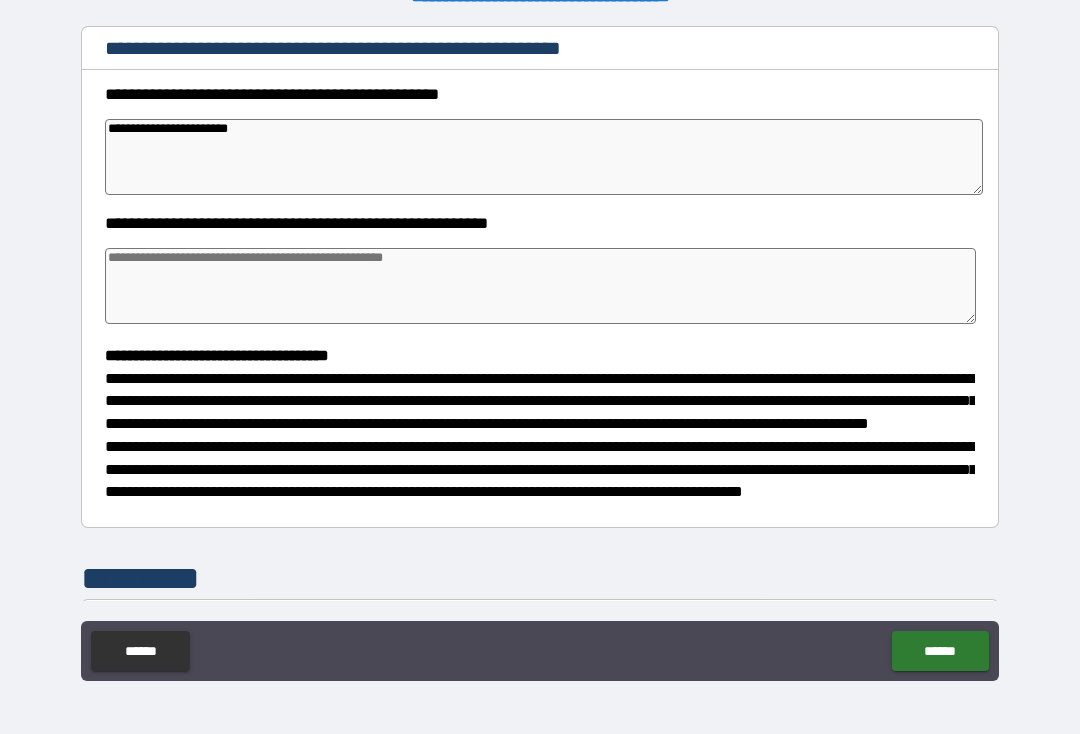 type on "*" 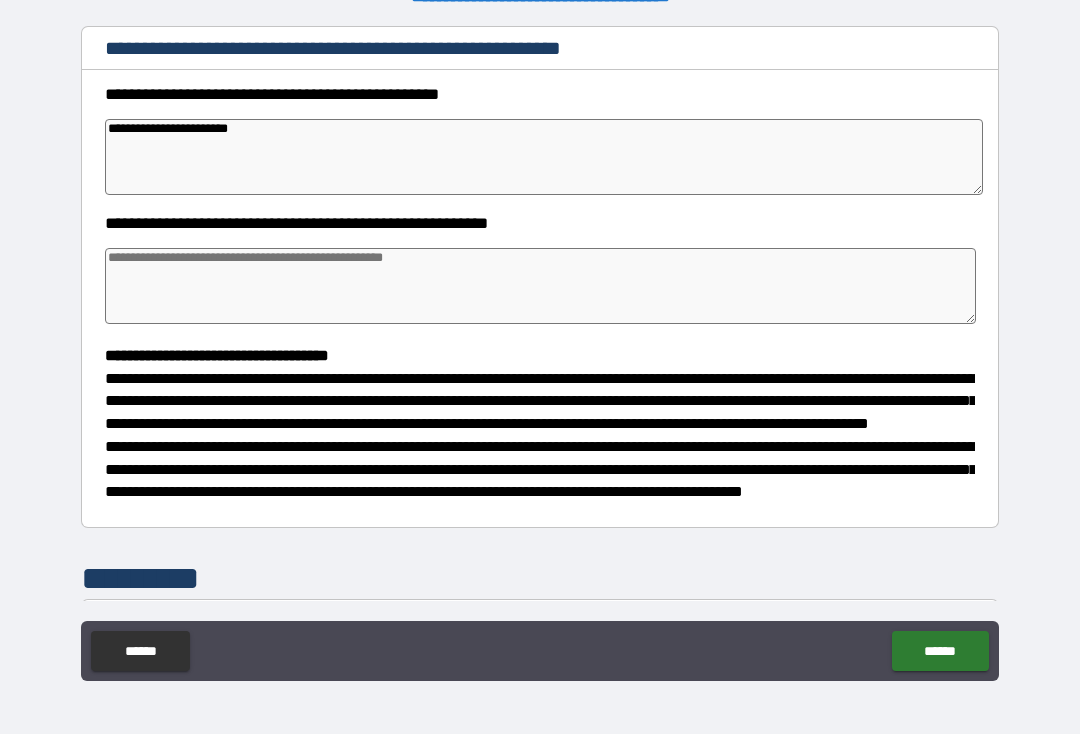 type on "*" 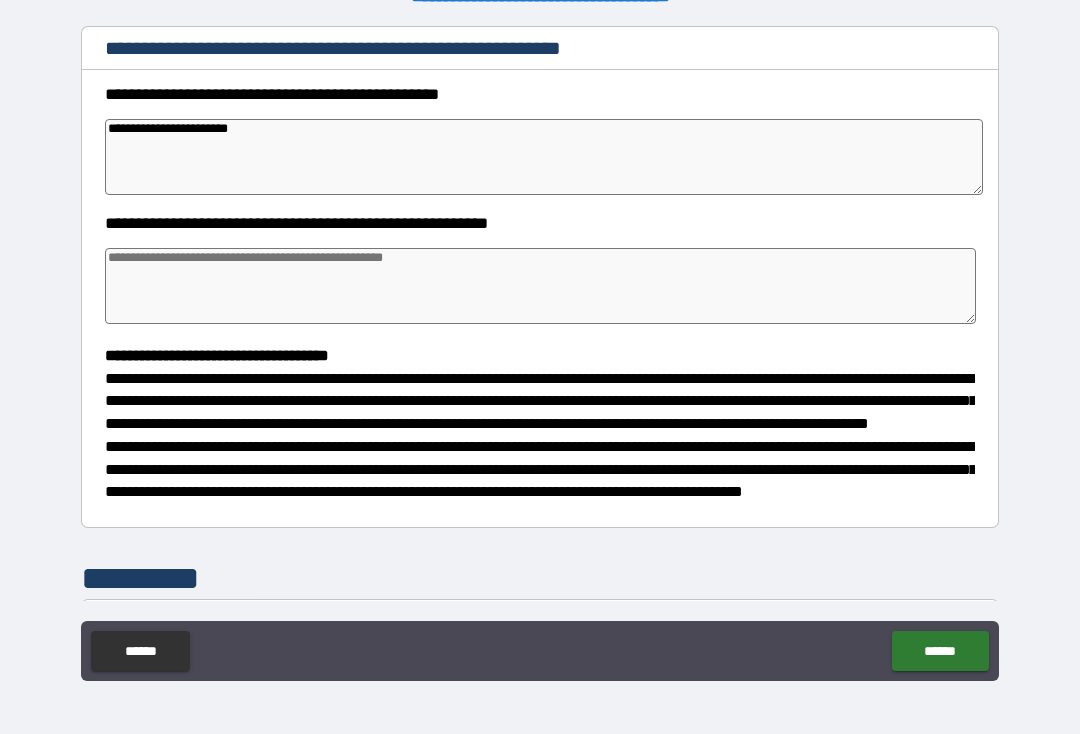 type on "*" 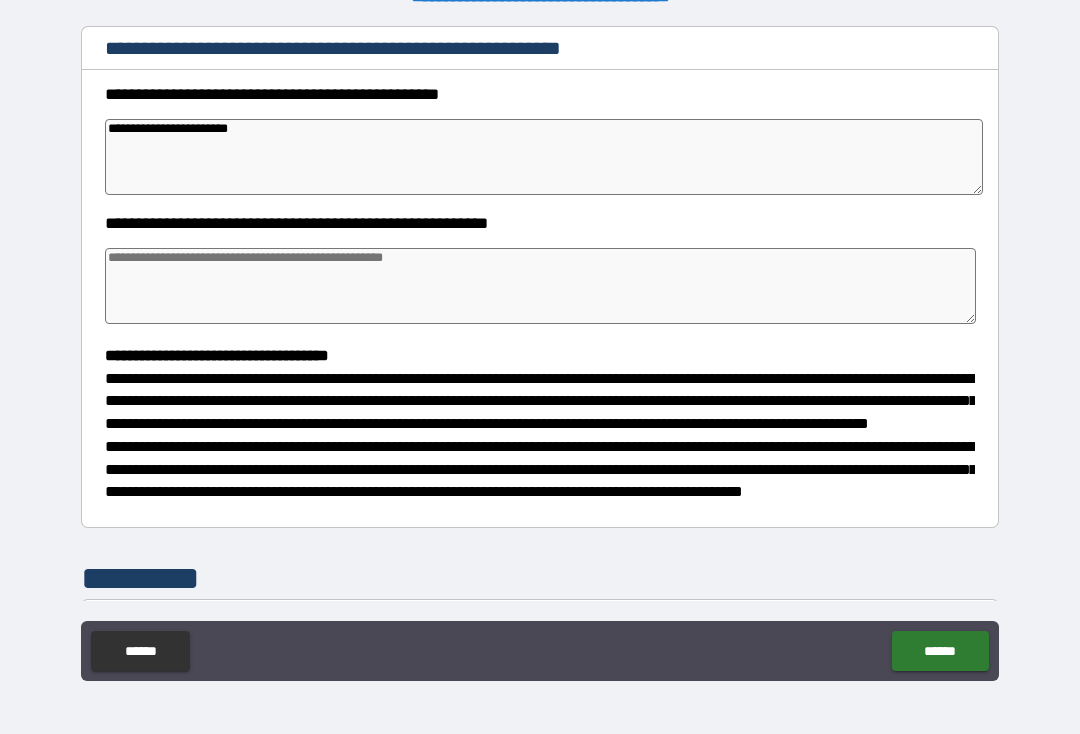 type on "**********" 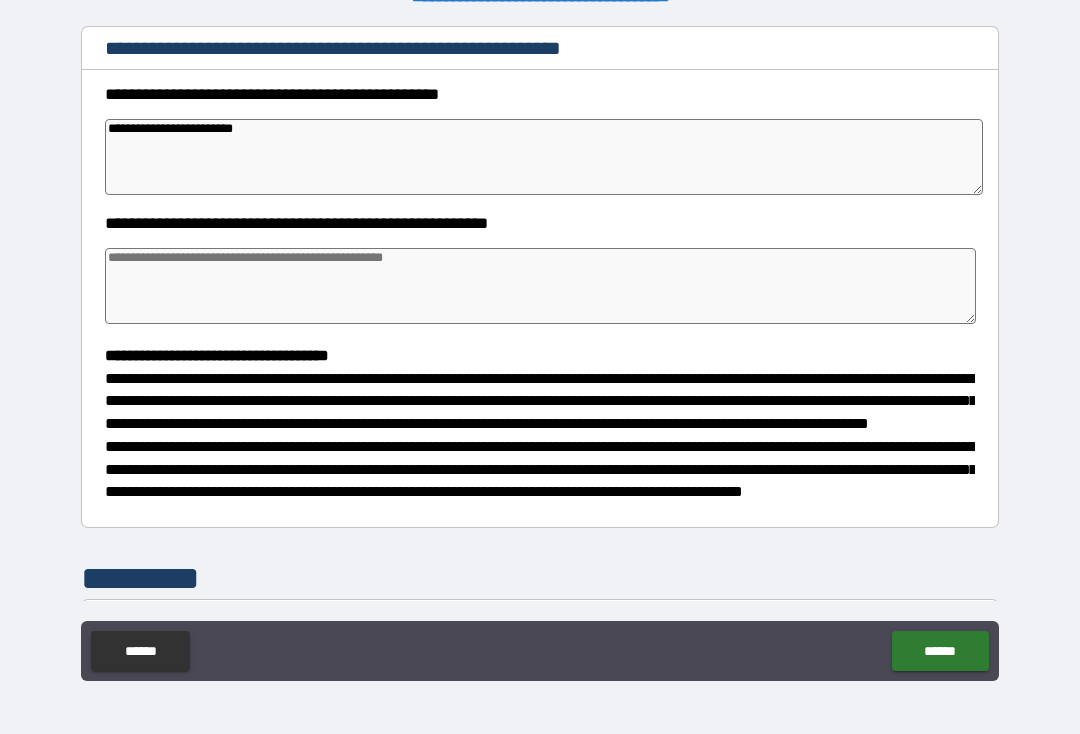 type on "*" 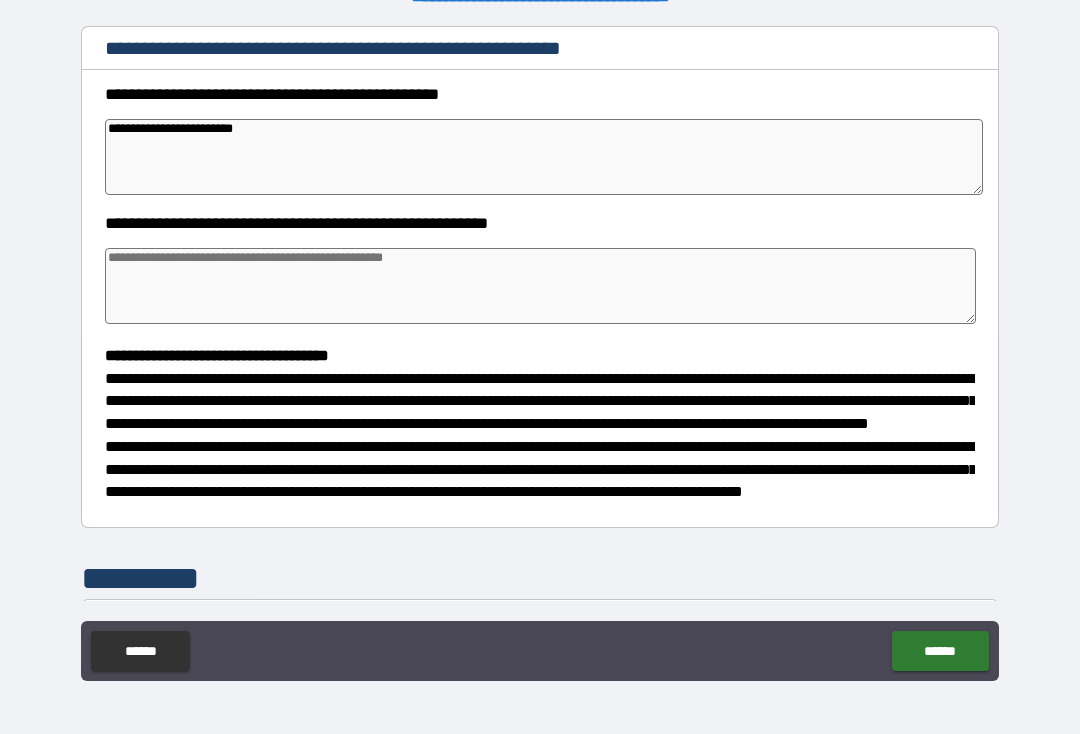 type on "*" 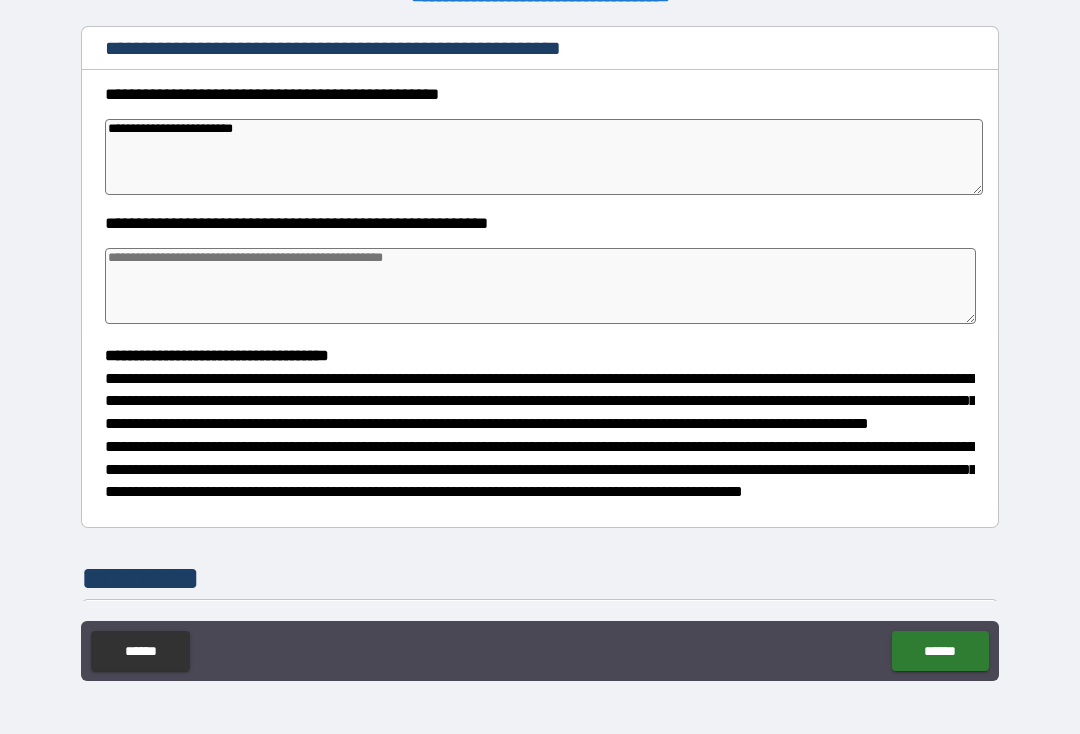 type on "*" 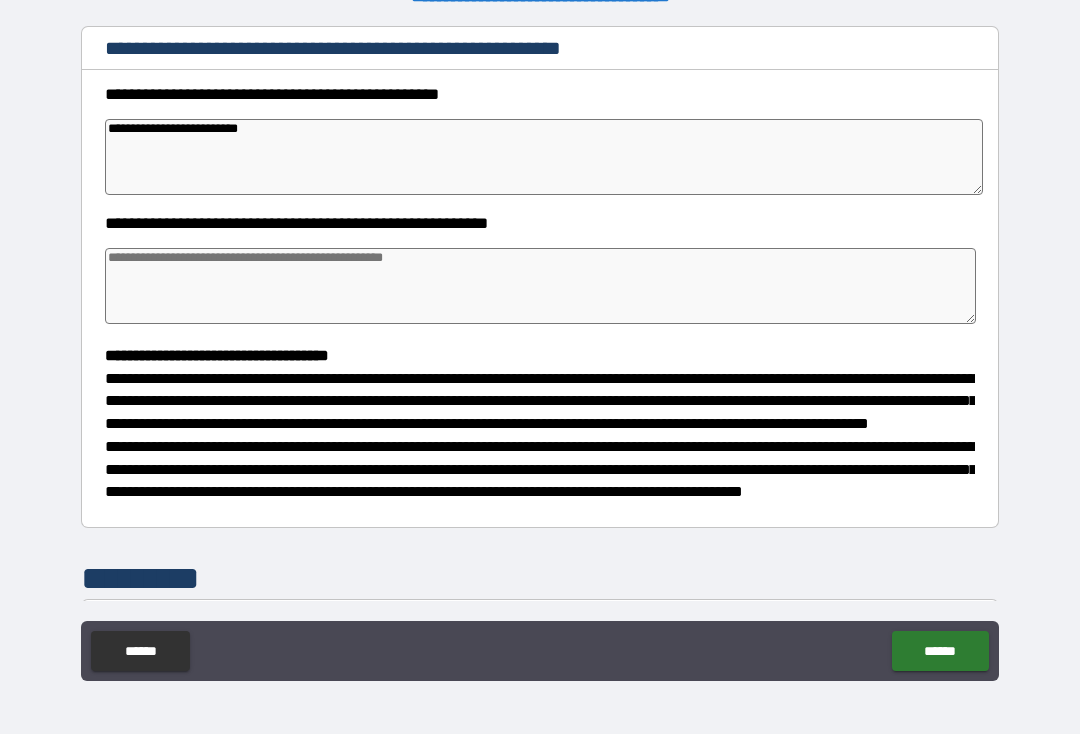 type on "*" 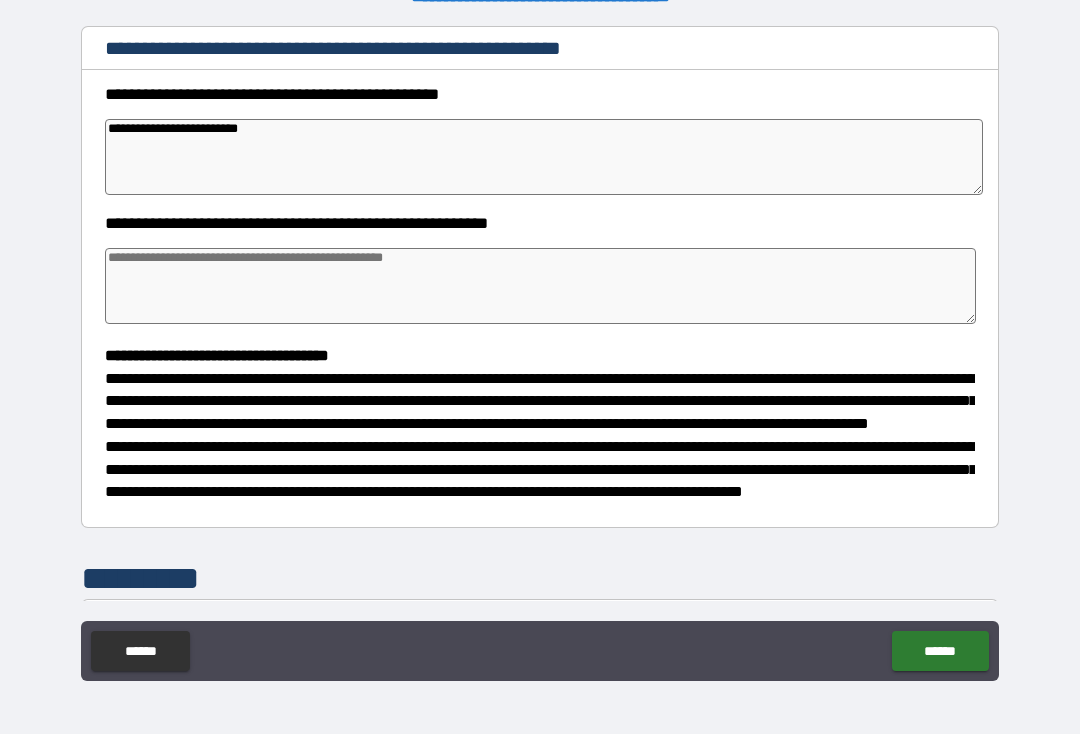 type on "*" 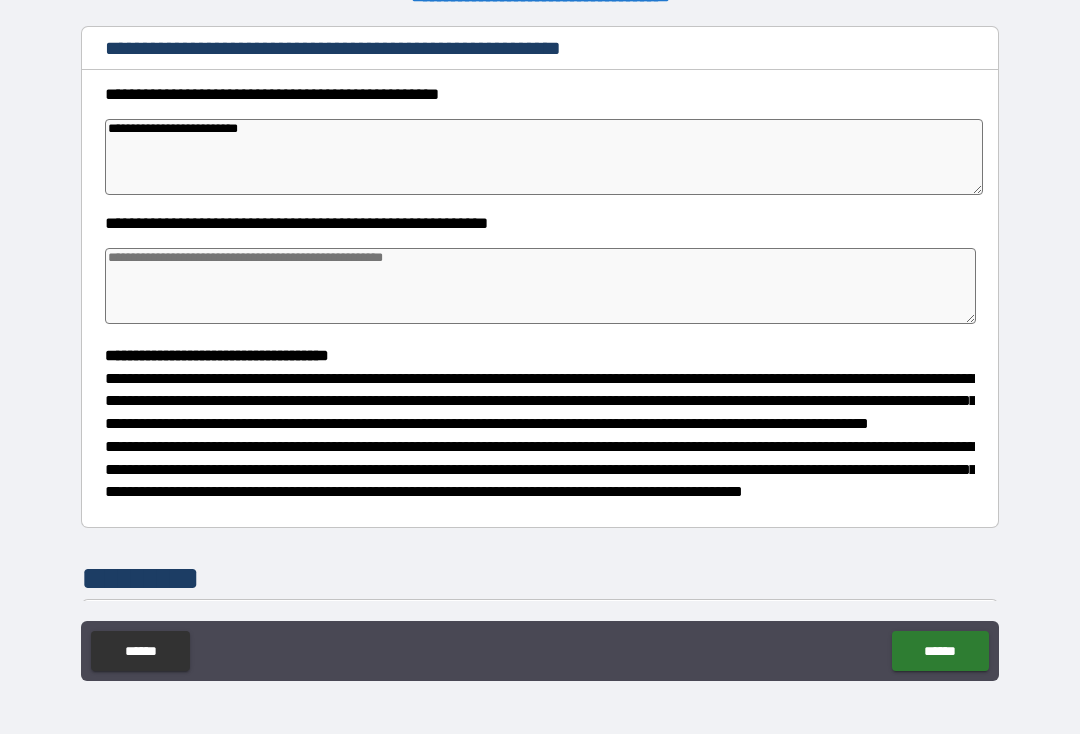 type on "*" 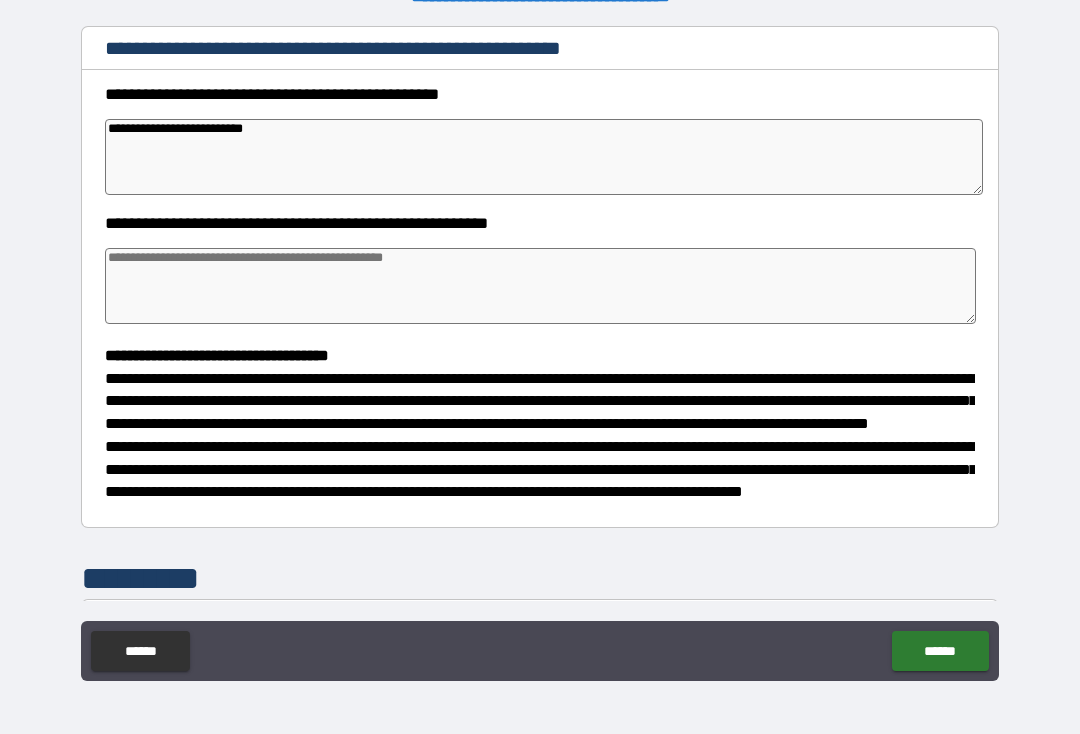 type on "*" 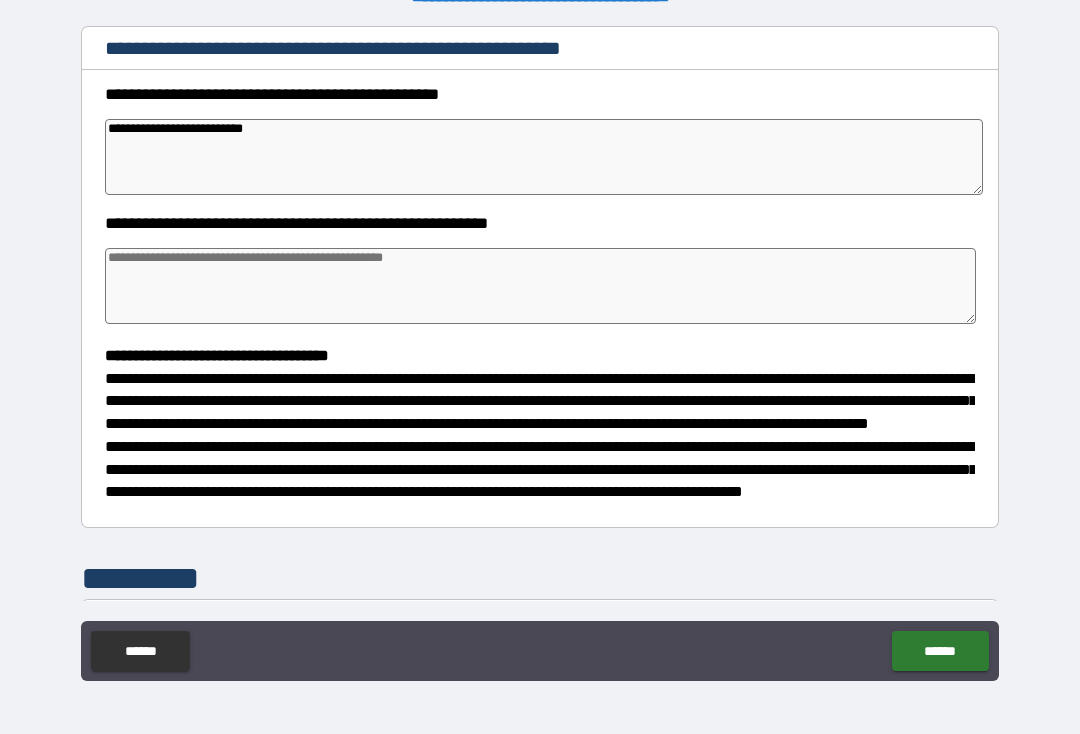 type on "**********" 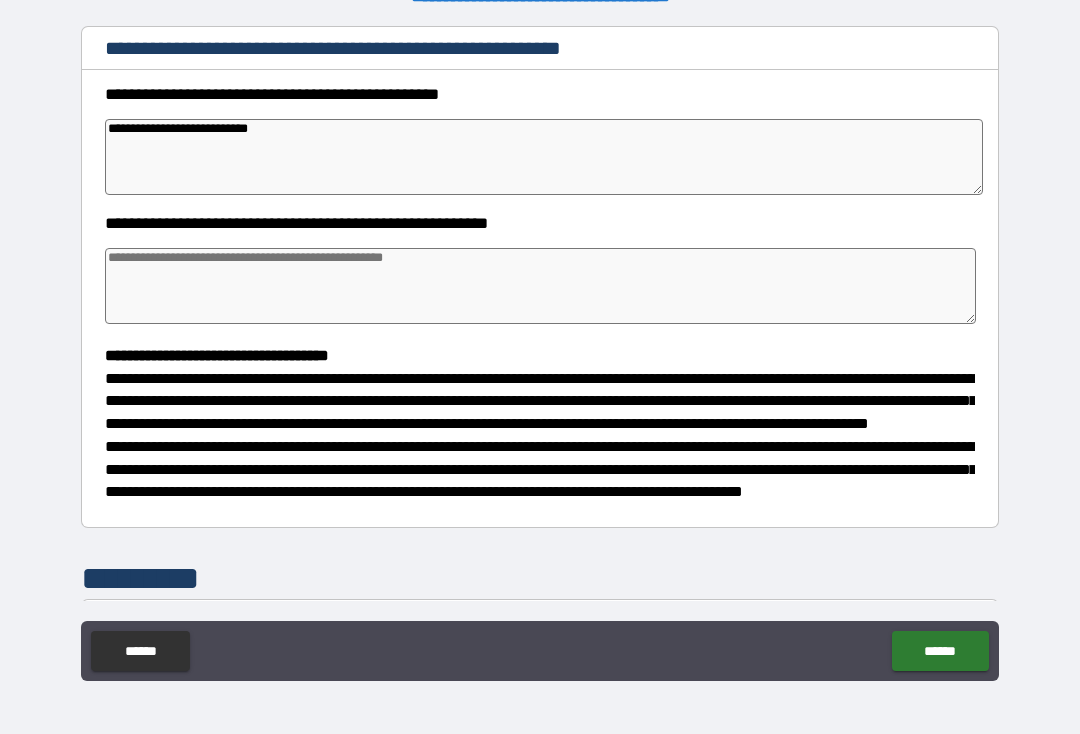 type on "*" 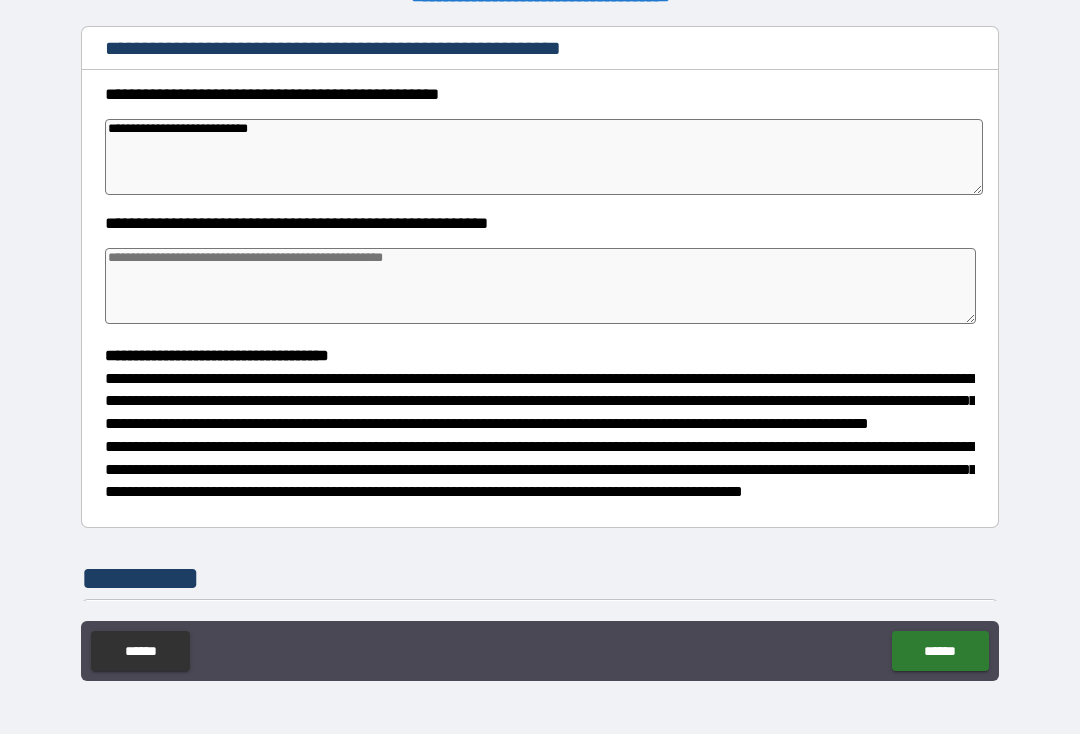 type on "*" 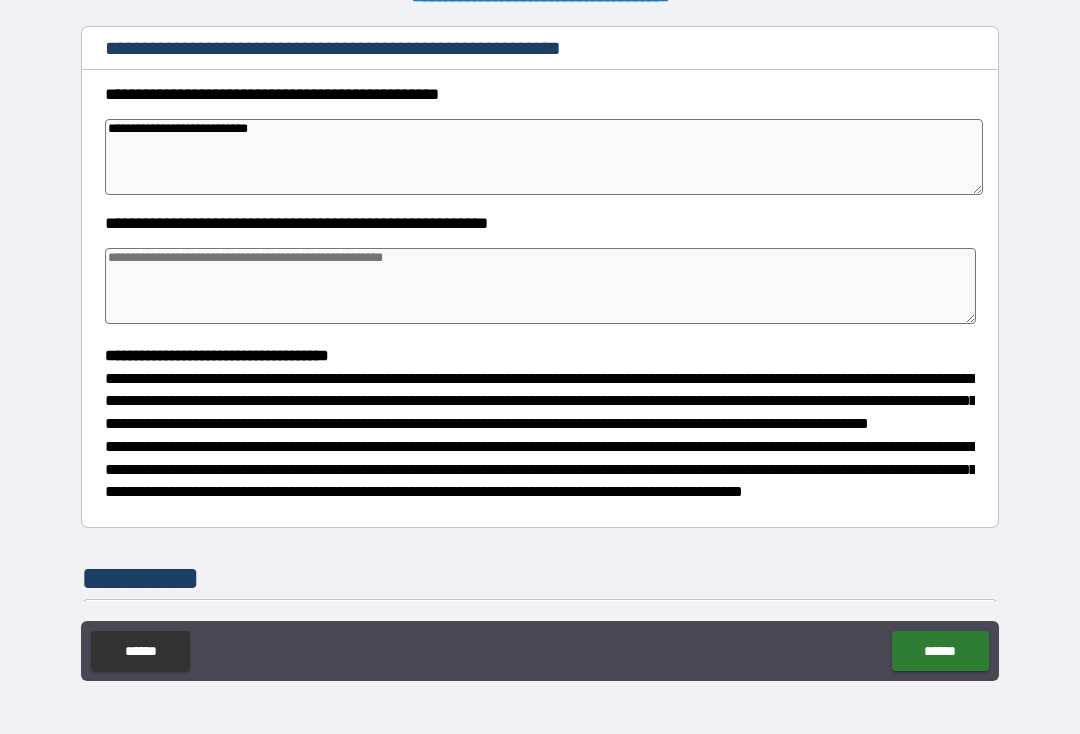 type on "*" 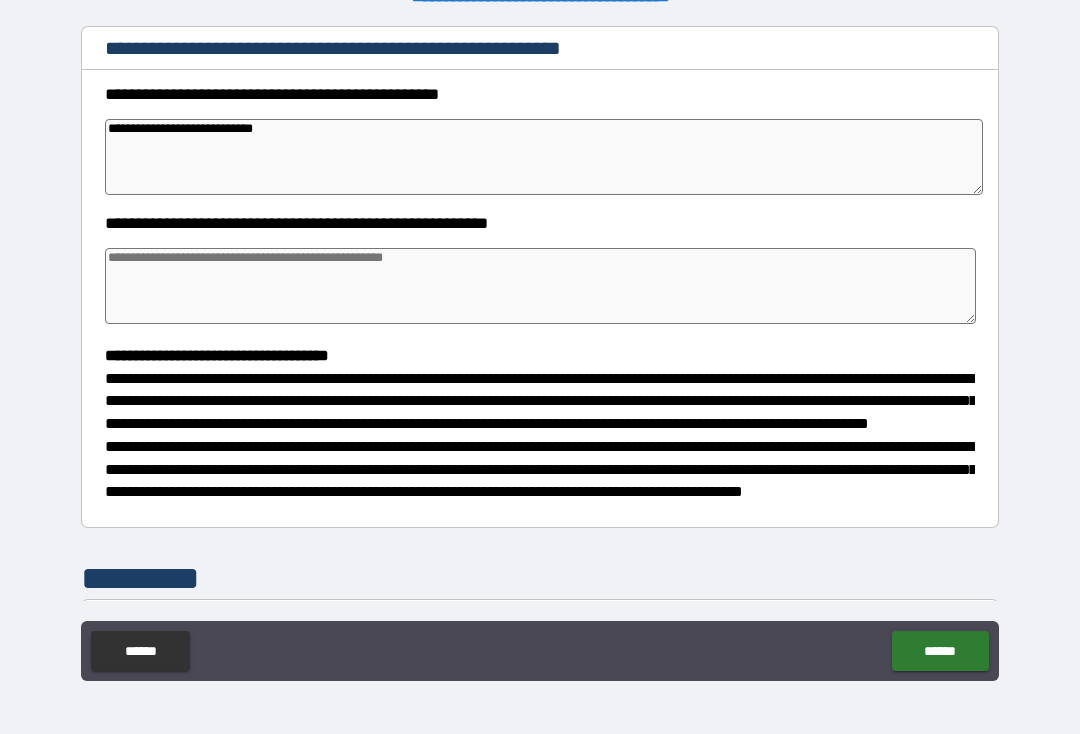 type on "*" 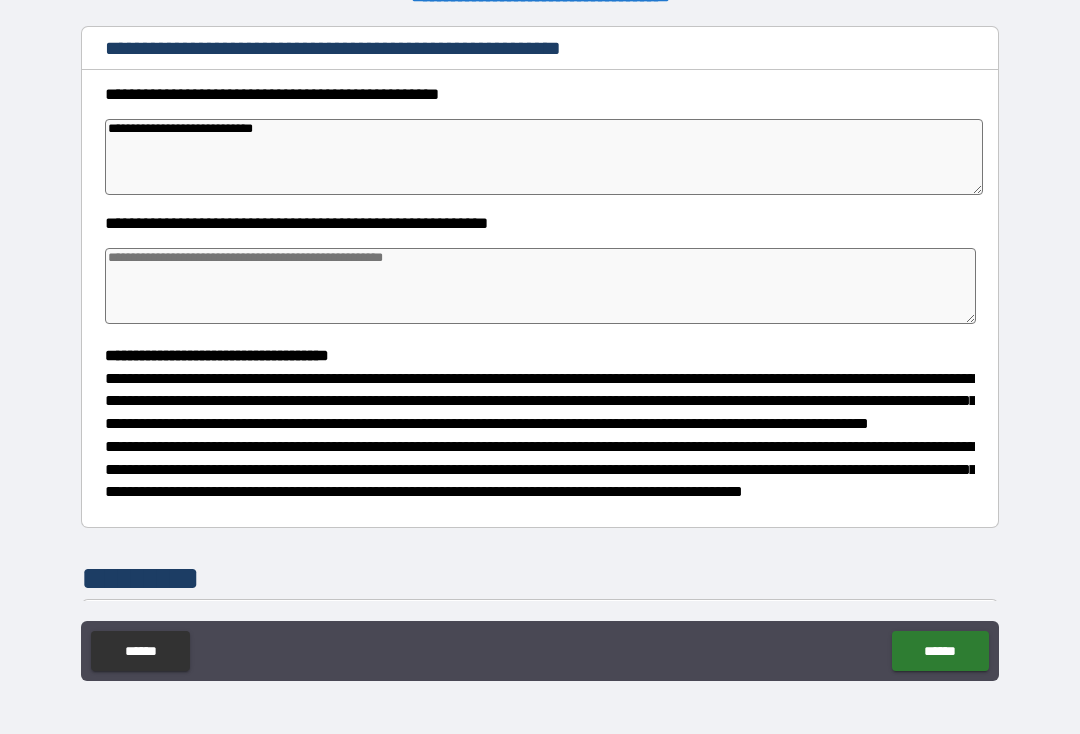 type on "*" 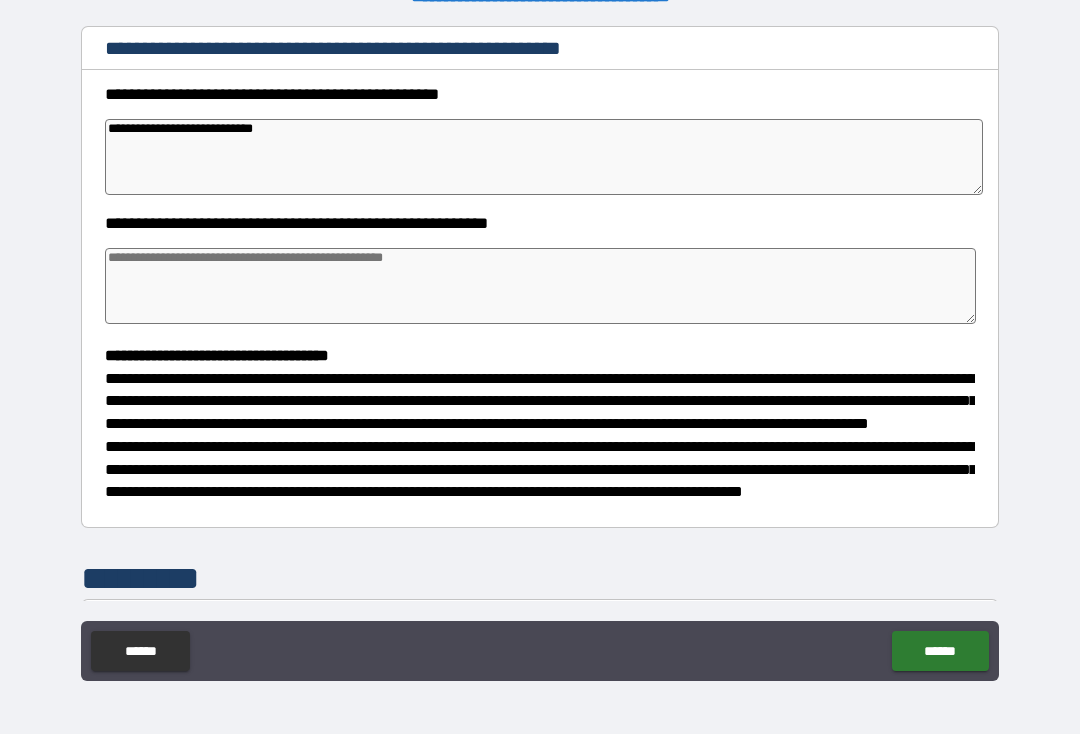 type on "*" 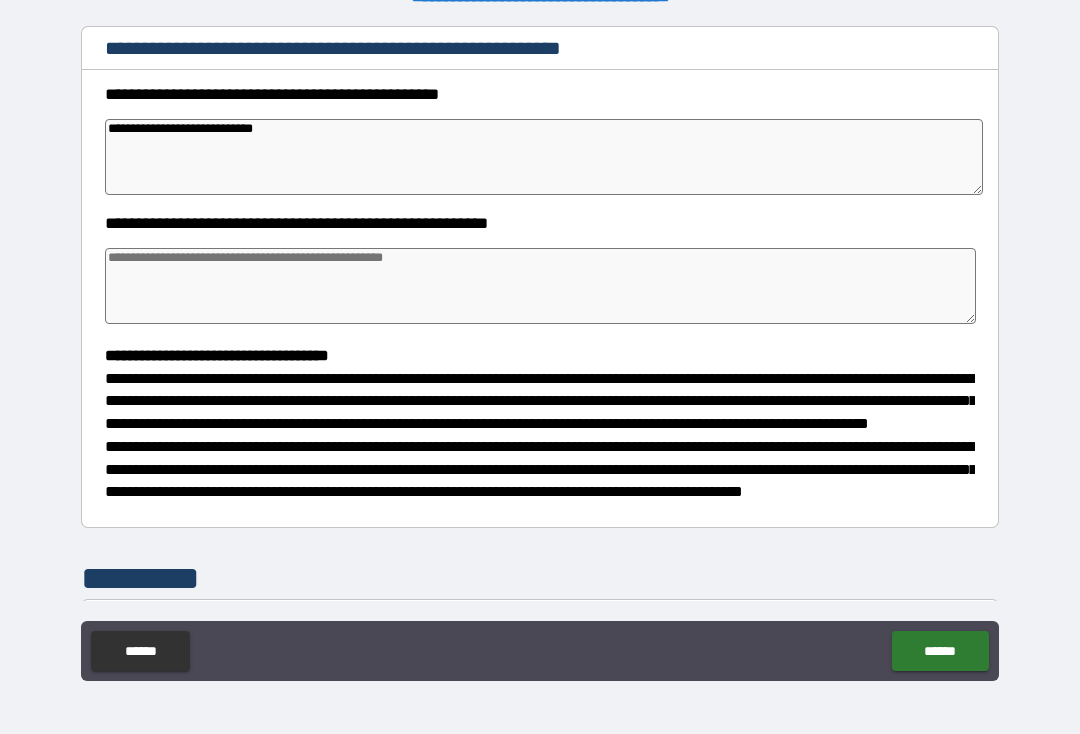 type on "**********" 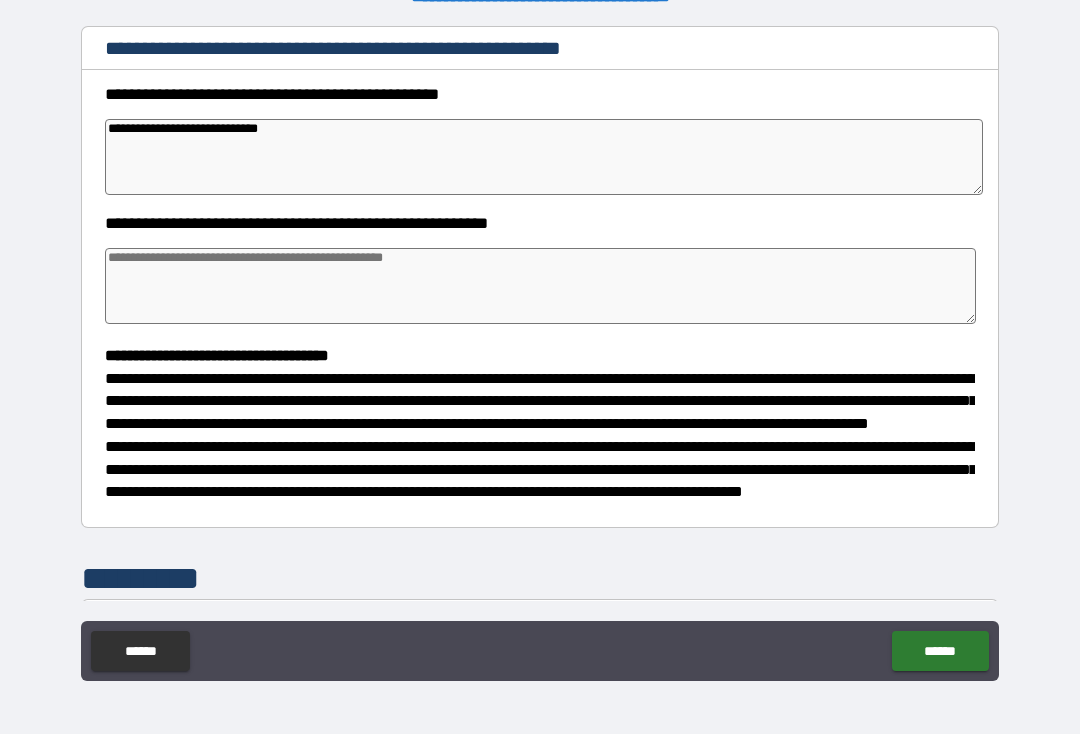 type on "*" 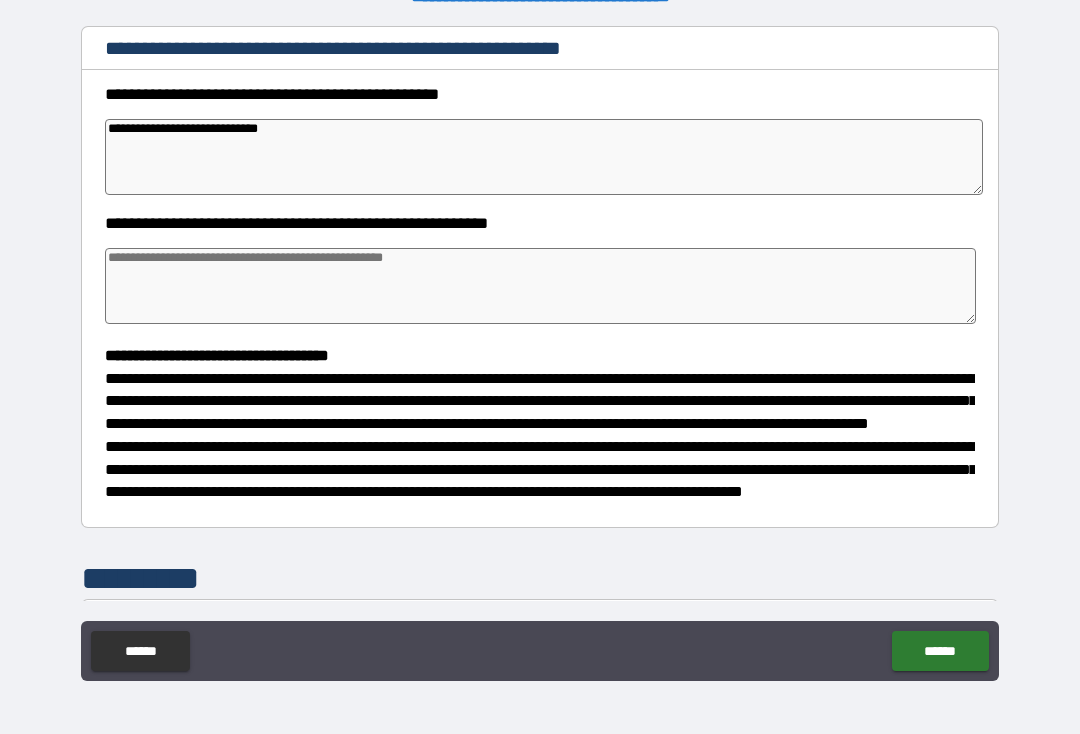 type on "**********" 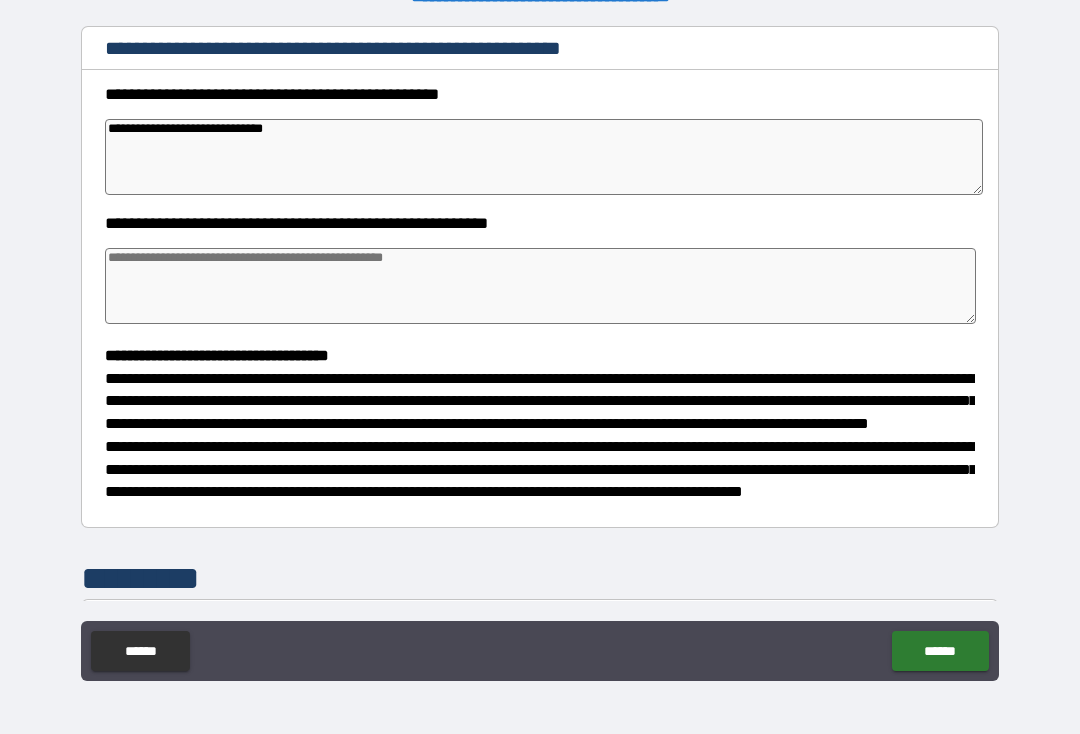 type on "*" 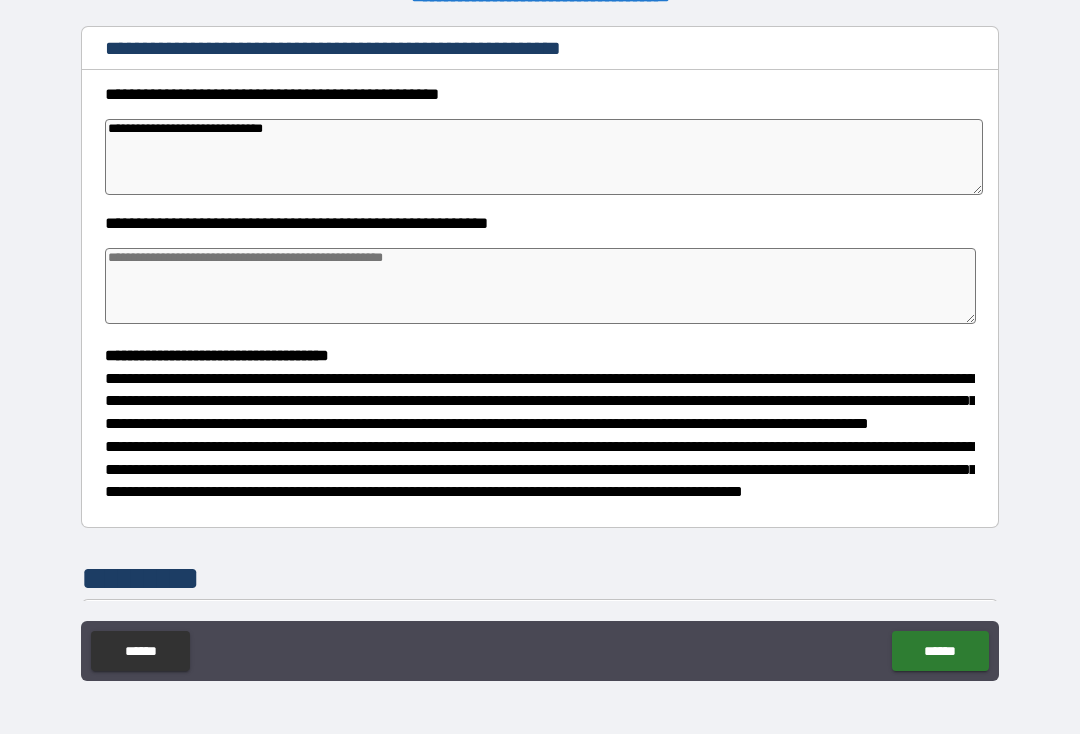 type on "*" 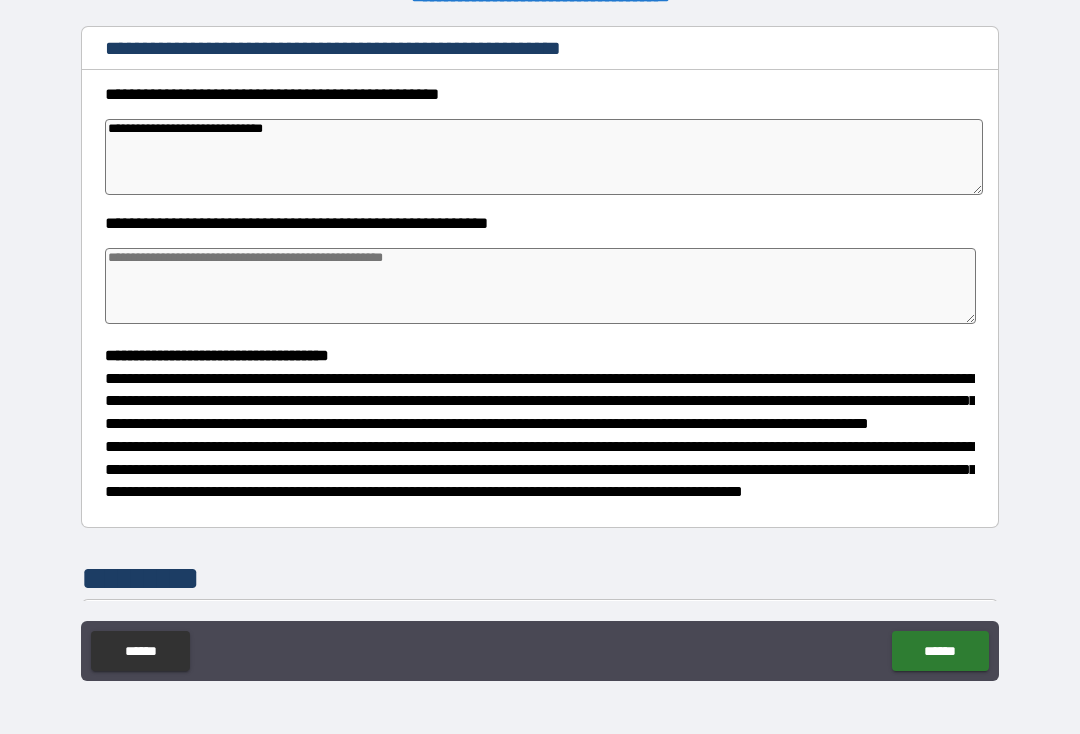 type on "*" 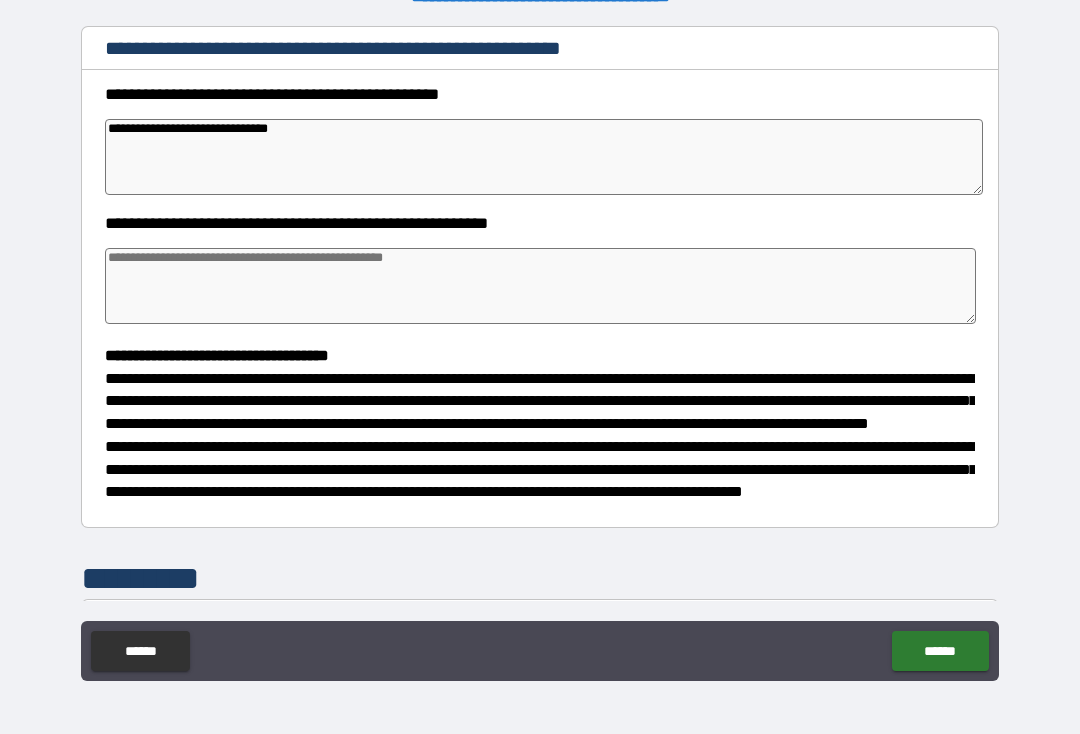 type on "*" 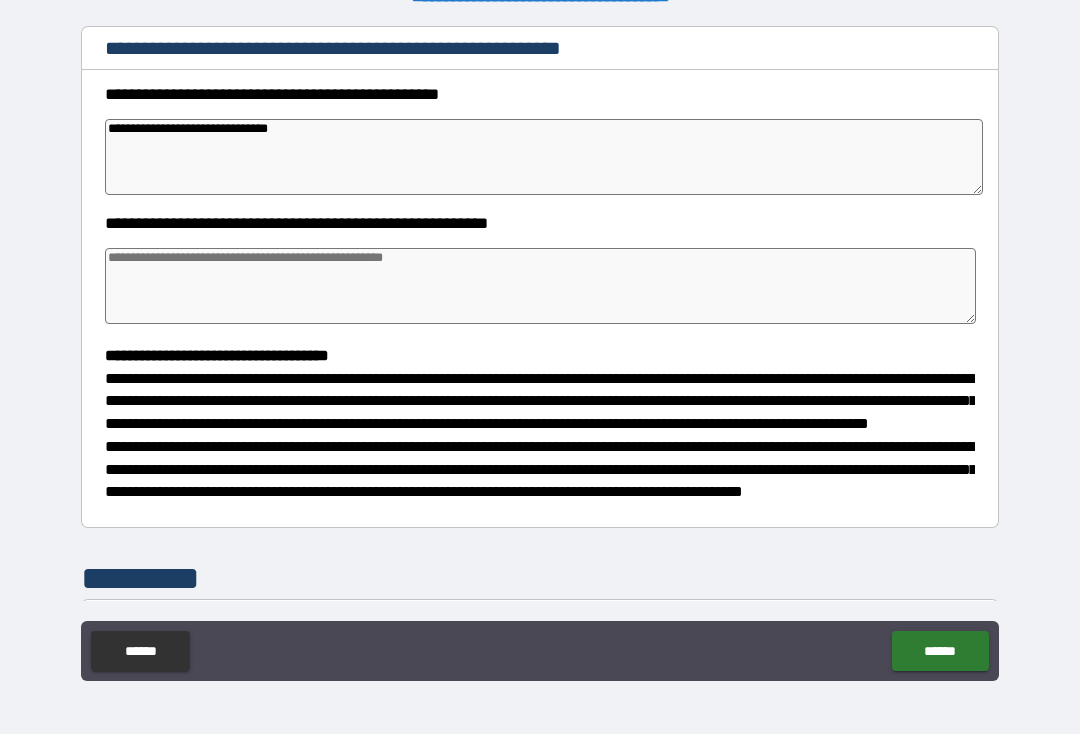 type on "*" 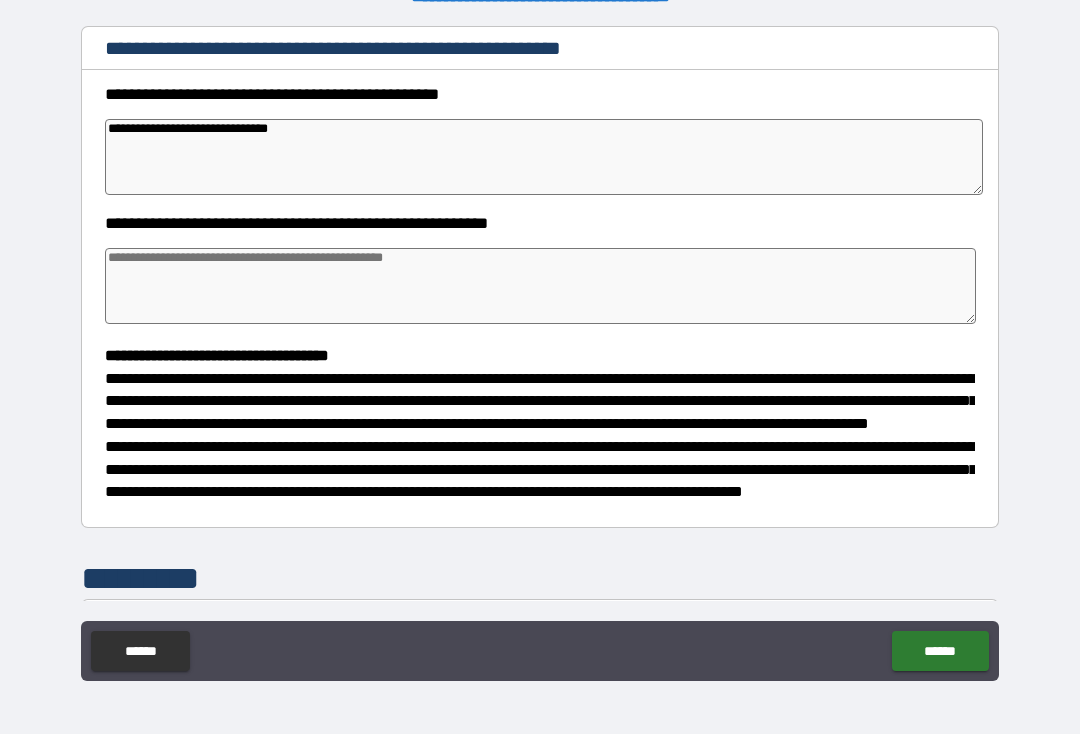type on "*" 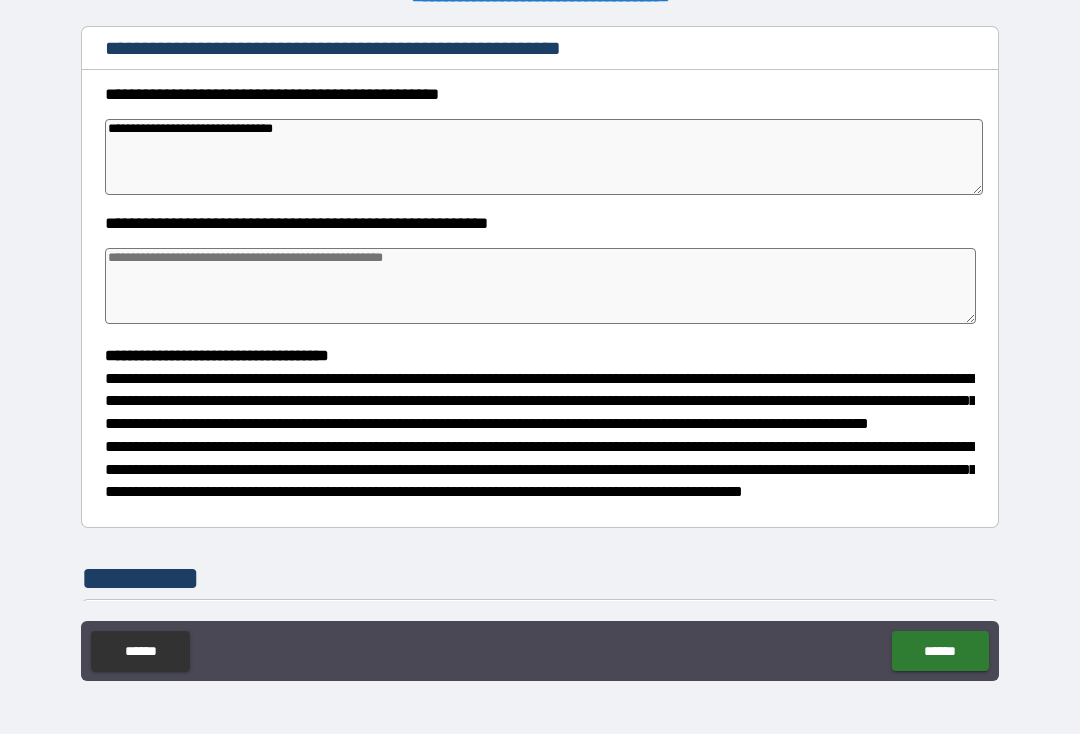 type on "*" 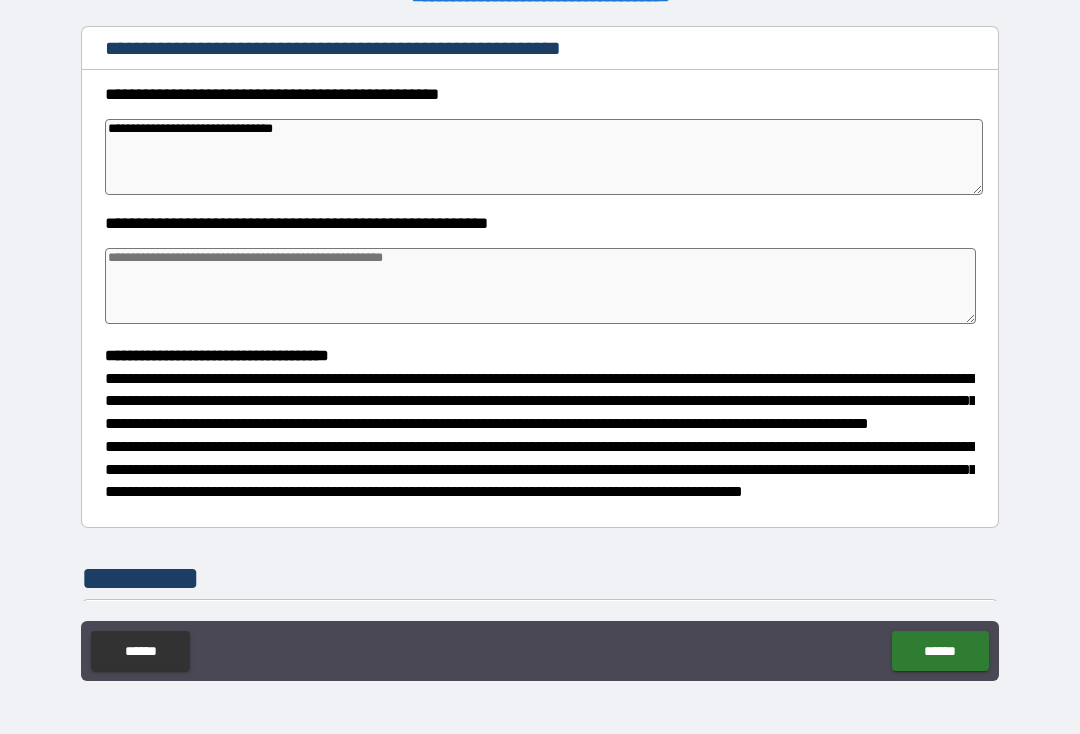 type on "*" 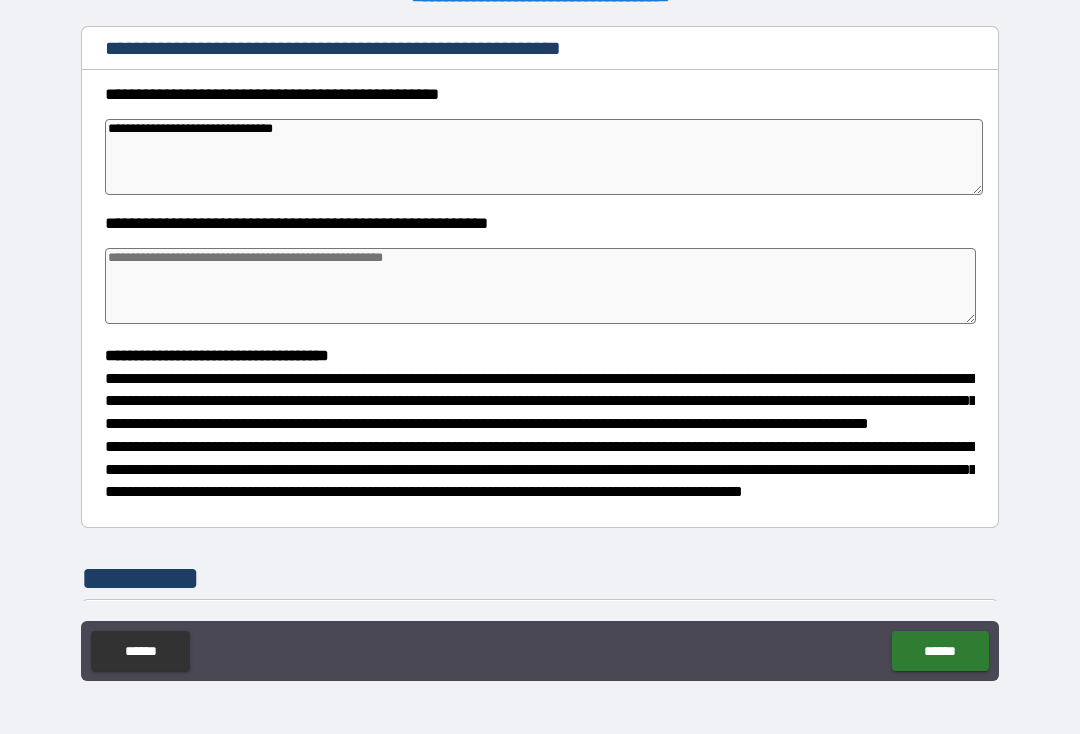 type on "*" 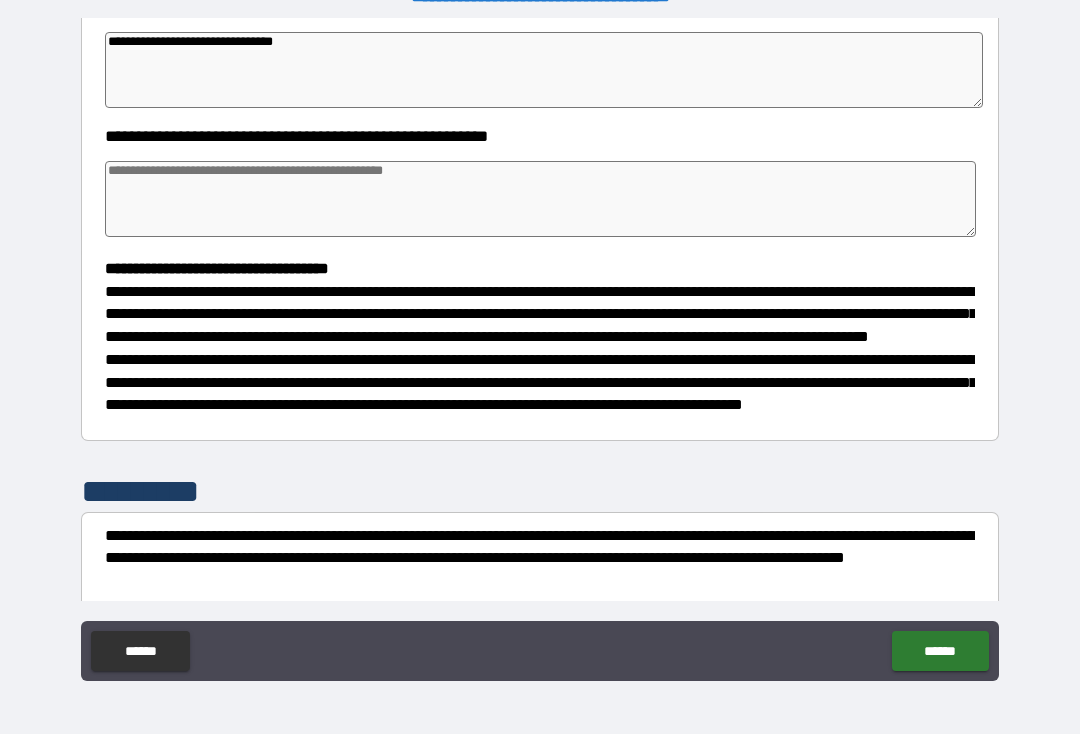 scroll, scrollTop: 419, scrollLeft: 0, axis: vertical 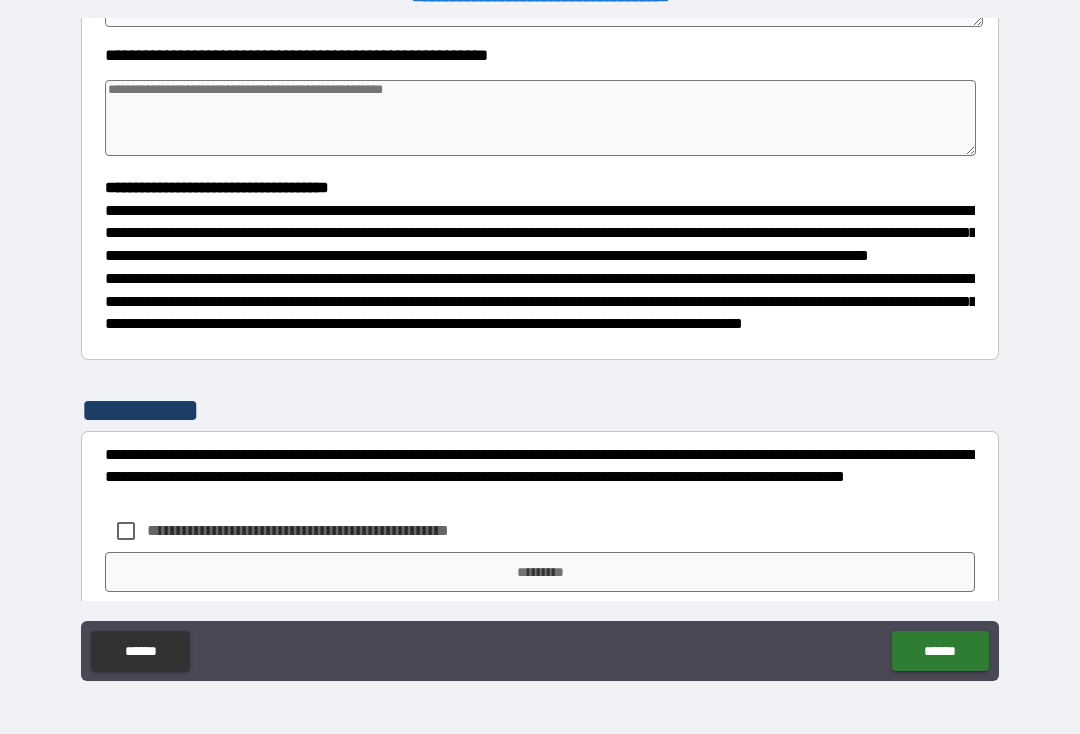 type on "**********" 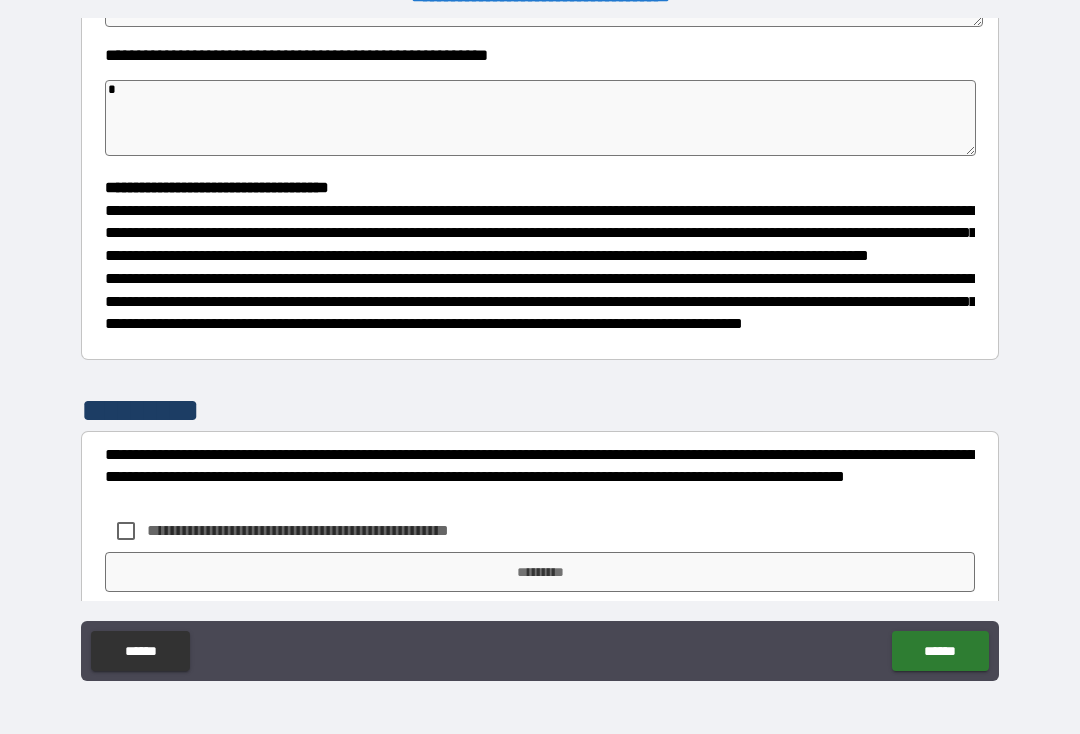 type on "*" 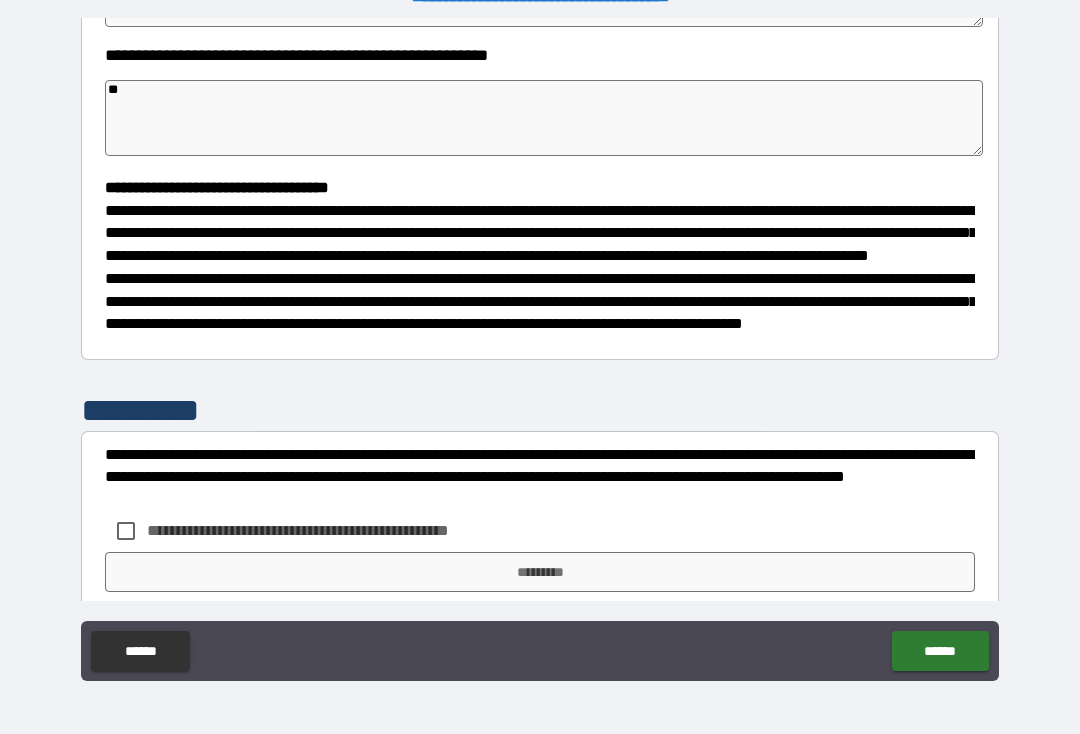 type on "***" 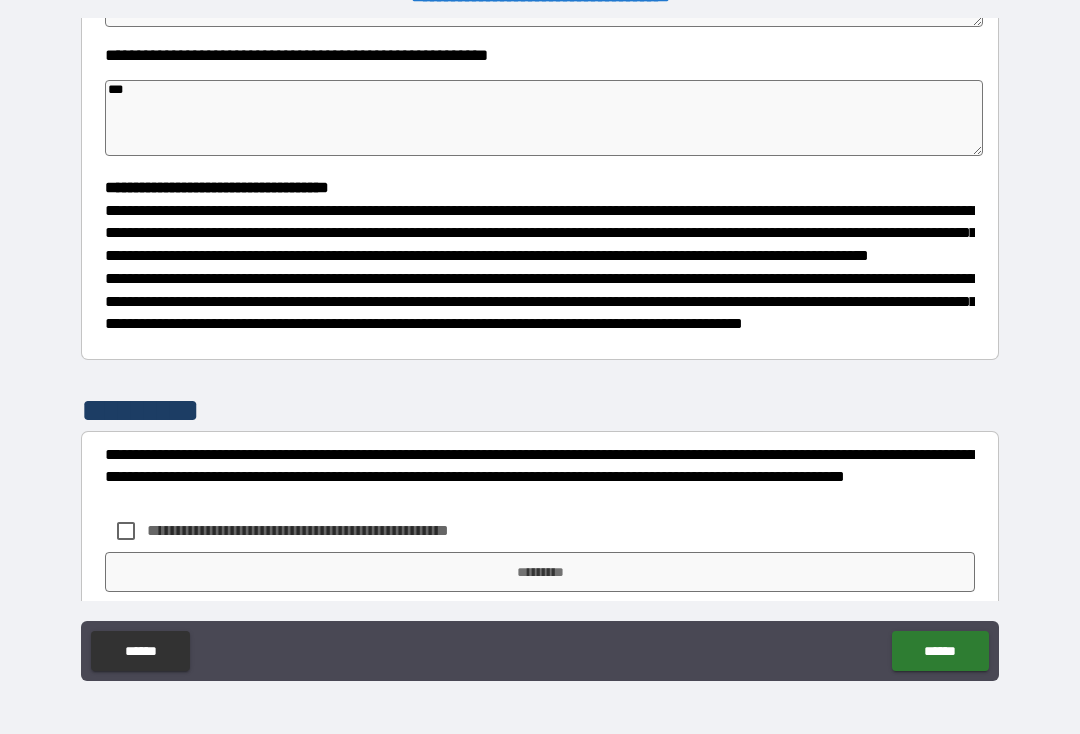 type on "*" 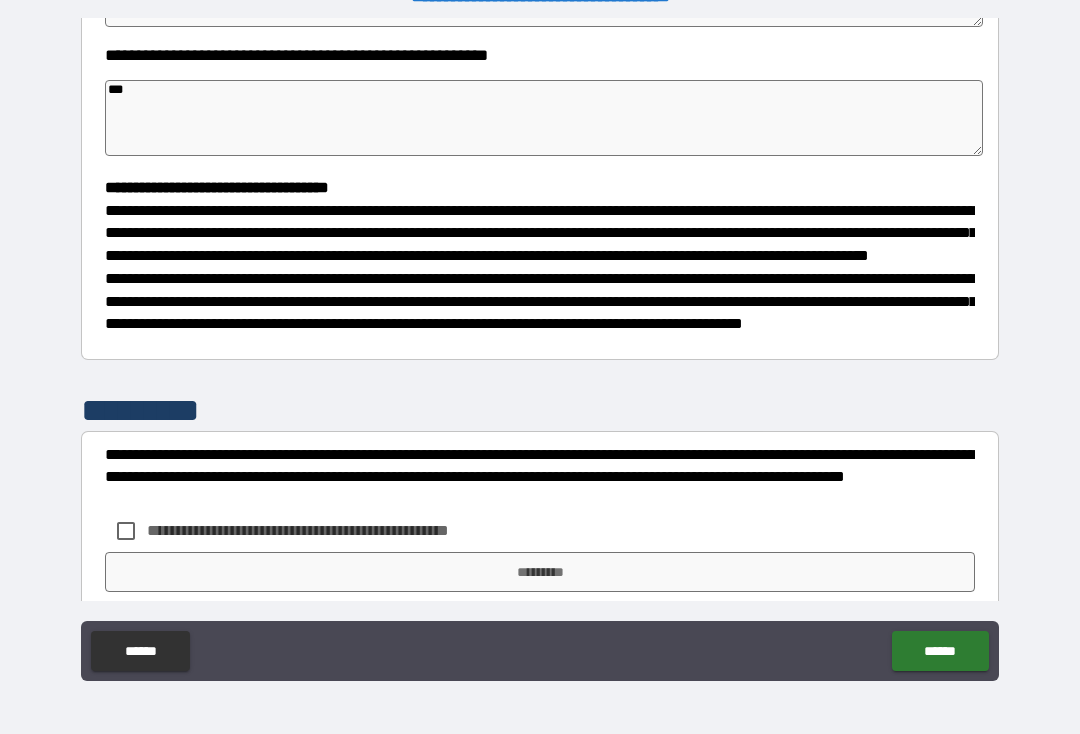 type on "*" 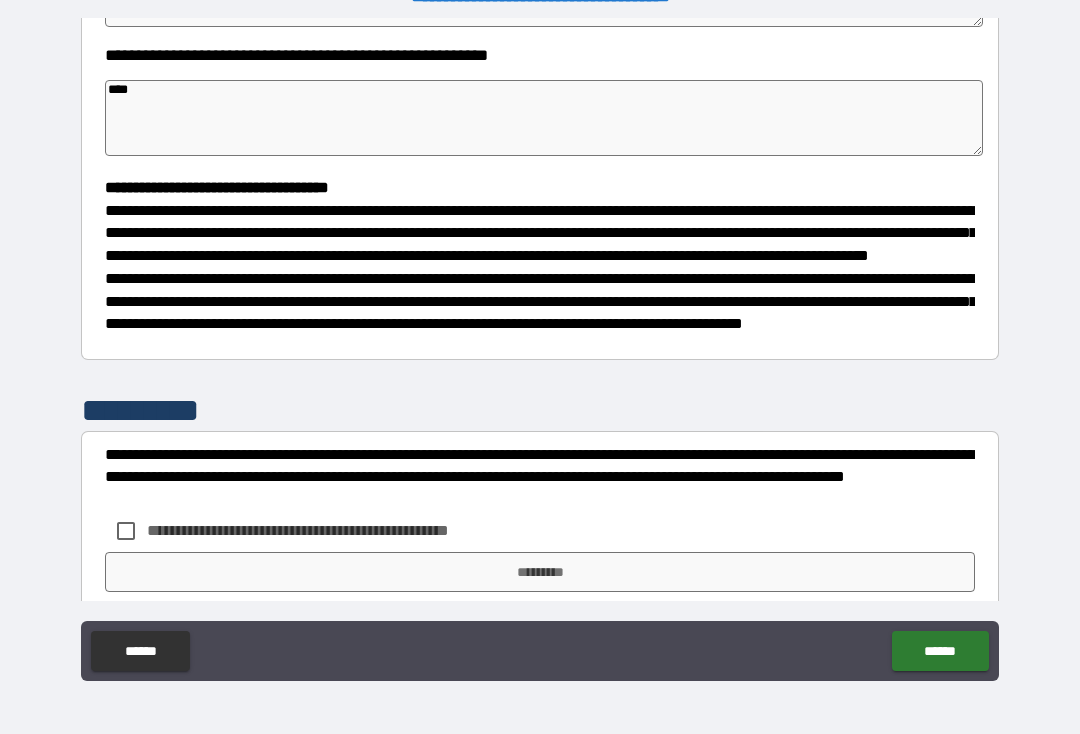 type on "*****" 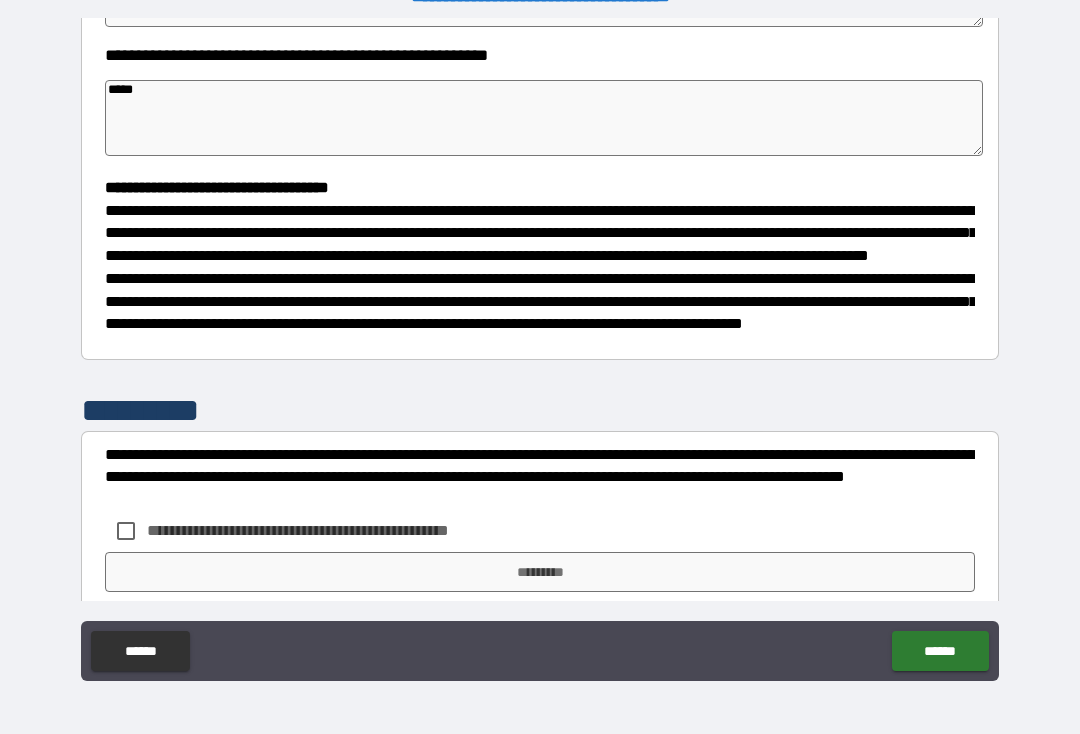 type on "*" 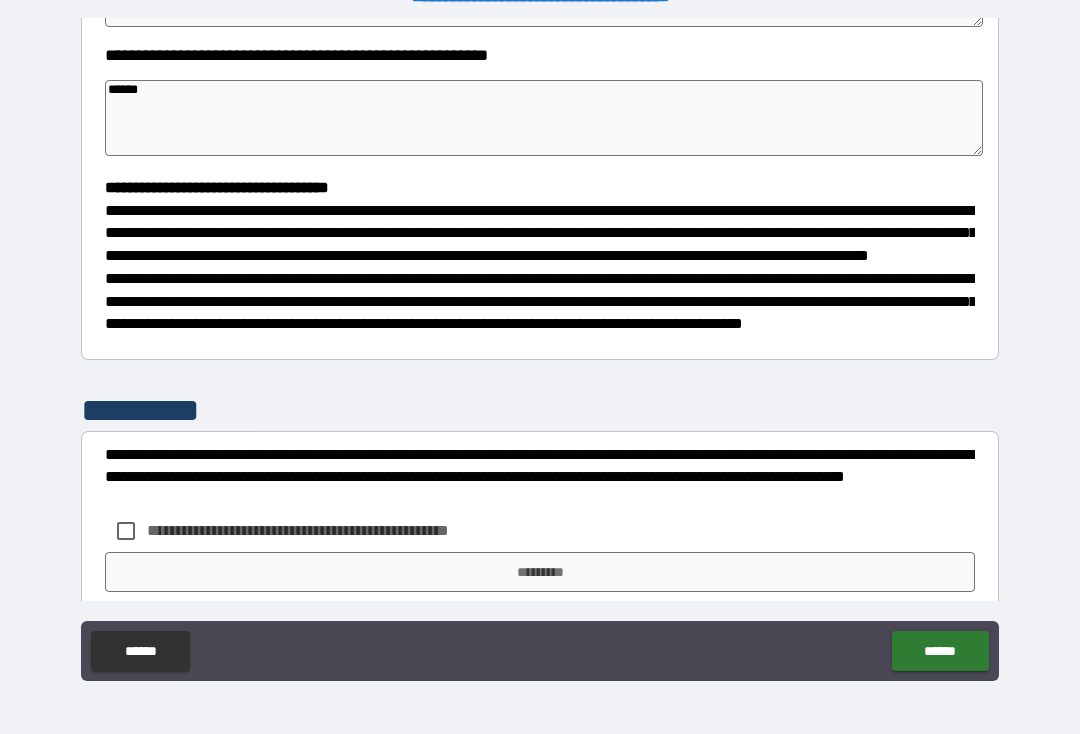type on "*" 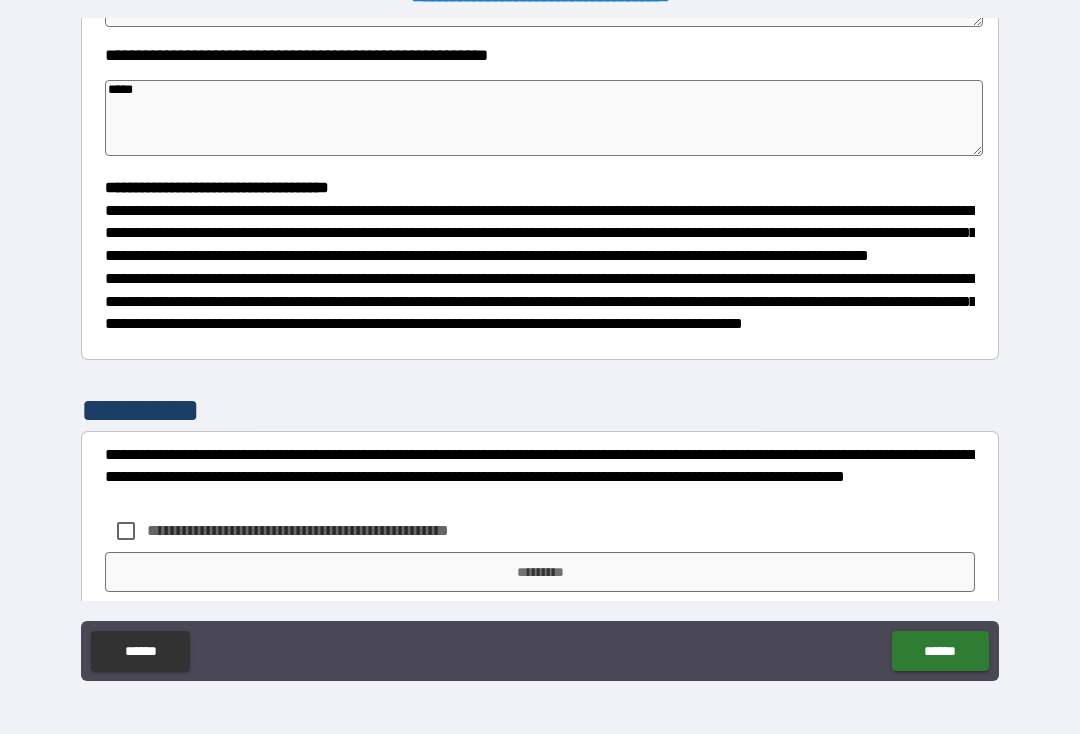 type on "*" 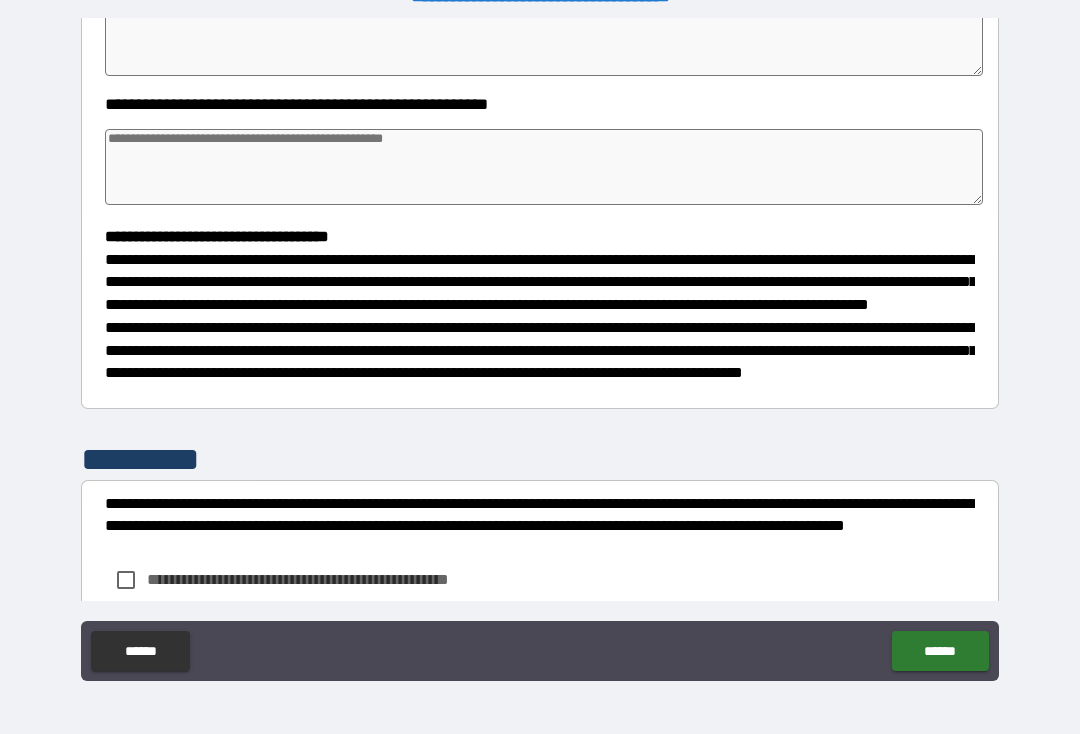 scroll, scrollTop: 367, scrollLeft: 0, axis: vertical 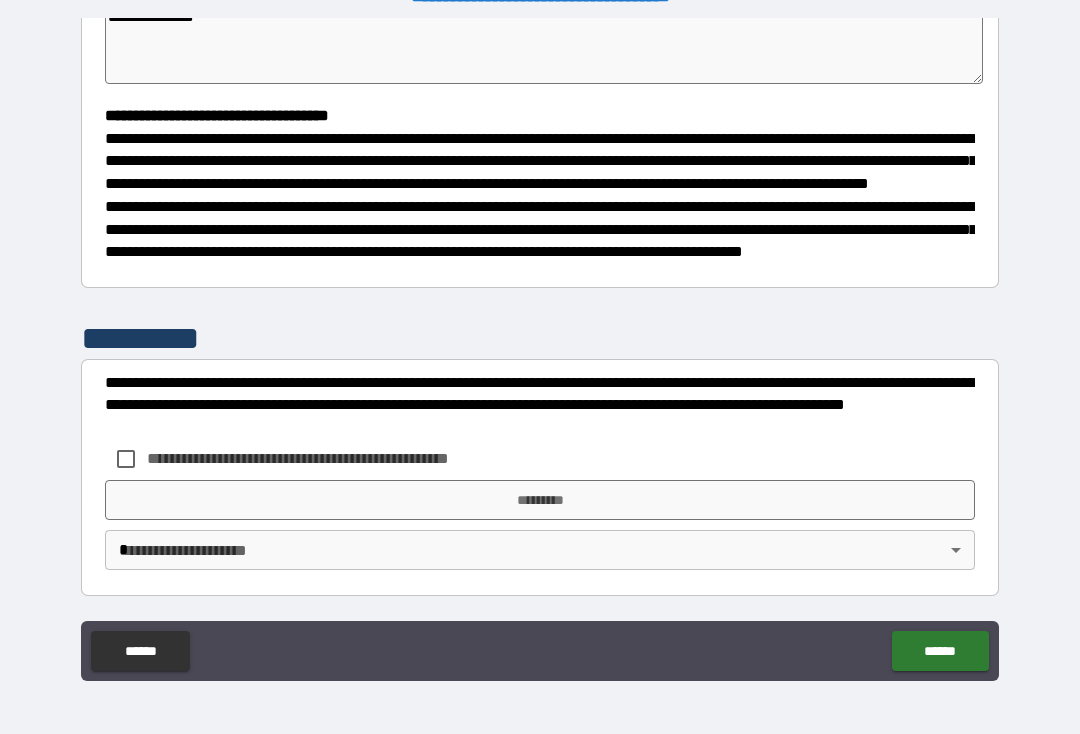 click on "**********" at bounding box center (540, 352) 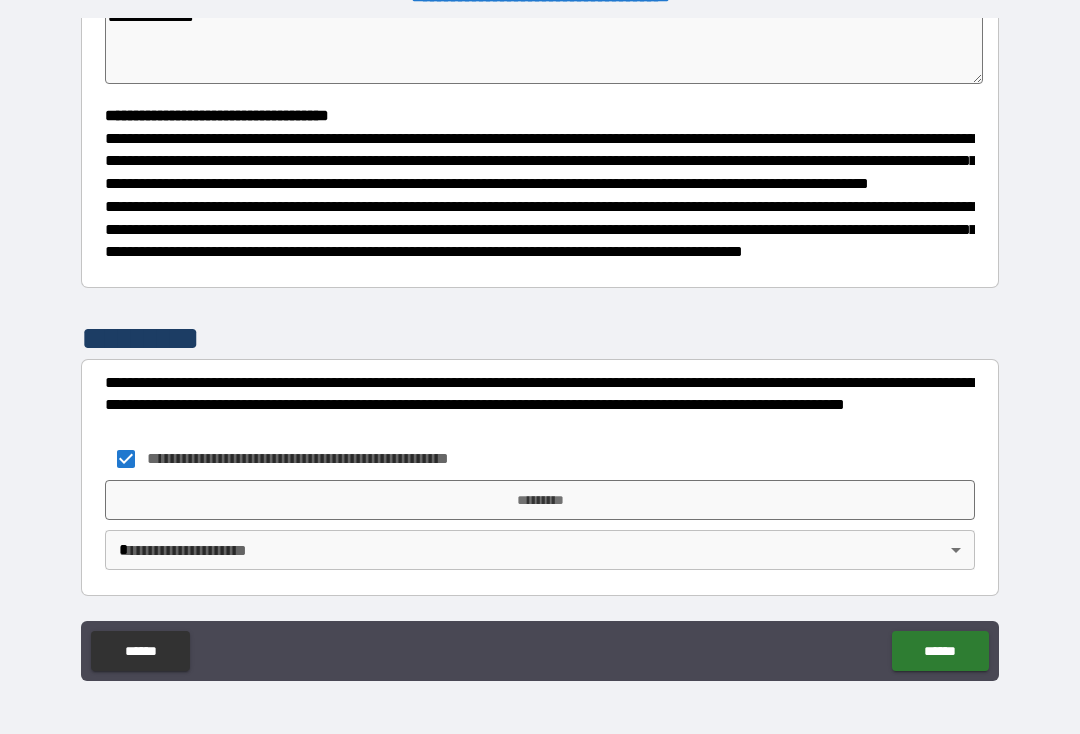 click on "*********" at bounding box center [540, 500] 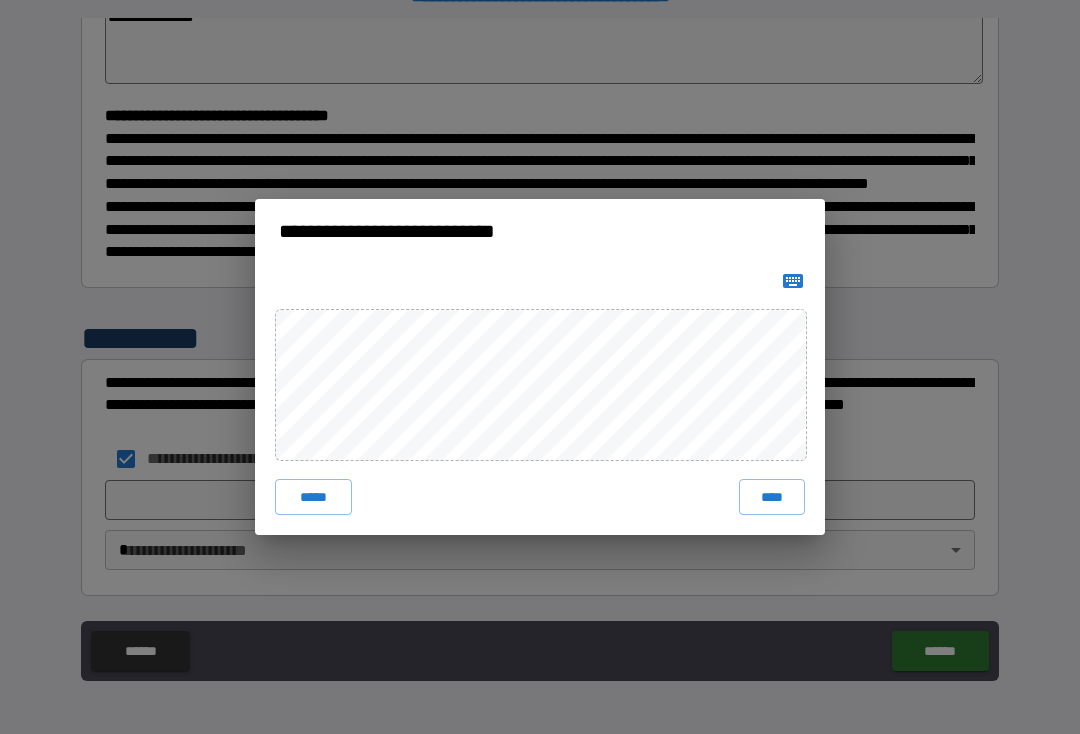 click on "****" at bounding box center [772, 497] 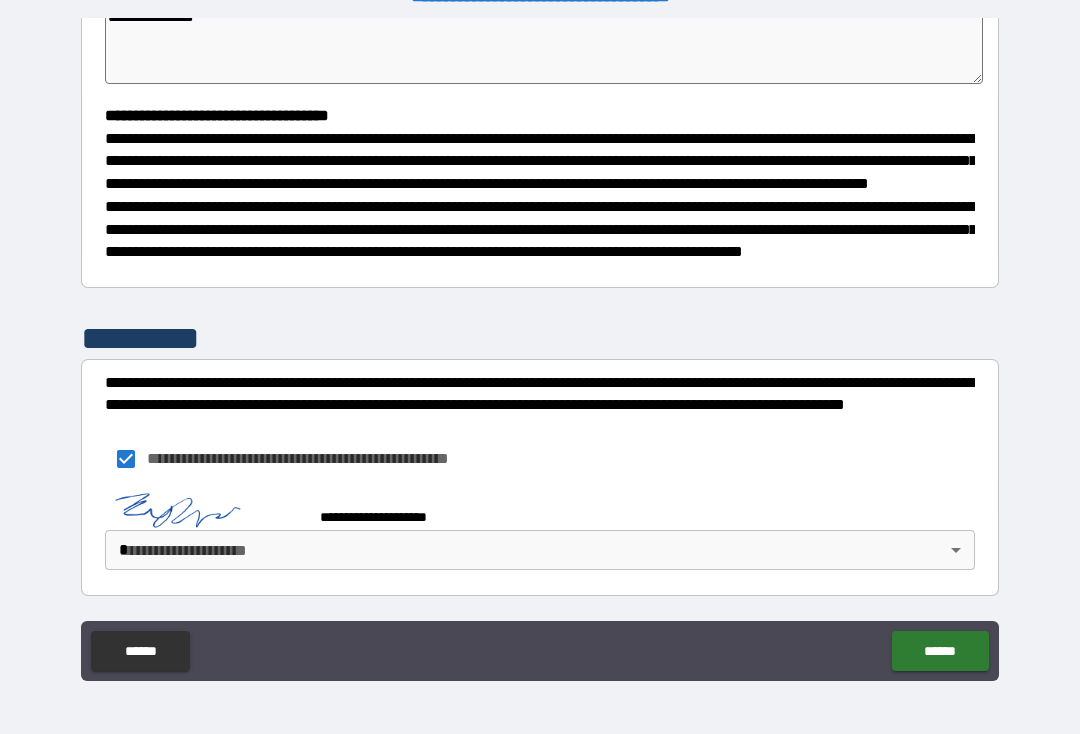 scroll, scrollTop: 519, scrollLeft: 0, axis: vertical 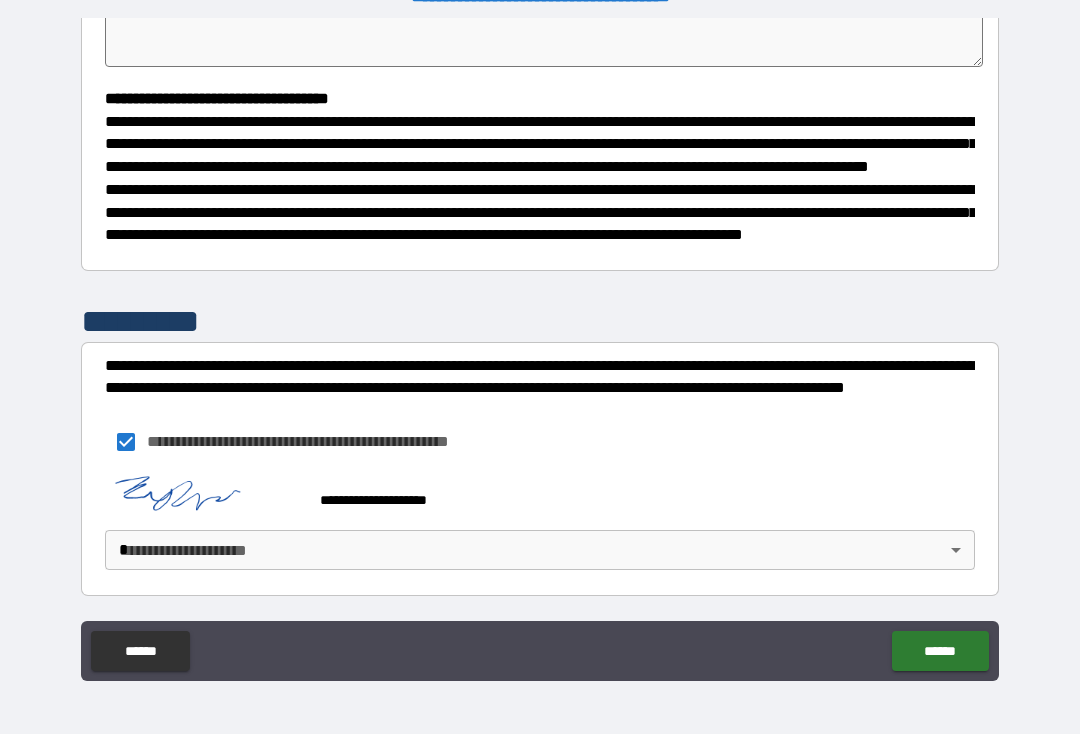 click on "**********" at bounding box center [540, 350] 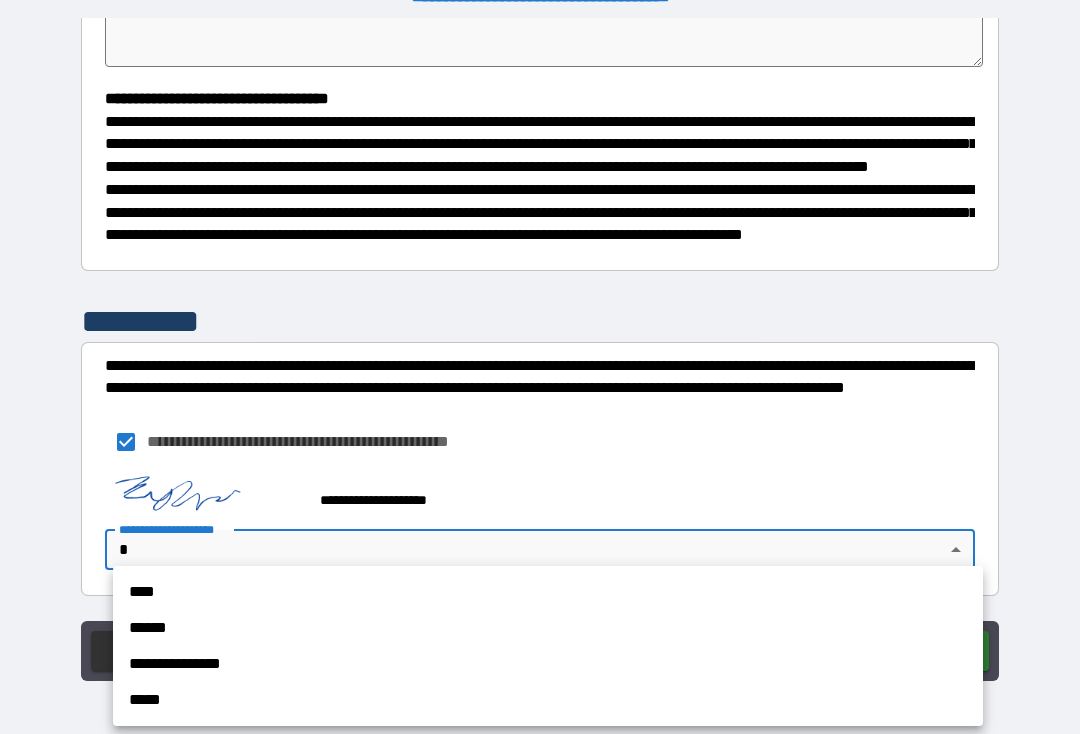 click on "****" at bounding box center [548, 592] 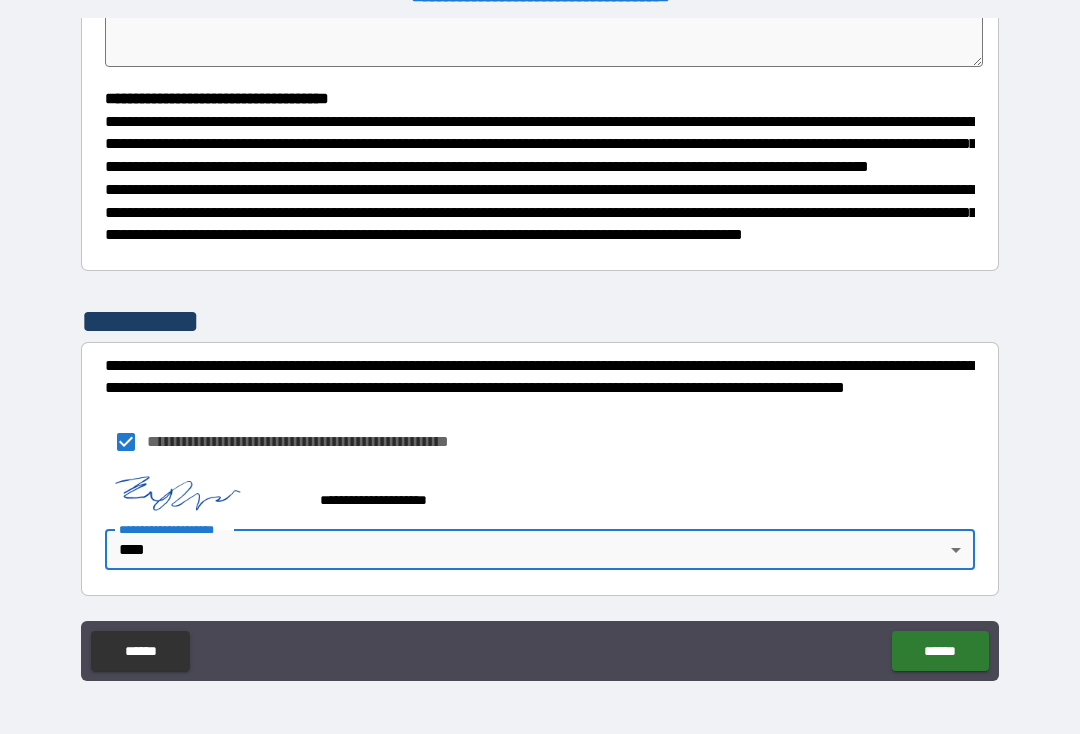 scroll, scrollTop: 558, scrollLeft: 0, axis: vertical 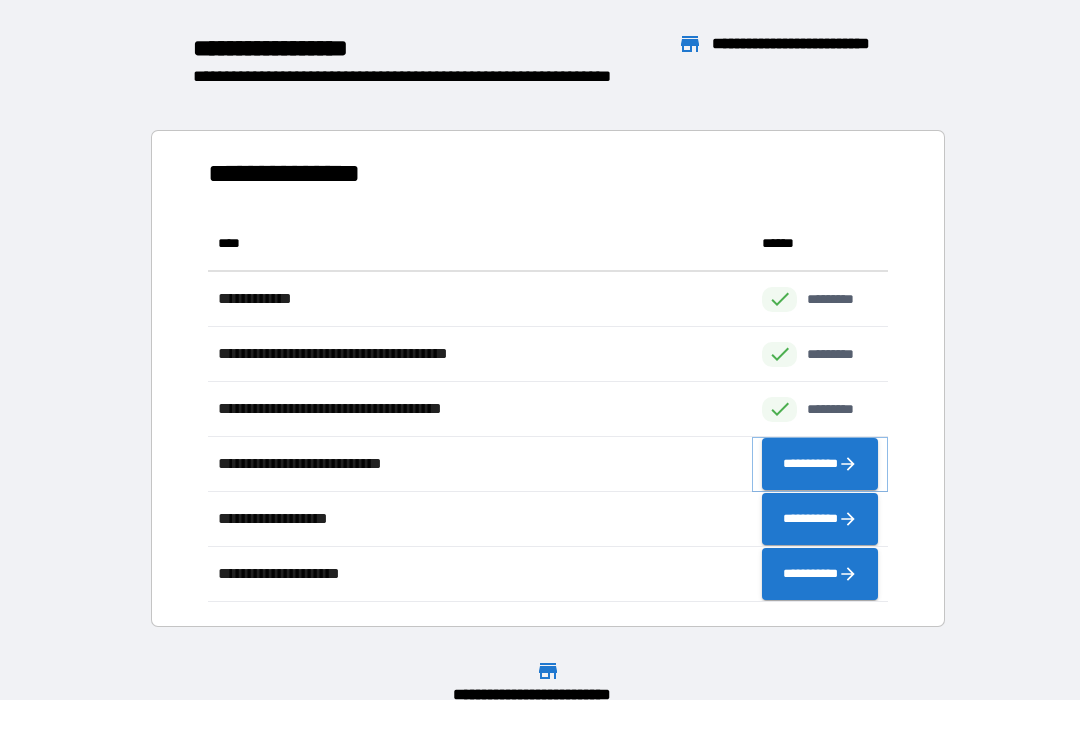 click 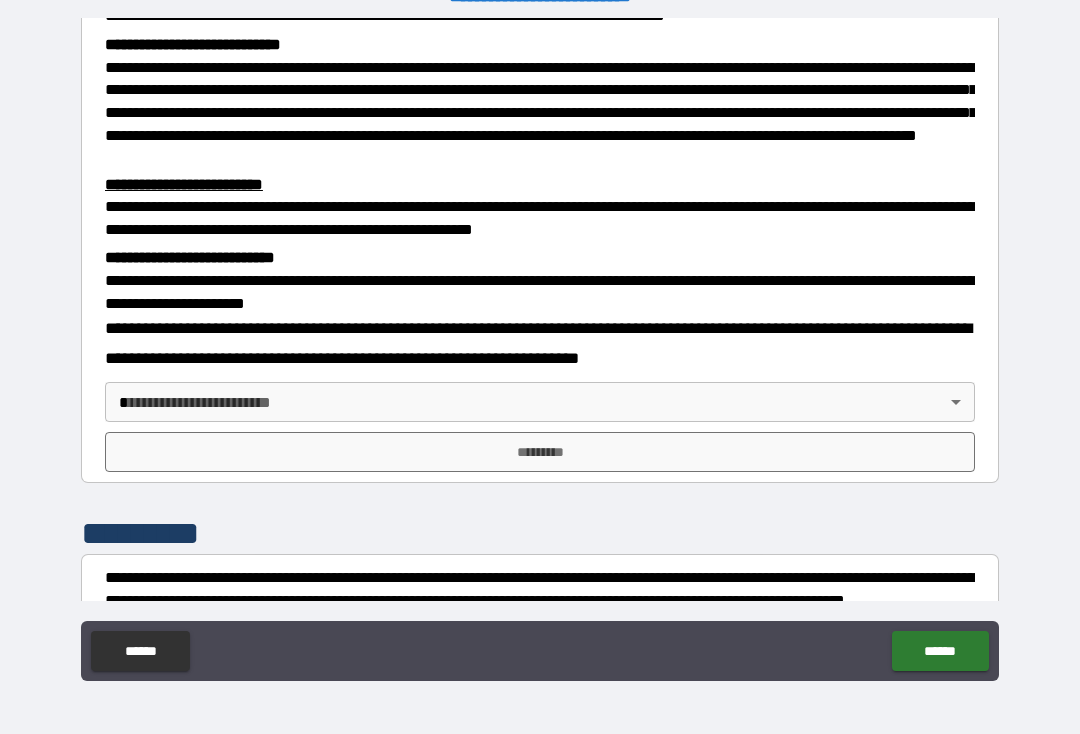 scroll, scrollTop: 458, scrollLeft: 0, axis: vertical 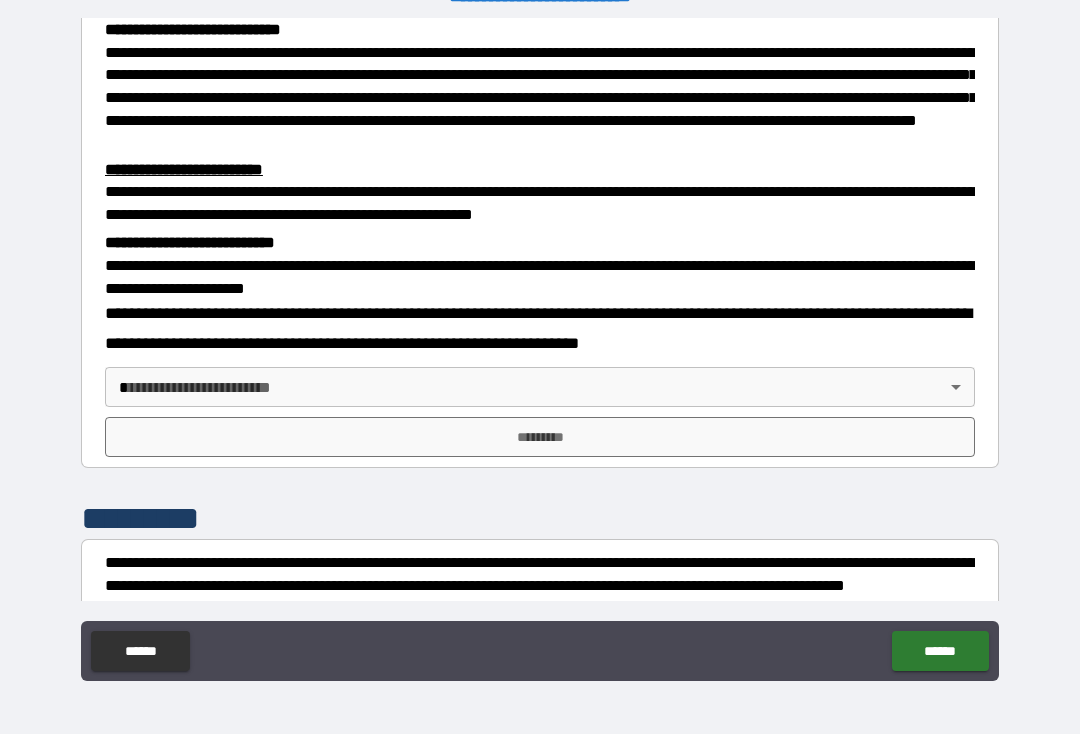click on "**********" at bounding box center [540, 350] 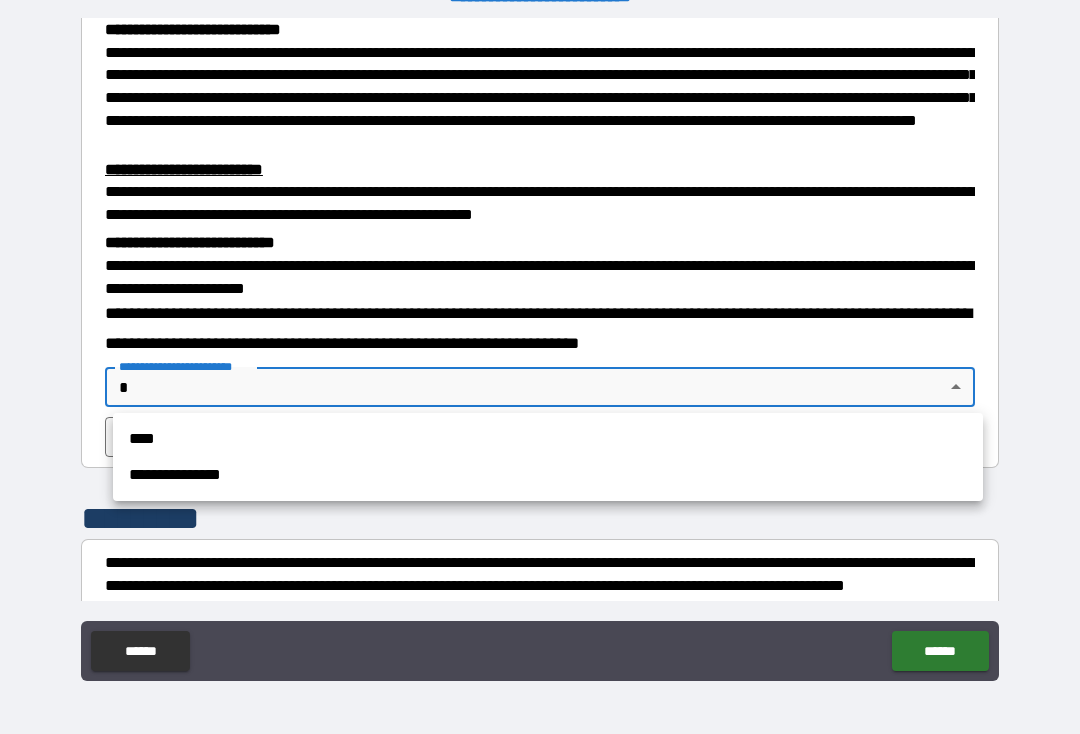 click on "****" at bounding box center (548, 439) 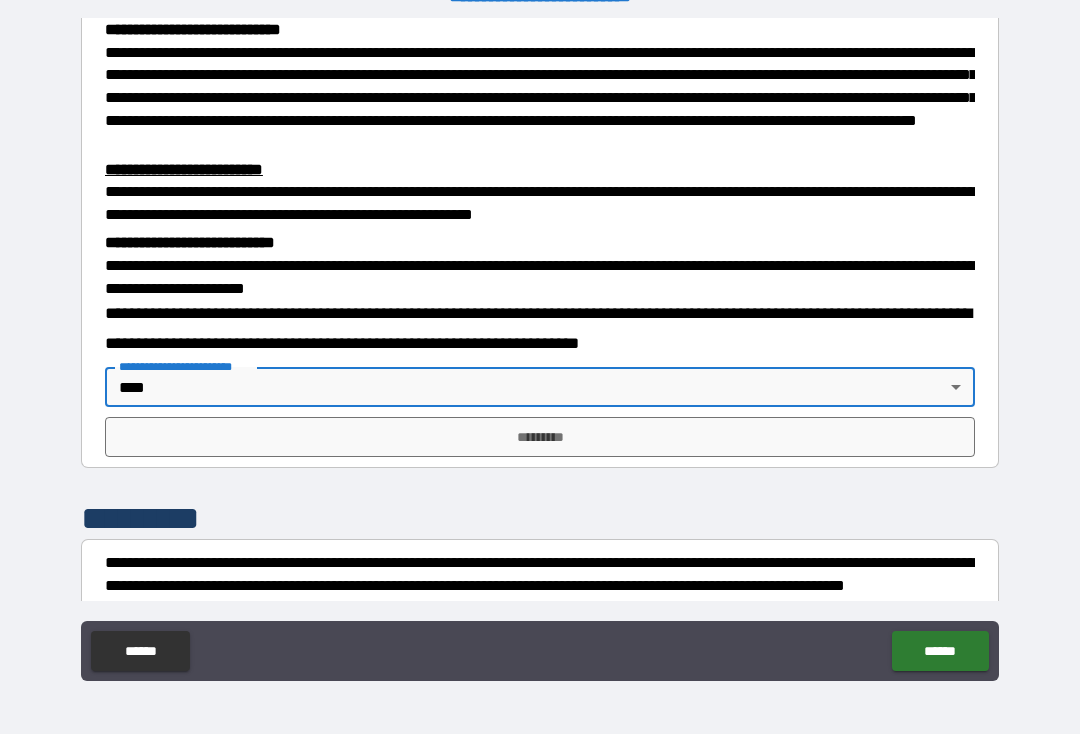 click on "*********" at bounding box center [540, 437] 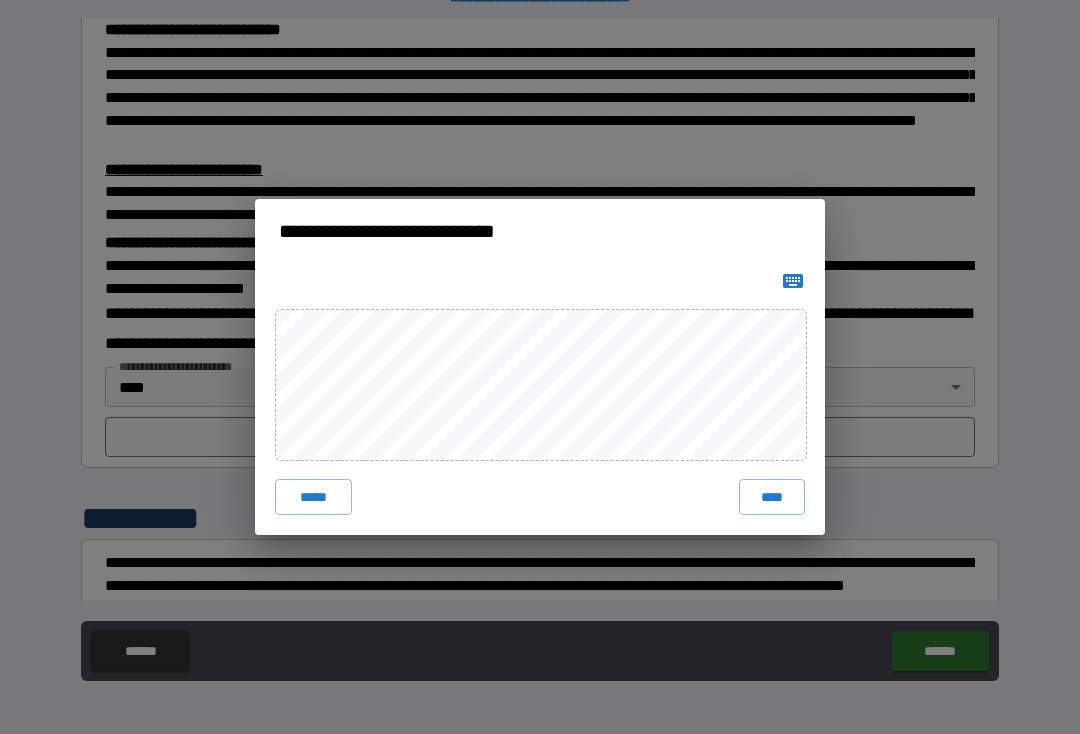 click on "****" at bounding box center [772, 497] 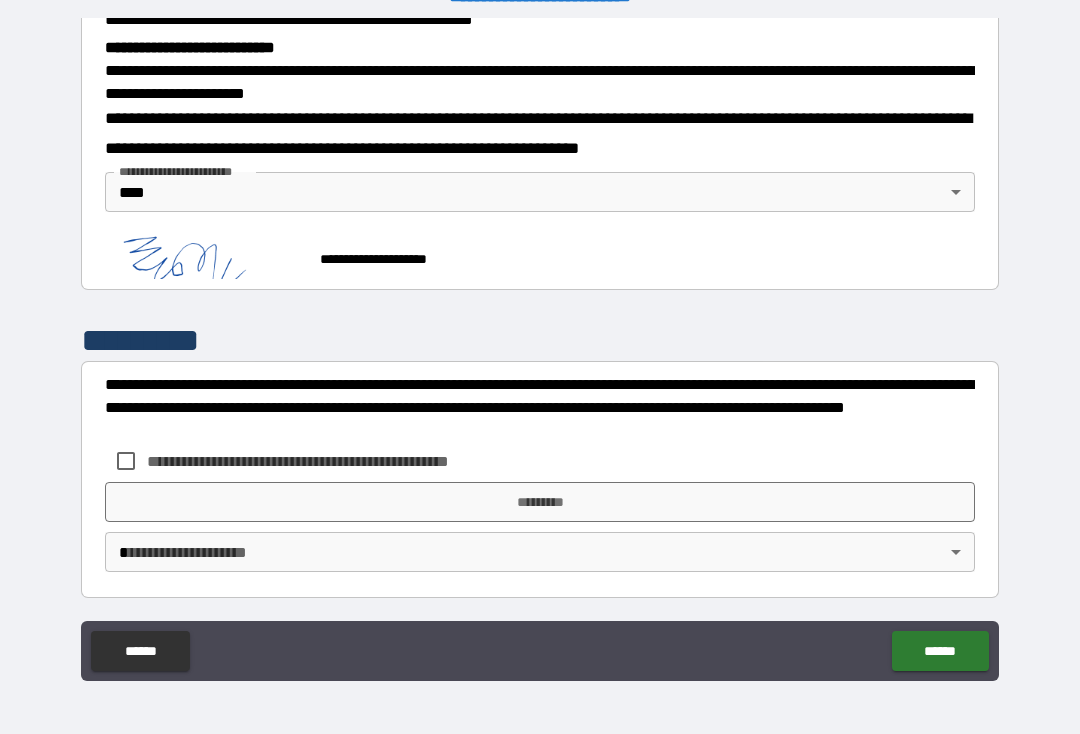 scroll, scrollTop: 653, scrollLeft: 0, axis: vertical 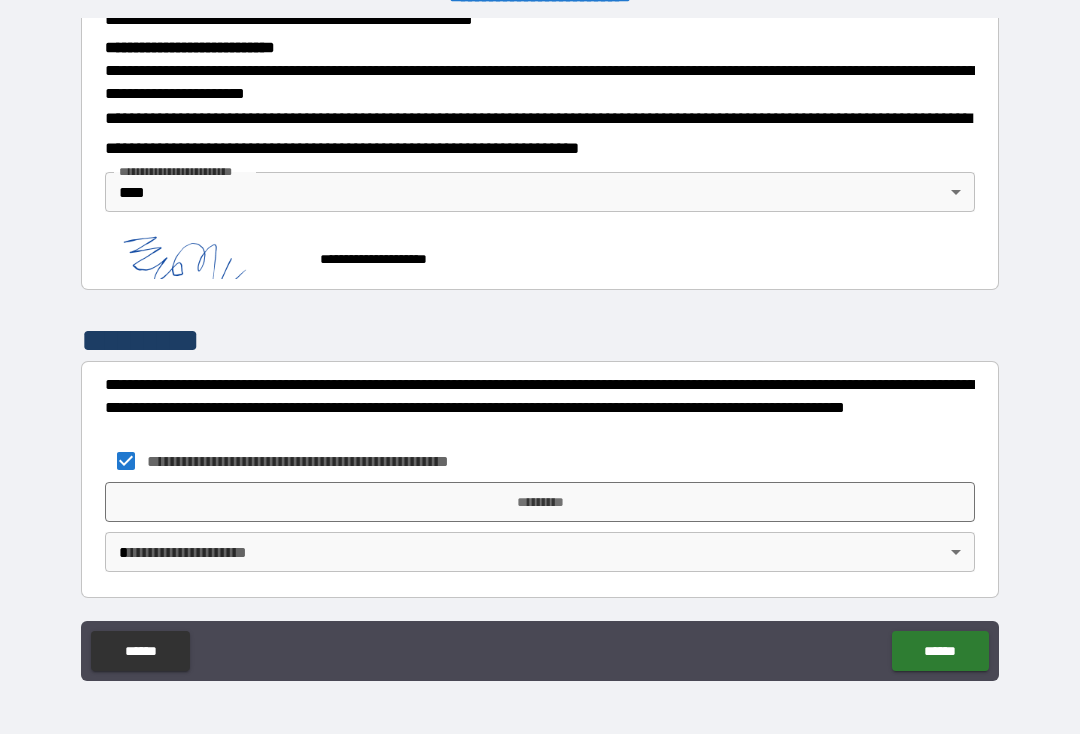 click on "*********" at bounding box center (540, 502) 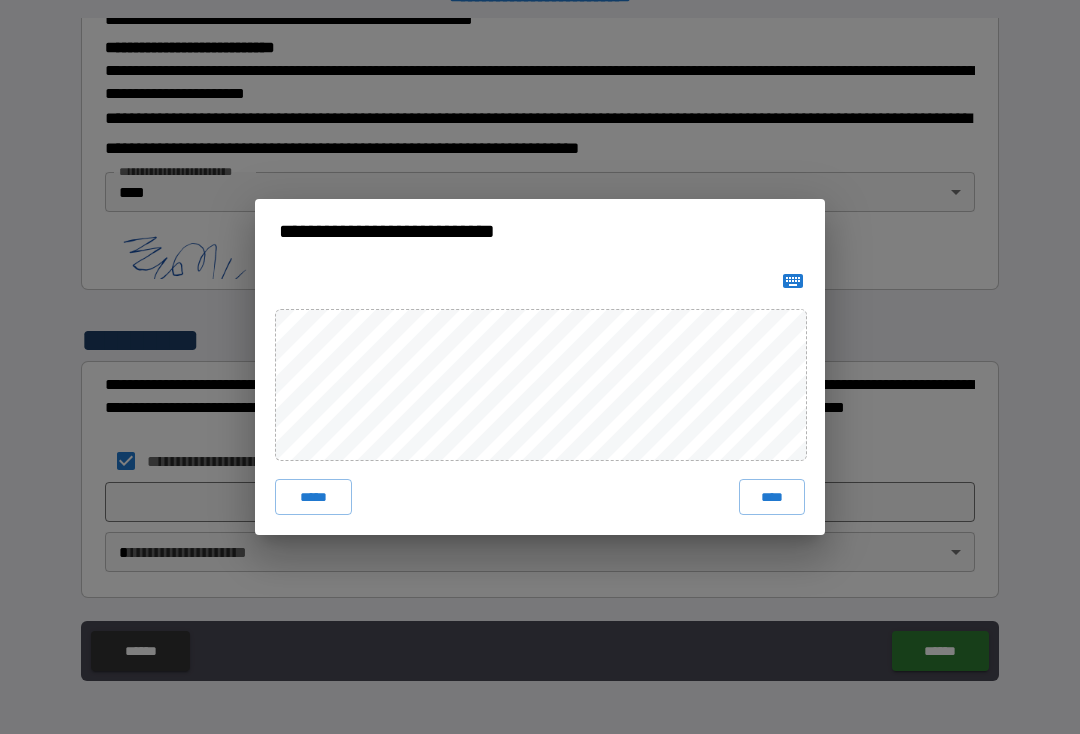 click on "*****" at bounding box center (313, 497) 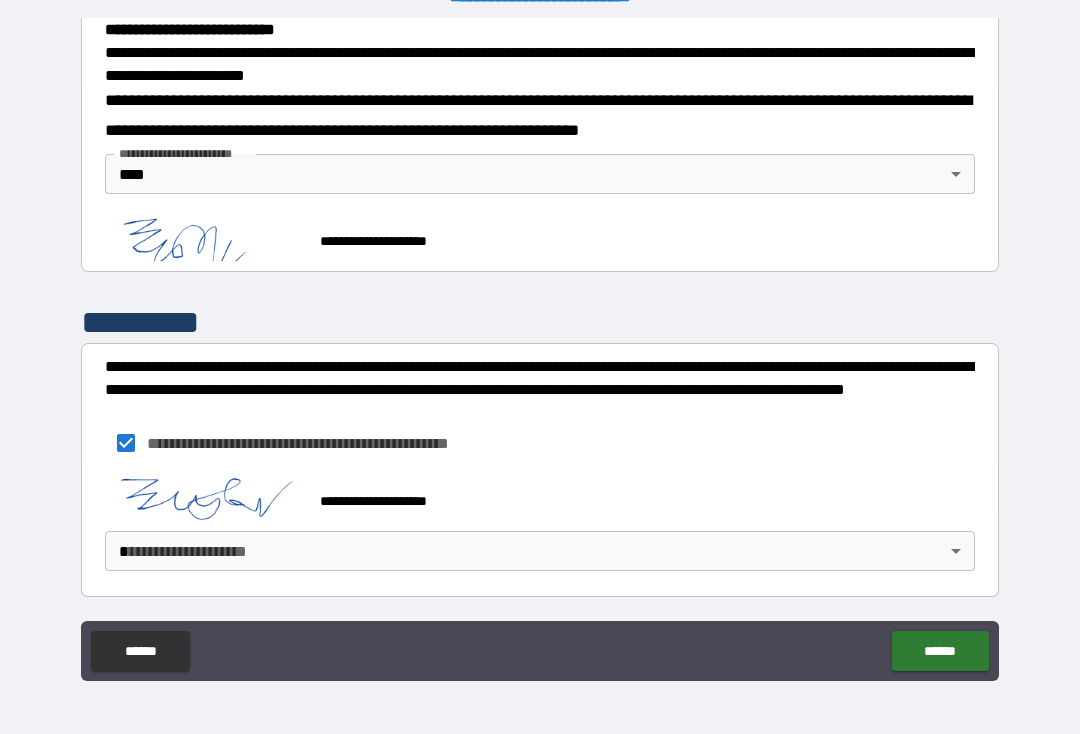 scroll, scrollTop: 670, scrollLeft: 0, axis: vertical 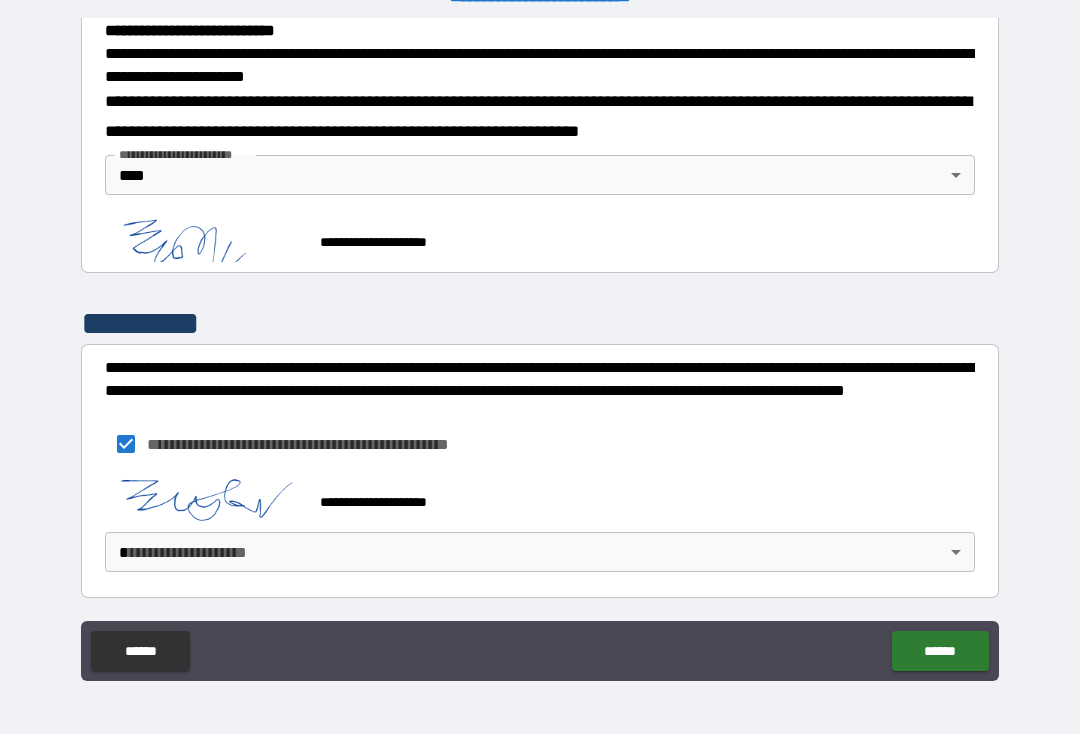 click on "**********" at bounding box center (540, 350) 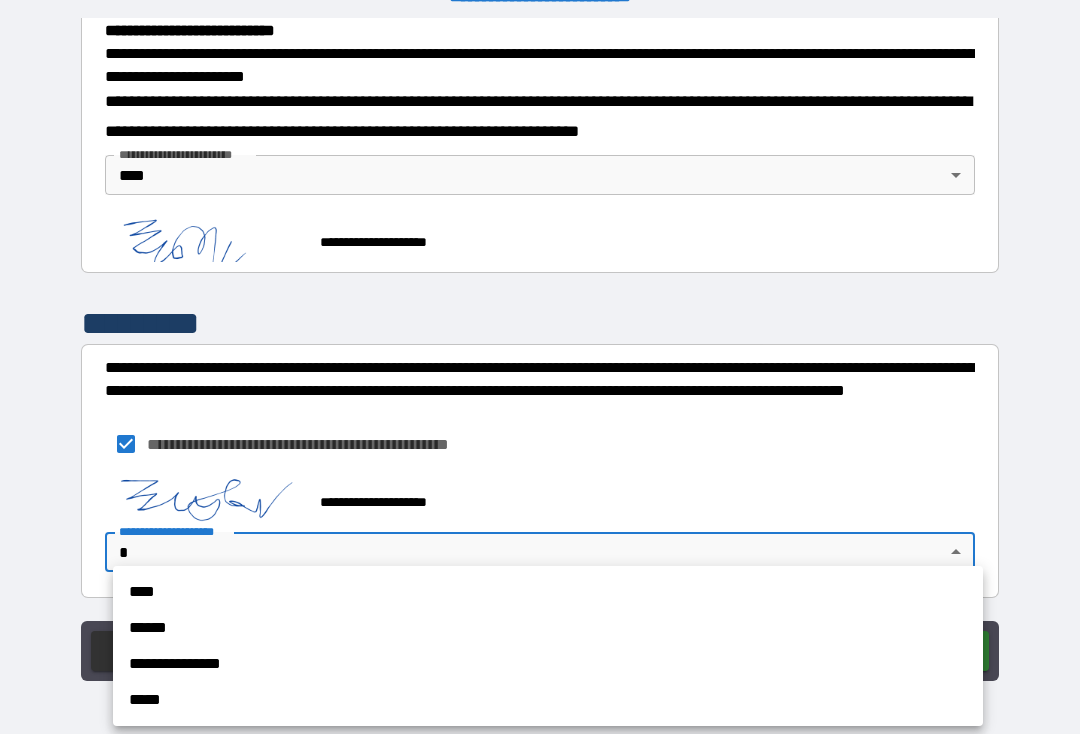 click on "****" at bounding box center [548, 592] 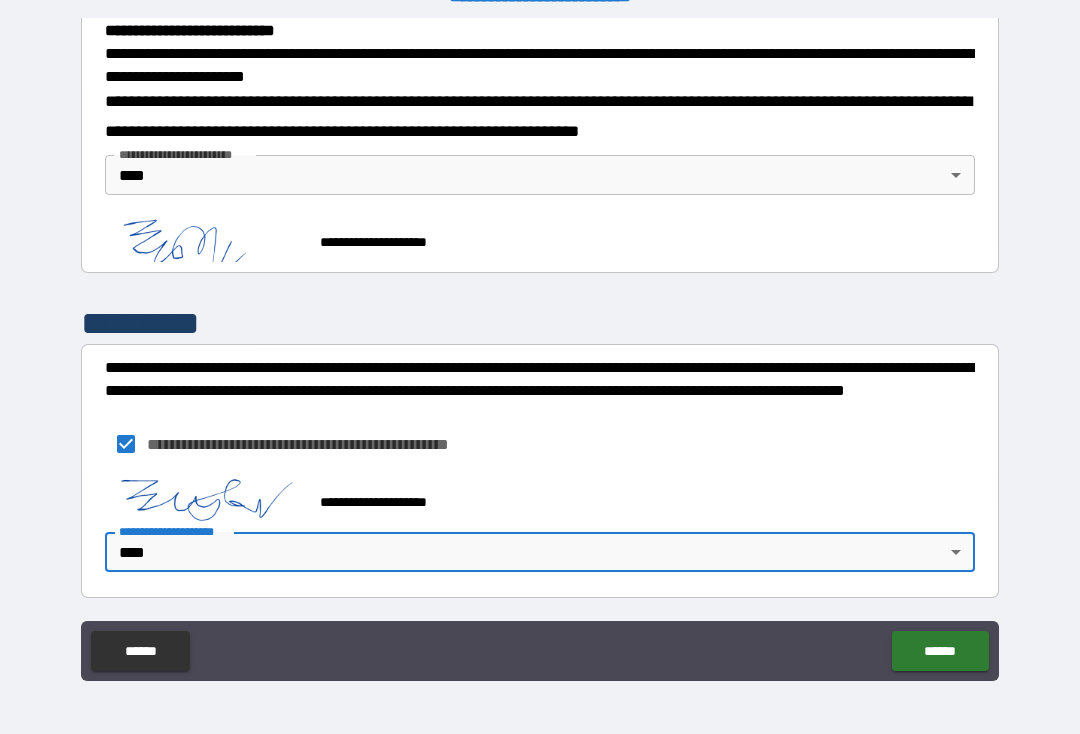 click on "******" at bounding box center (940, 651) 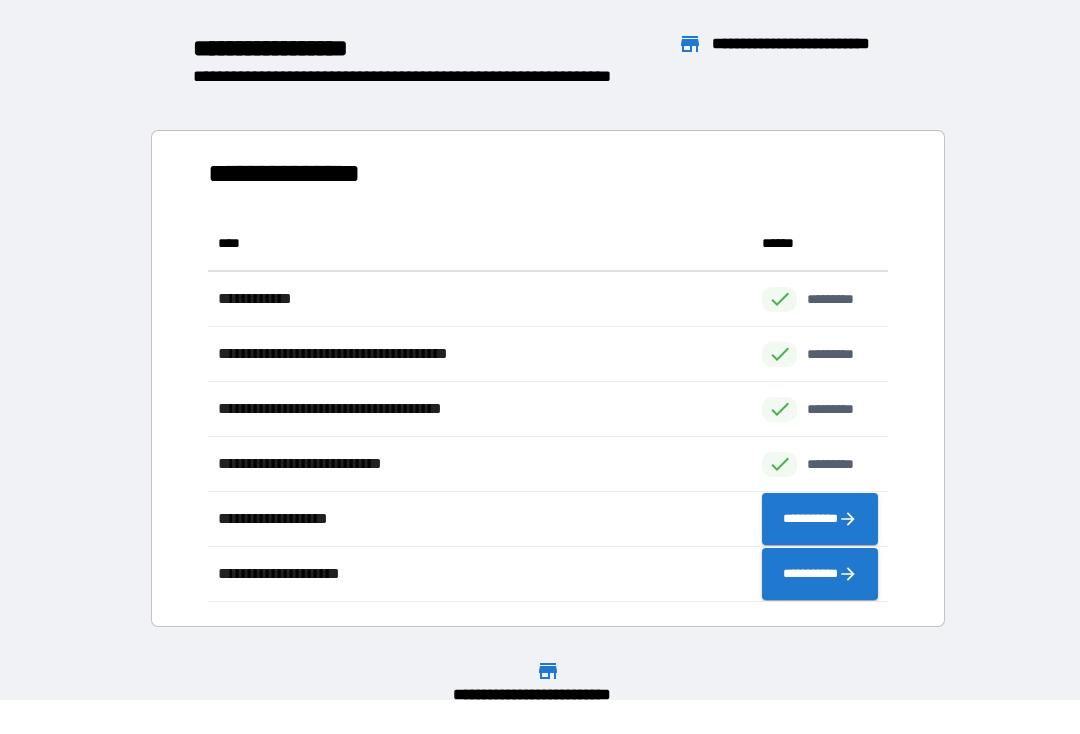scroll, scrollTop: 1, scrollLeft: 1, axis: both 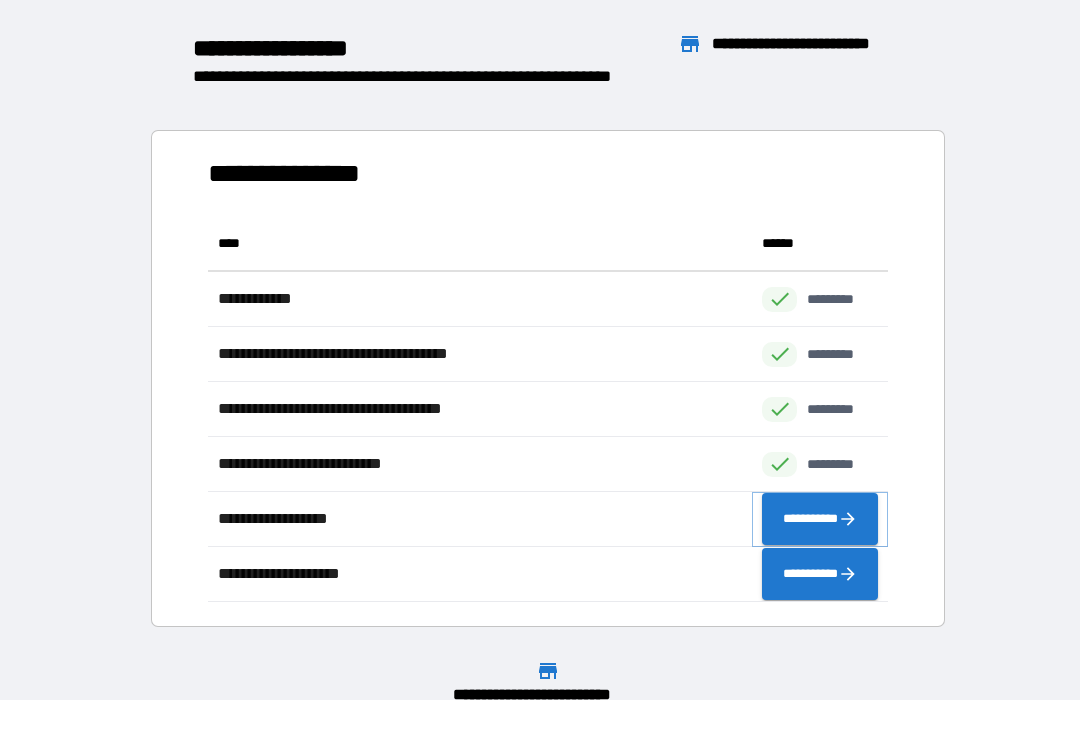 click on "**********" at bounding box center [820, 519] 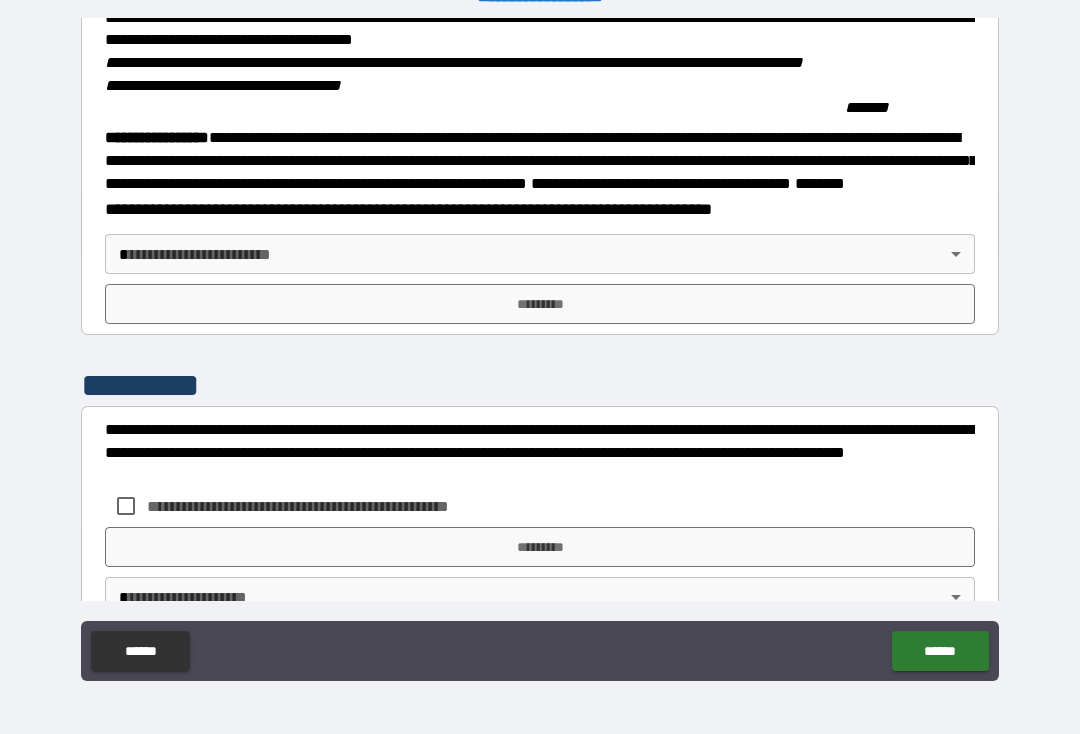 scroll, scrollTop: 2132, scrollLeft: 0, axis: vertical 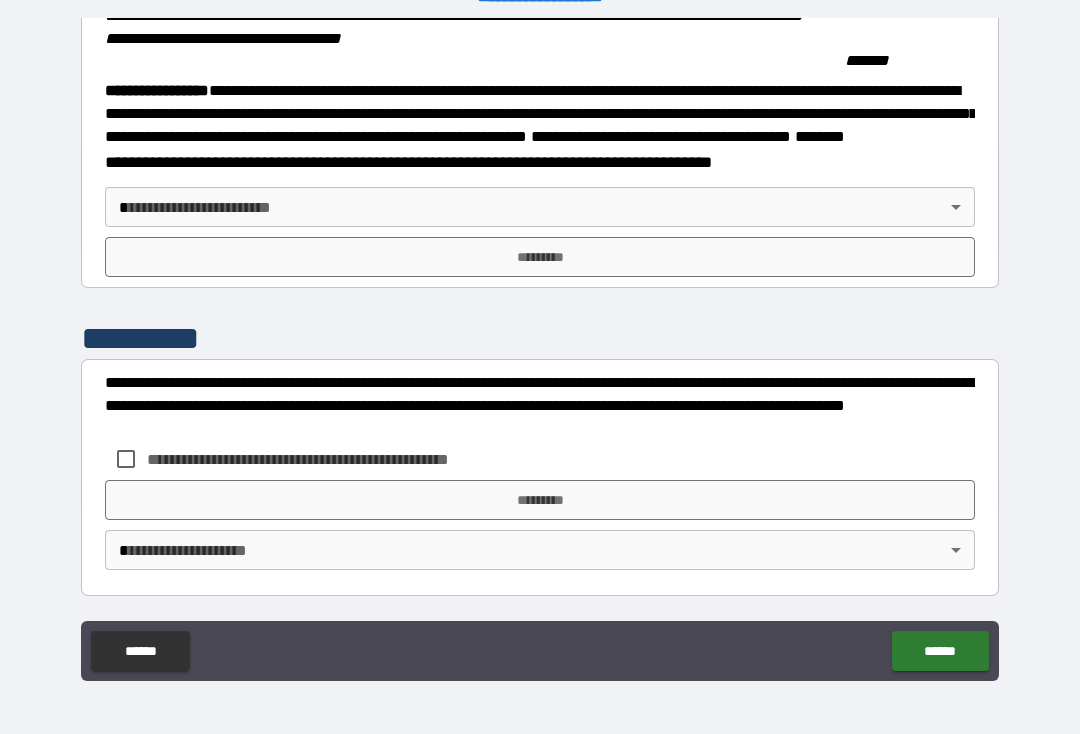 click on "**********" at bounding box center [540, 350] 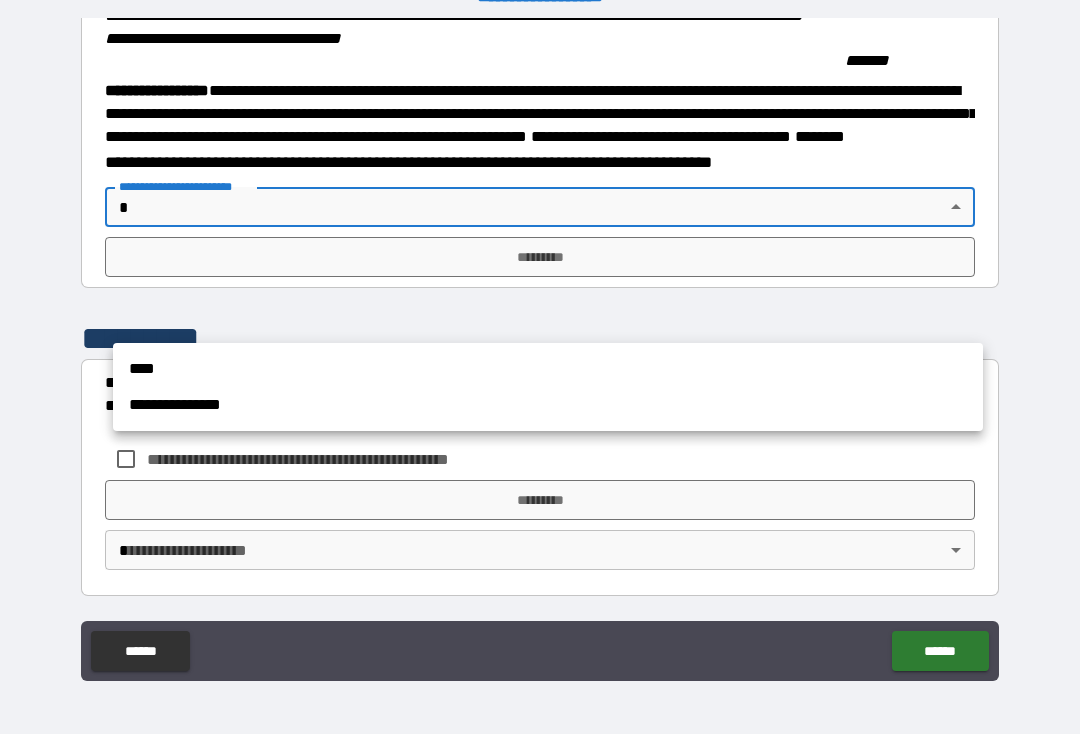 click on "****" at bounding box center [548, 369] 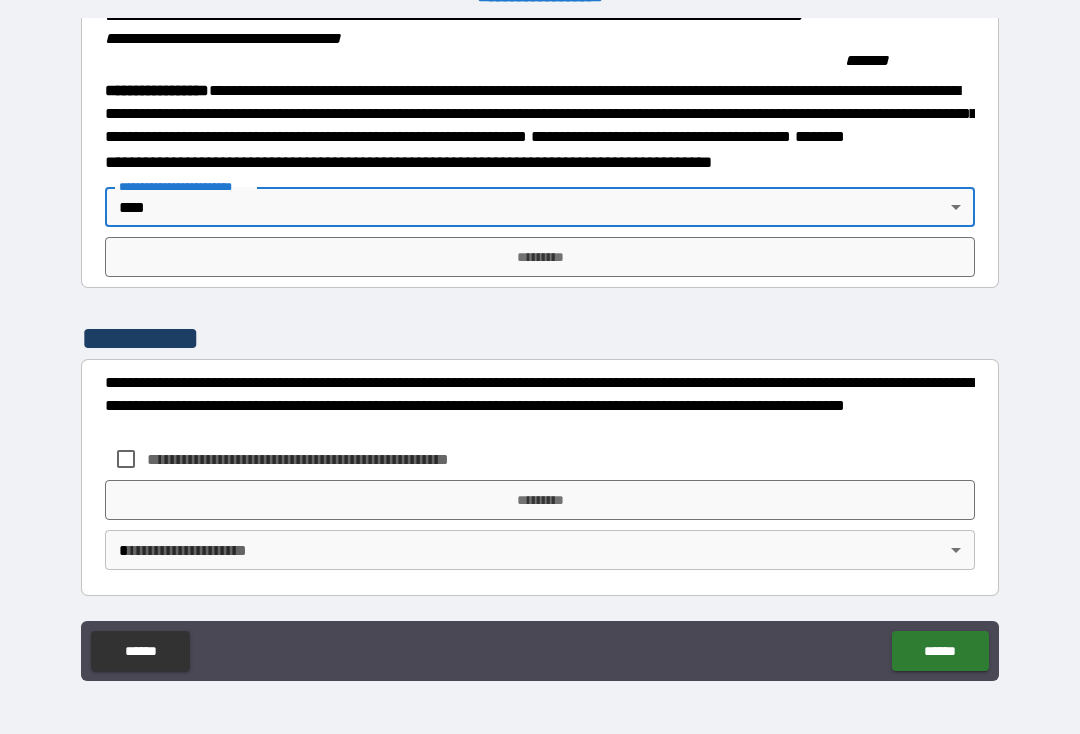 click on "*********" at bounding box center (540, 257) 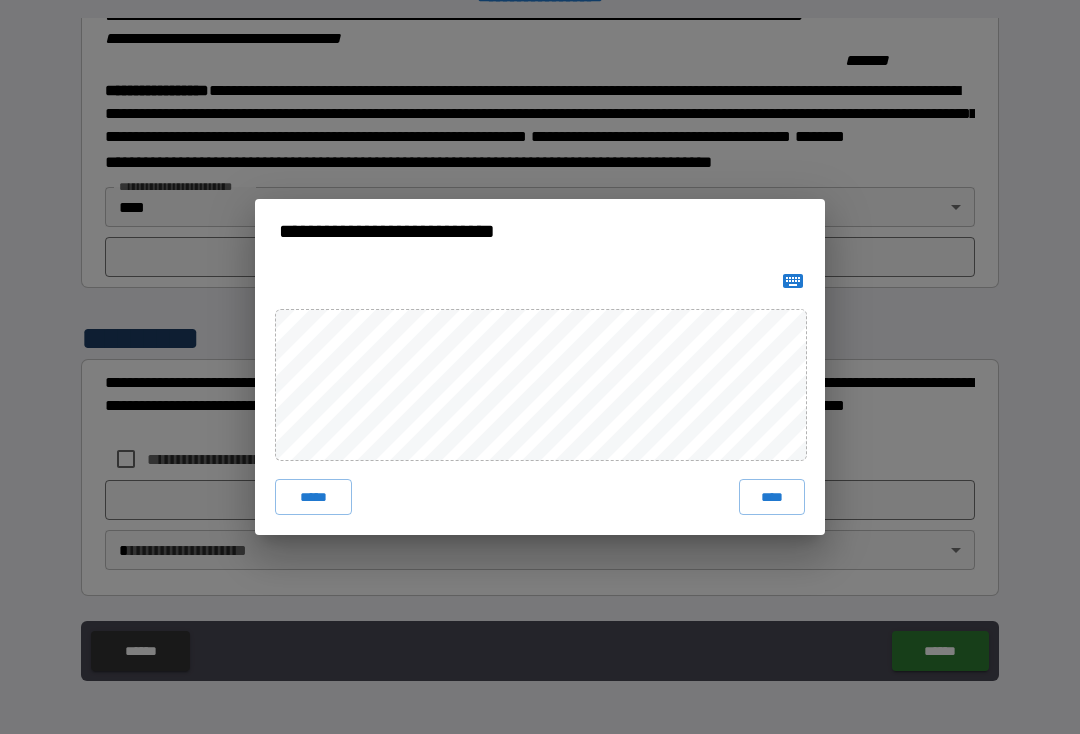 click on "****" at bounding box center (772, 497) 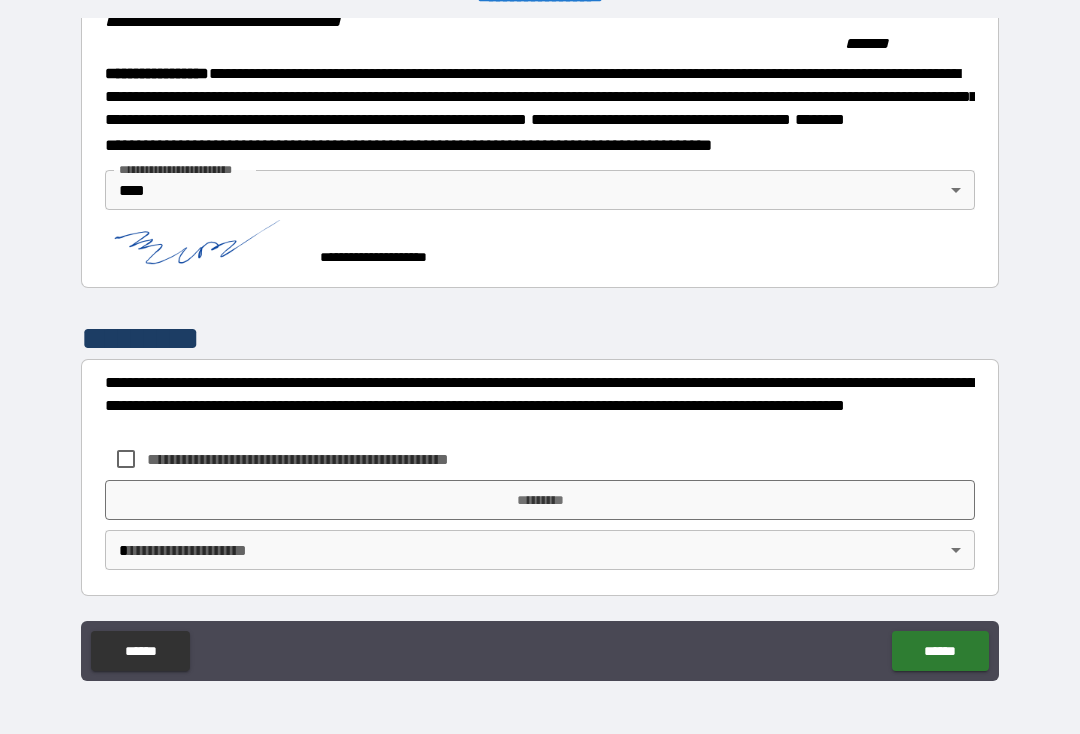 scroll, scrollTop: 2257, scrollLeft: 0, axis: vertical 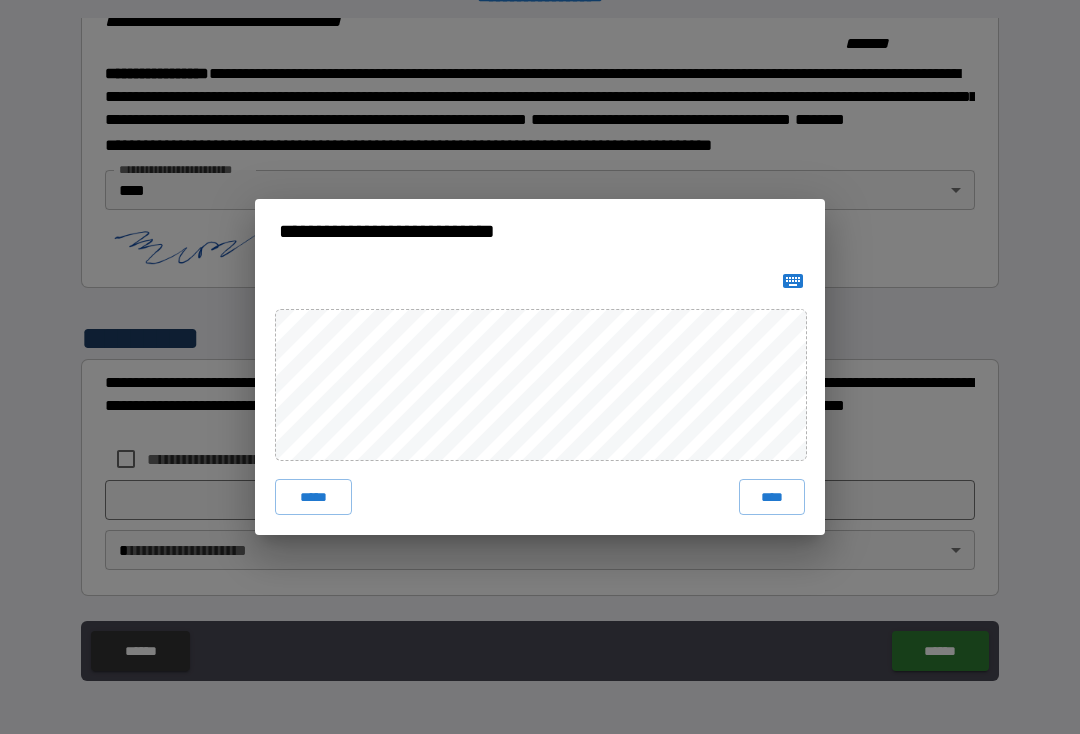 click on "****" at bounding box center (772, 497) 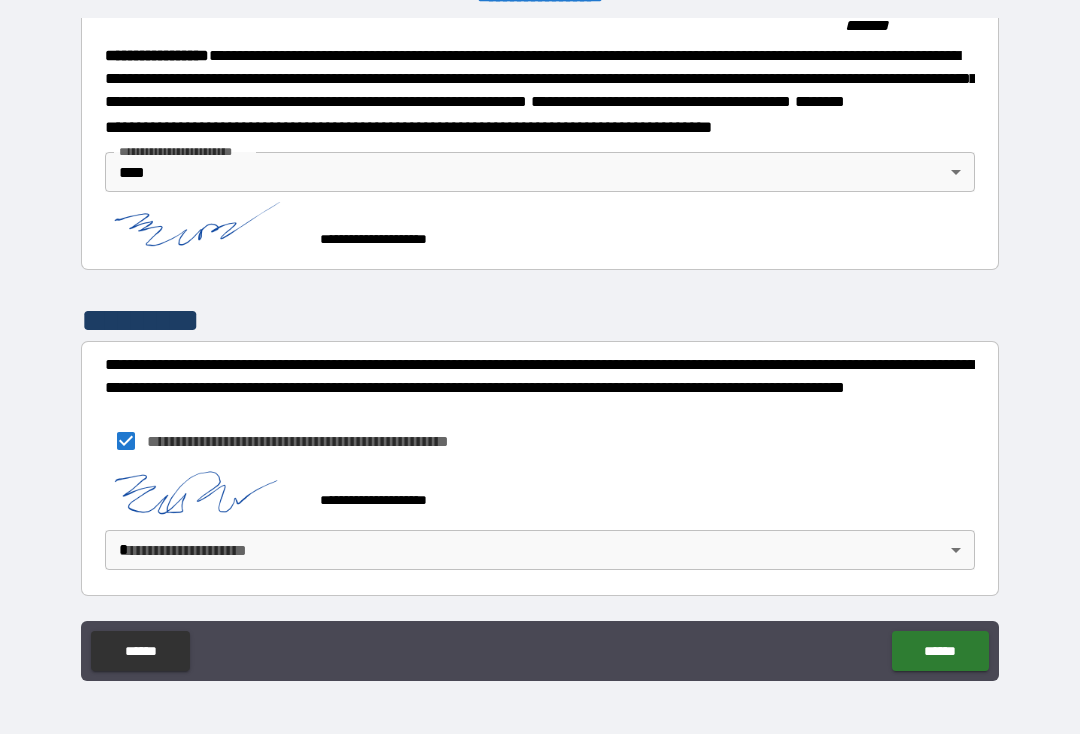 scroll, scrollTop: 2274, scrollLeft: 0, axis: vertical 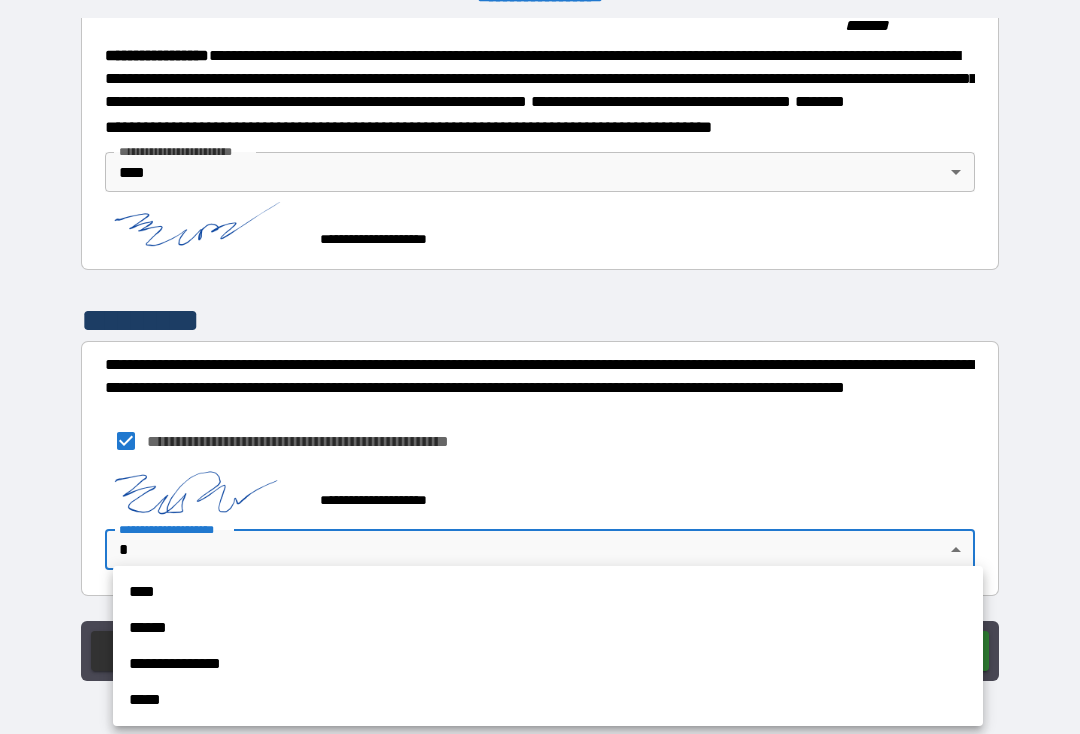 click on "****" at bounding box center [548, 592] 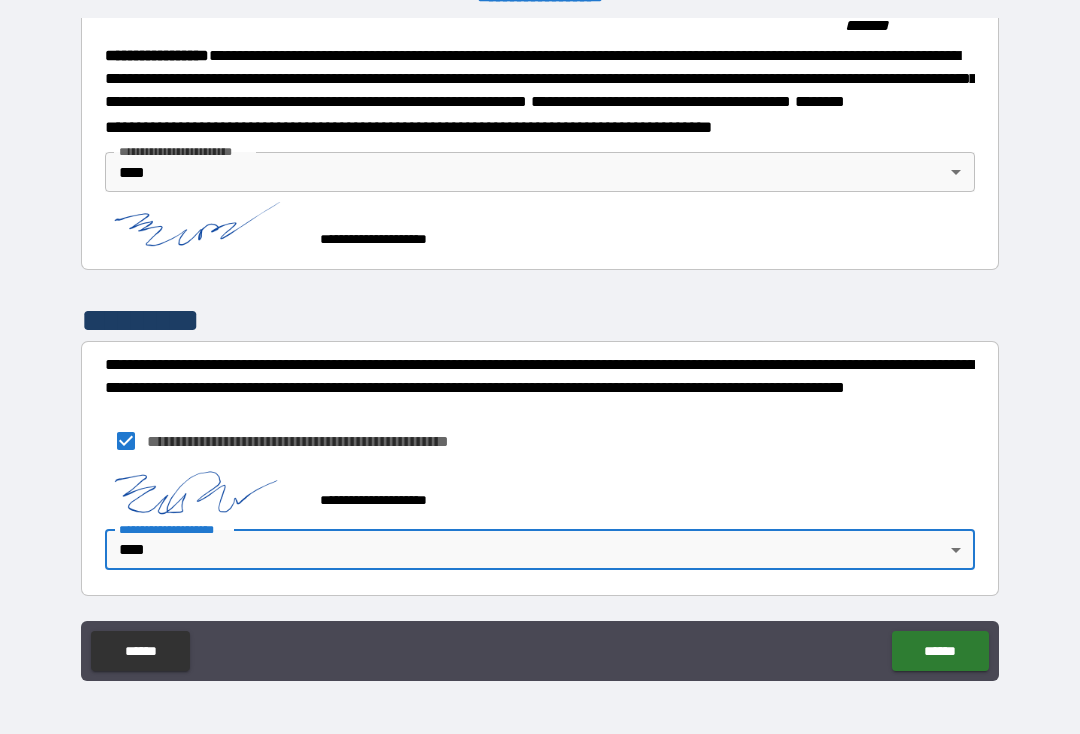 click on "******" at bounding box center (940, 651) 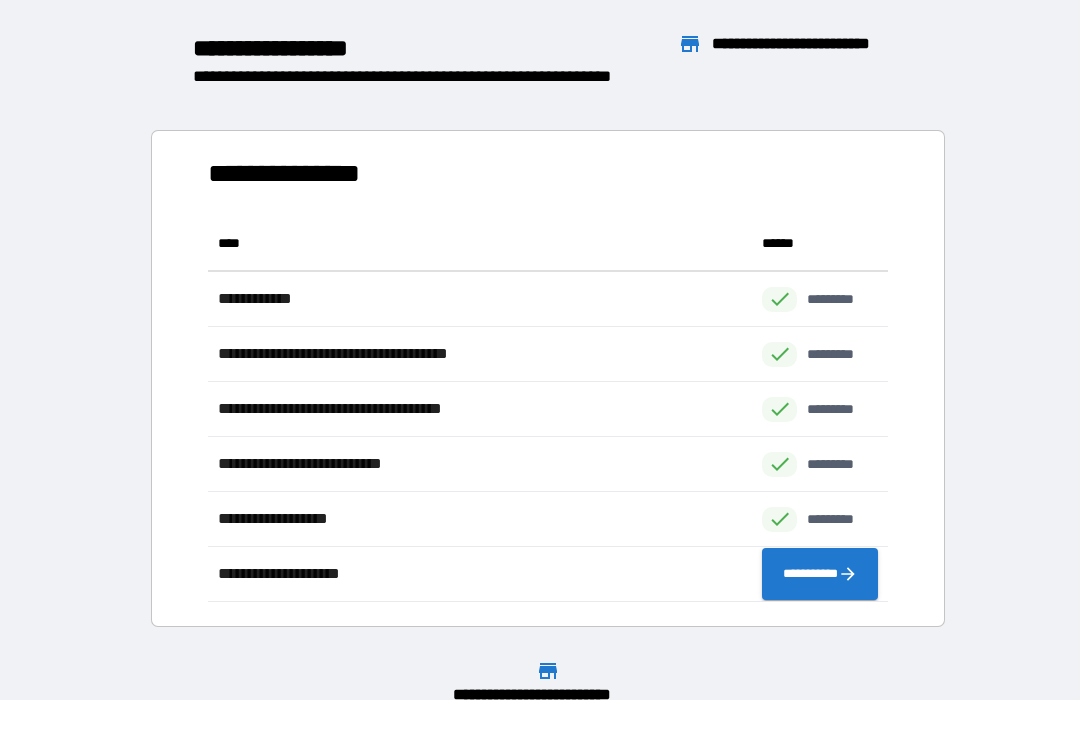 scroll, scrollTop: 1, scrollLeft: 1, axis: both 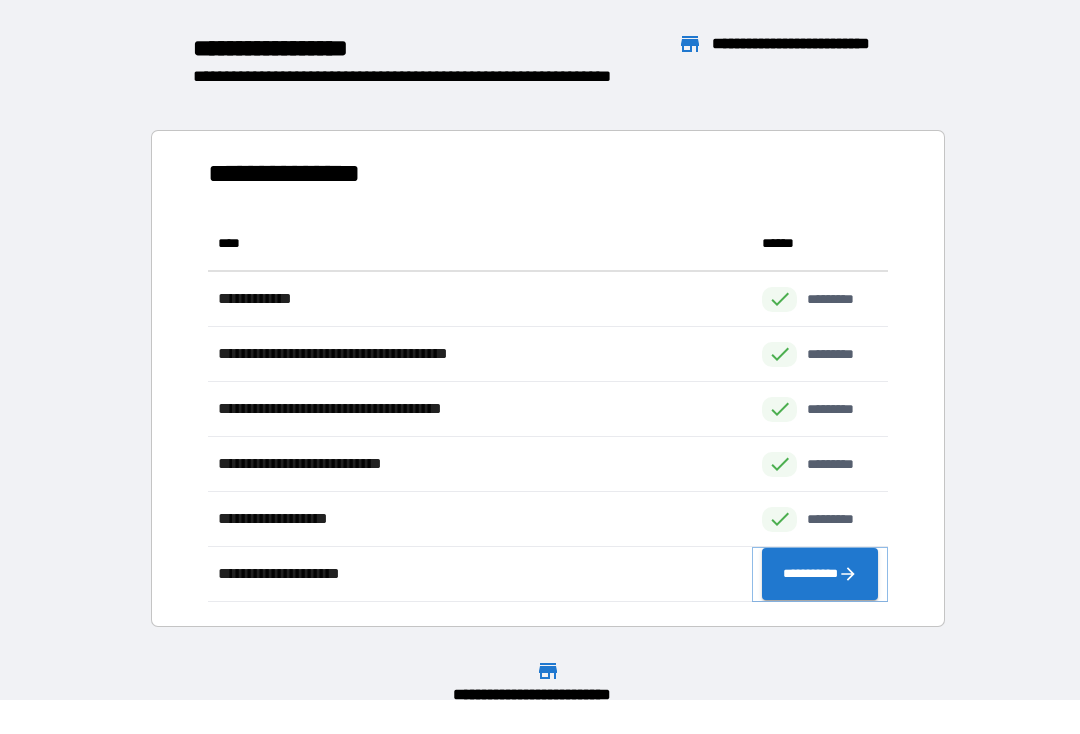 click on "**********" at bounding box center (820, 574) 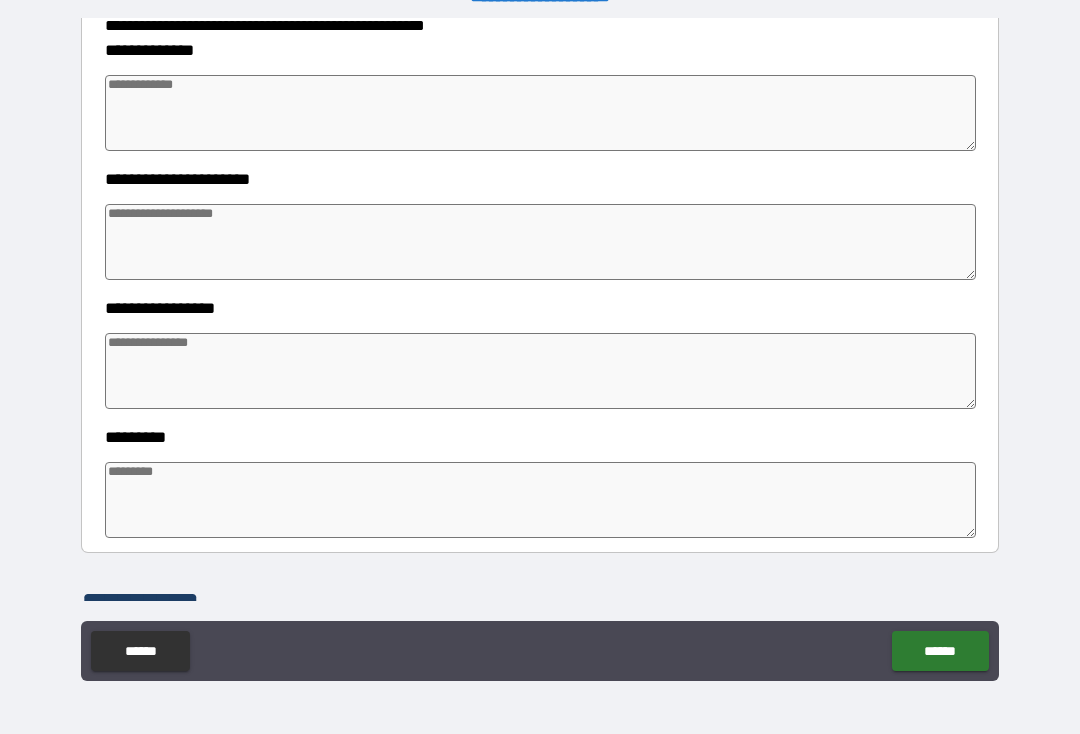 scroll, scrollTop: 314, scrollLeft: 0, axis: vertical 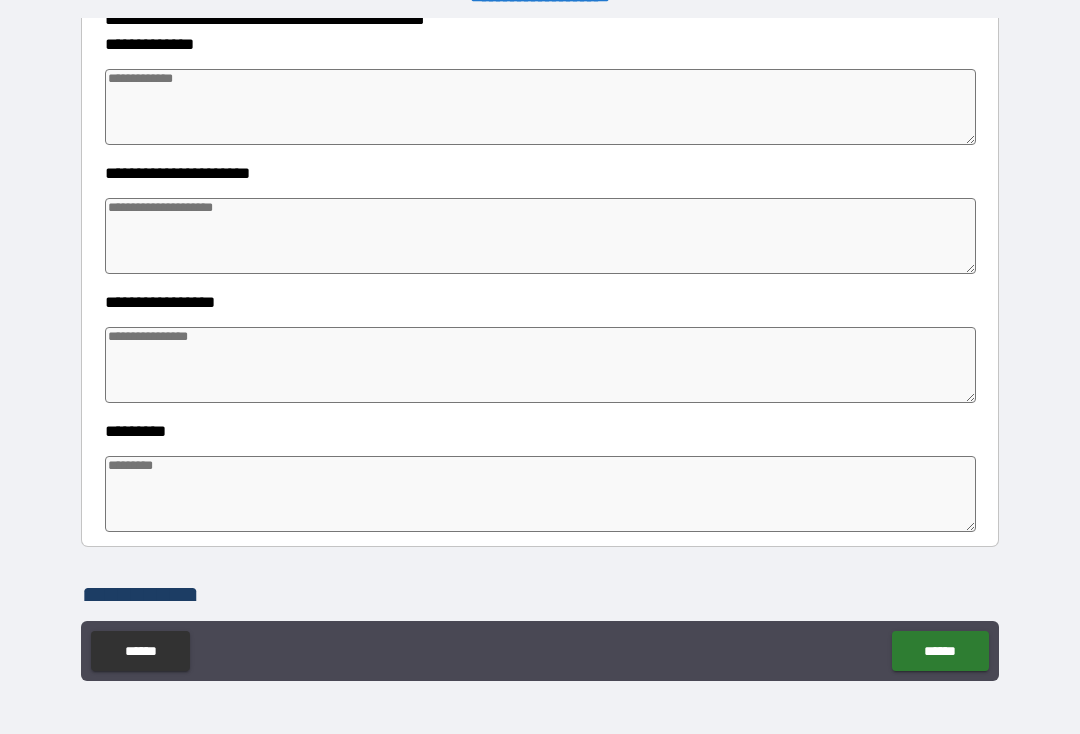 click at bounding box center [540, 107] 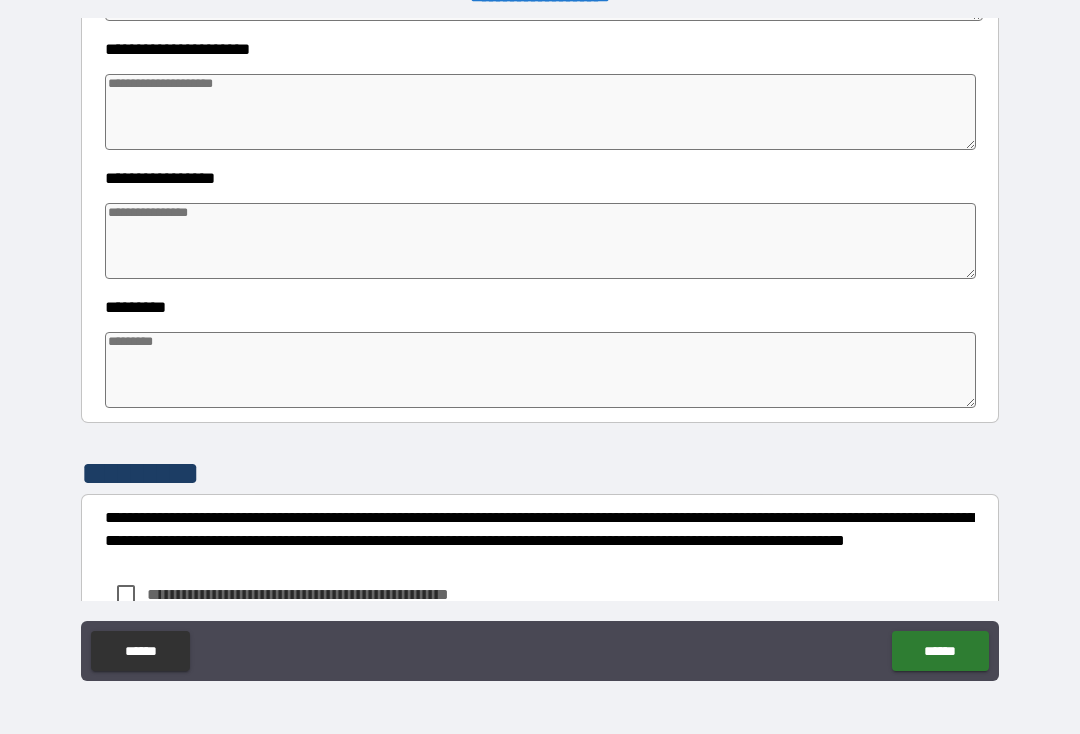scroll, scrollTop: 441, scrollLeft: 0, axis: vertical 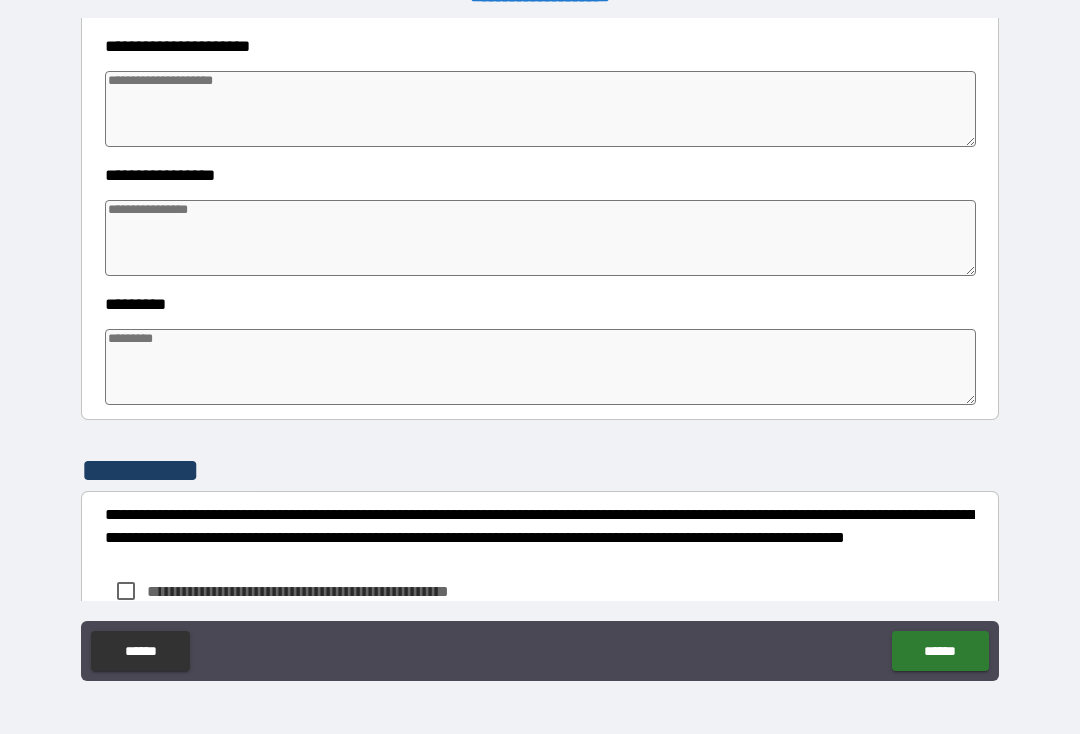 click at bounding box center [540, 109] 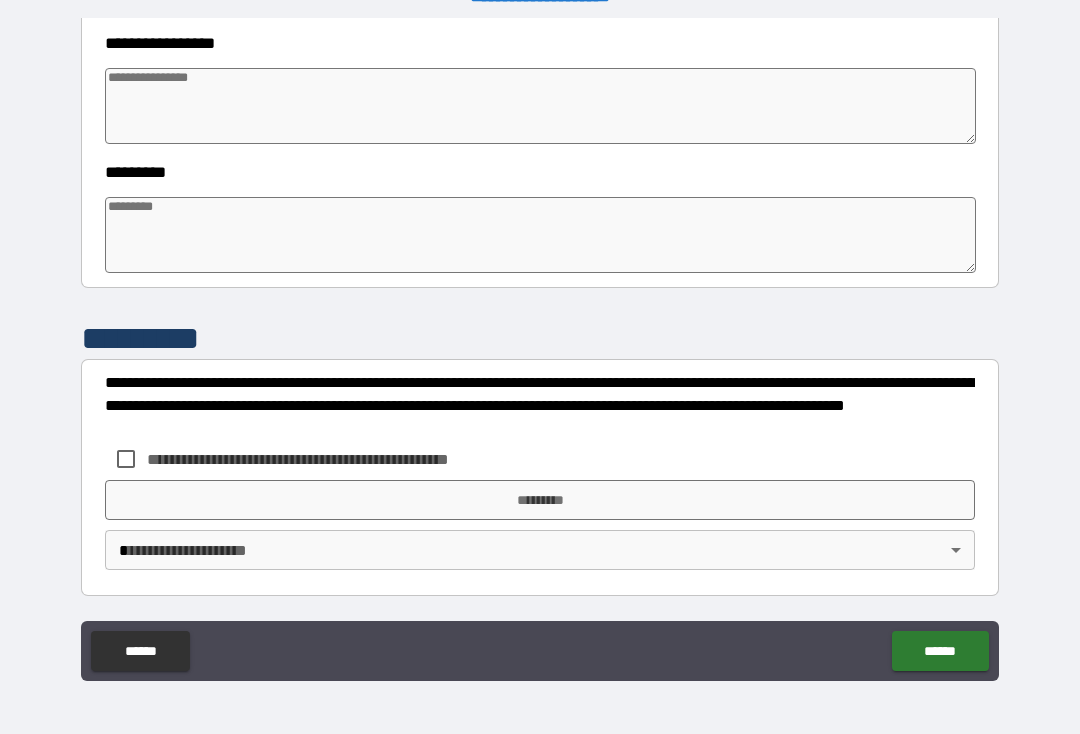 scroll, scrollTop: 573, scrollLeft: 0, axis: vertical 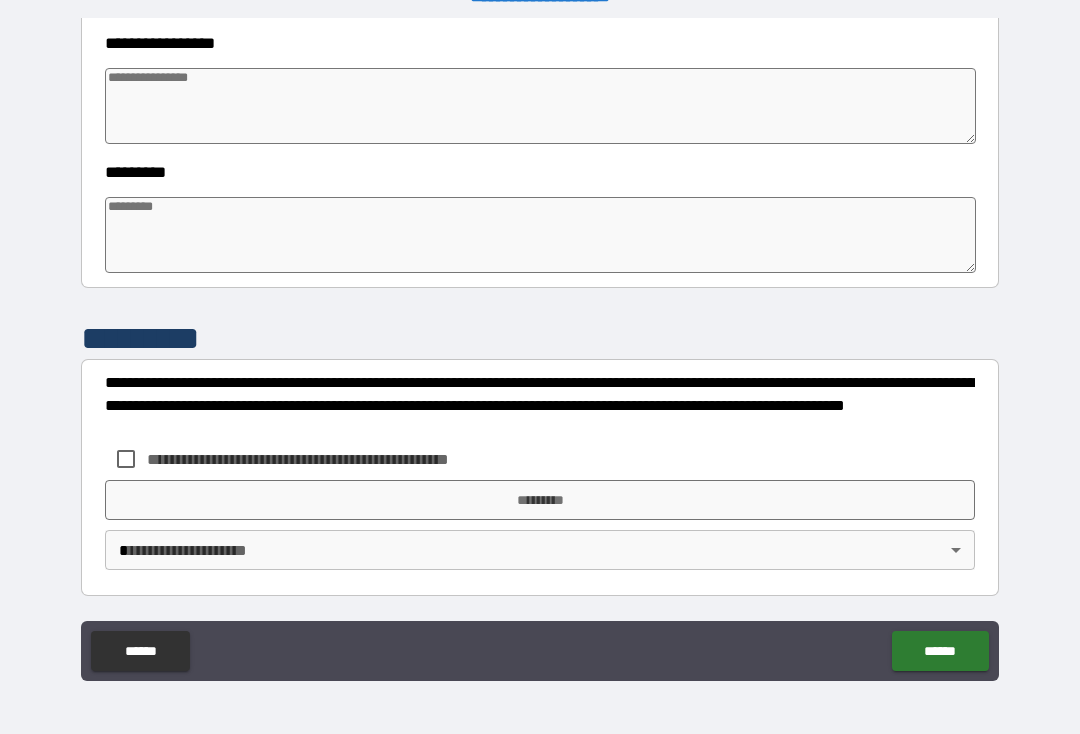 click at bounding box center (540, 235) 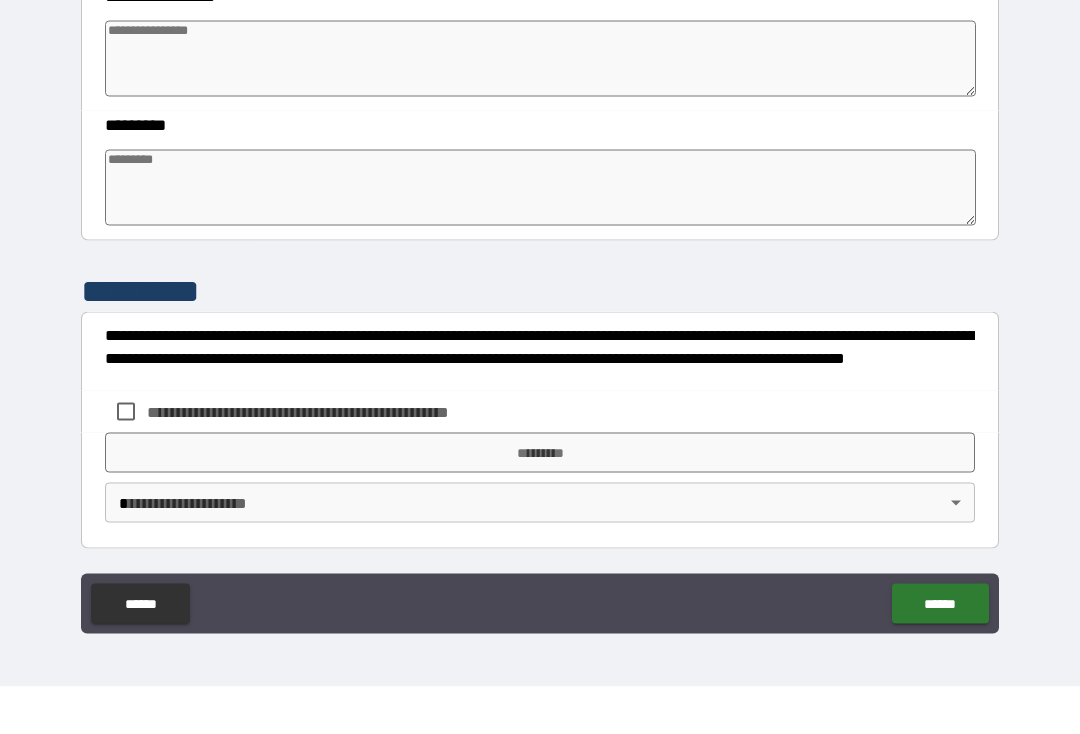 click on "**********" at bounding box center [540, 352] 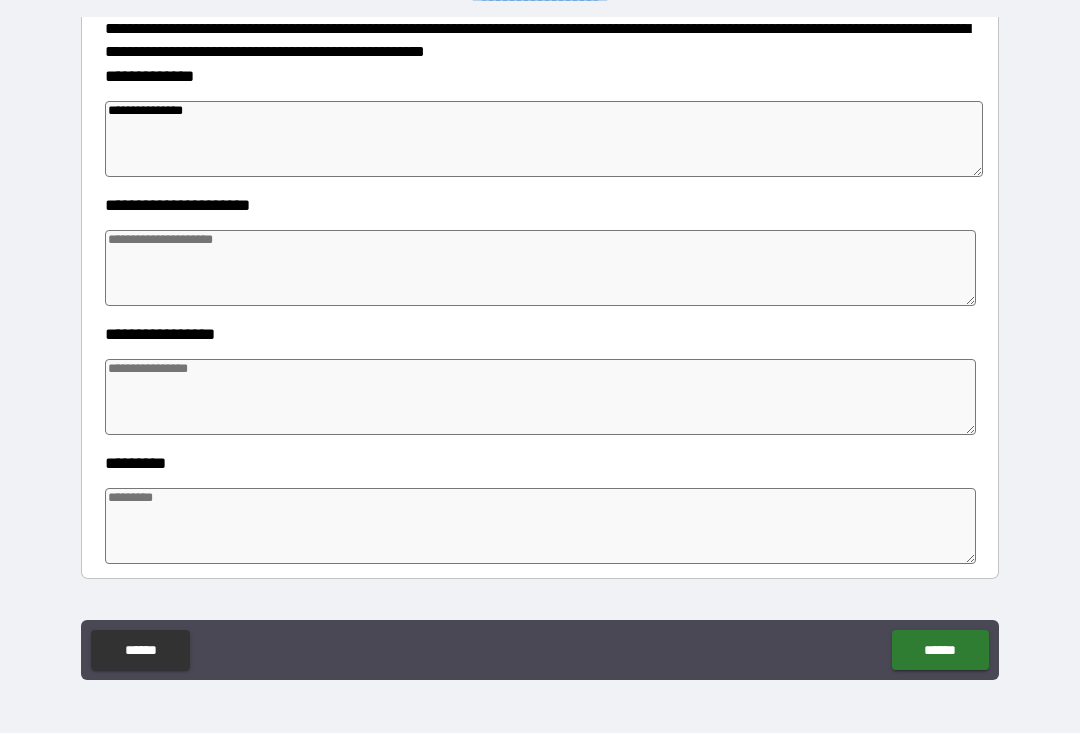 scroll, scrollTop: 282, scrollLeft: 0, axis: vertical 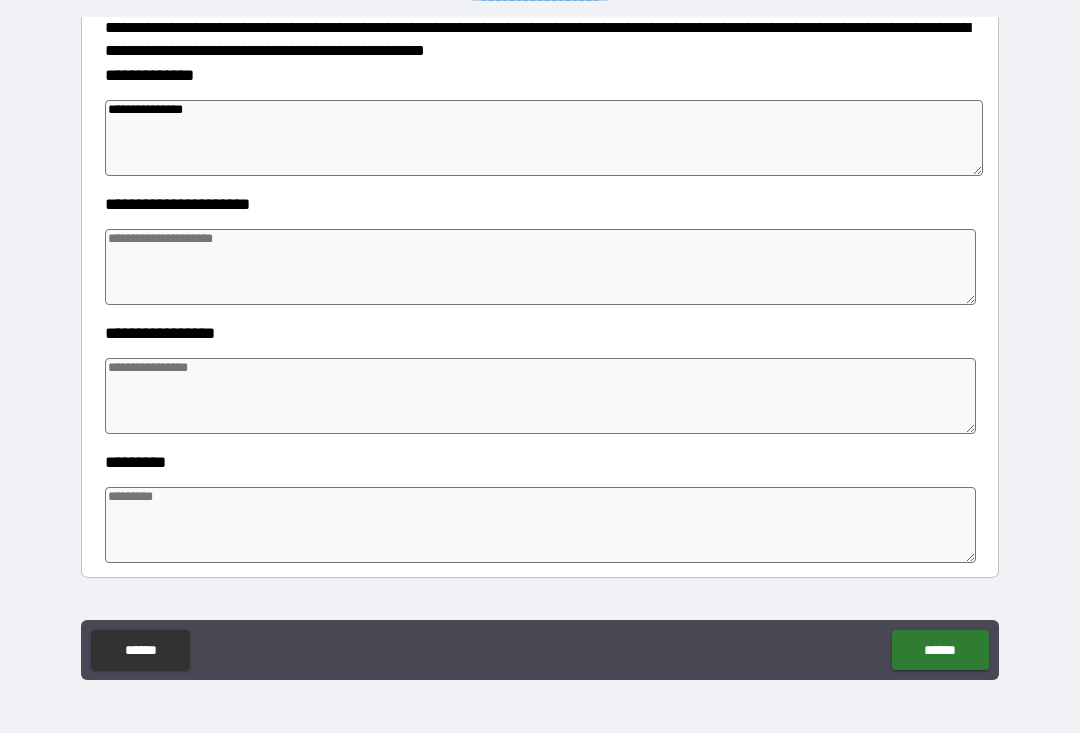 click at bounding box center [540, 397] 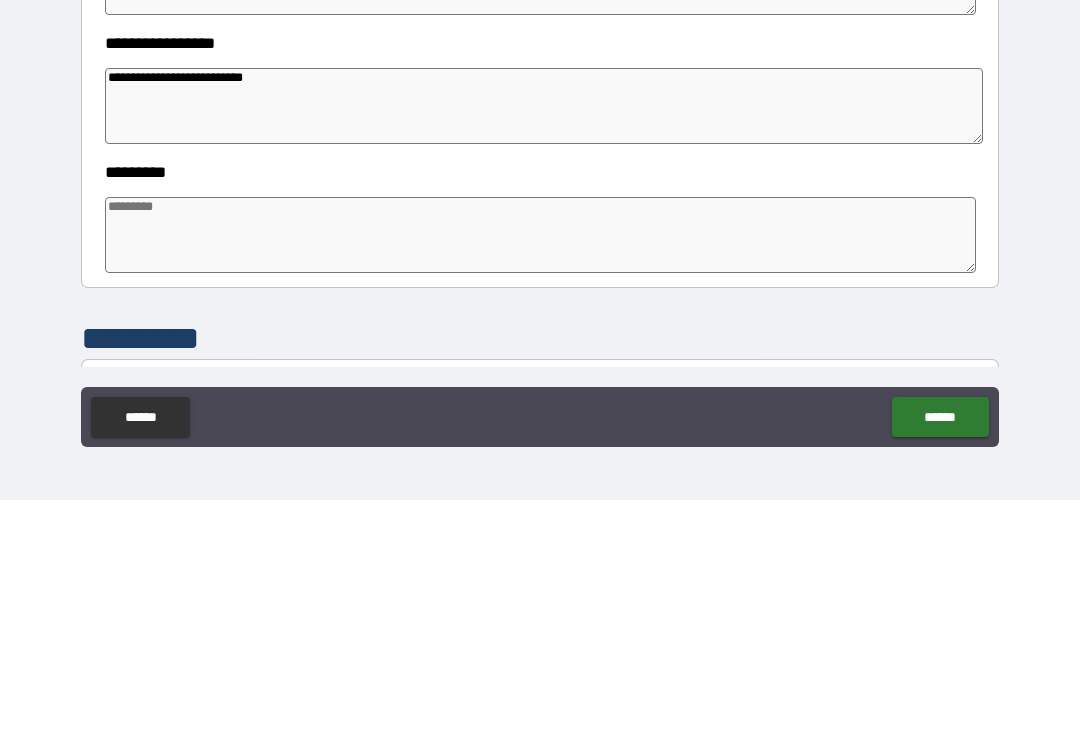 scroll, scrollTop: 338, scrollLeft: 0, axis: vertical 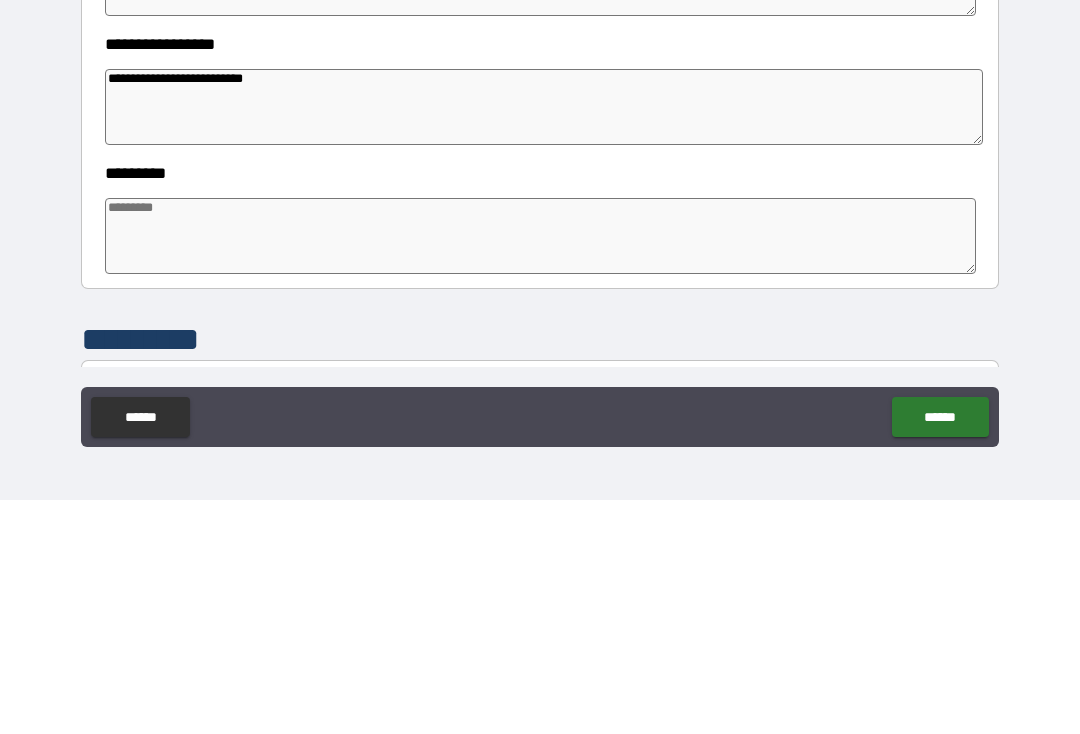 click on "**********" at bounding box center [544, 341] 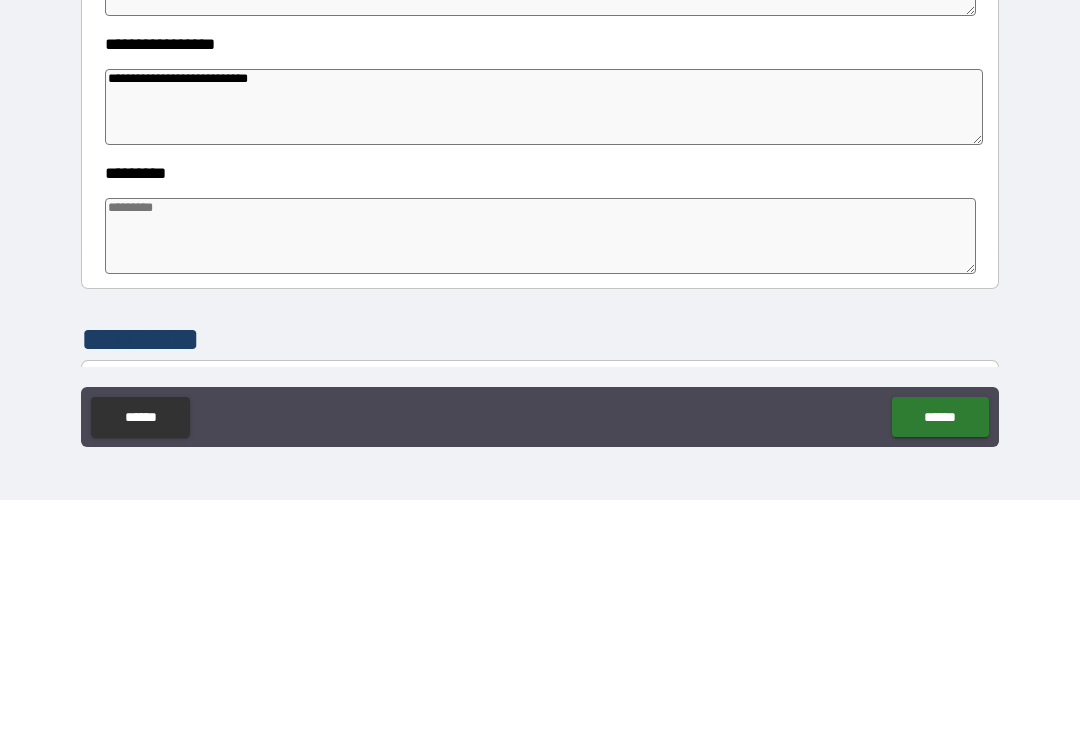 click at bounding box center (540, 470) 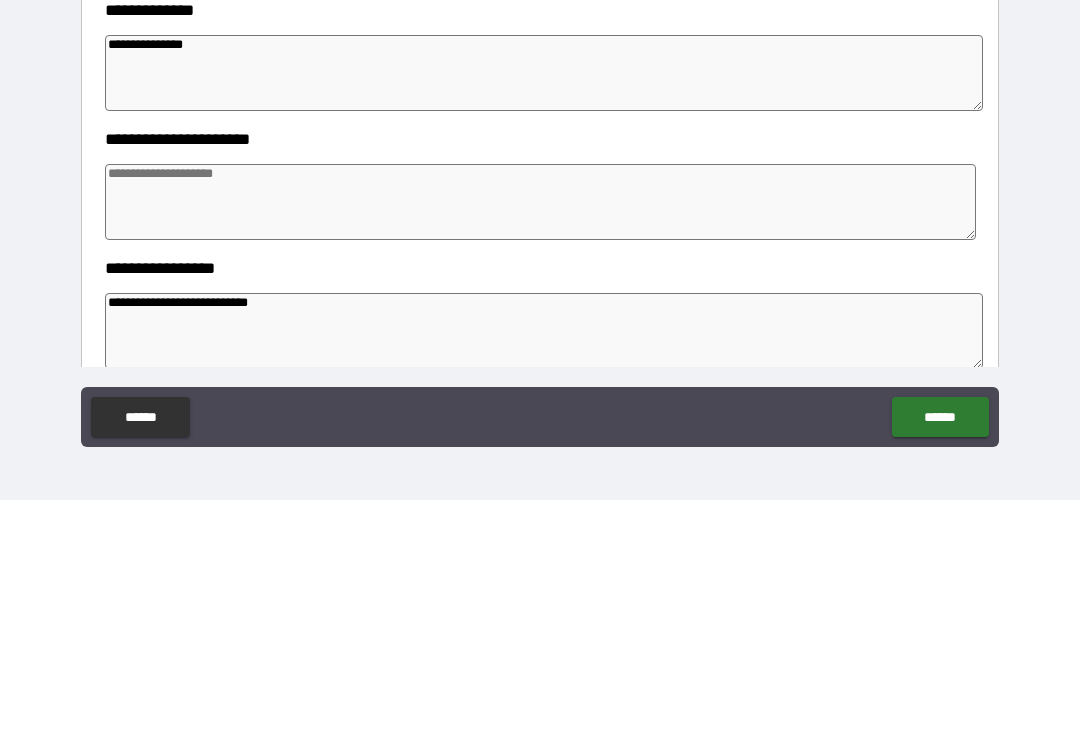 scroll, scrollTop: 92, scrollLeft: 0, axis: vertical 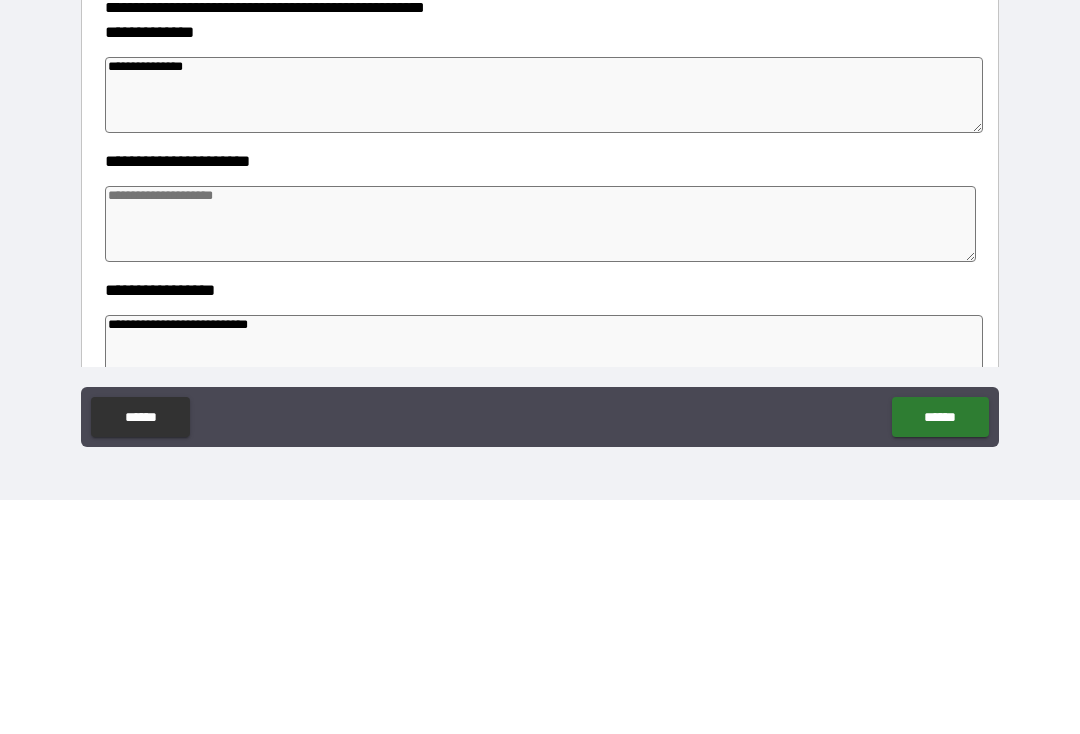 click at bounding box center [540, 458] 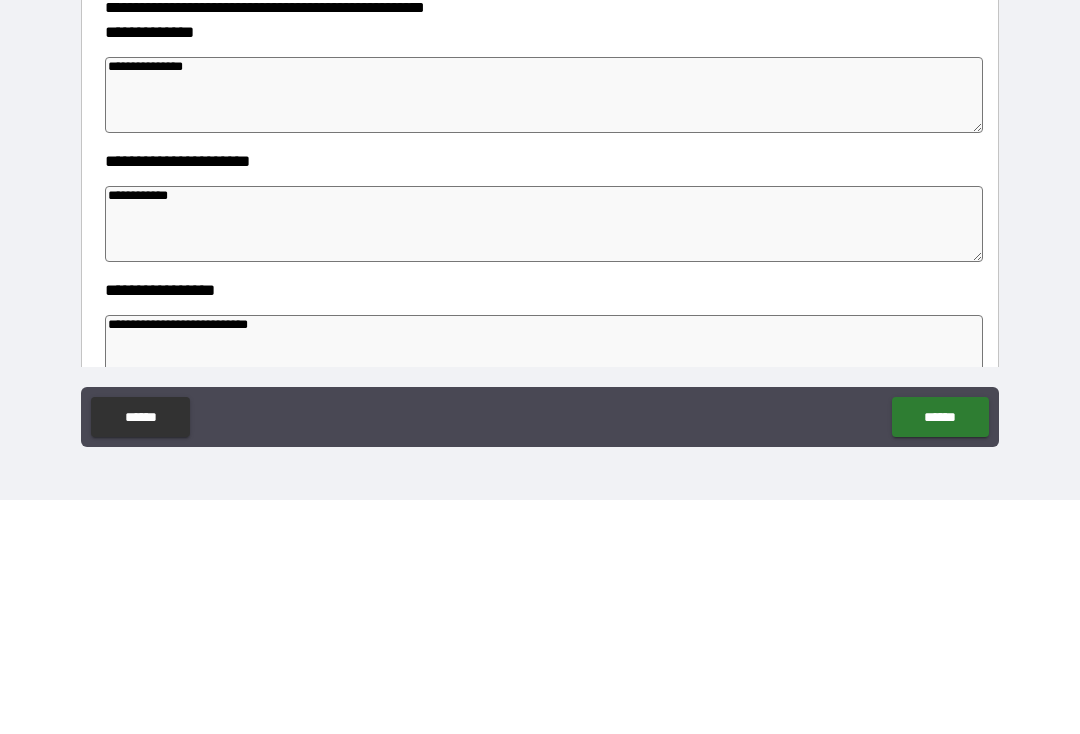 click on "**********" at bounding box center (540, 352) 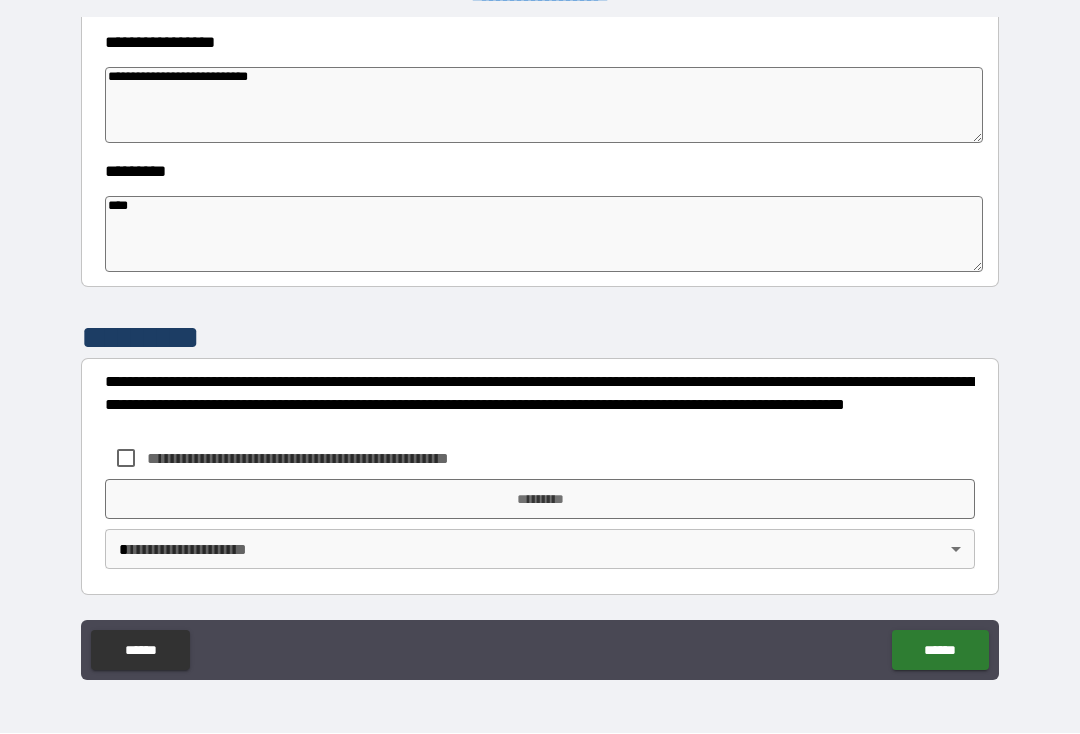 scroll, scrollTop: 573, scrollLeft: 0, axis: vertical 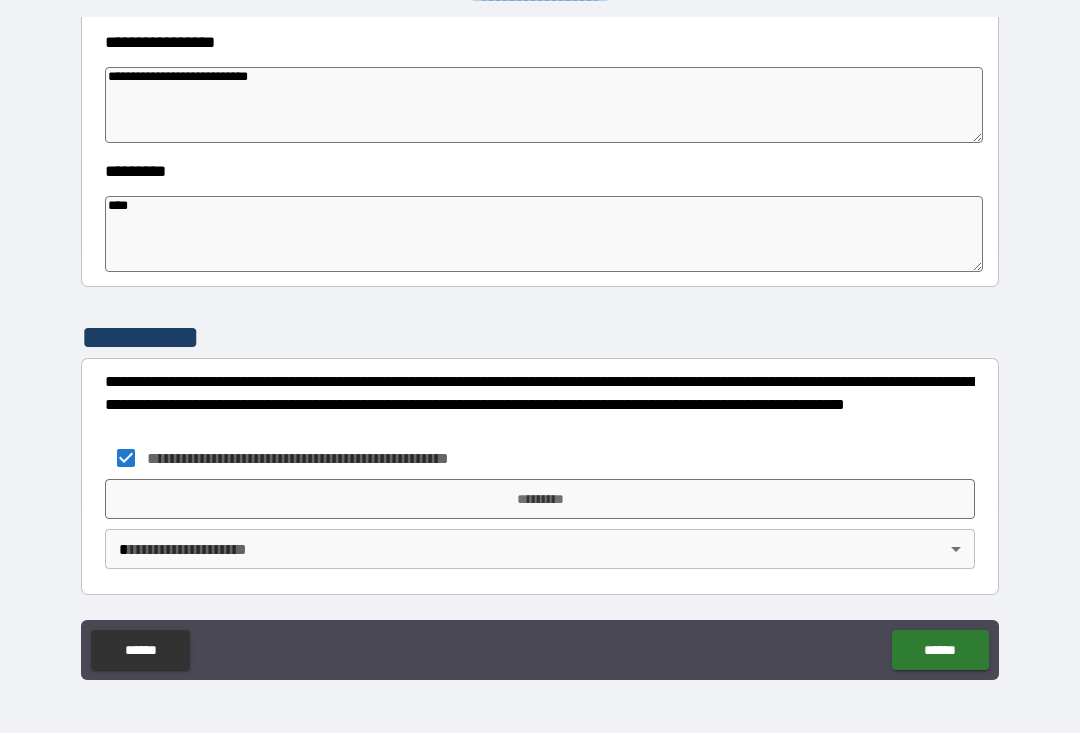 click on "*********" at bounding box center [540, 500] 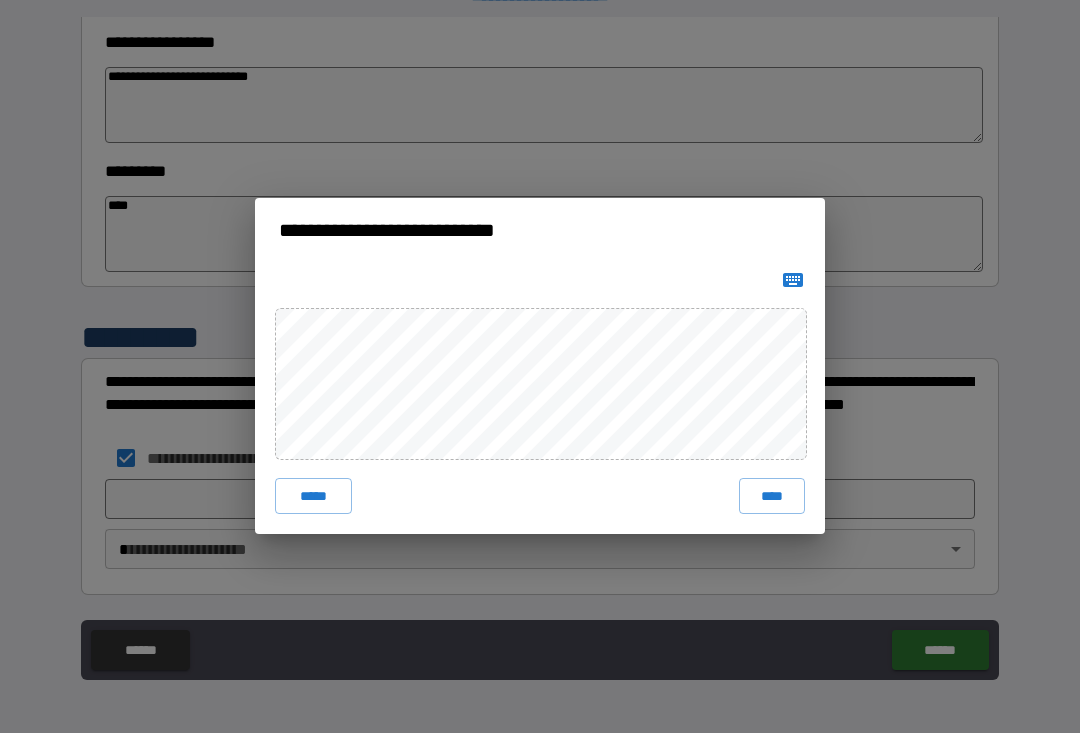 click on "*****" at bounding box center [313, 497] 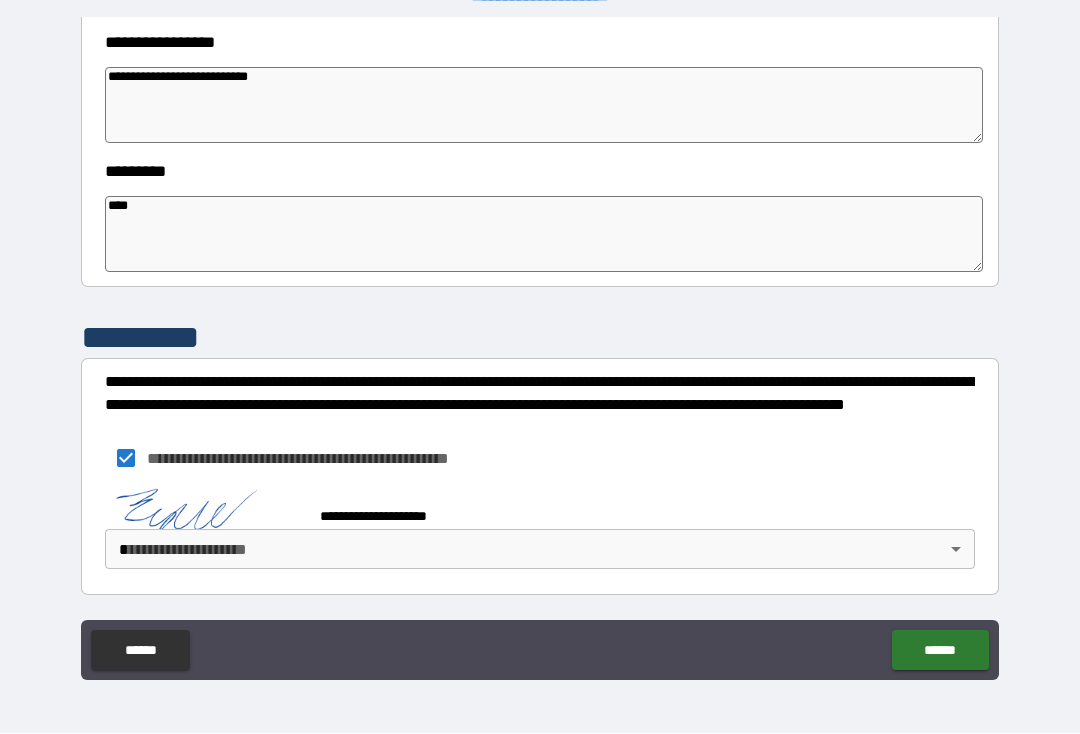 scroll, scrollTop: 563, scrollLeft: 0, axis: vertical 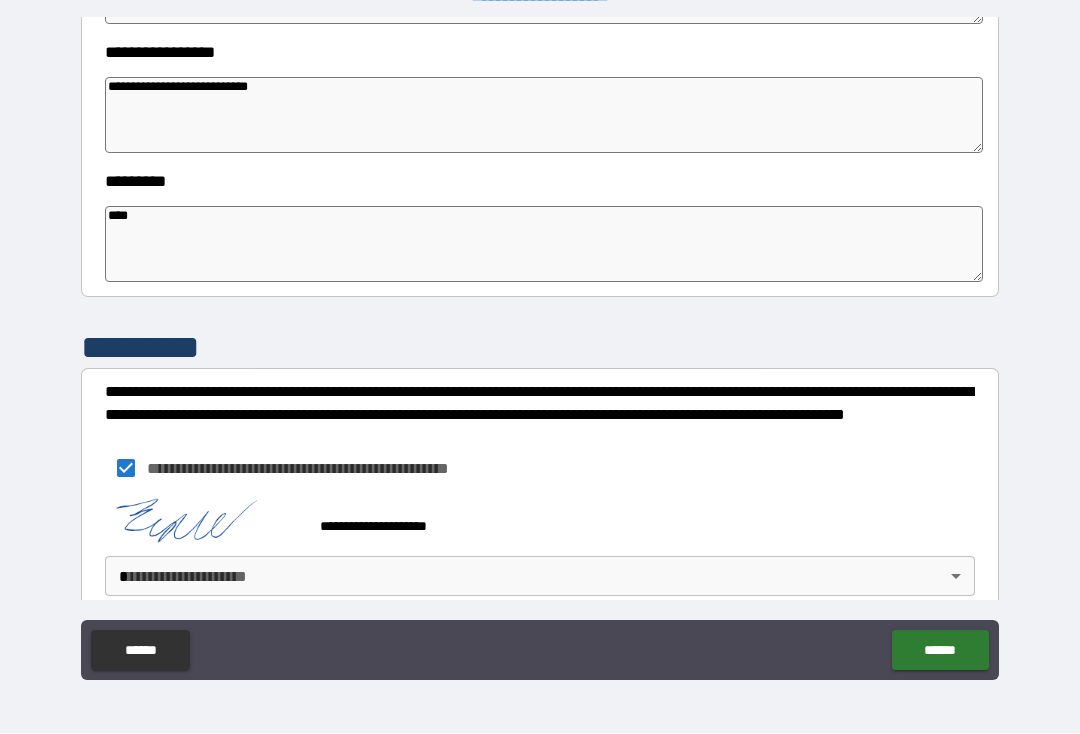 click on "**********" at bounding box center [540, 350] 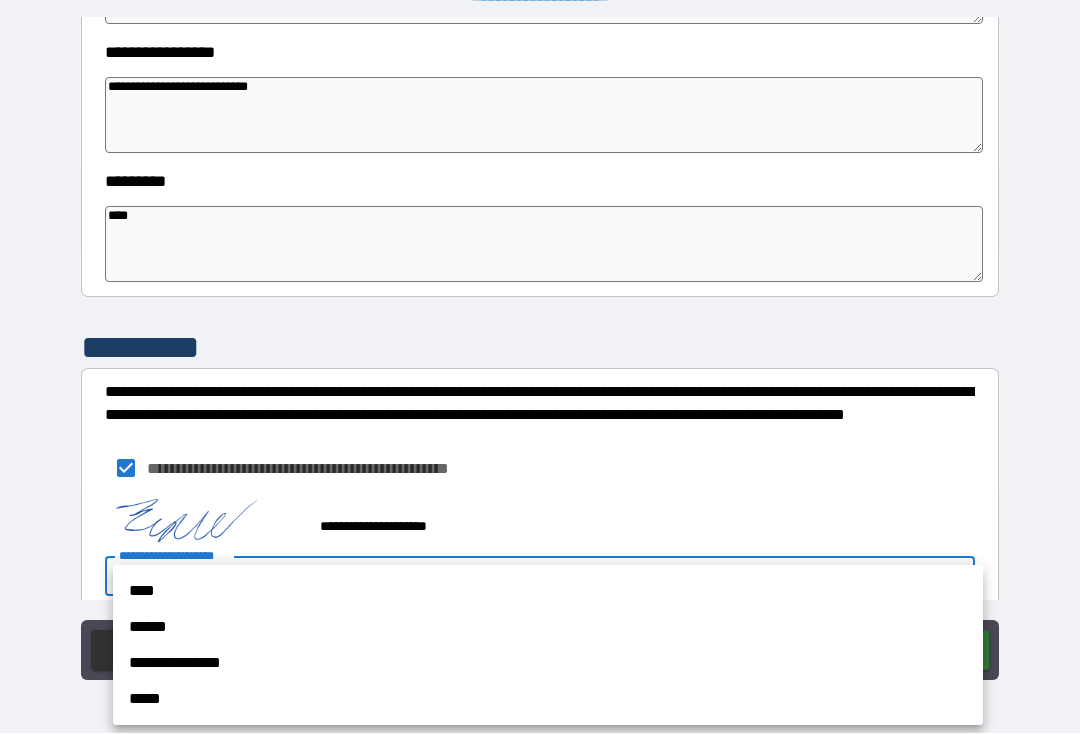 click on "****" at bounding box center [548, 592] 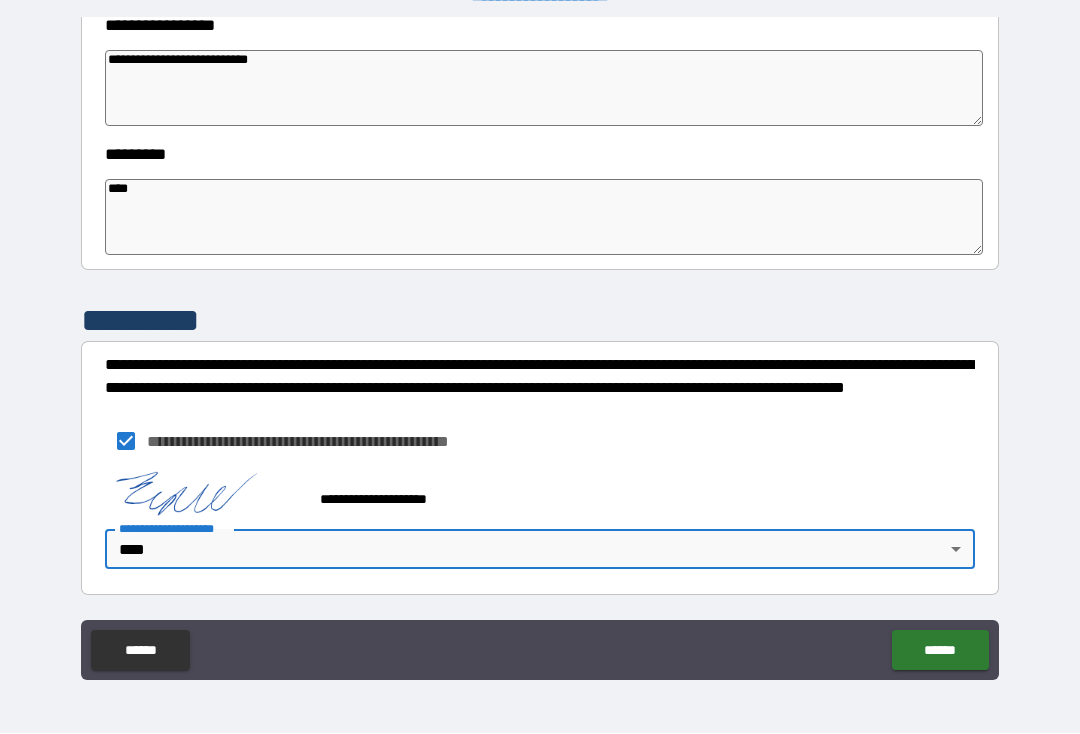 scroll, scrollTop: 0, scrollLeft: 0, axis: both 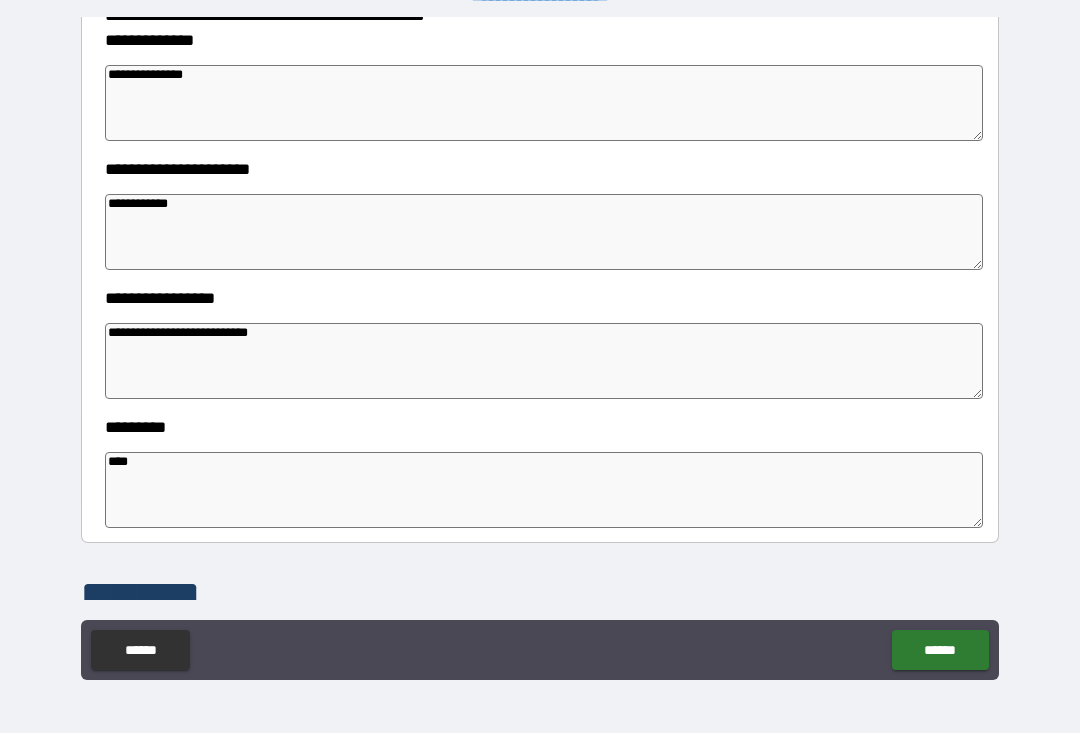 click on "******" at bounding box center (940, 651) 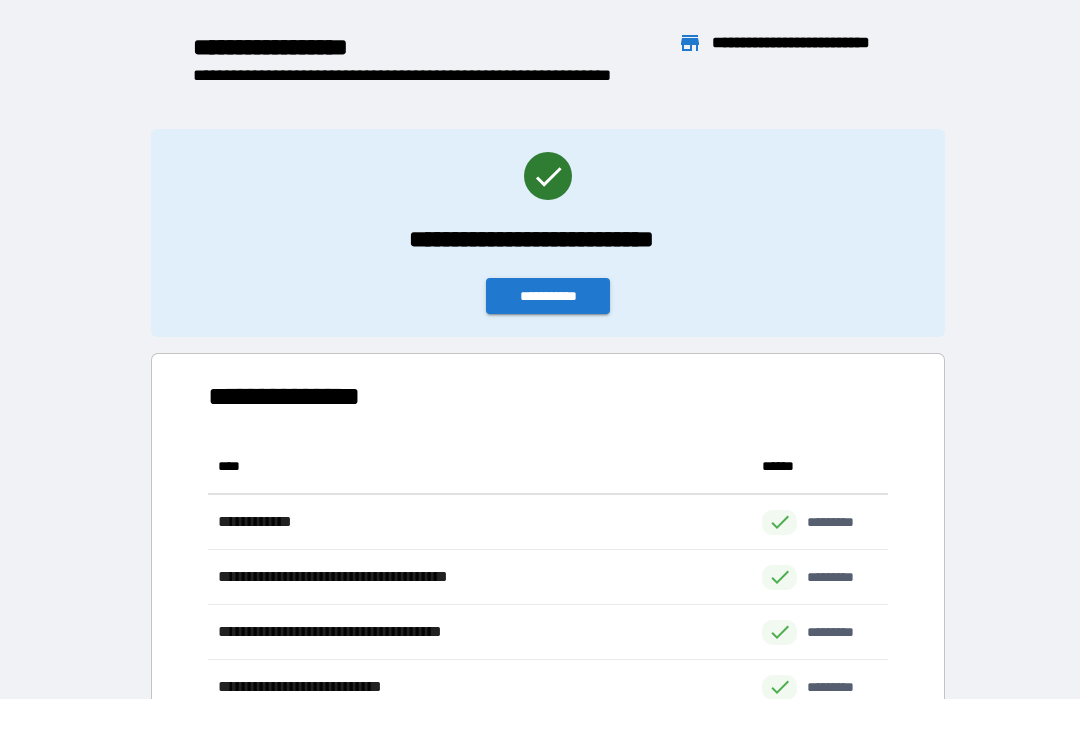 scroll, scrollTop: 386, scrollLeft: 680, axis: both 